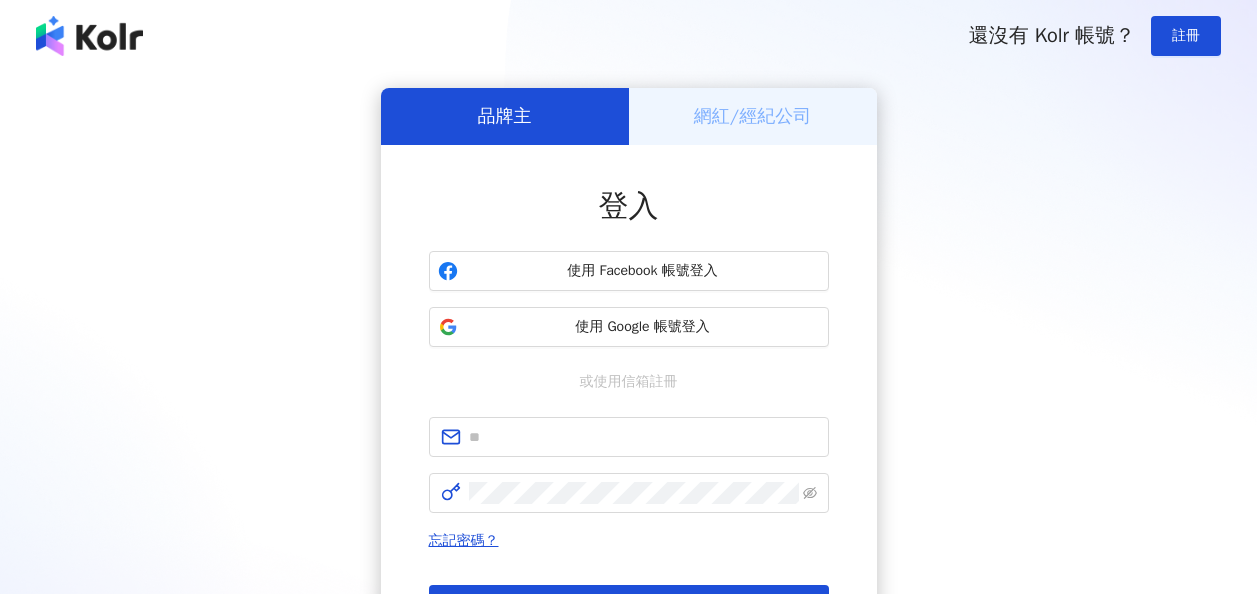 scroll, scrollTop: 0, scrollLeft: 0, axis: both 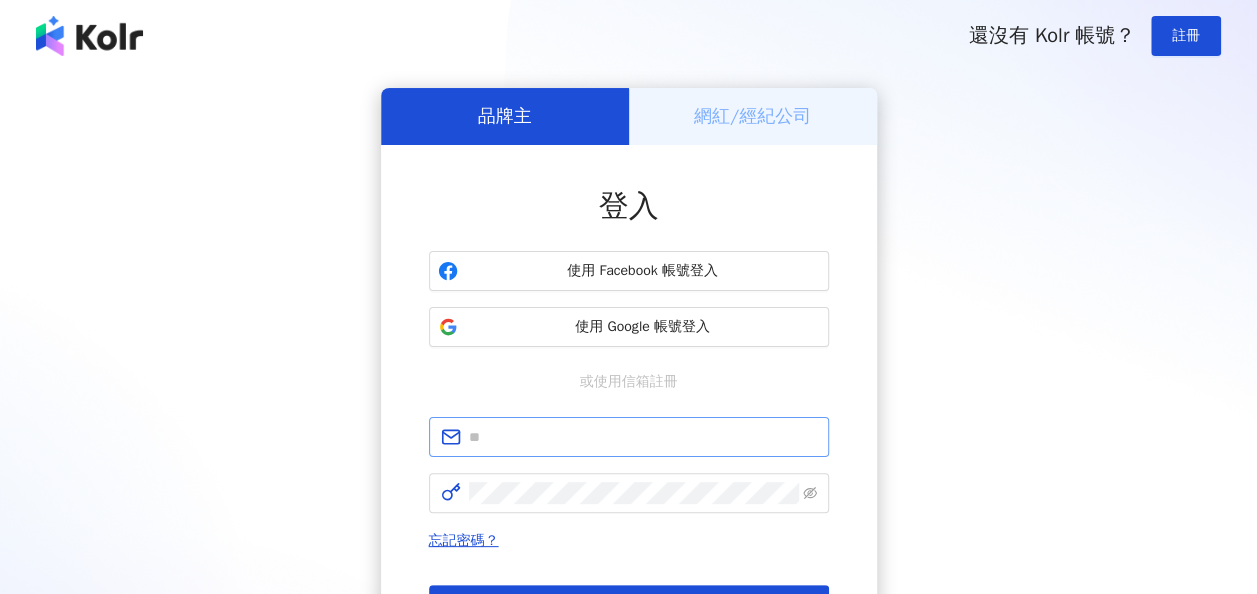 click at bounding box center [629, 437] 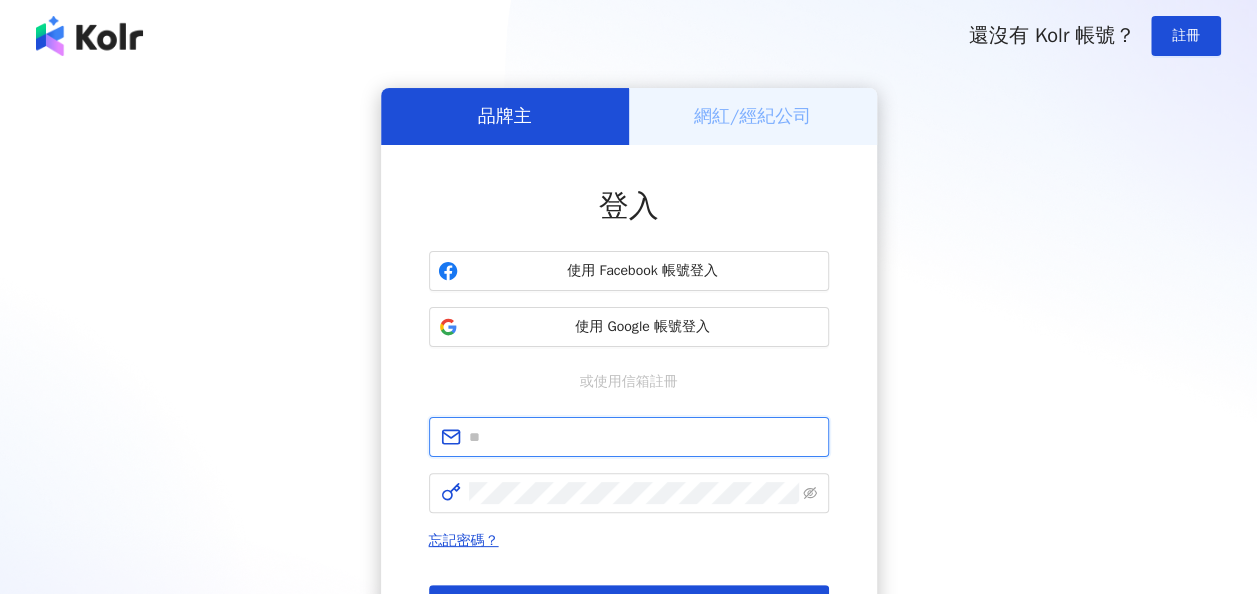 click at bounding box center (643, 437) 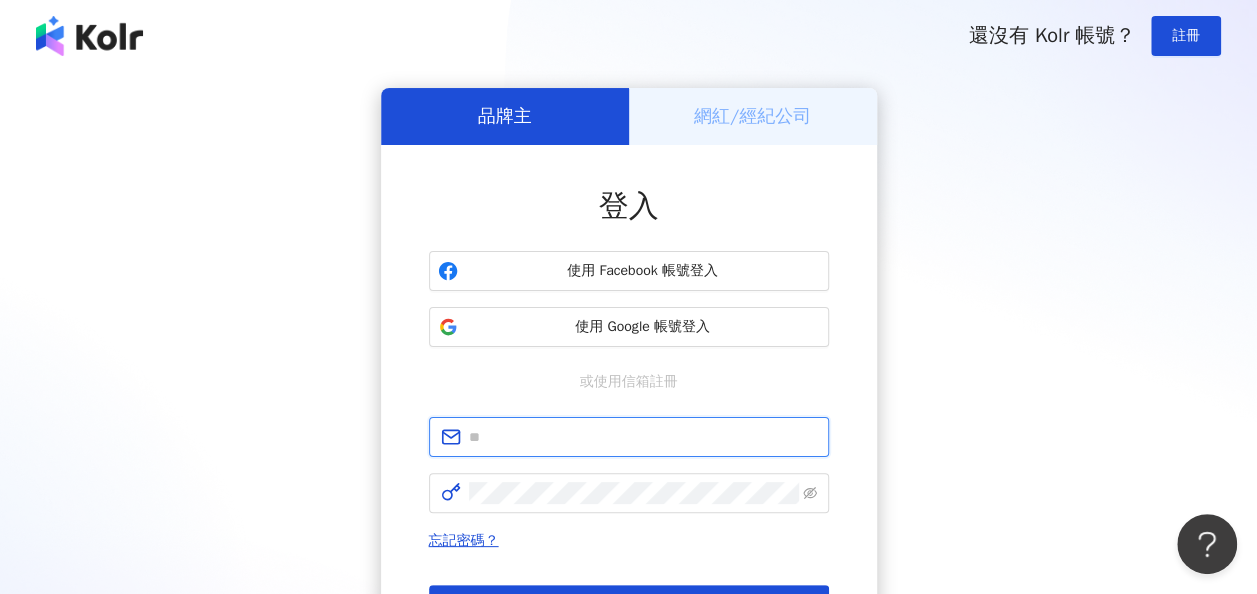 scroll, scrollTop: 0, scrollLeft: 0, axis: both 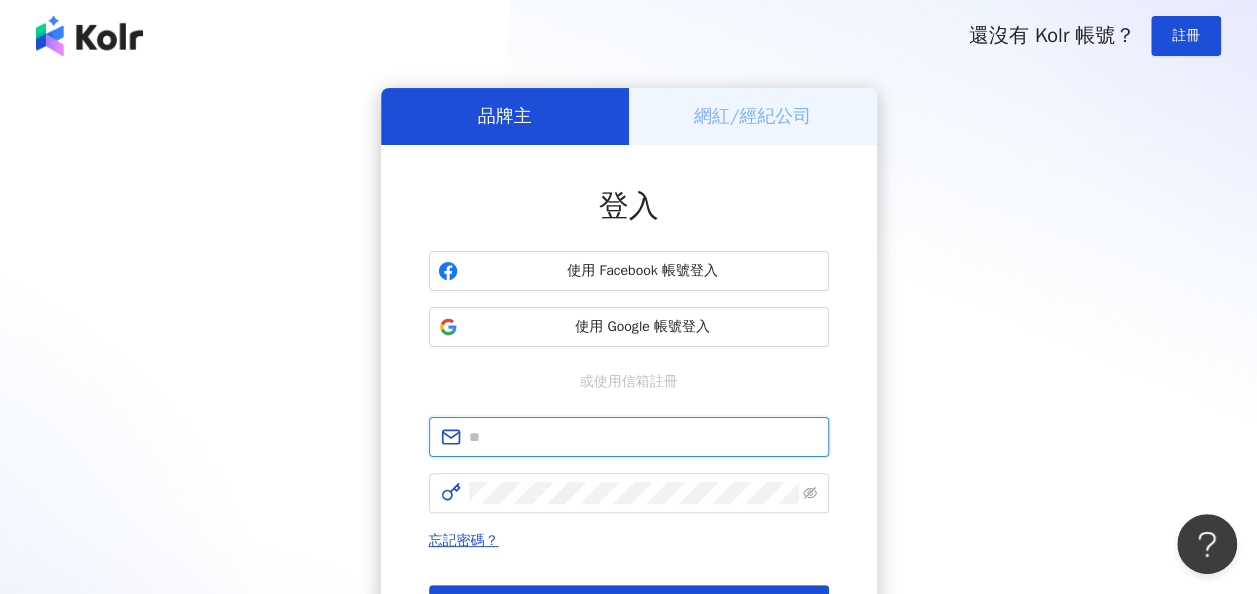 type on "**********" 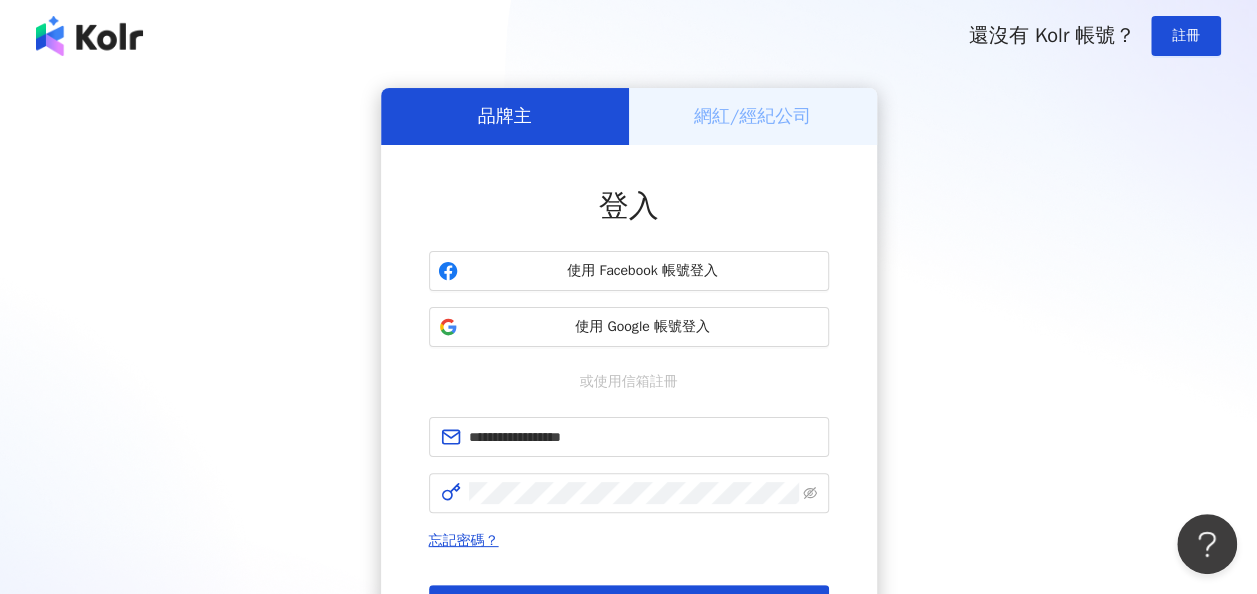 click on "忘記密碼？" at bounding box center [629, 541] 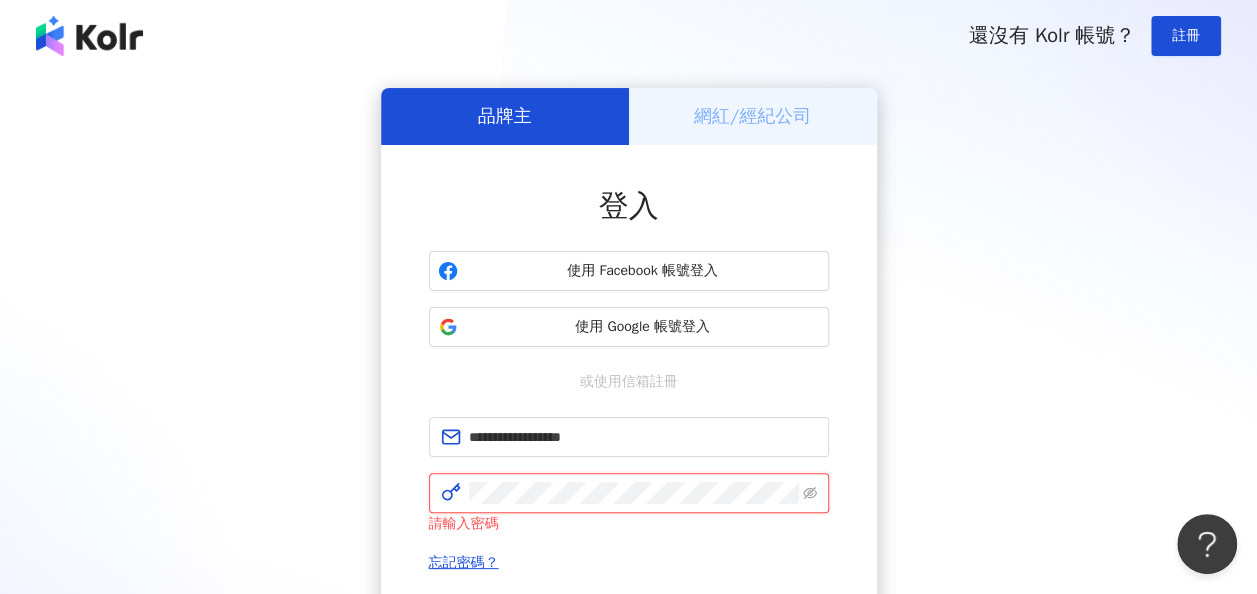 click on "登入" at bounding box center [629, 627] 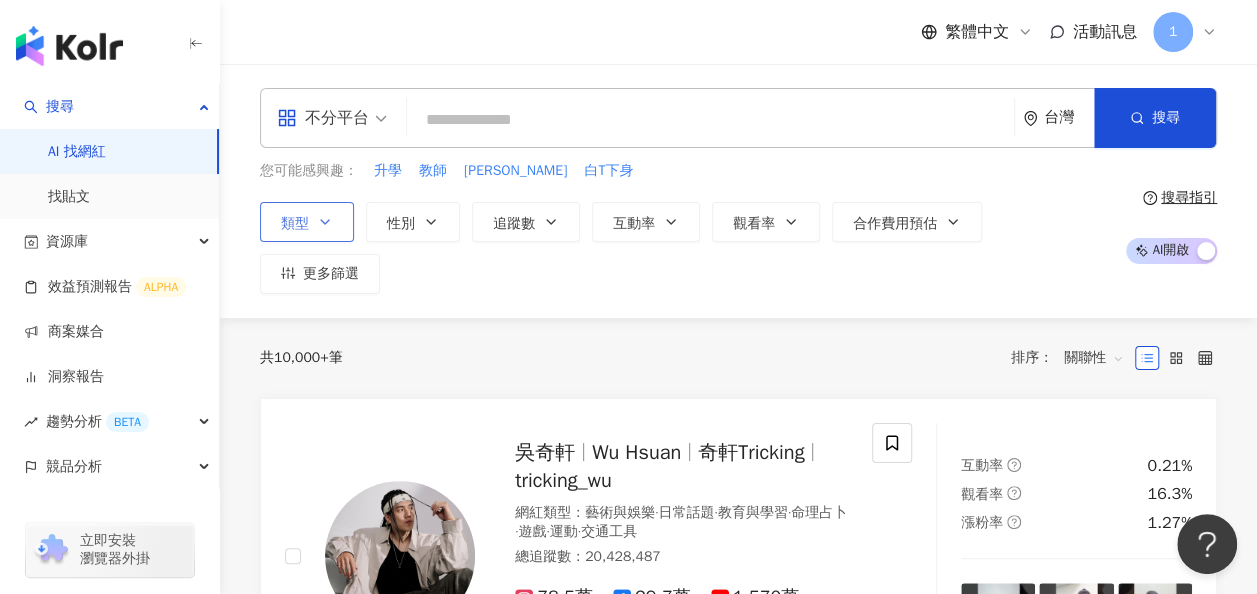 click on "類型" at bounding box center [307, 222] 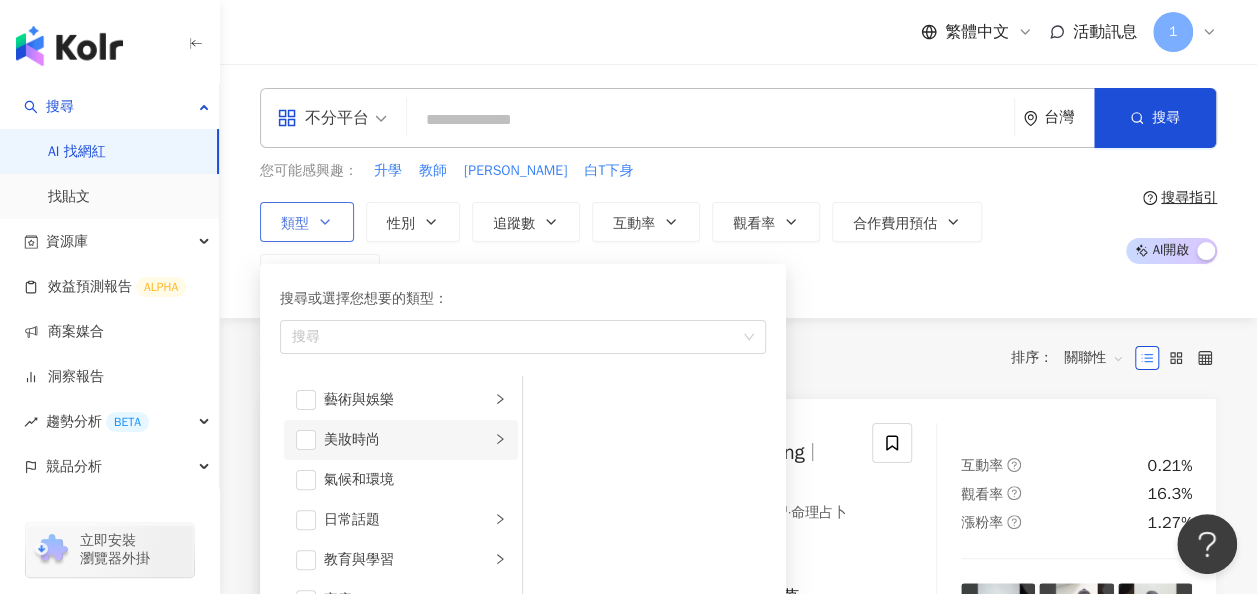 click on "美妝時尚" at bounding box center (407, 440) 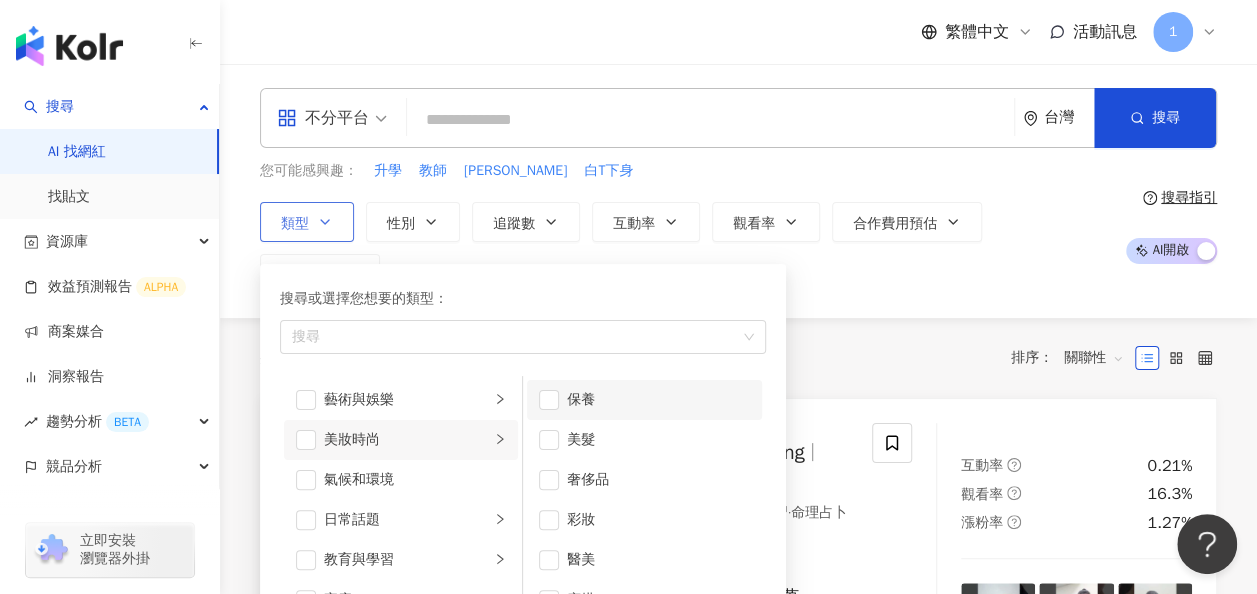 click on "保養" at bounding box center (658, 400) 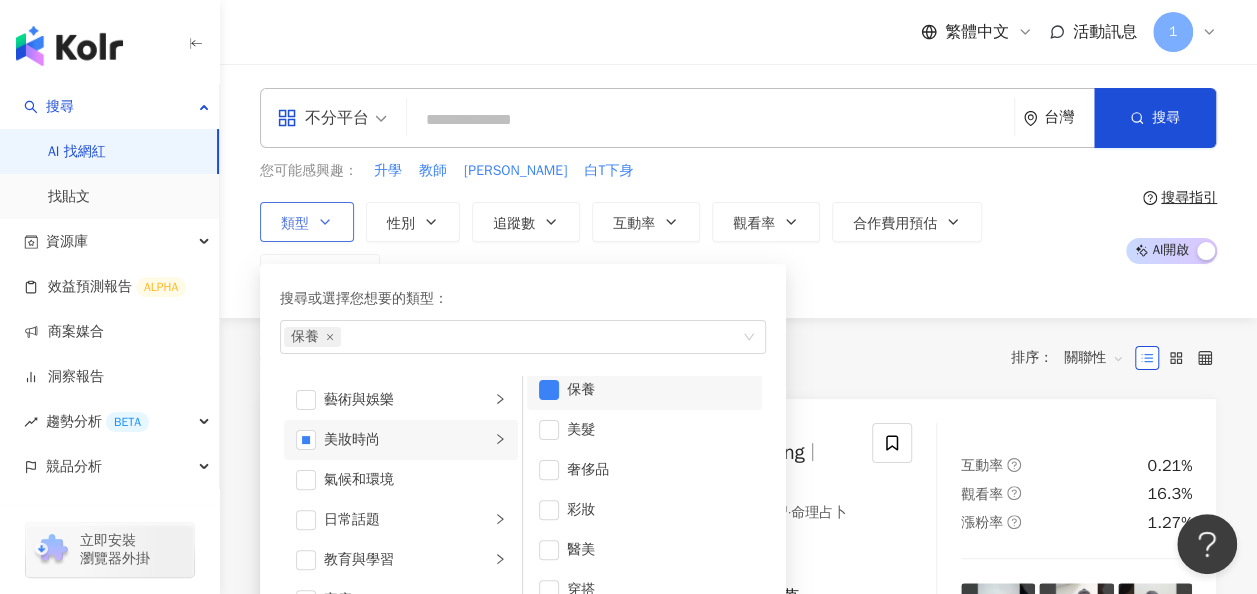 scroll, scrollTop: 12, scrollLeft: 0, axis: vertical 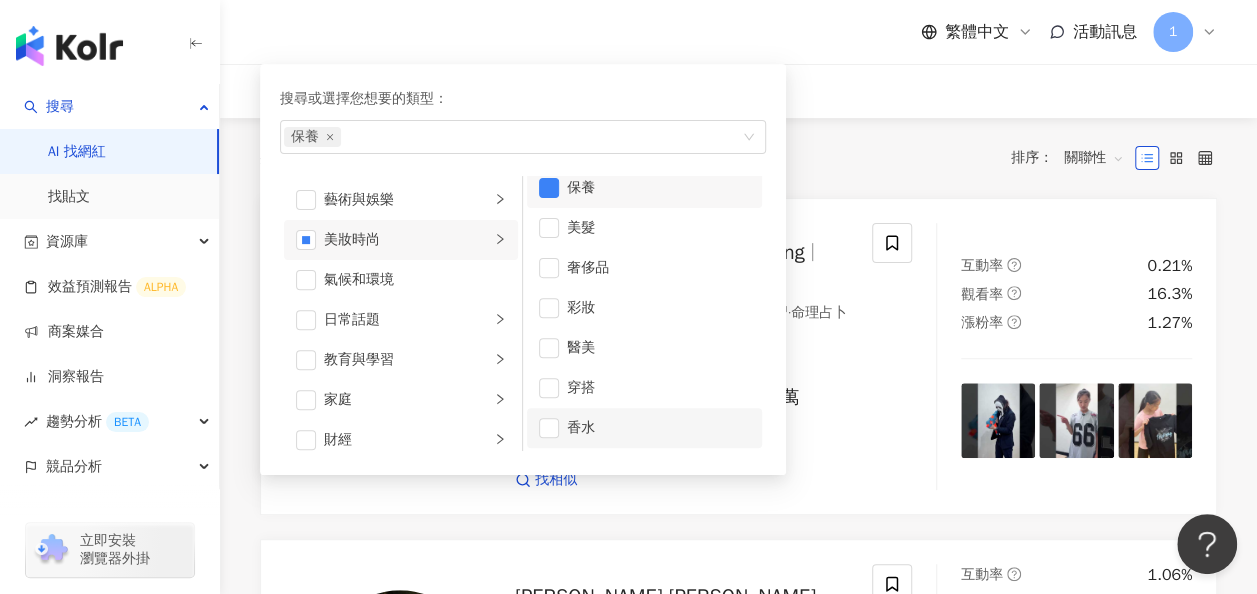 click on "香水" at bounding box center [658, 428] 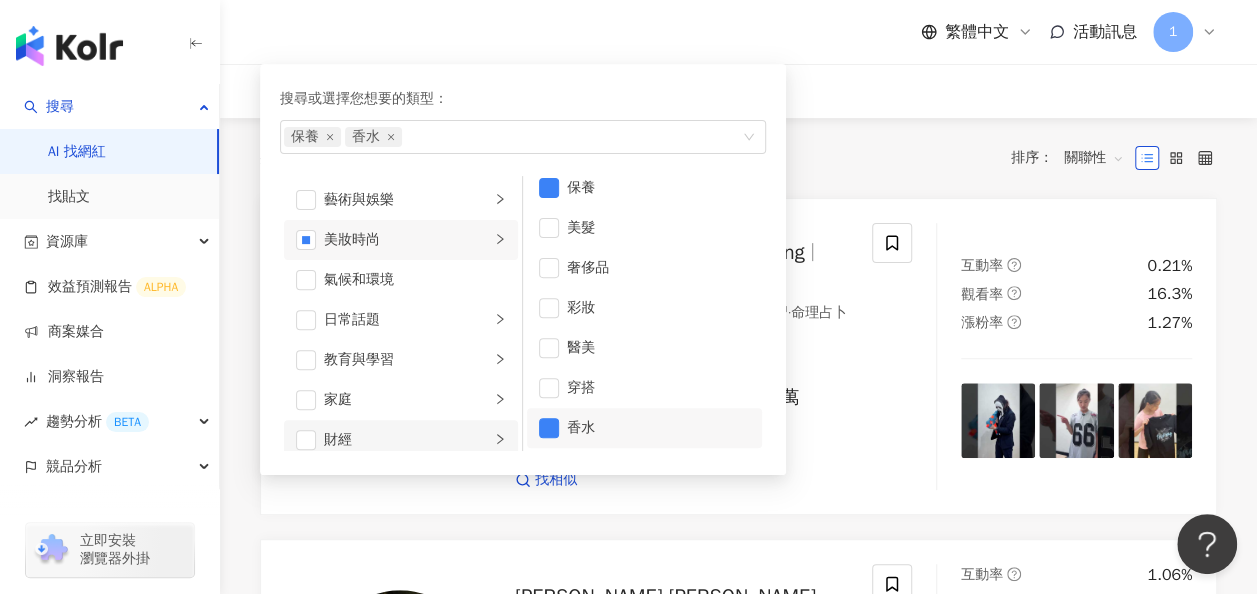 click on "財經" at bounding box center [407, 440] 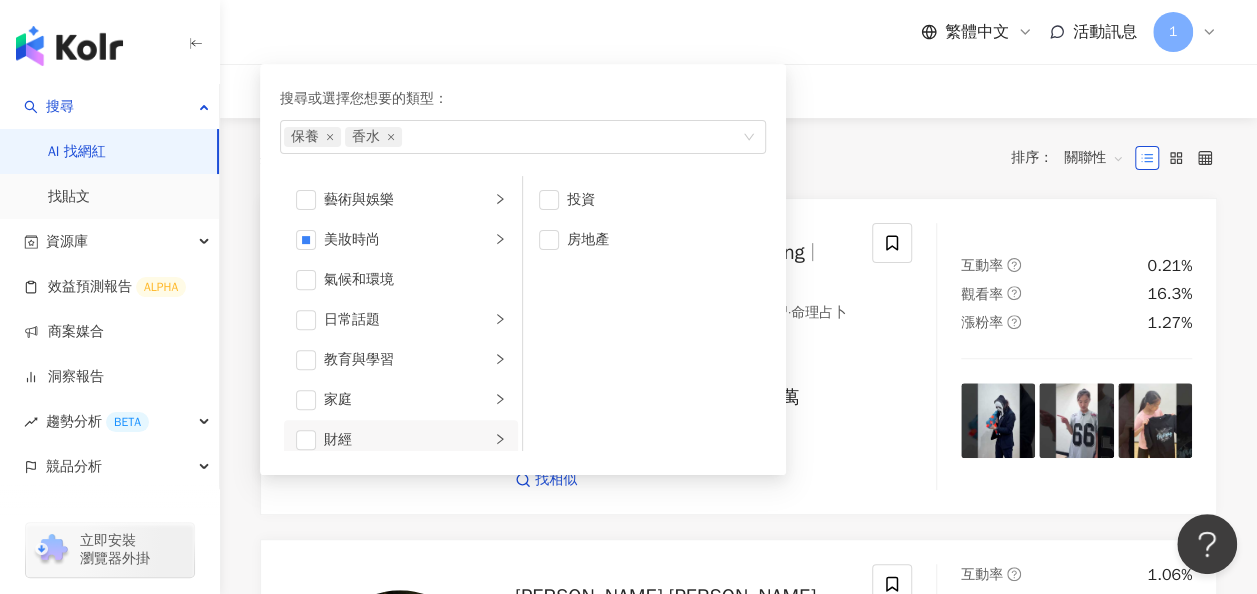 scroll, scrollTop: 9, scrollLeft: 0, axis: vertical 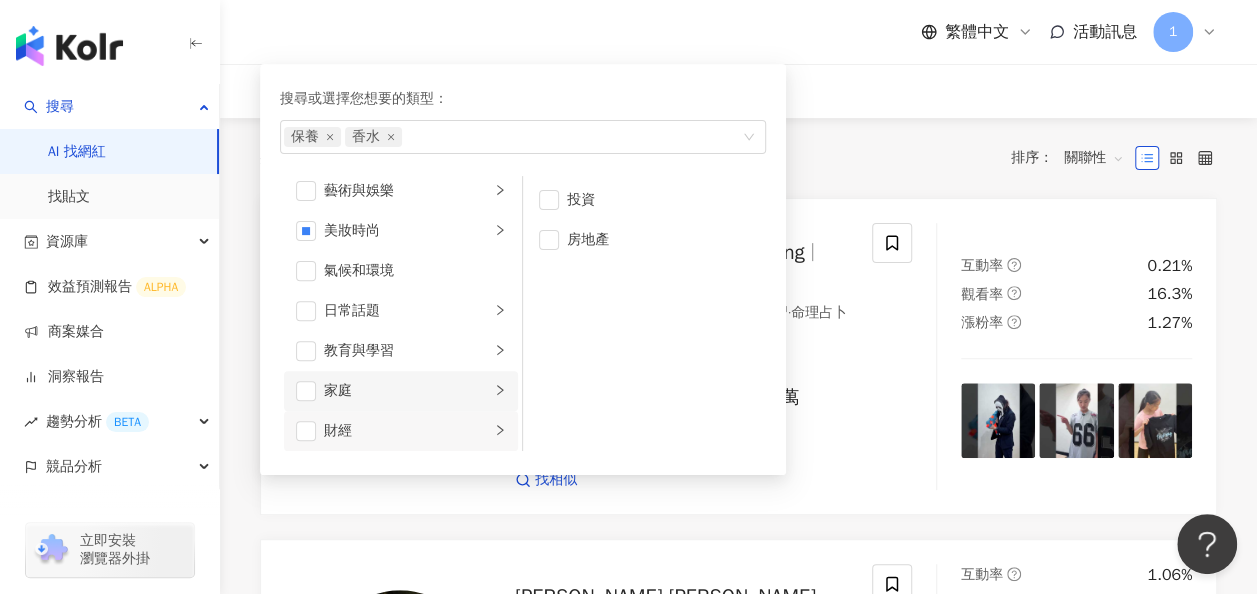 click on "家庭" at bounding box center [401, 391] 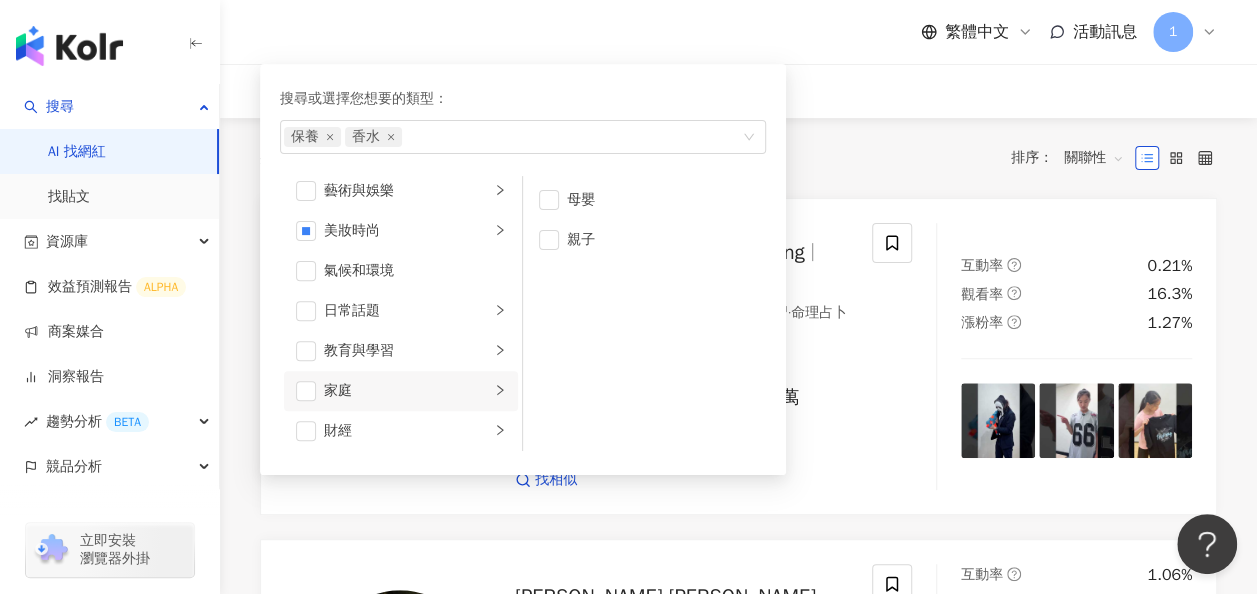 click 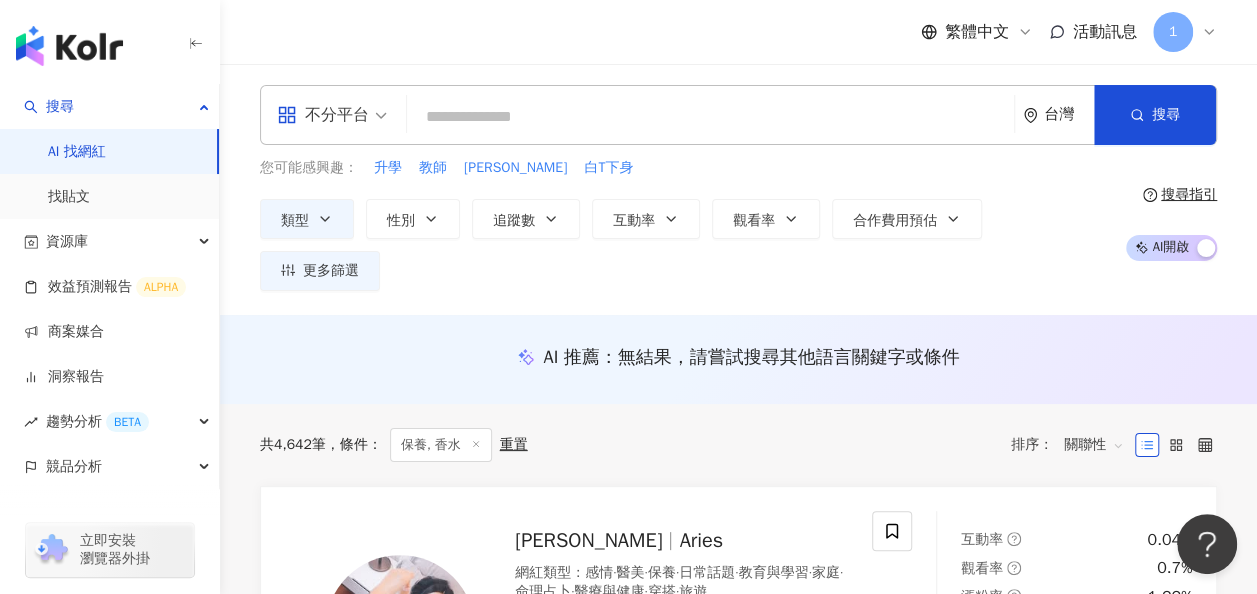 scroll, scrollTop: 0, scrollLeft: 0, axis: both 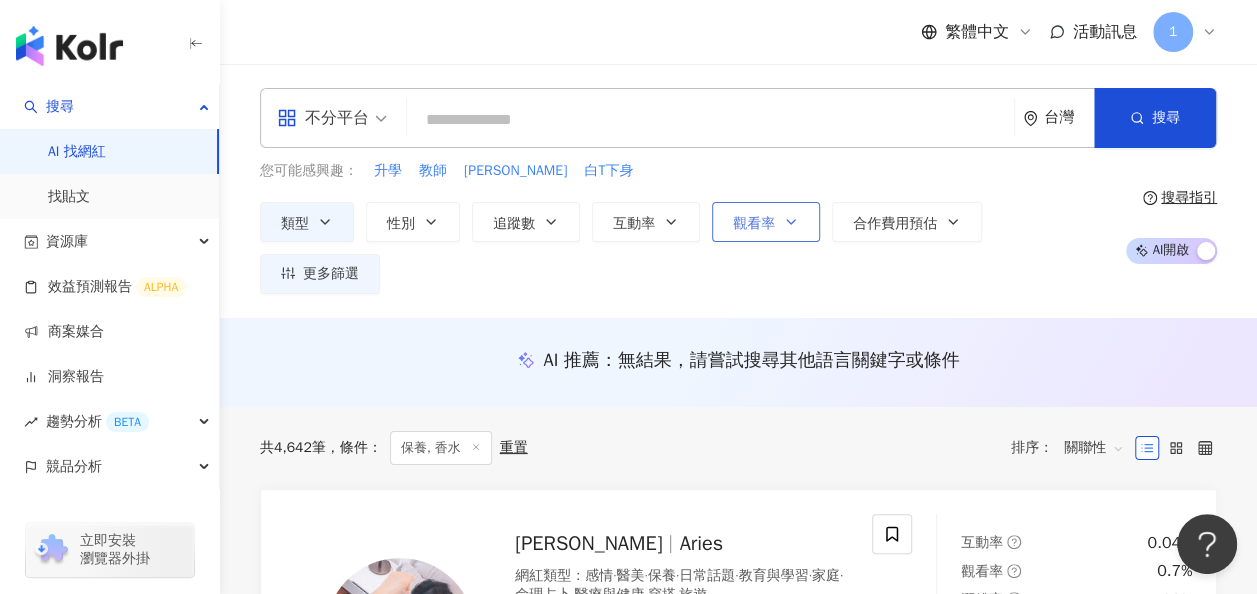 click on "觀看率" at bounding box center [766, 222] 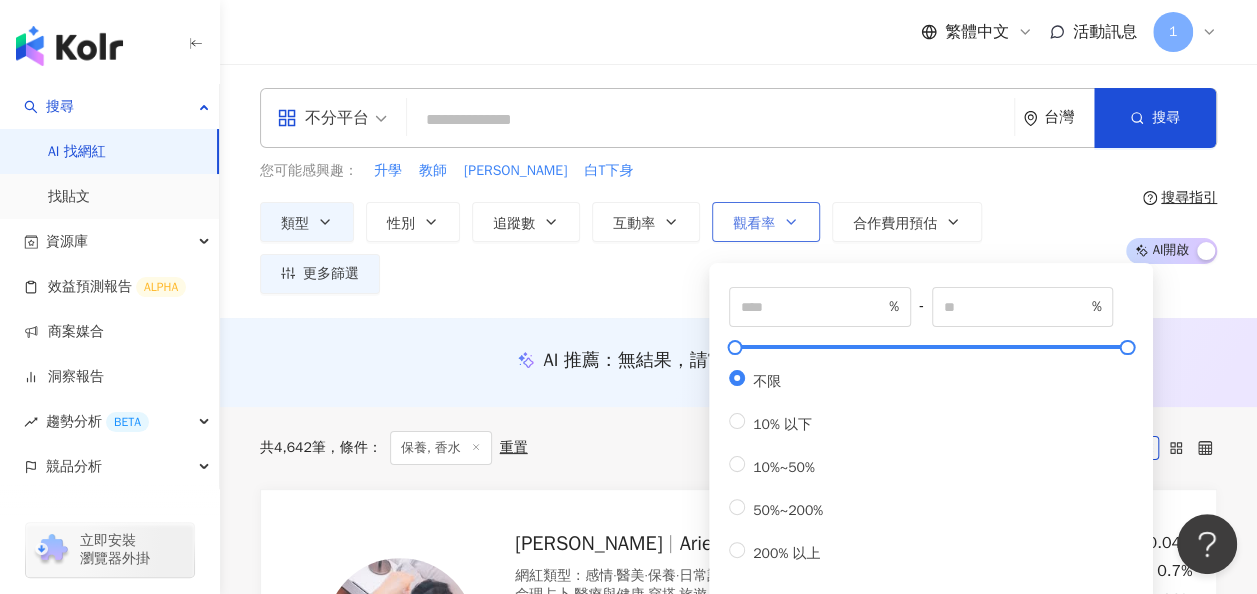 click on "觀看率" at bounding box center [766, 222] 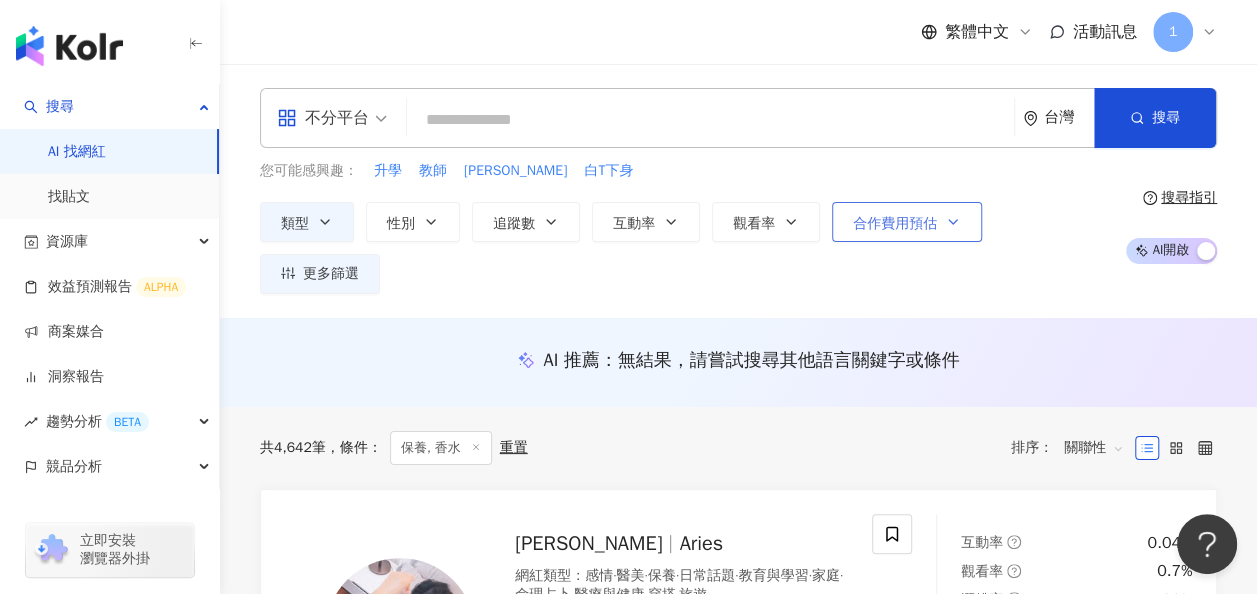 click on "合作費用預估" at bounding box center (895, 224) 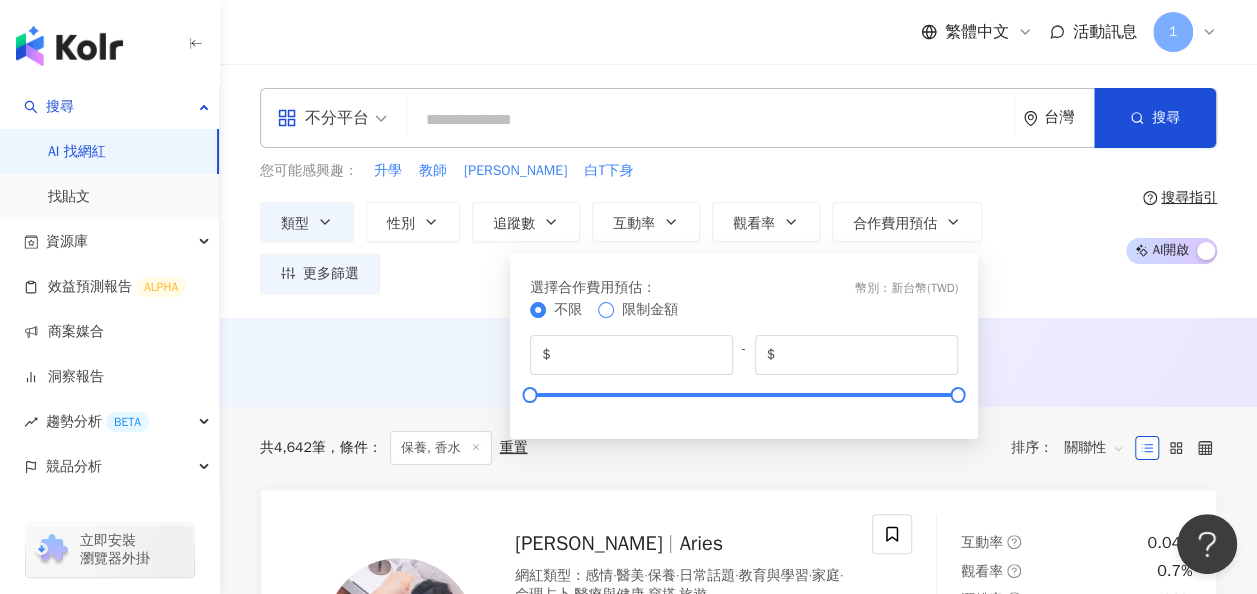click on "限制金額" at bounding box center [650, 310] 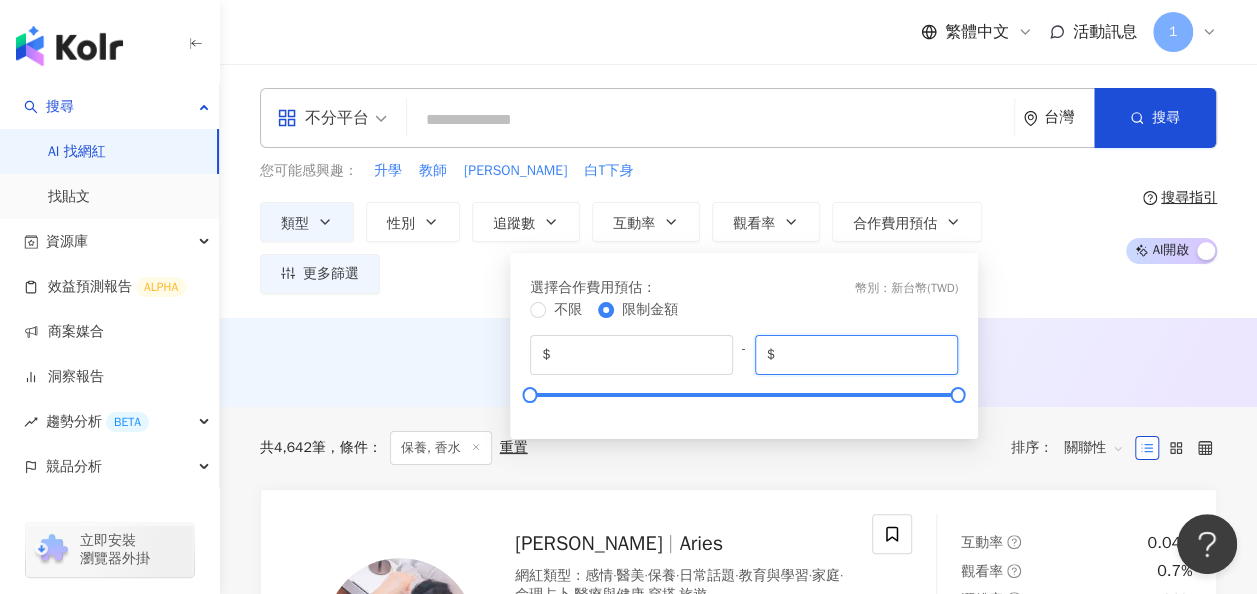 click on "*******" at bounding box center (862, 355) 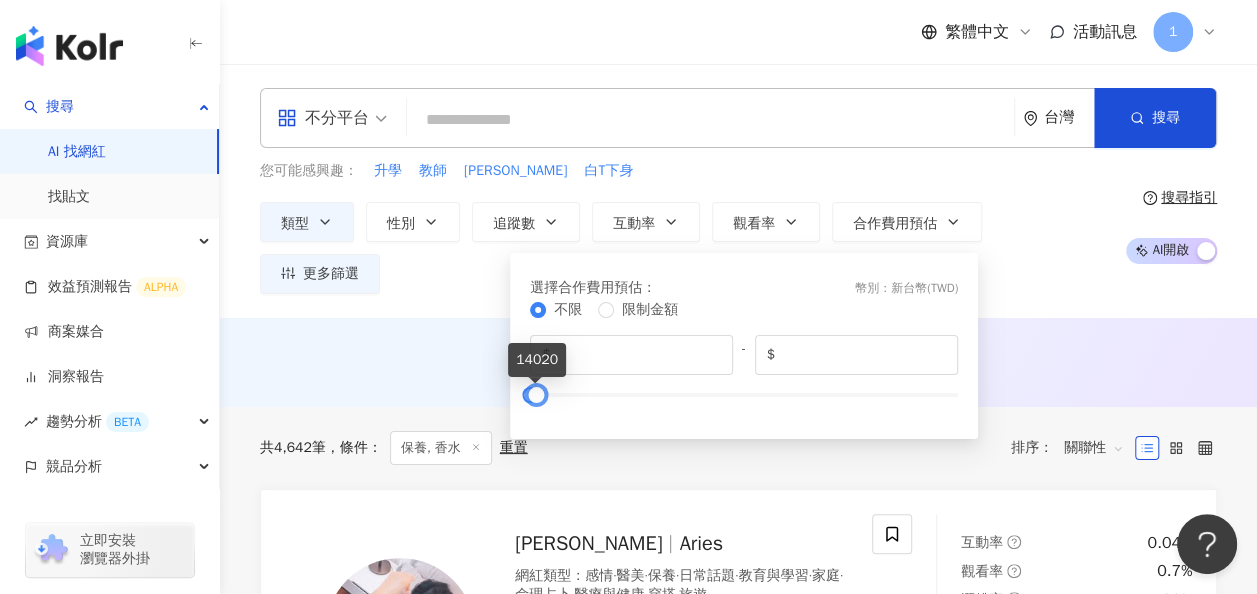 drag, startPoint x: 962, startPoint y: 394, endPoint x: 540, endPoint y: 414, distance: 422.47366 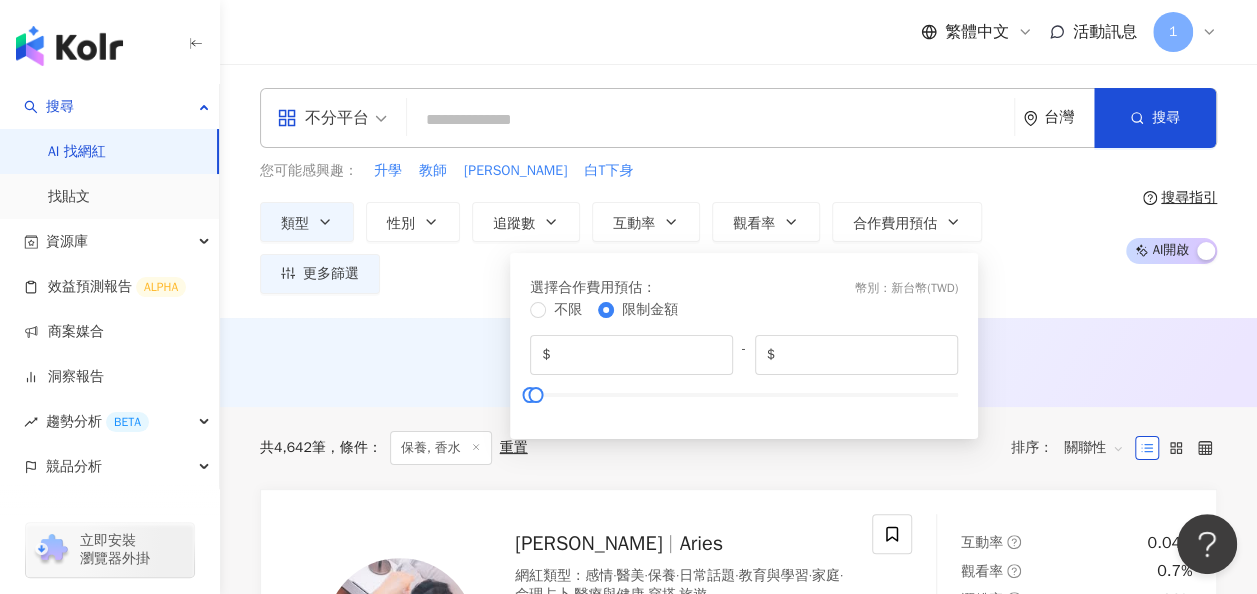 click on "AI 推薦 ： 無結果，請嘗試搜尋其他語言關鍵字或條件" at bounding box center [738, 360] 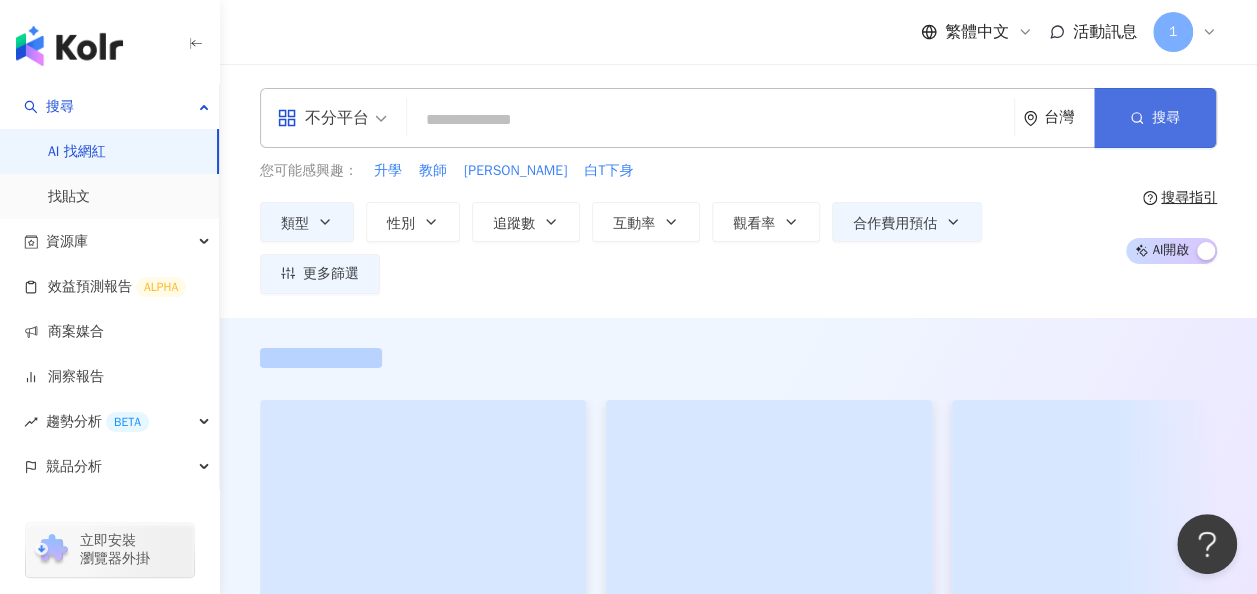 click on "搜尋" at bounding box center [1155, 118] 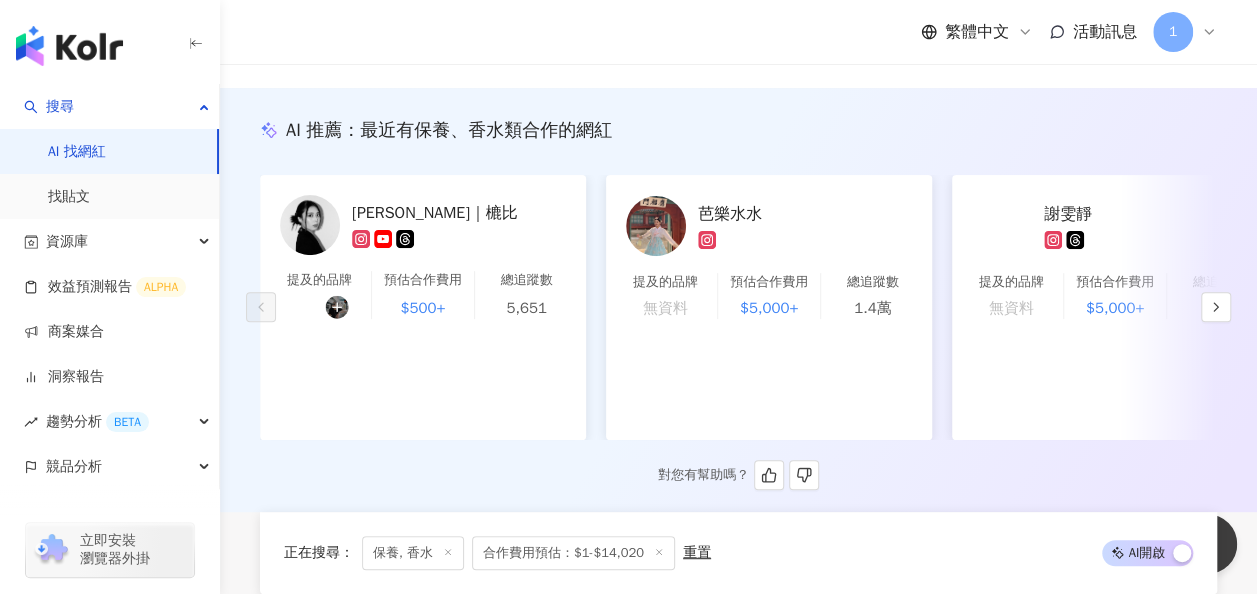 scroll, scrollTop: 0, scrollLeft: 0, axis: both 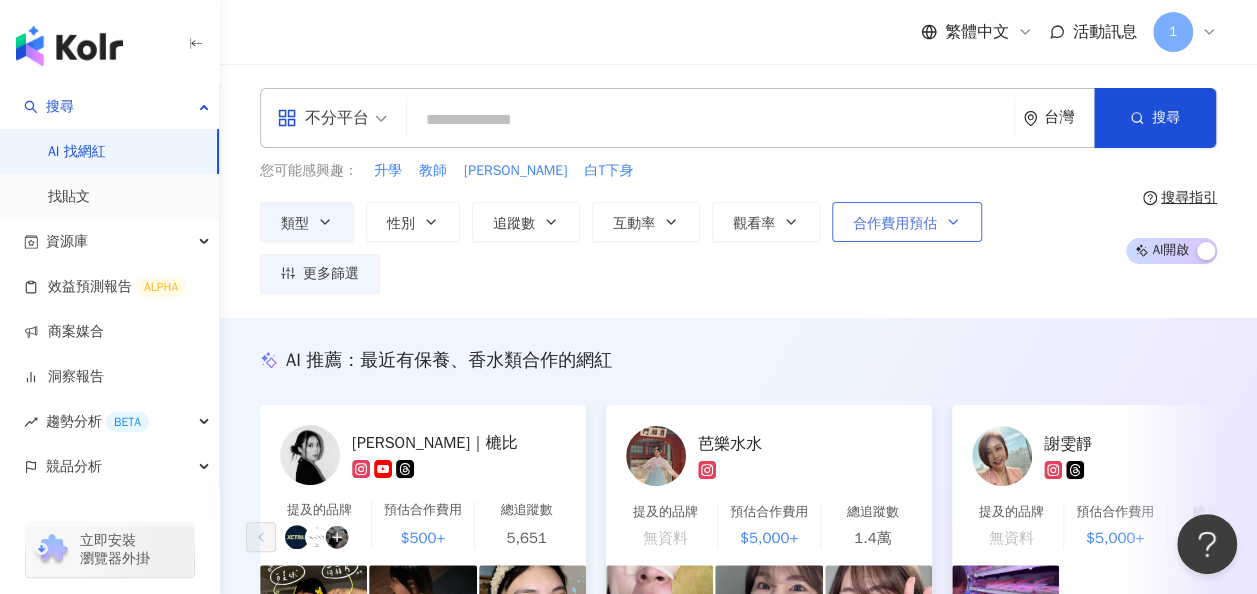 click on "合作費用預估" at bounding box center (907, 222) 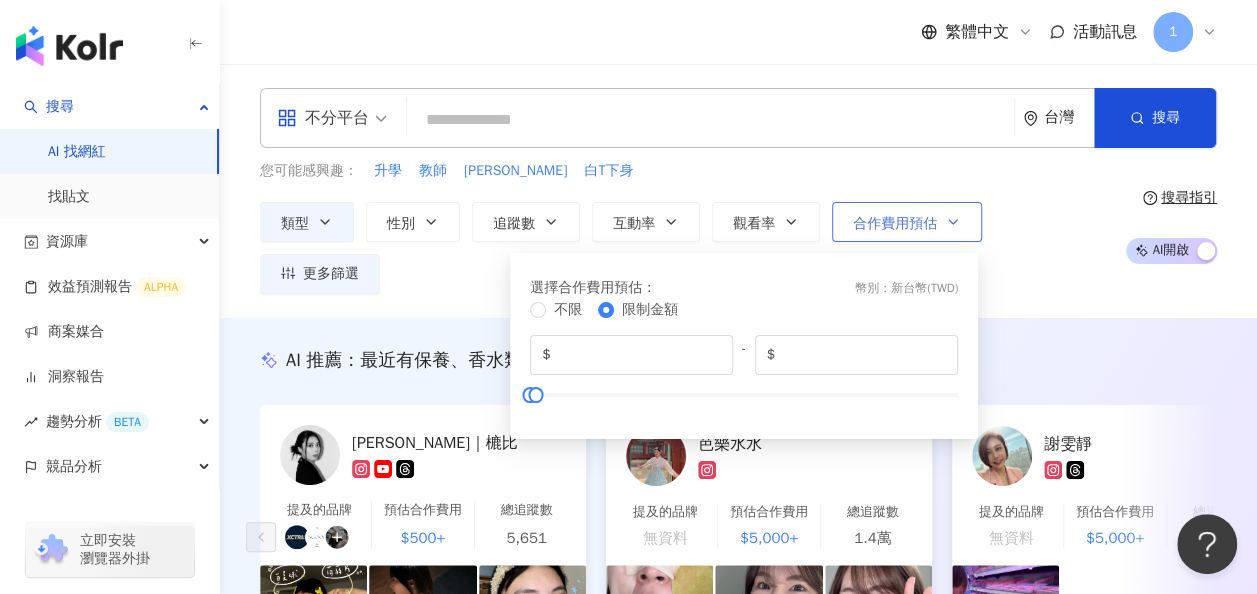 click on "合作費用預估" at bounding box center (895, 224) 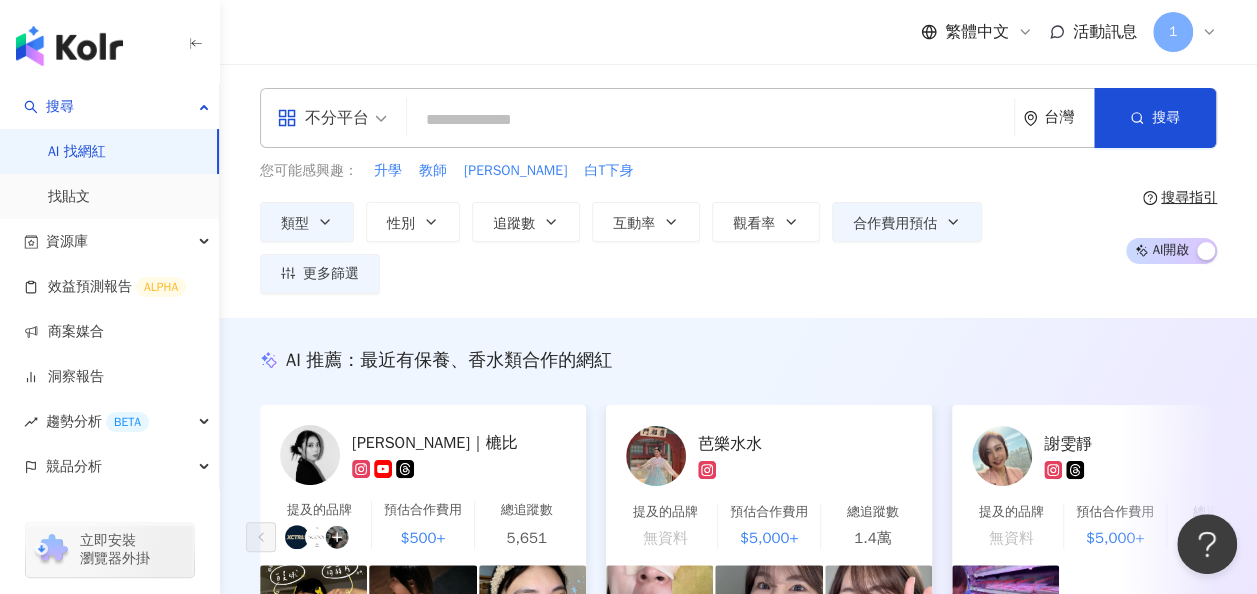 click on "洪瑞綺｜樚比" at bounding box center (452, 442) 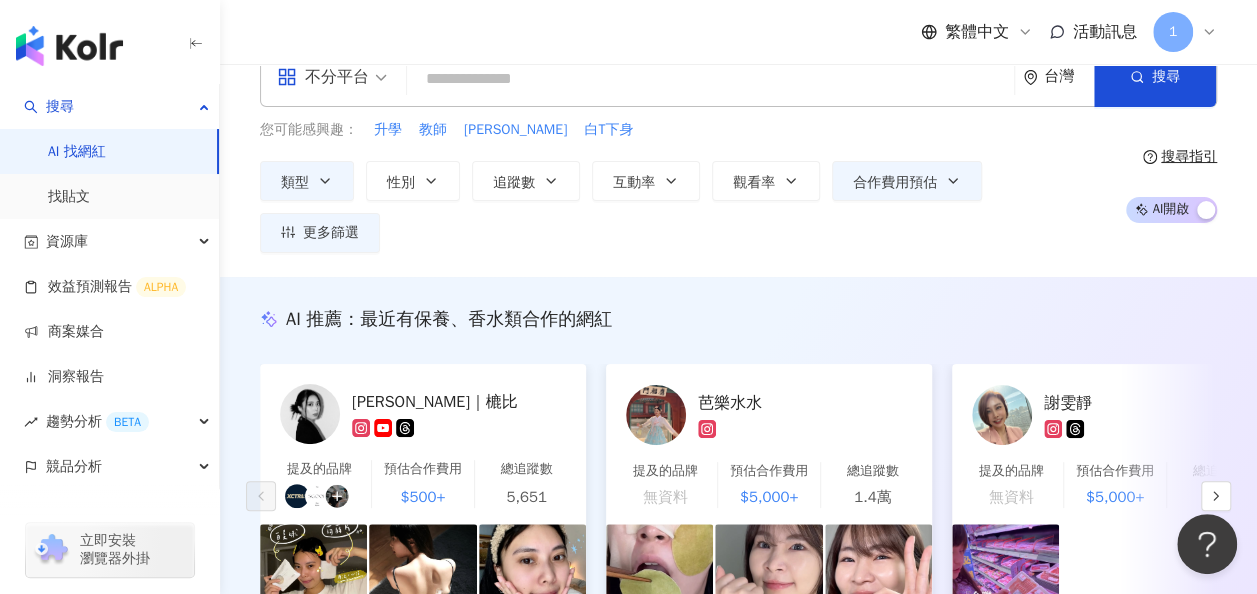 scroll, scrollTop: 100, scrollLeft: 0, axis: vertical 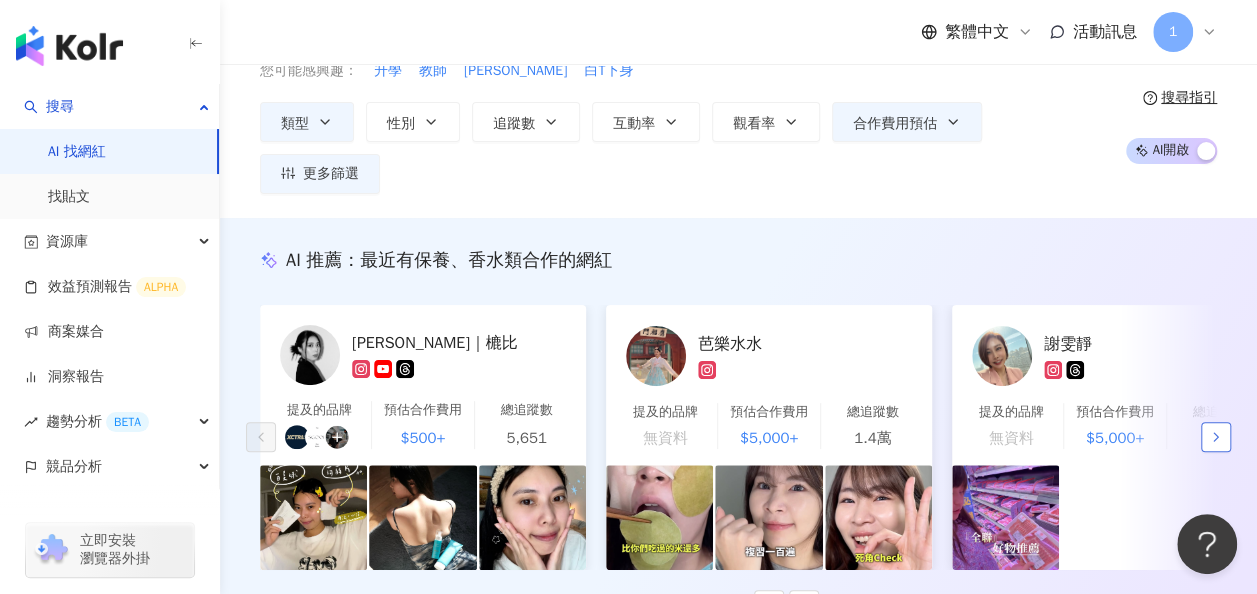 click 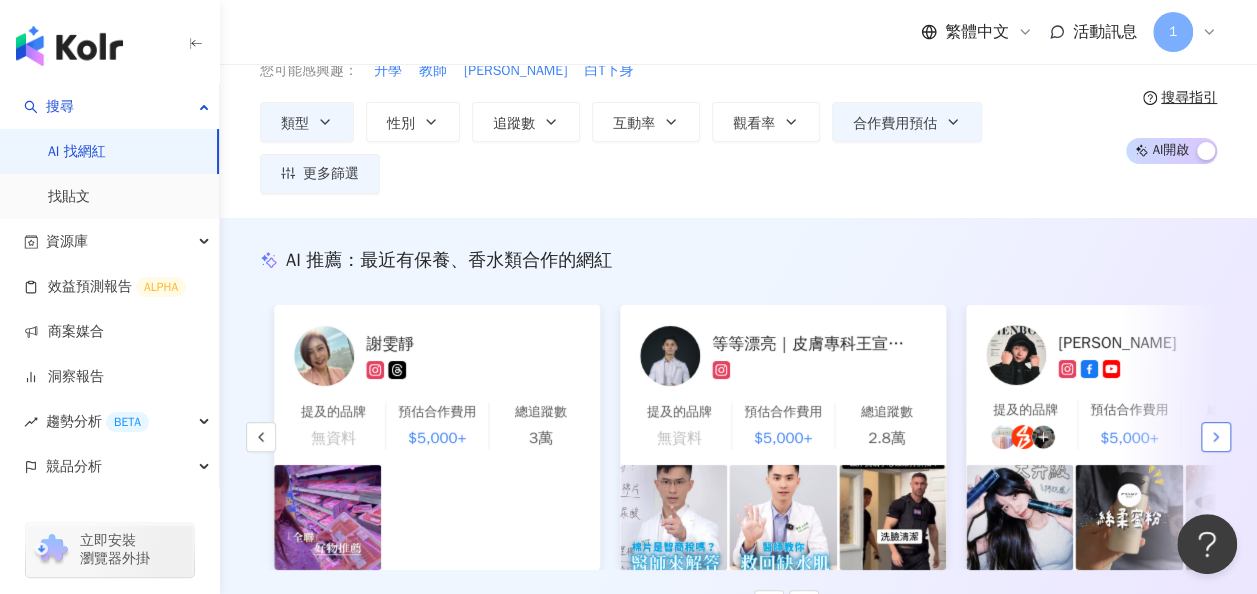 scroll, scrollTop: 0, scrollLeft: 692, axis: horizontal 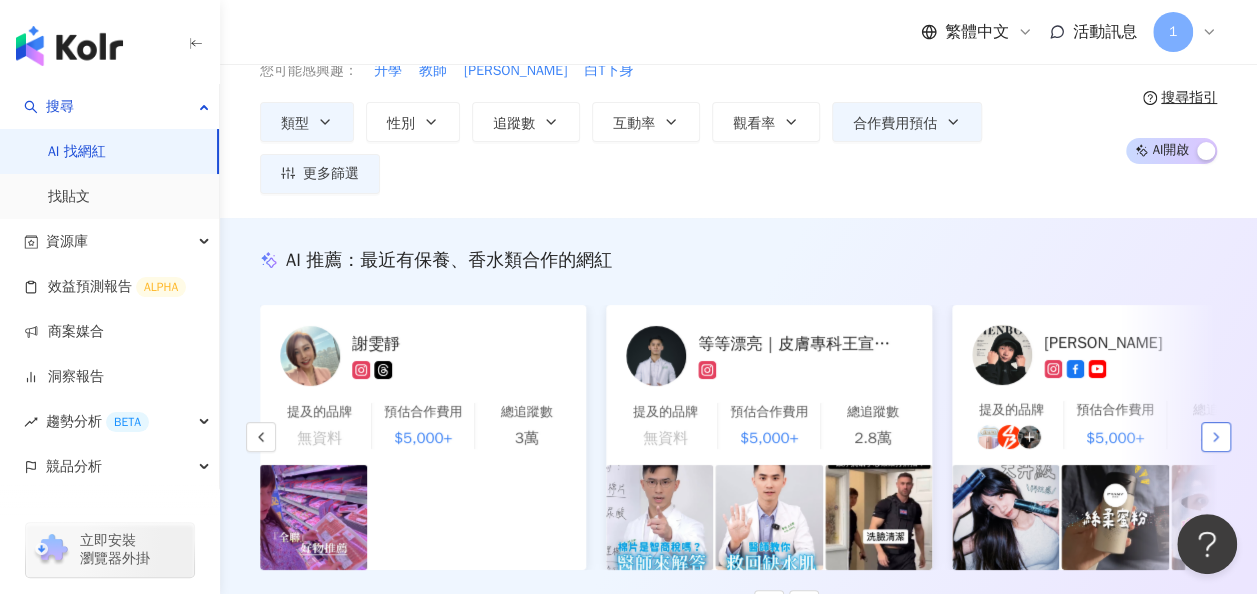 click 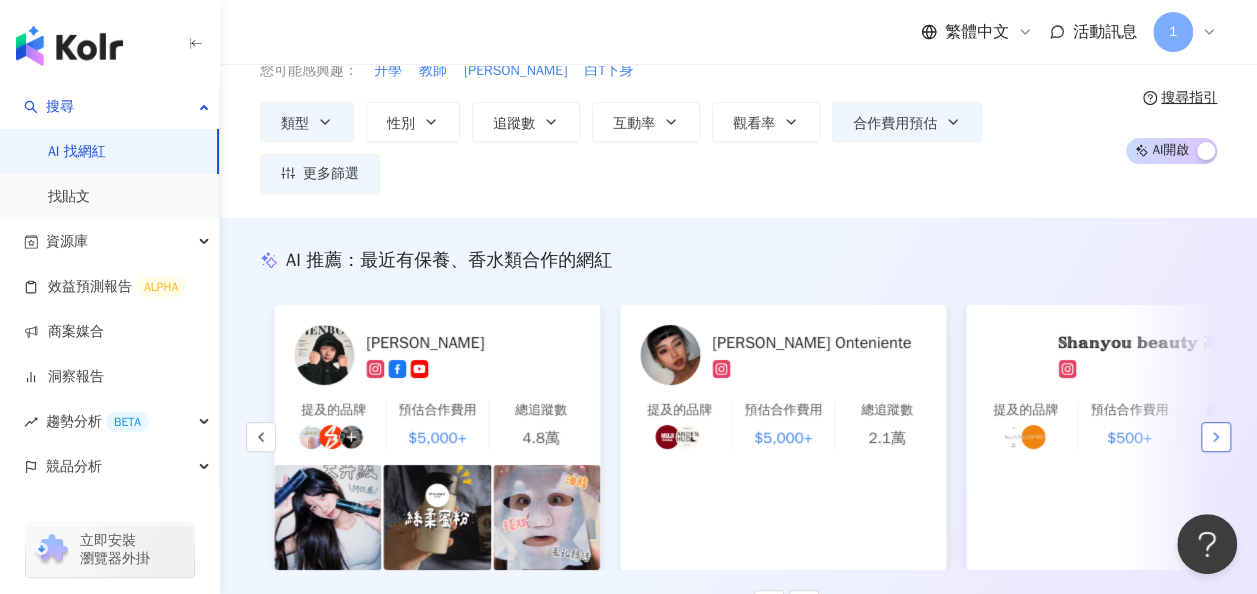 scroll, scrollTop: 0, scrollLeft: 1384, axis: horizontal 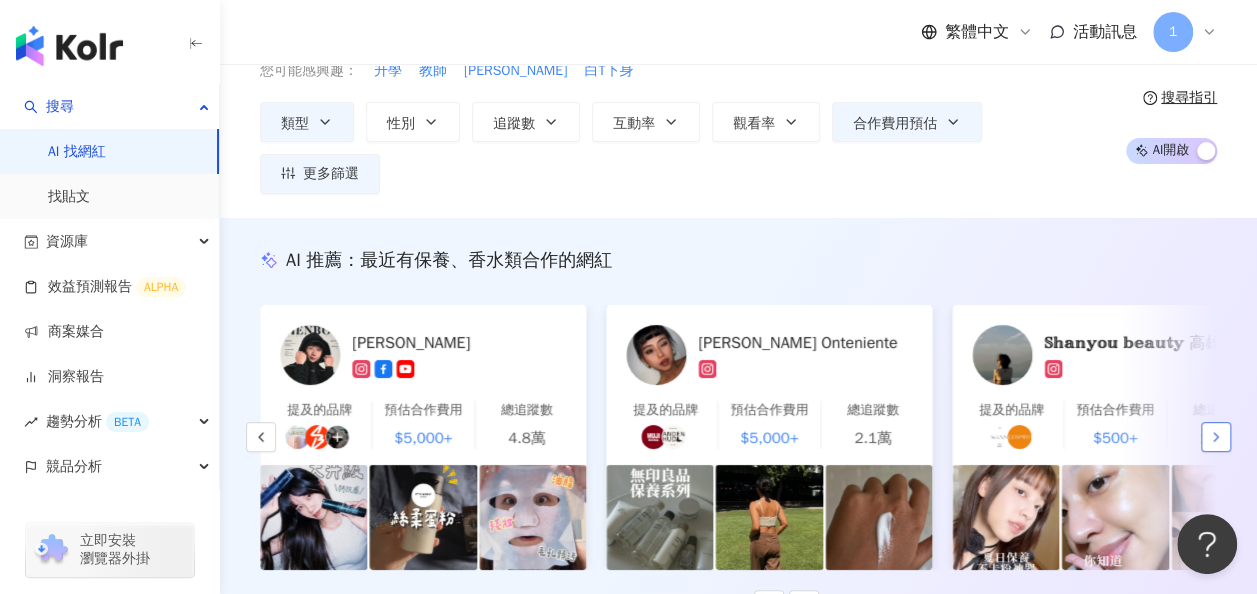 click 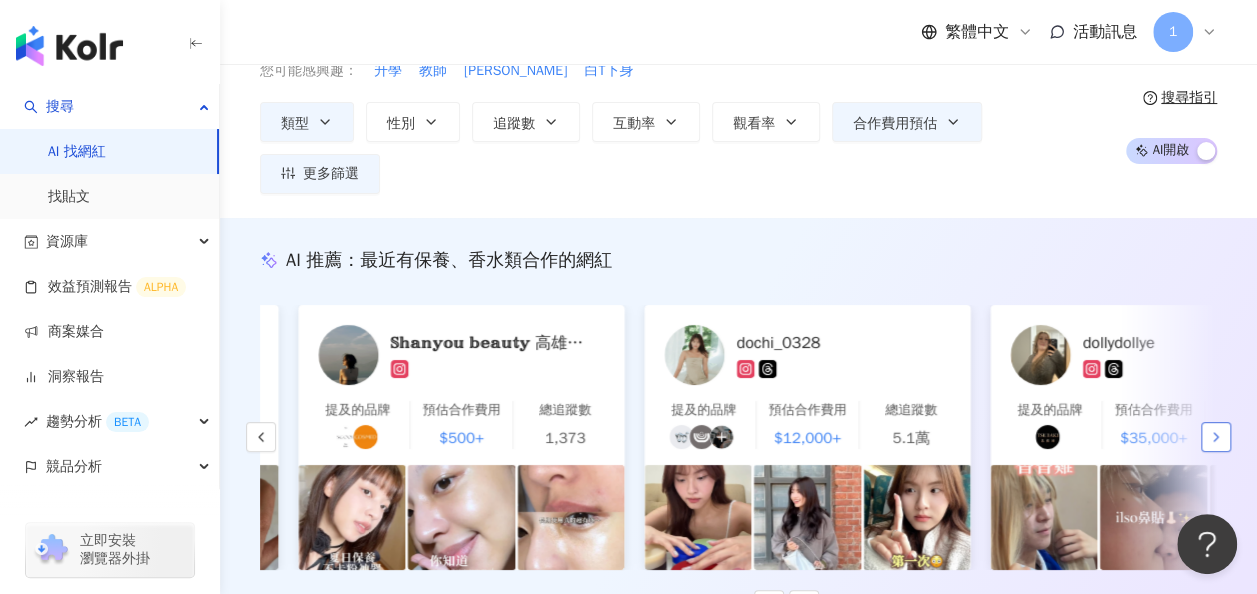 scroll, scrollTop: 0, scrollLeft: 2076, axis: horizontal 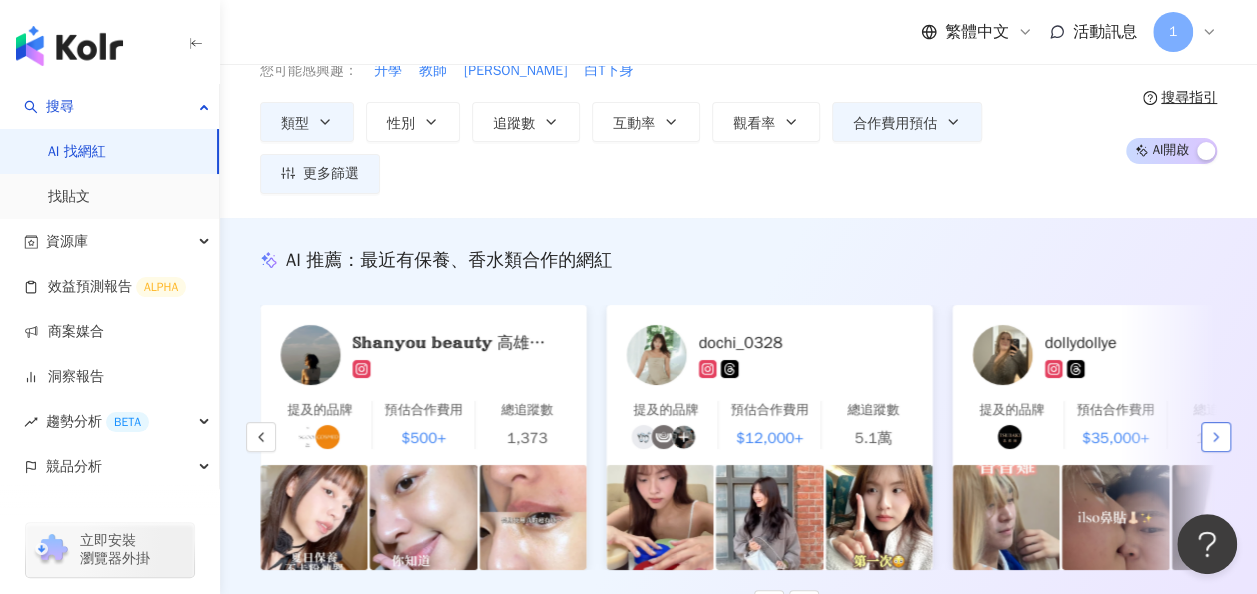 click 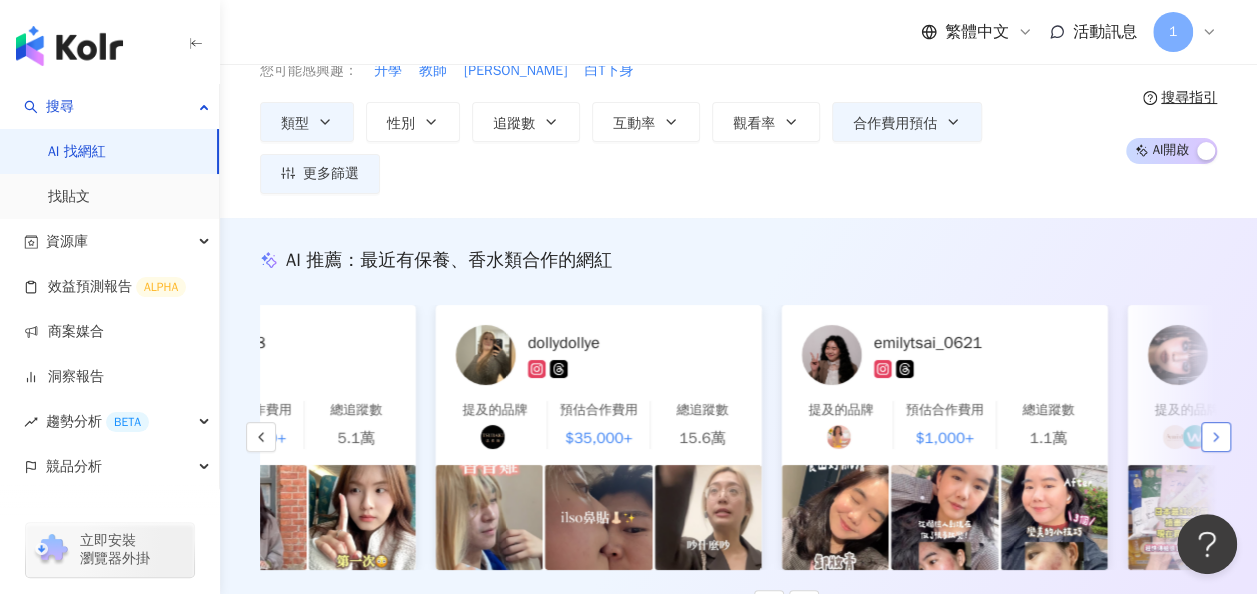 scroll, scrollTop: 0, scrollLeft: 2768, axis: horizontal 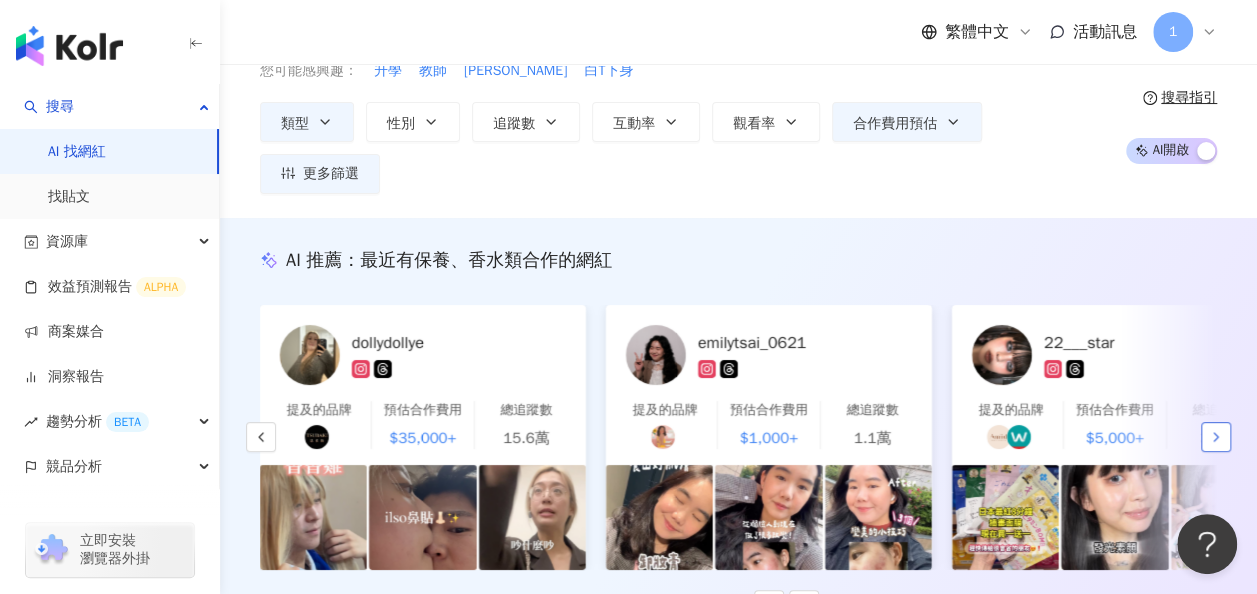 click 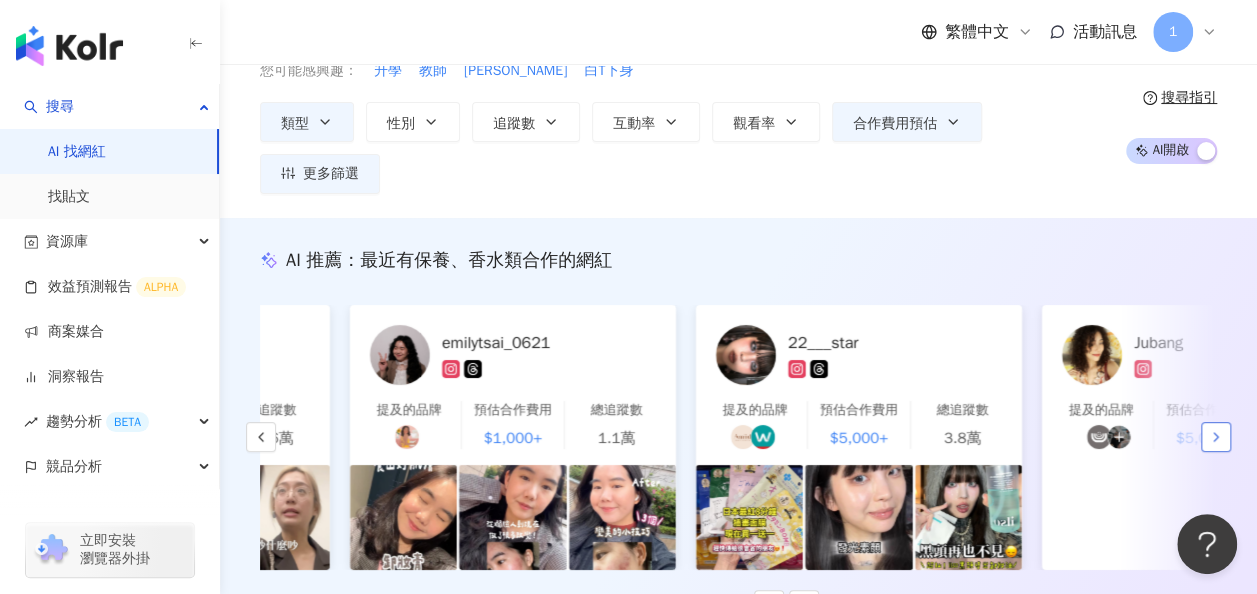 scroll, scrollTop: 0, scrollLeft: 3235, axis: horizontal 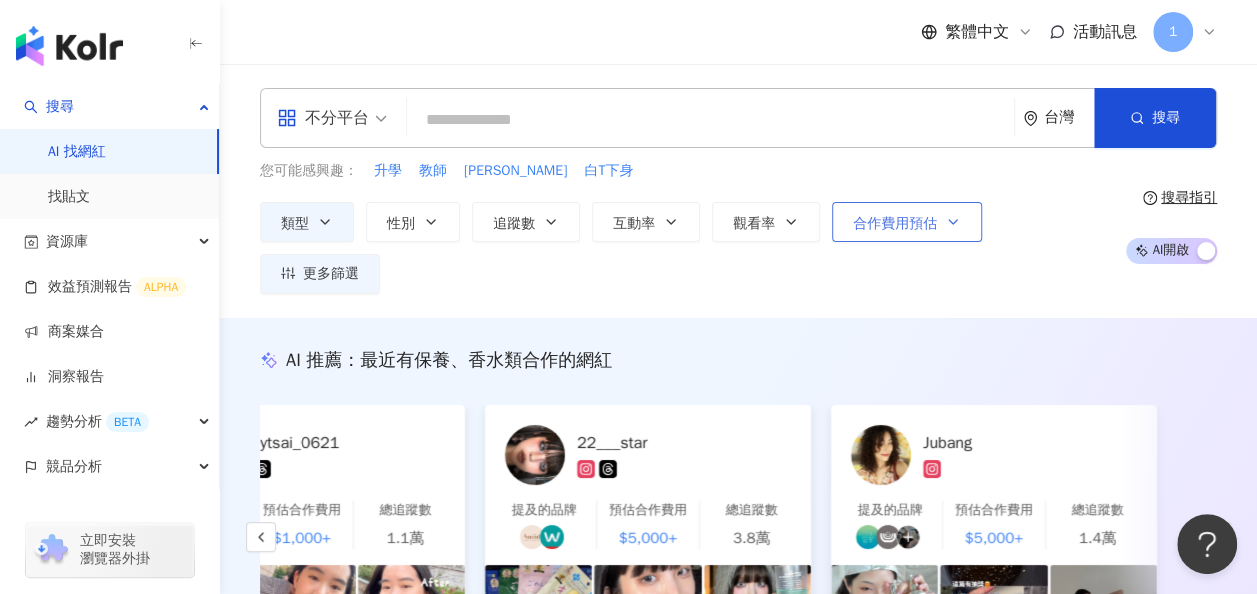 click on "合作費用預估" at bounding box center [895, 224] 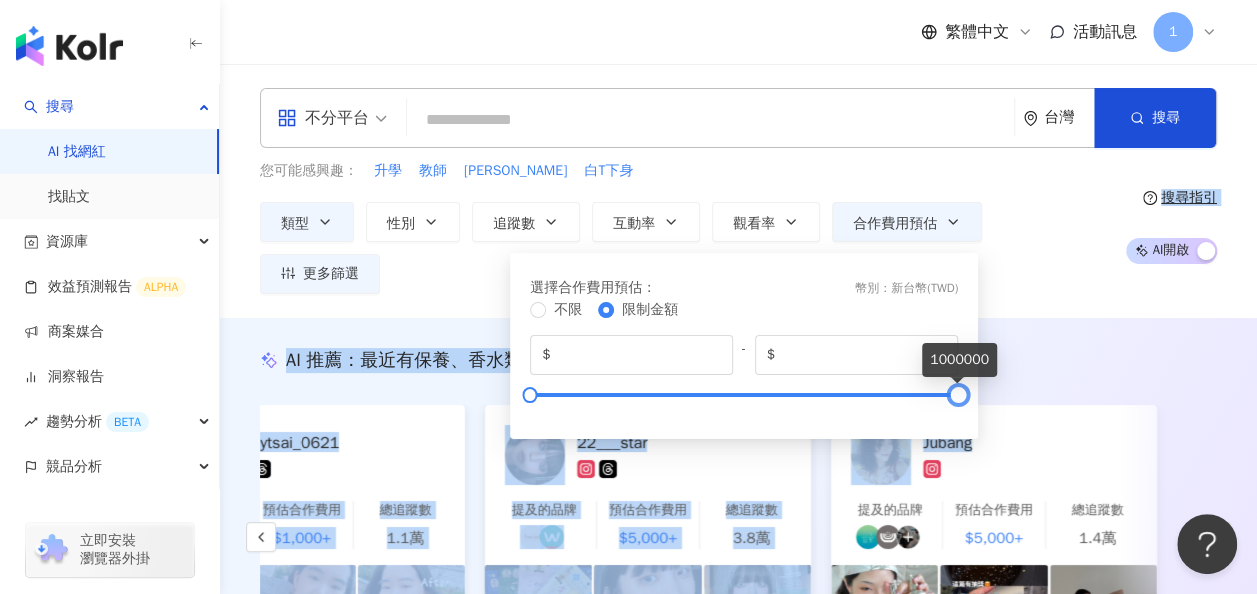 drag, startPoint x: 536, startPoint y: 396, endPoint x: 1098, endPoint y: 408, distance: 562.1281 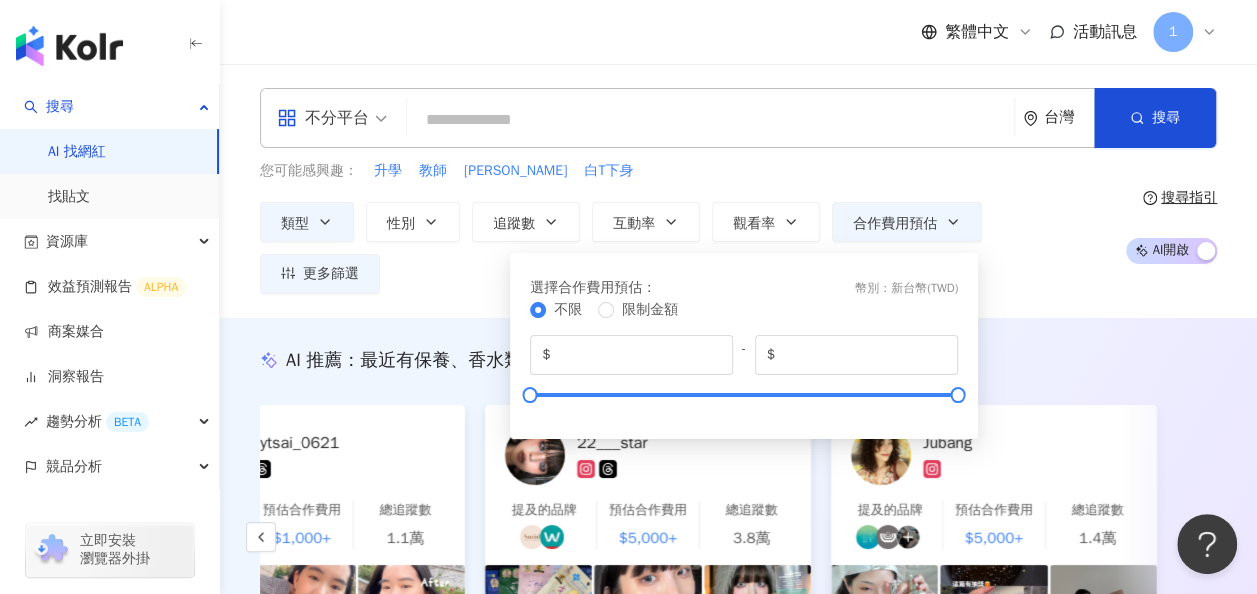 click on "不限 限制金額 $ *  -  $ *******" at bounding box center [744, 357] 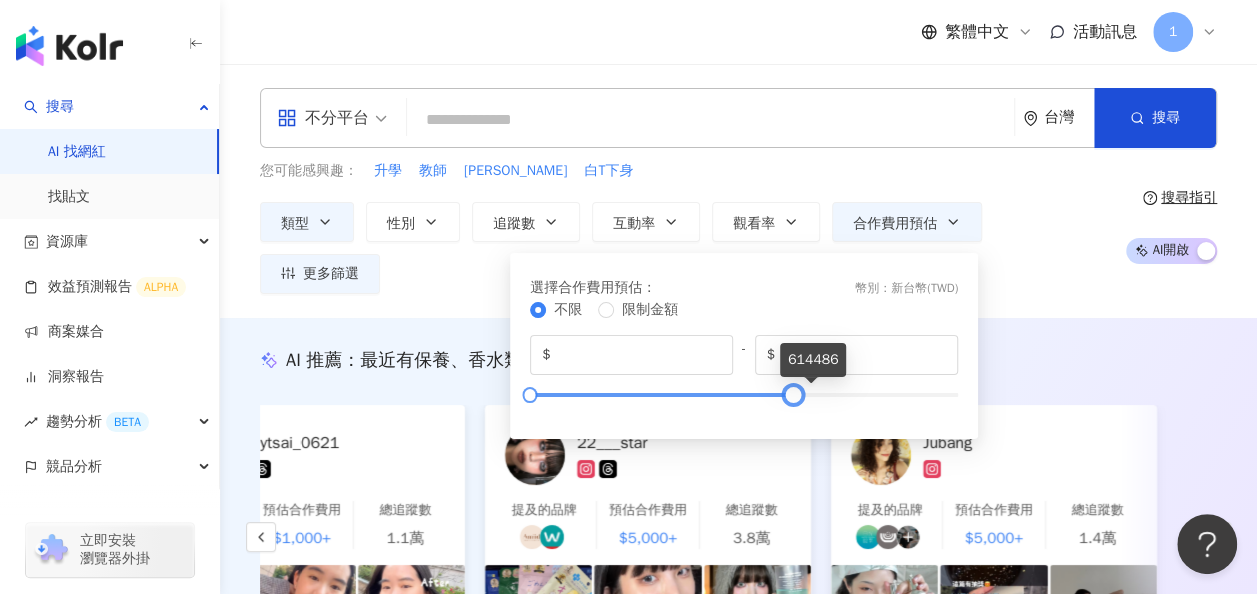 type on "******" 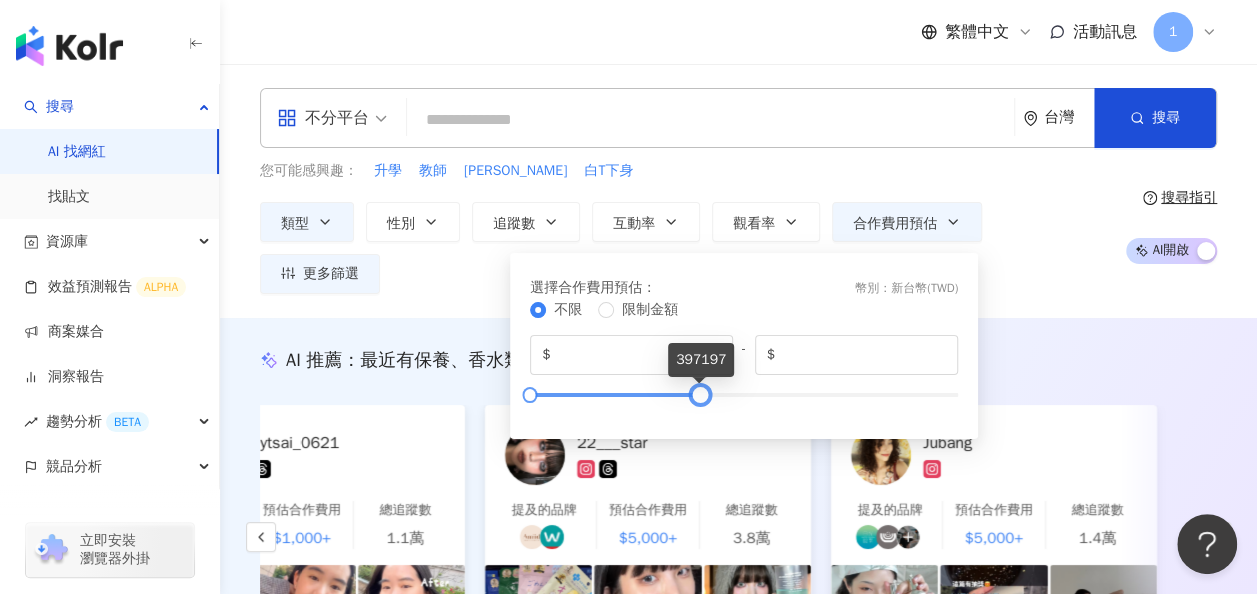 drag, startPoint x: 957, startPoint y: 394, endPoint x: 699, endPoint y: 397, distance: 258.01746 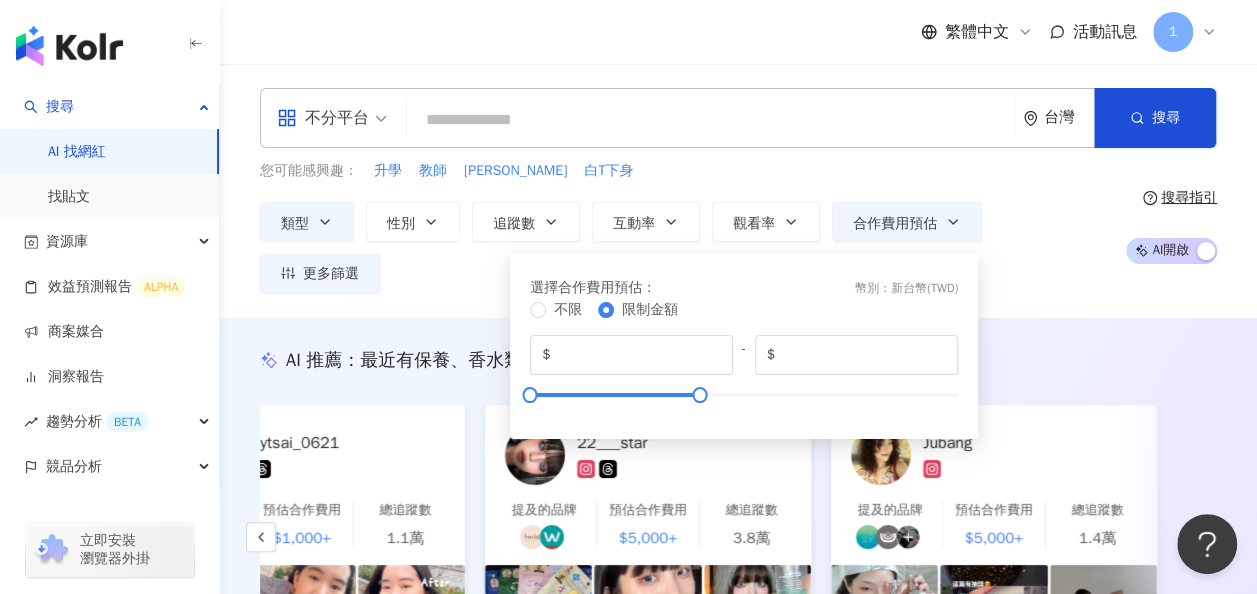 click on "AI 推薦 ： 最近有保養、香水類合作的網紅" at bounding box center [738, 360] 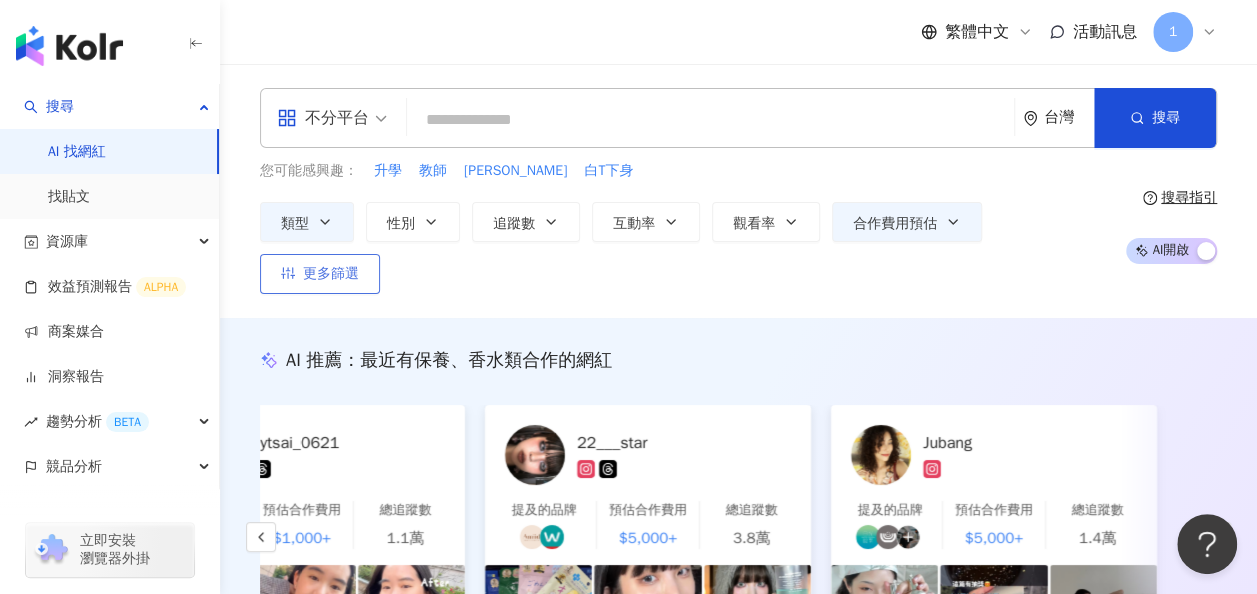 click on "更多篩選" at bounding box center [331, 274] 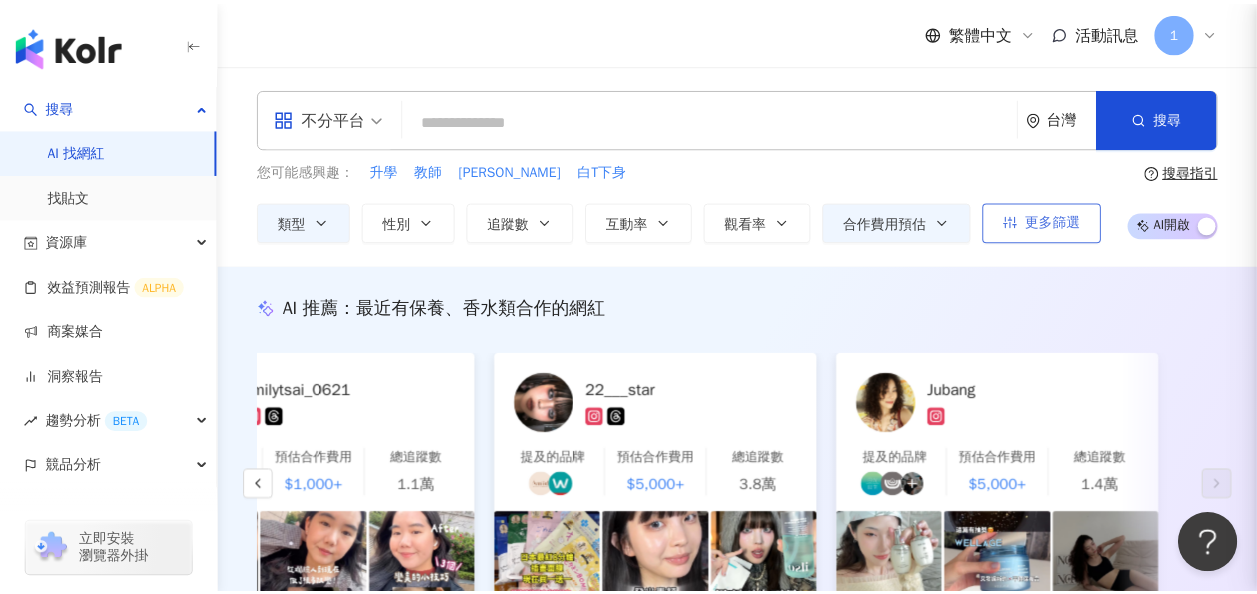 scroll, scrollTop: 0, scrollLeft: 3220, axis: horizontal 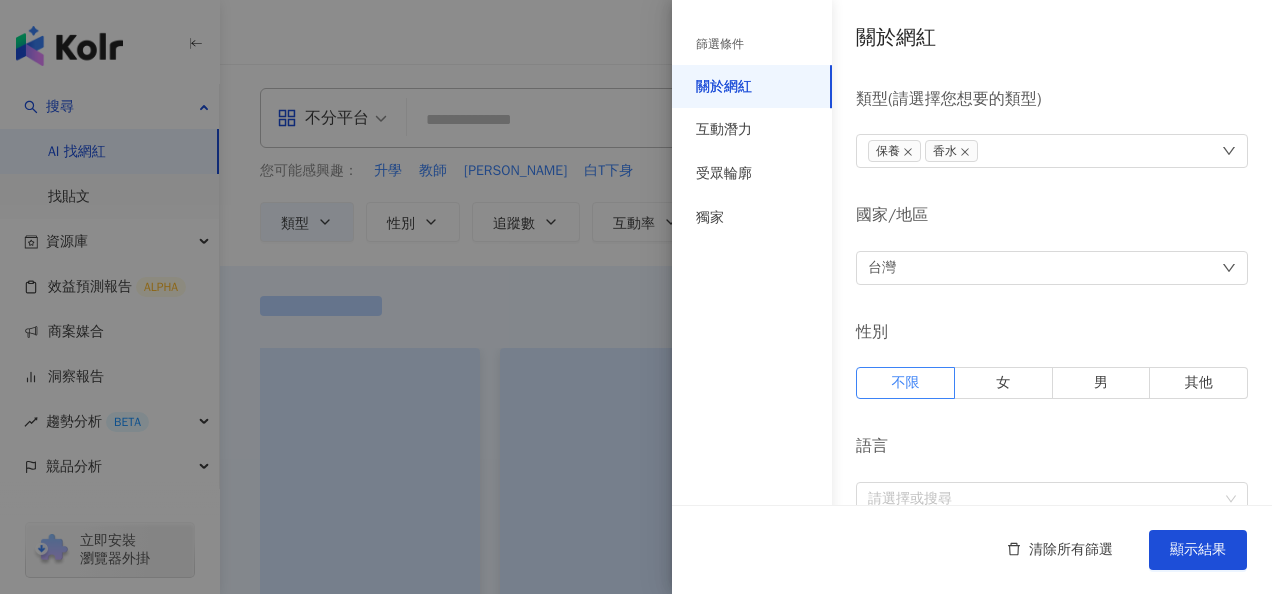 type on "******" 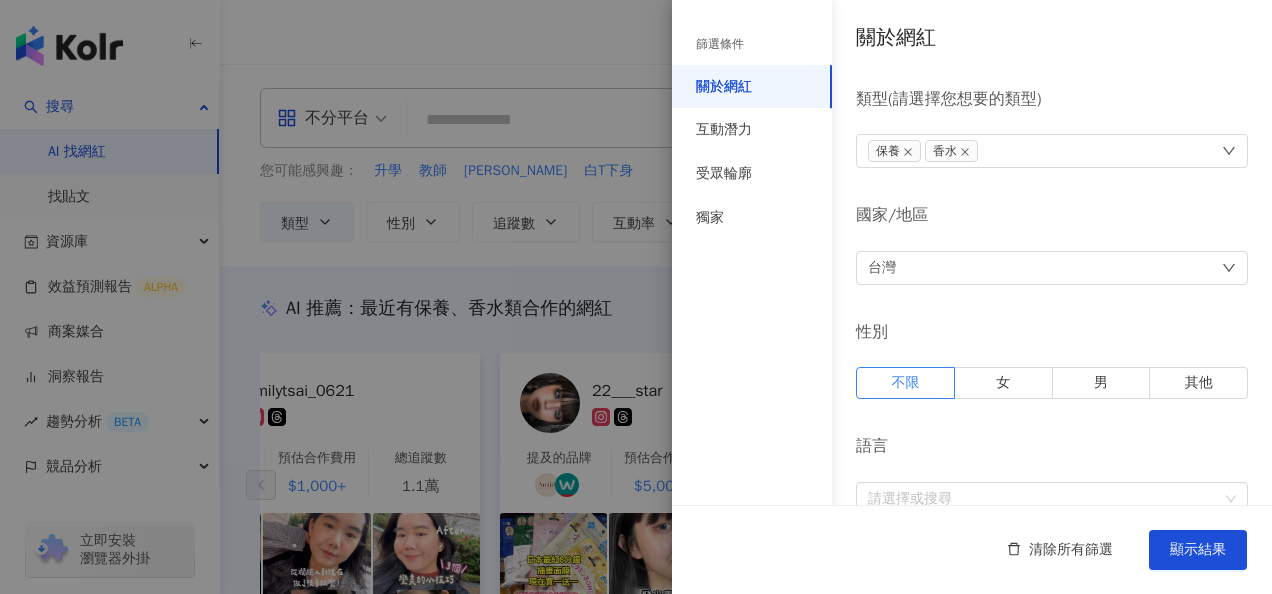 click at bounding box center (636, 297) 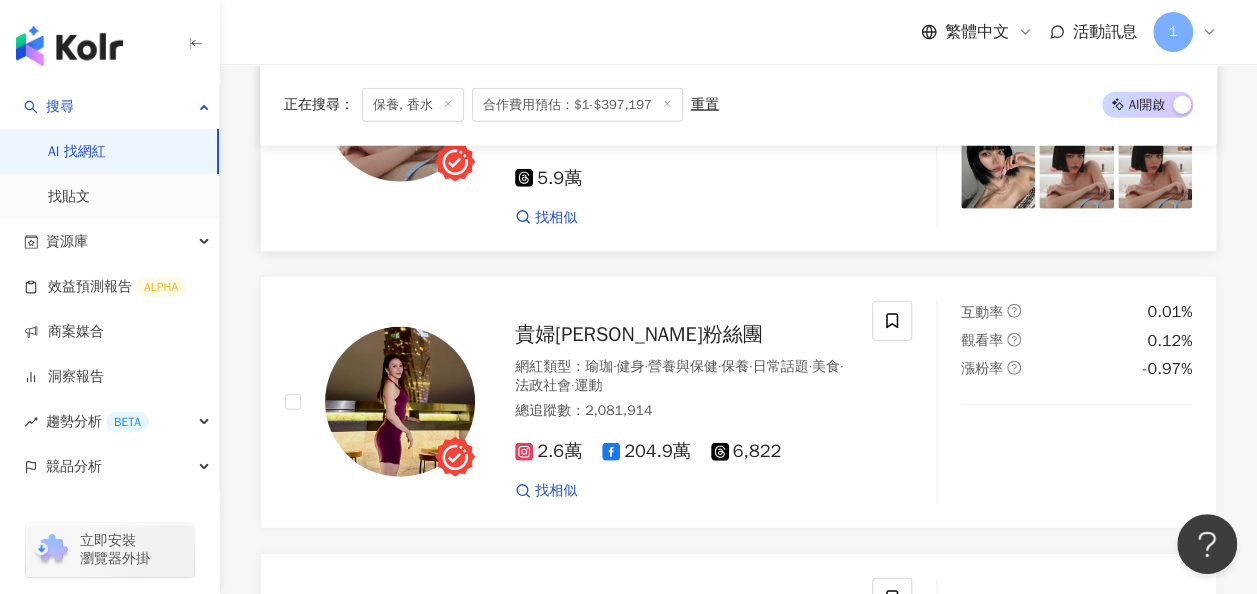 scroll, scrollTop: 2500, scrollLeft: 0, axis: vertical 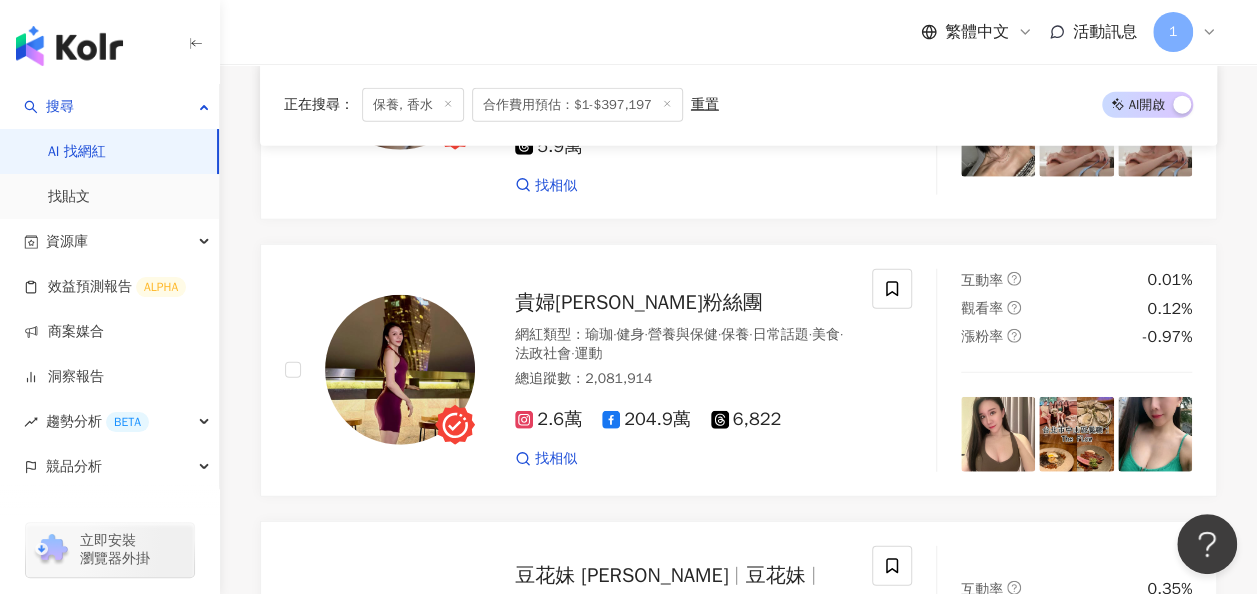 click on "保養, 香水" at bounding box center [413, 105] 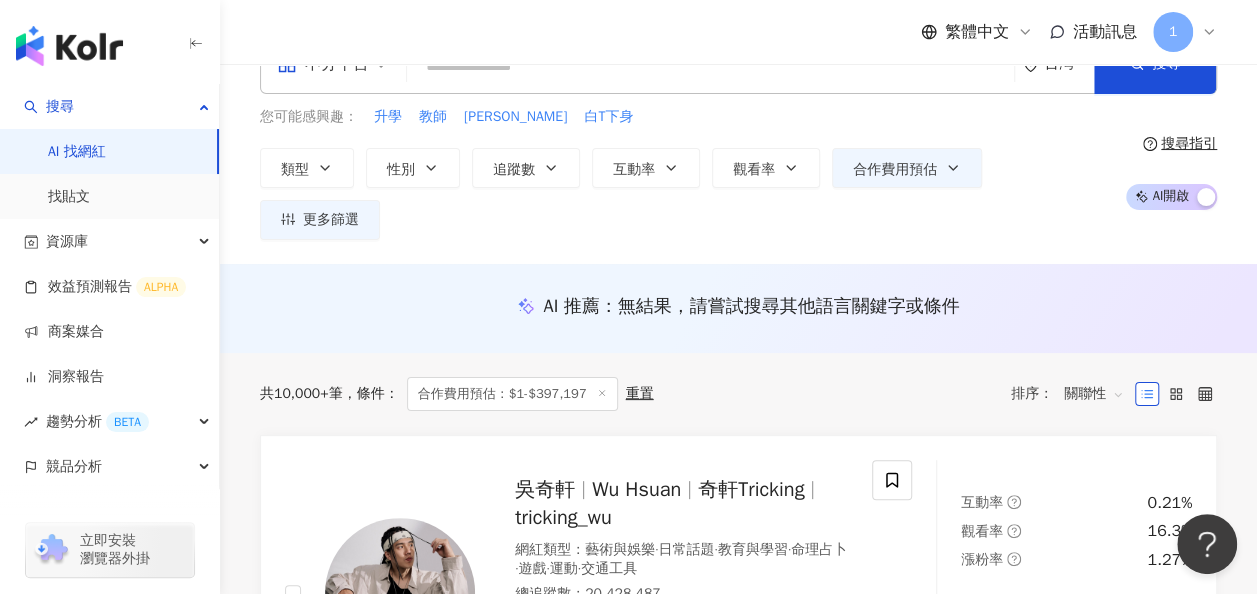 scroll, scrollTop: 0, scrollLeft: 0, axis: both 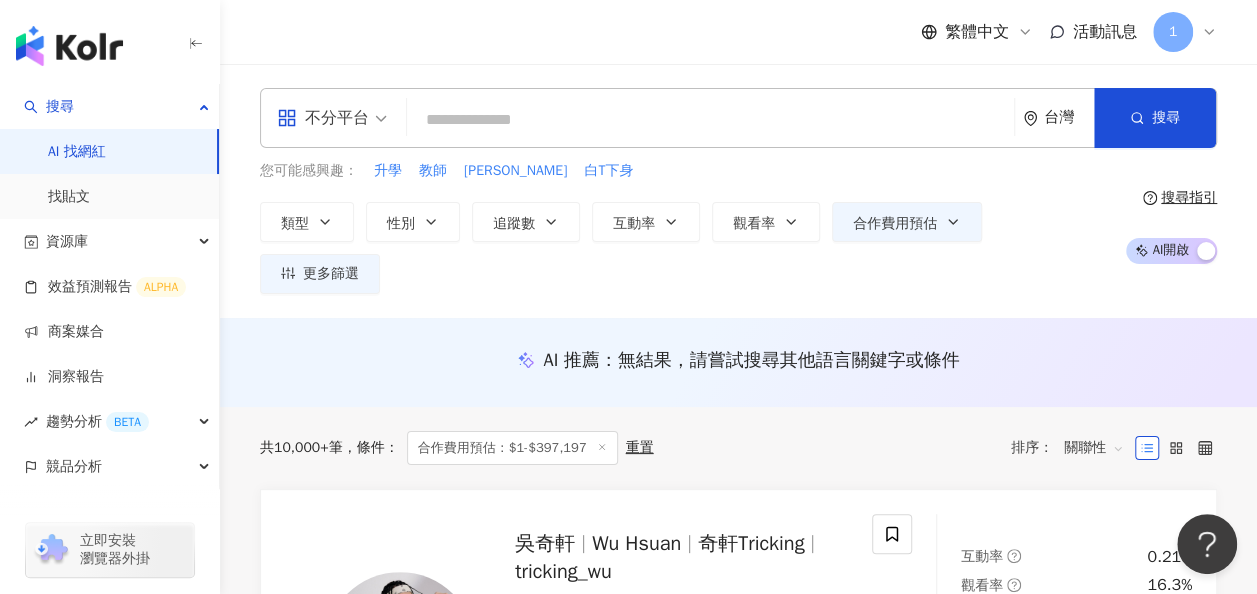 click at bounding box center [710, 120] 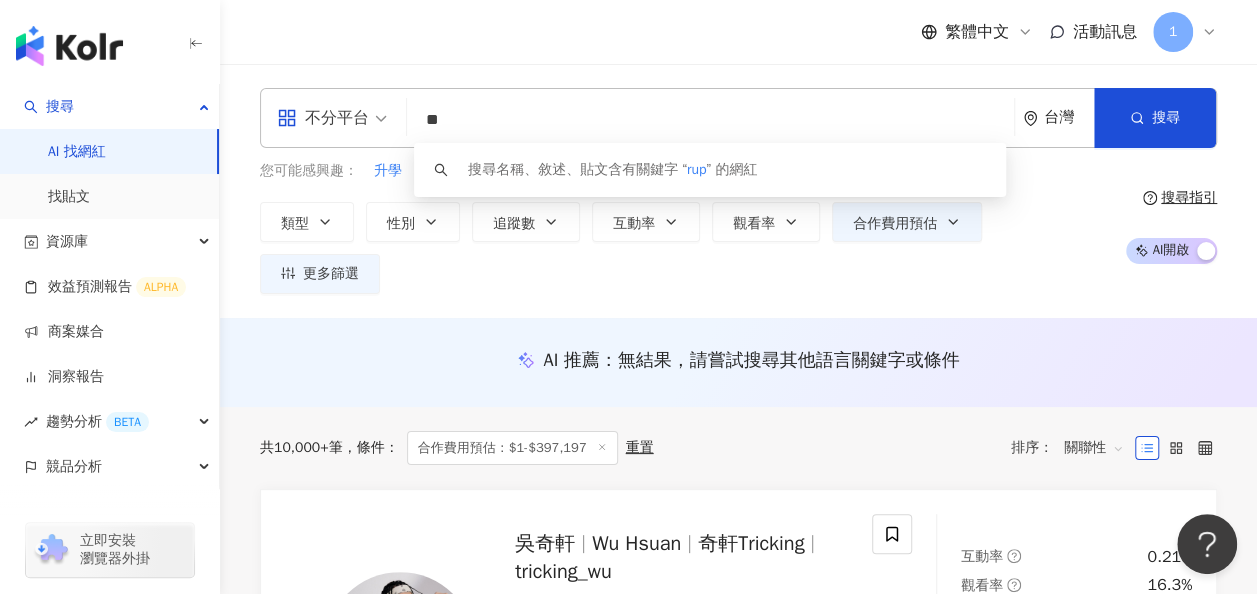 type on "*" 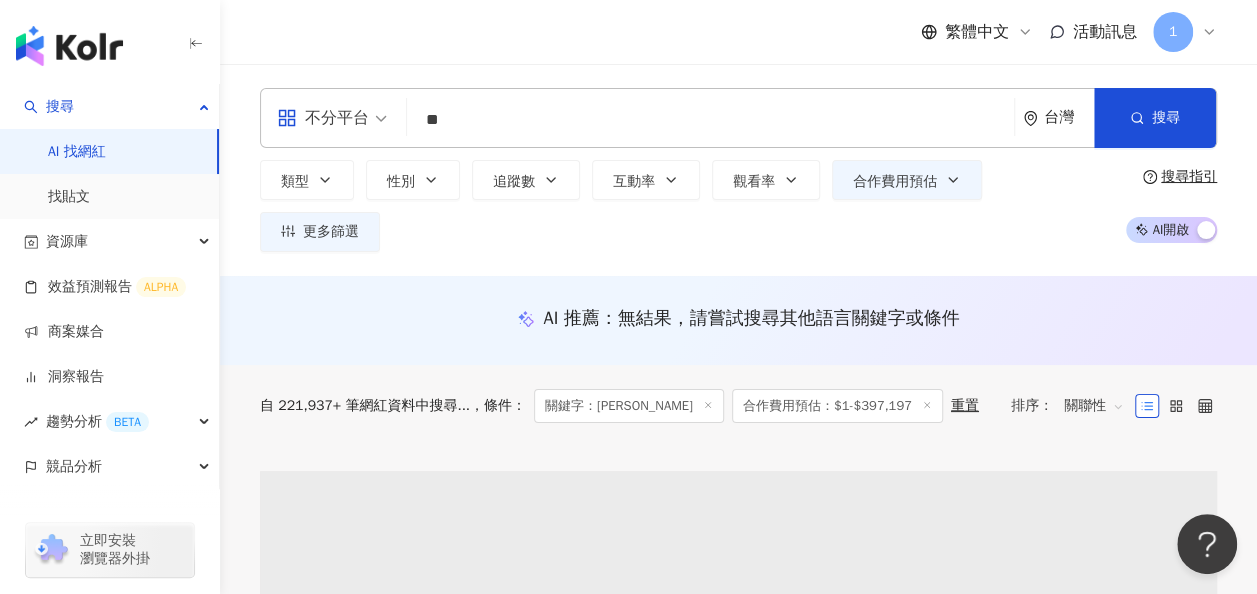 click on "**" at bounding box center (710, 120) 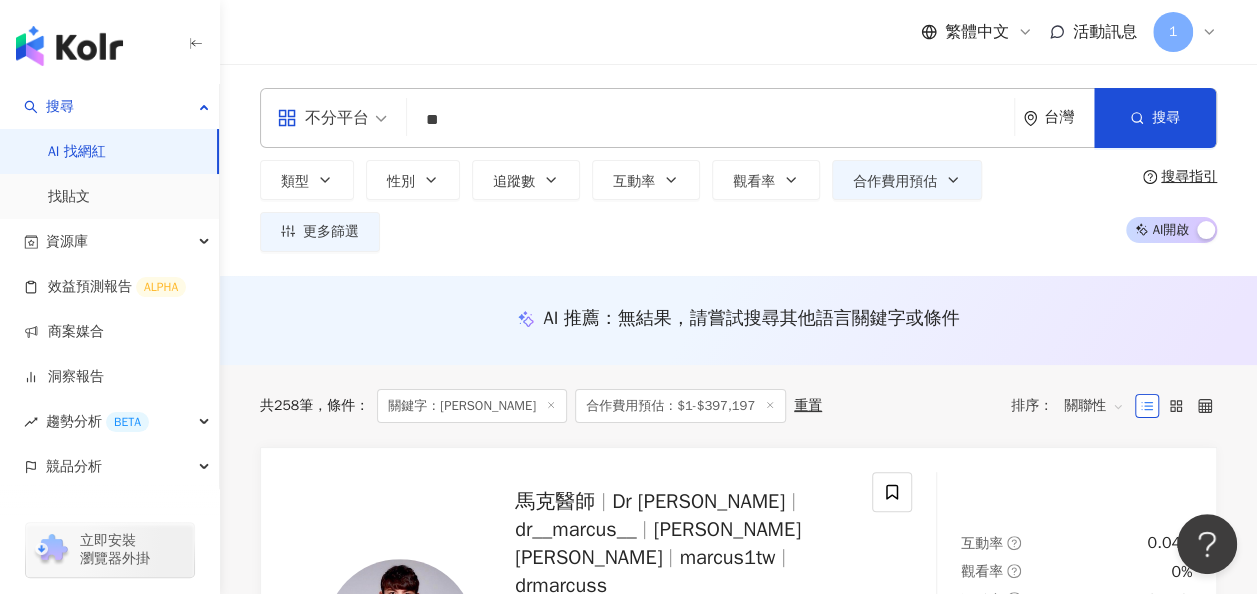 type on "**" 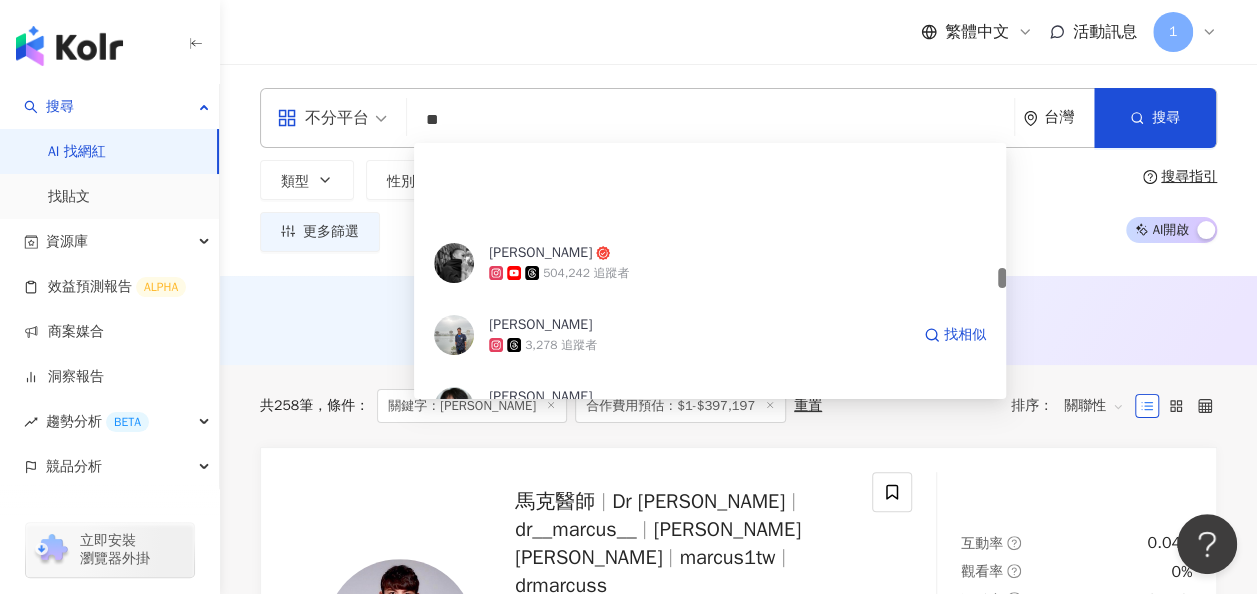 scroll, scrollTop: 1600, scrollLeft: 0, axis: vertical 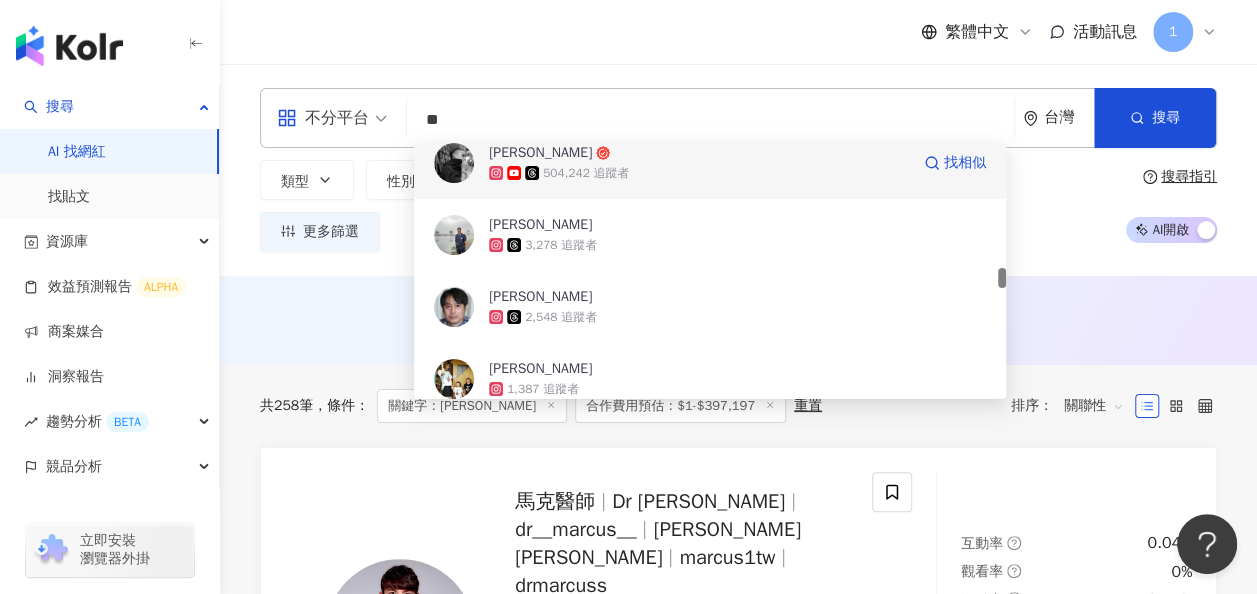 click on "504,242   追蹤者" at bounding box center [699, 173] 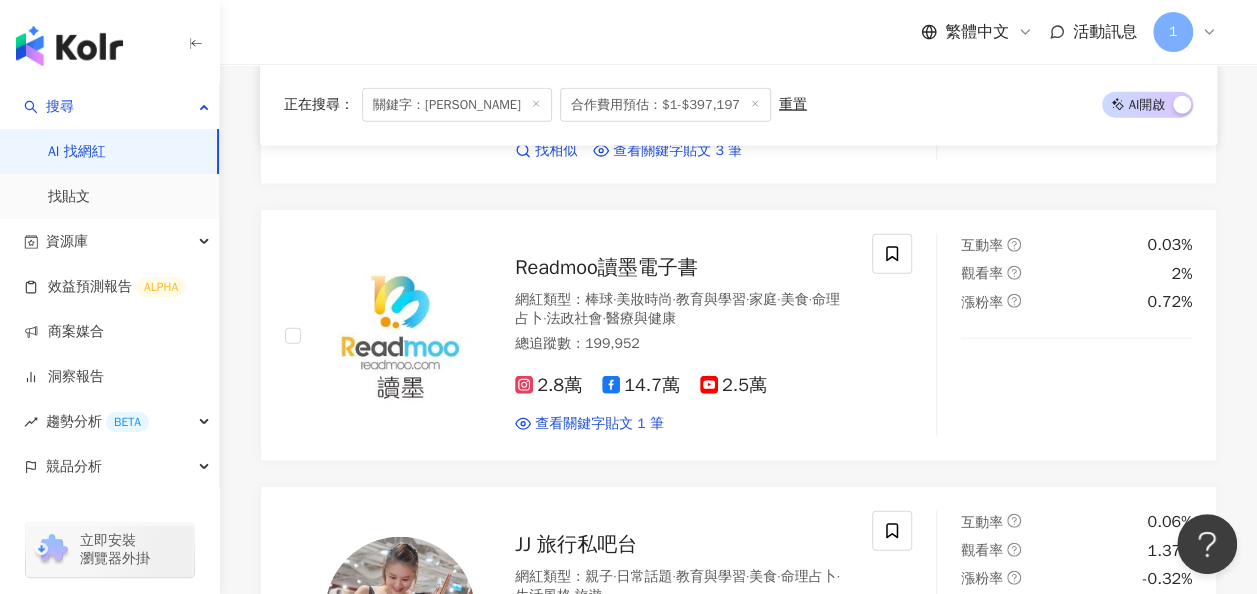 scroll, scrollTop: 2200, scrollLeft: 0, axis: vertical 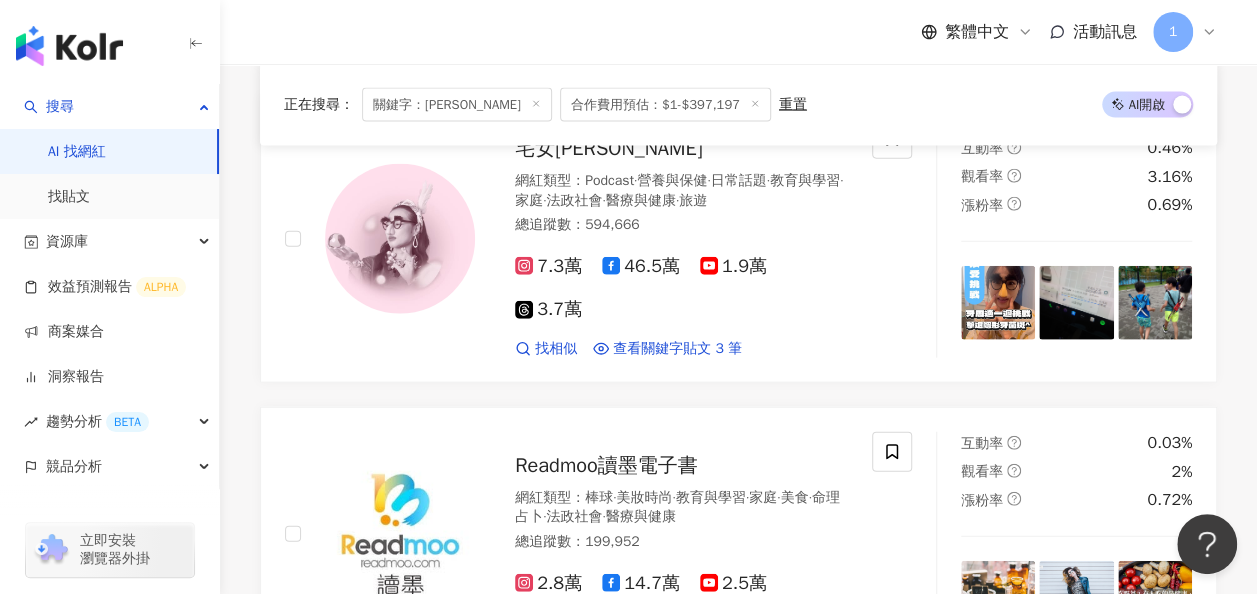 click 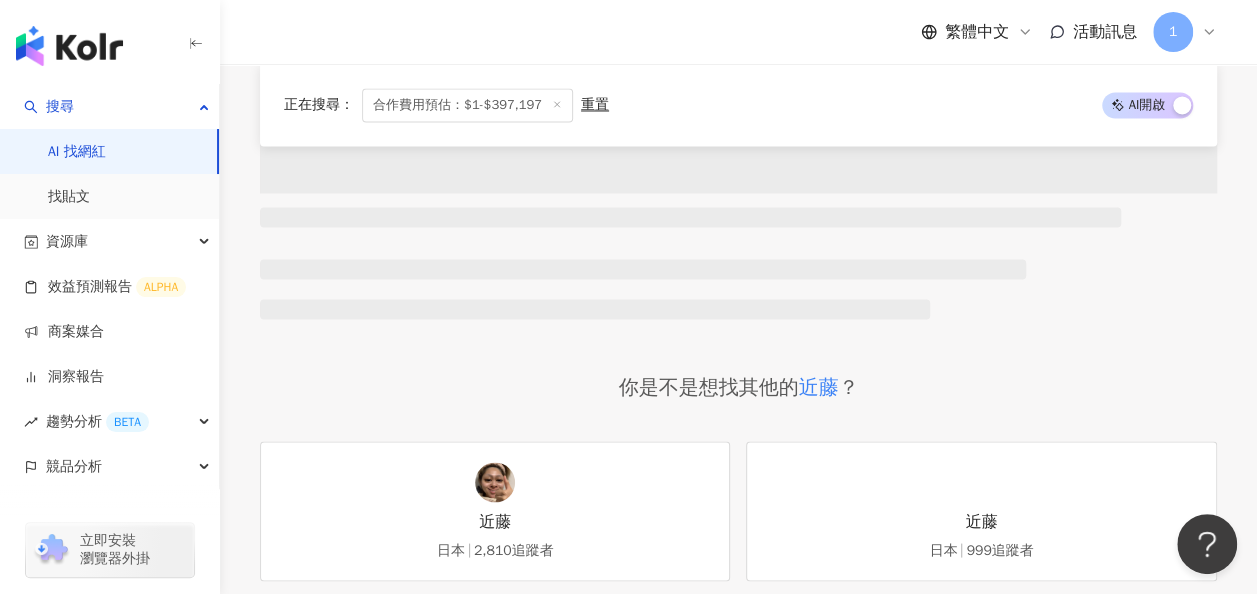 scroll, scrollTop: 0, scrollLeft: 0, axis: both 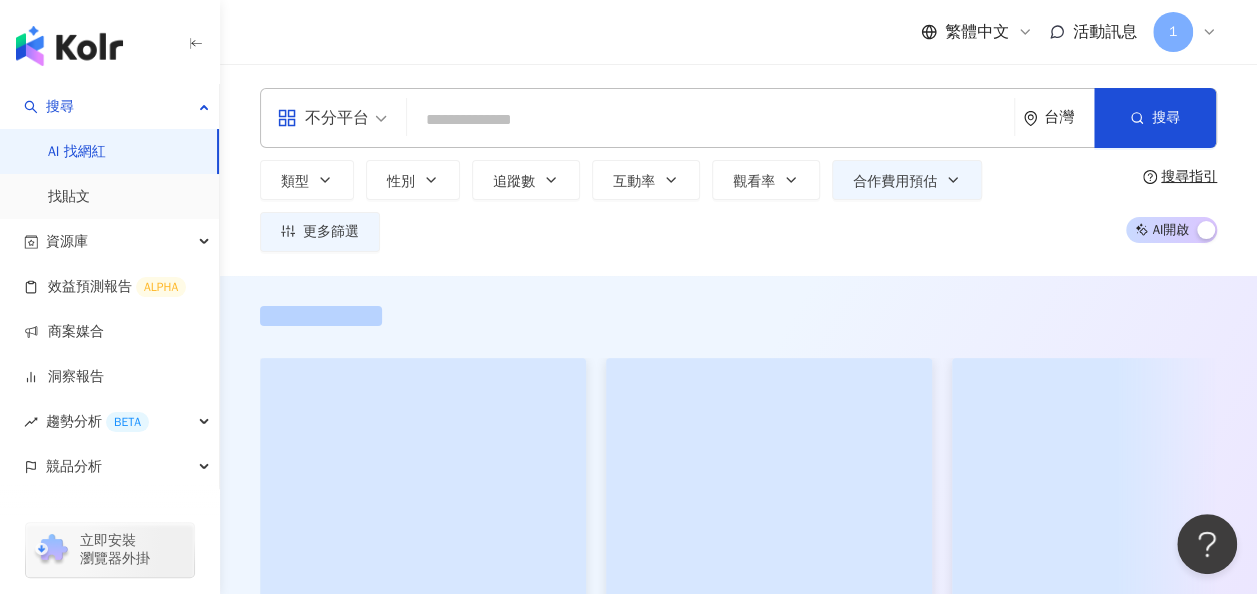 click at bounding box center (710, 120) 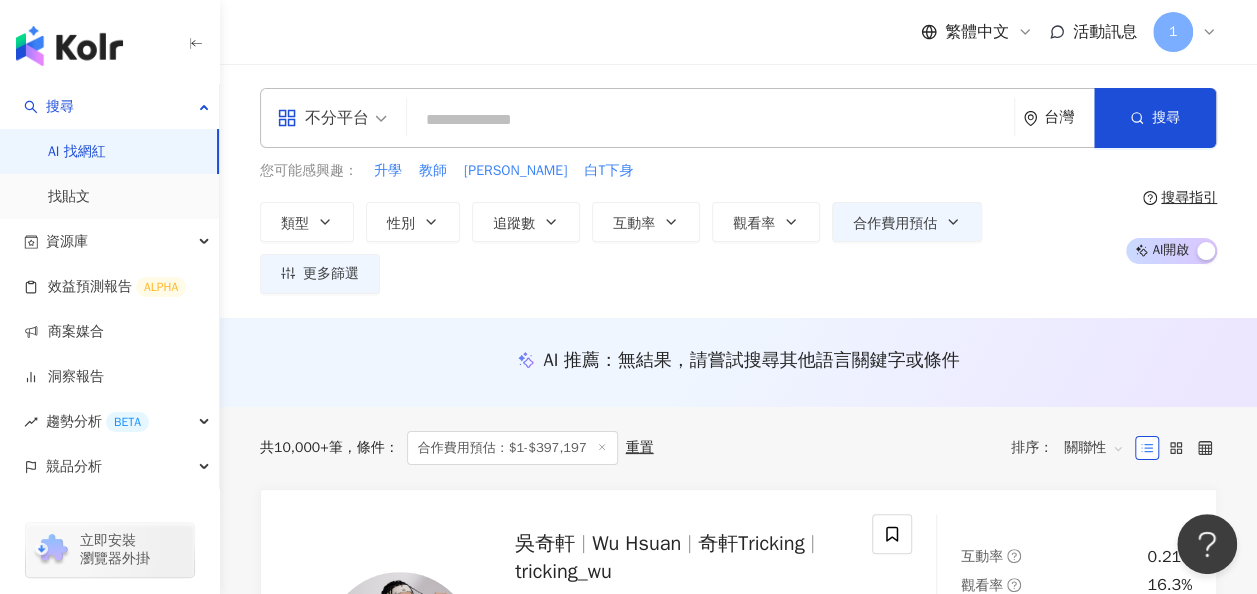 type on "*" 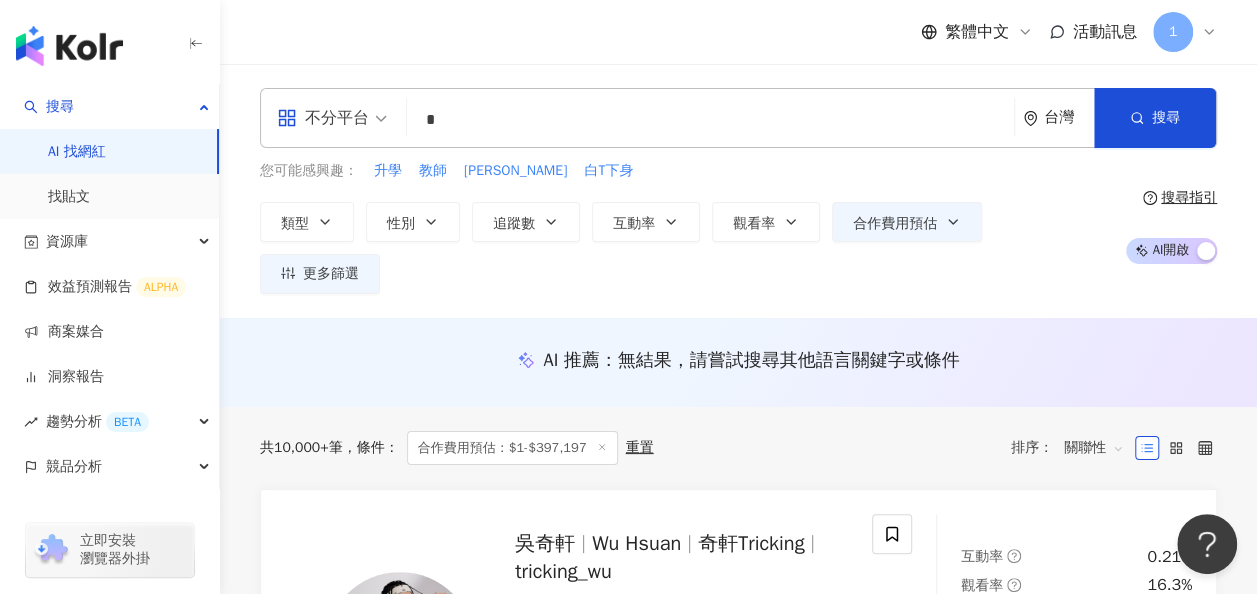 scroll, scrollTop: 0, scrollLeft: 0, axis: both 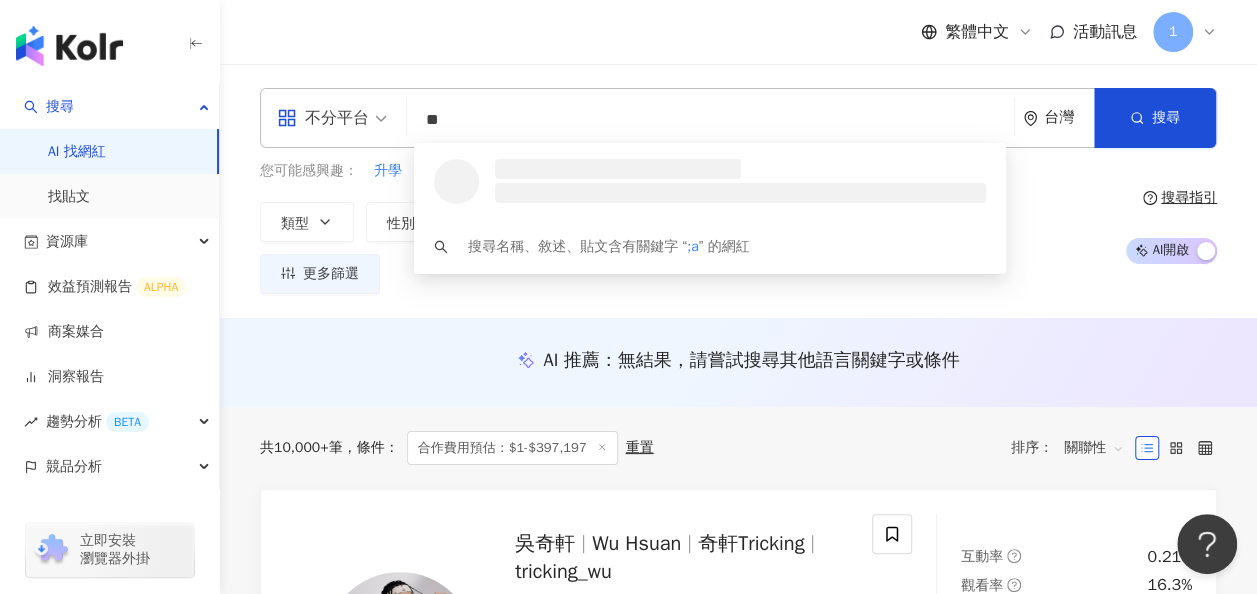 type on "*" 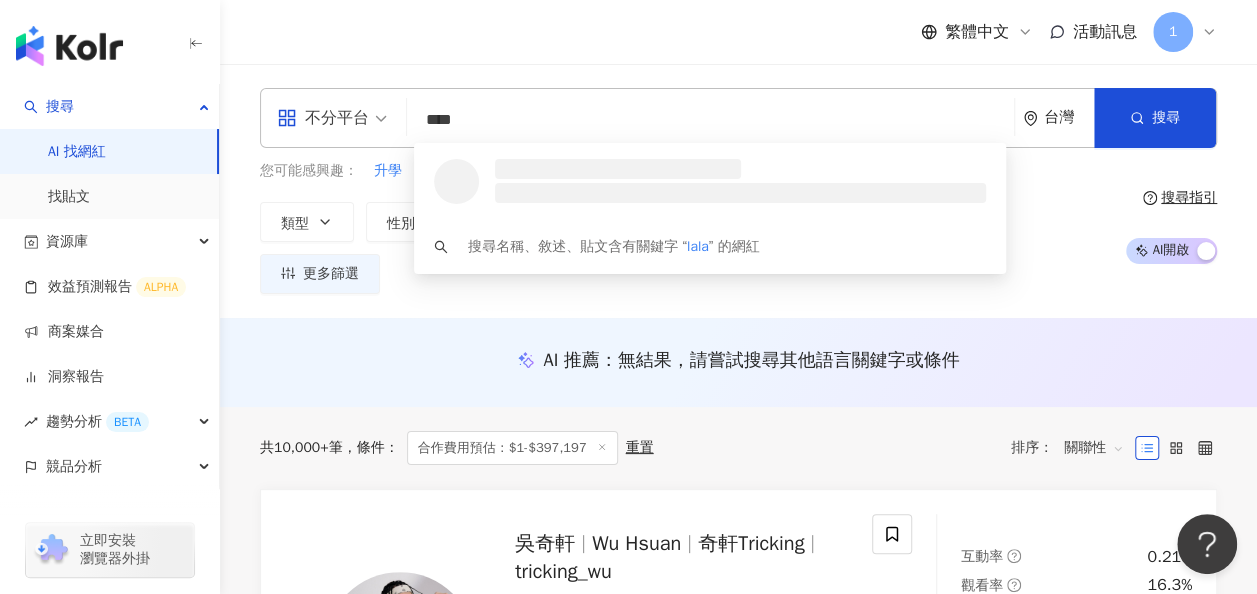 scroll, scrollTop: 0, scrollLeft: 0, axis: both 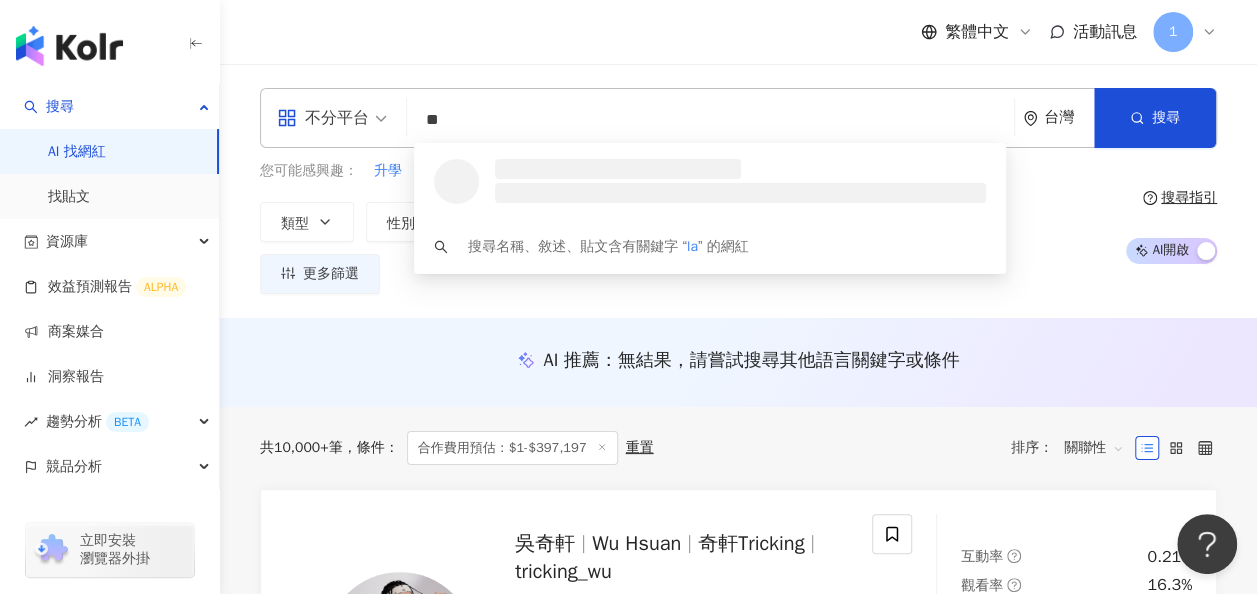 type on "*" 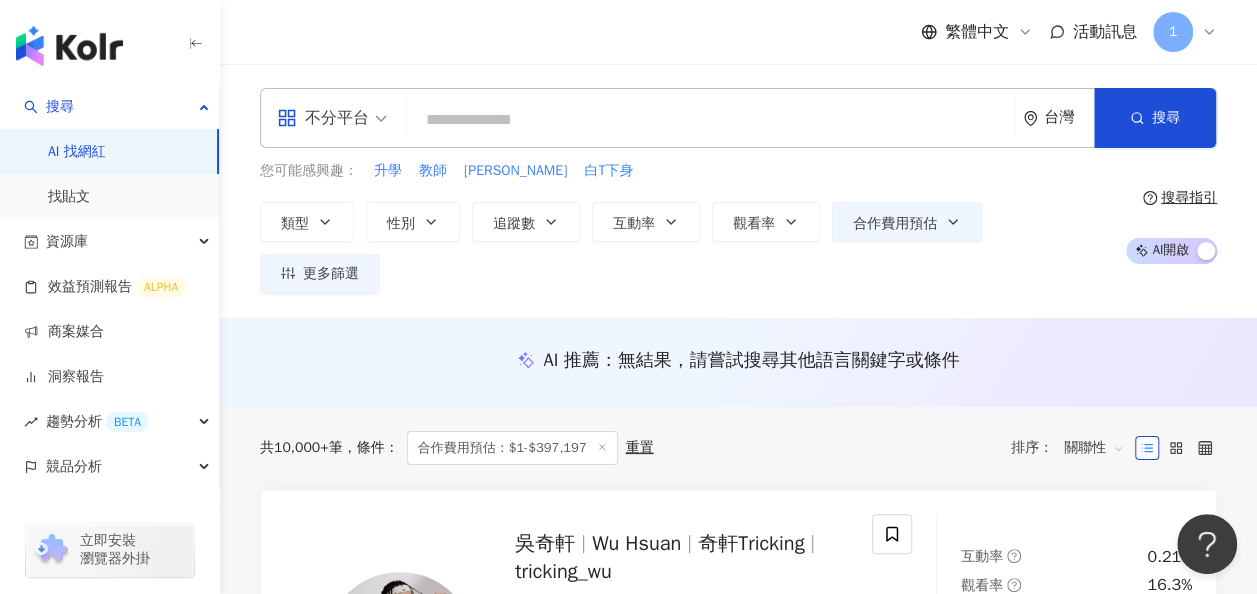 click at bounding box center (710, 120) 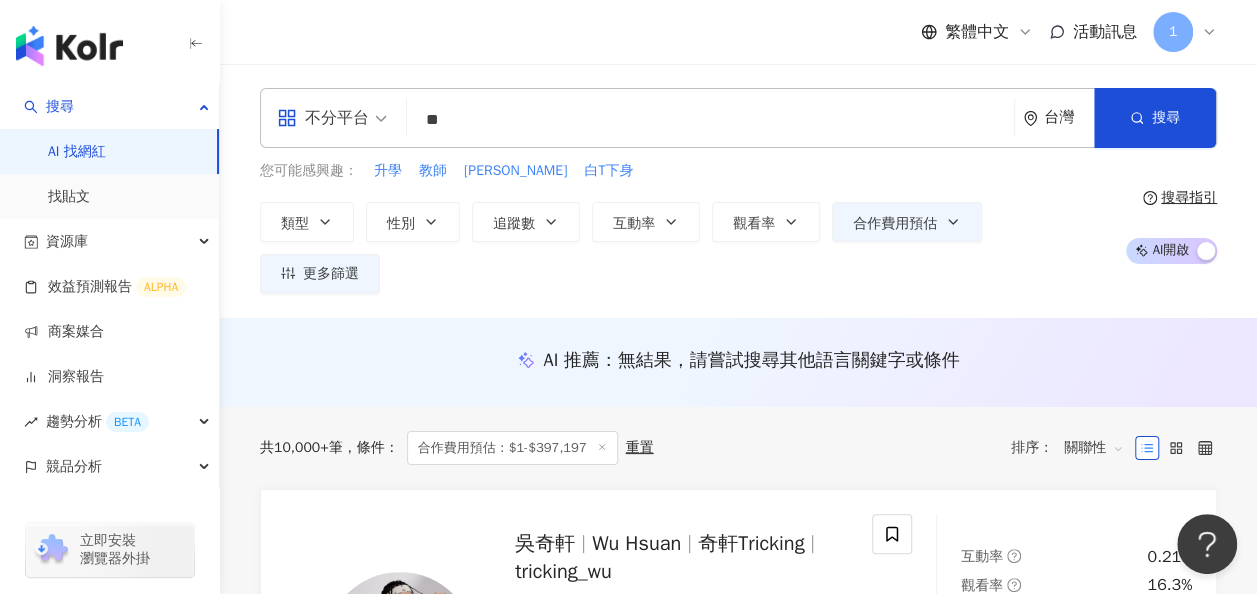 type on "*" 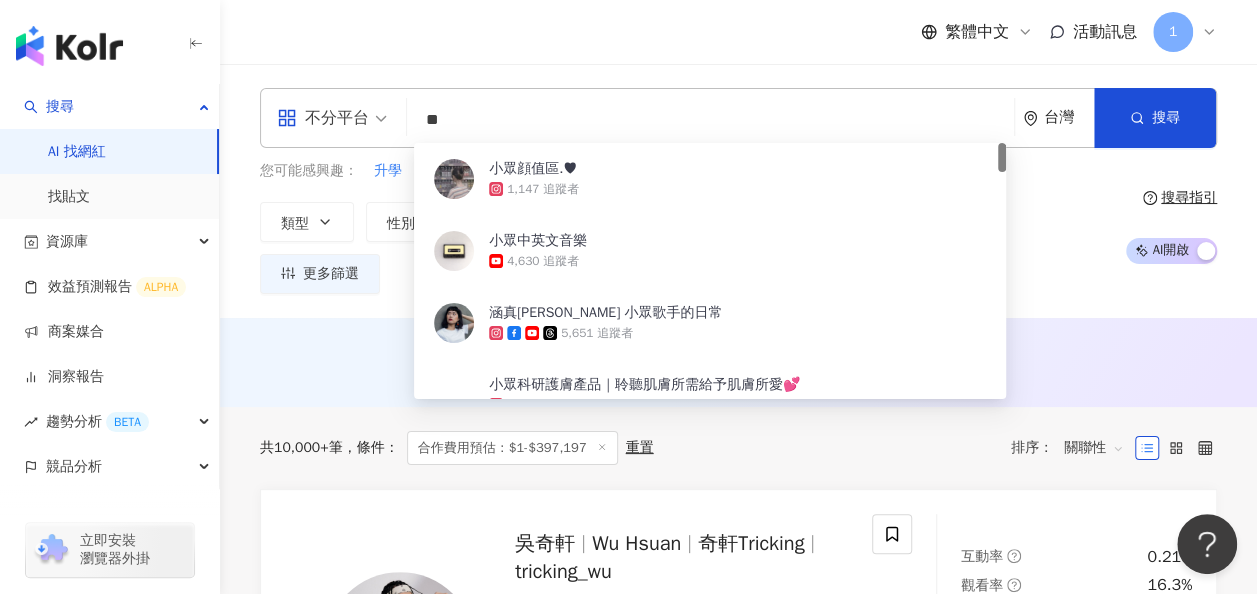type on "*" 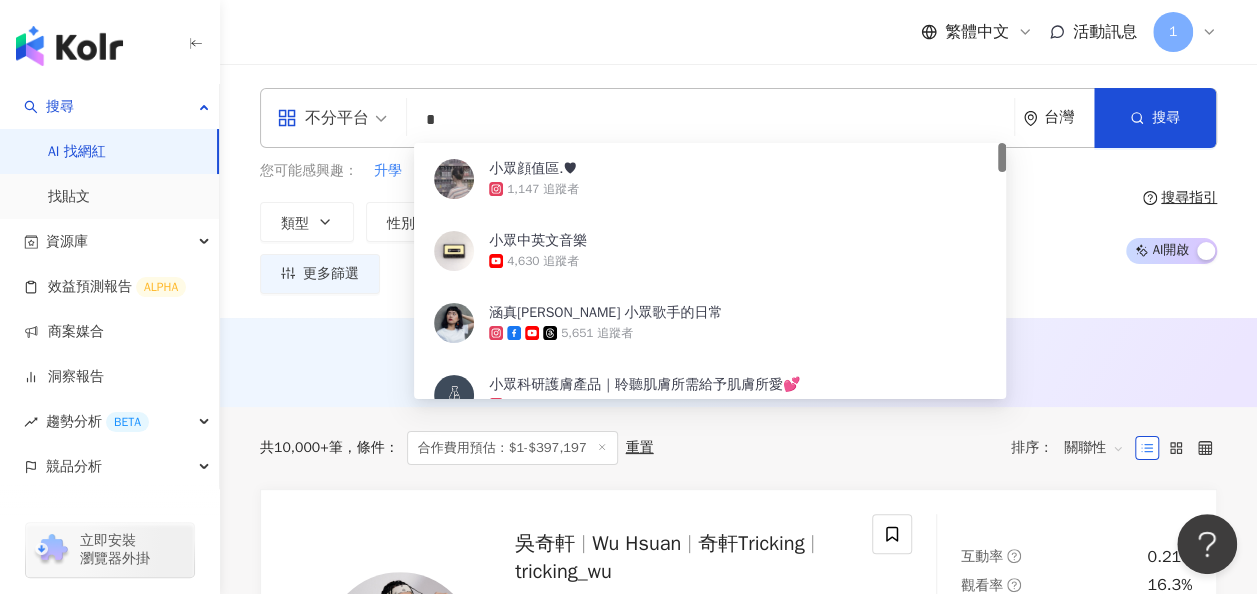 type 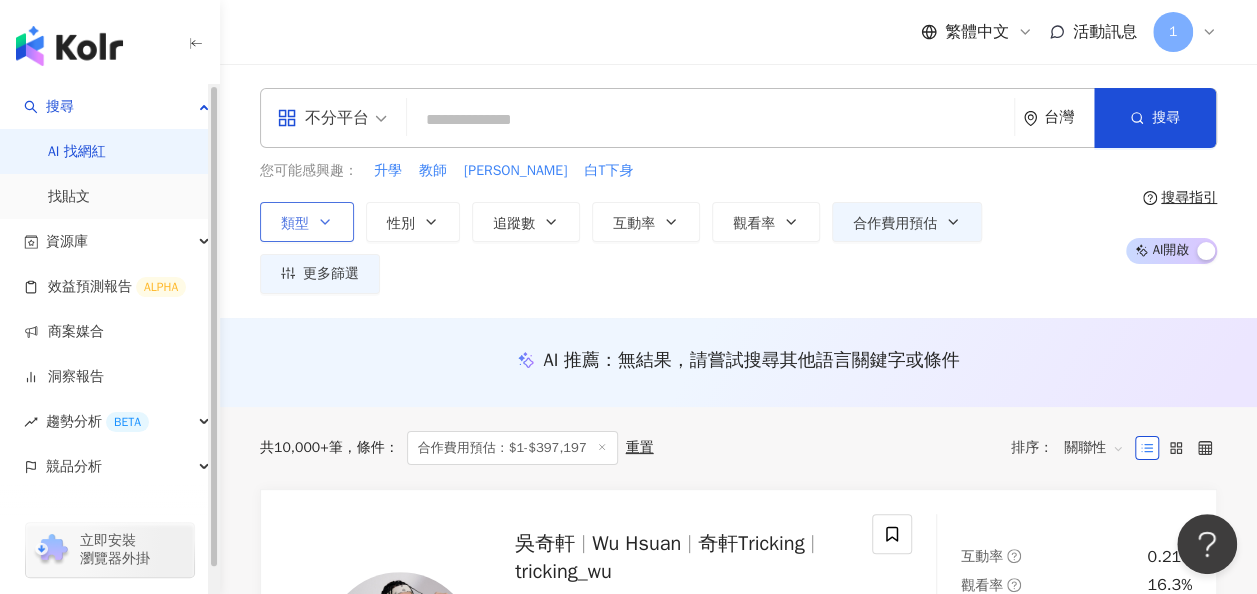 click on "類型" at bounding box center [307, 222] 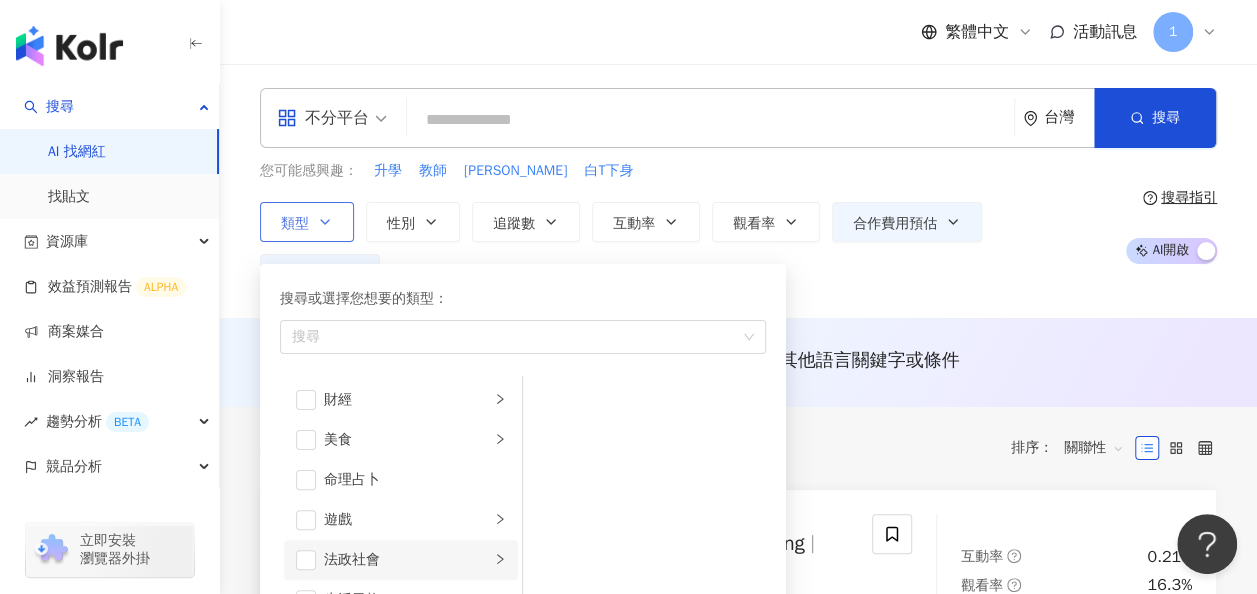 scroll, scrollTop: 300, scrollLeft: 0, axis: vertical 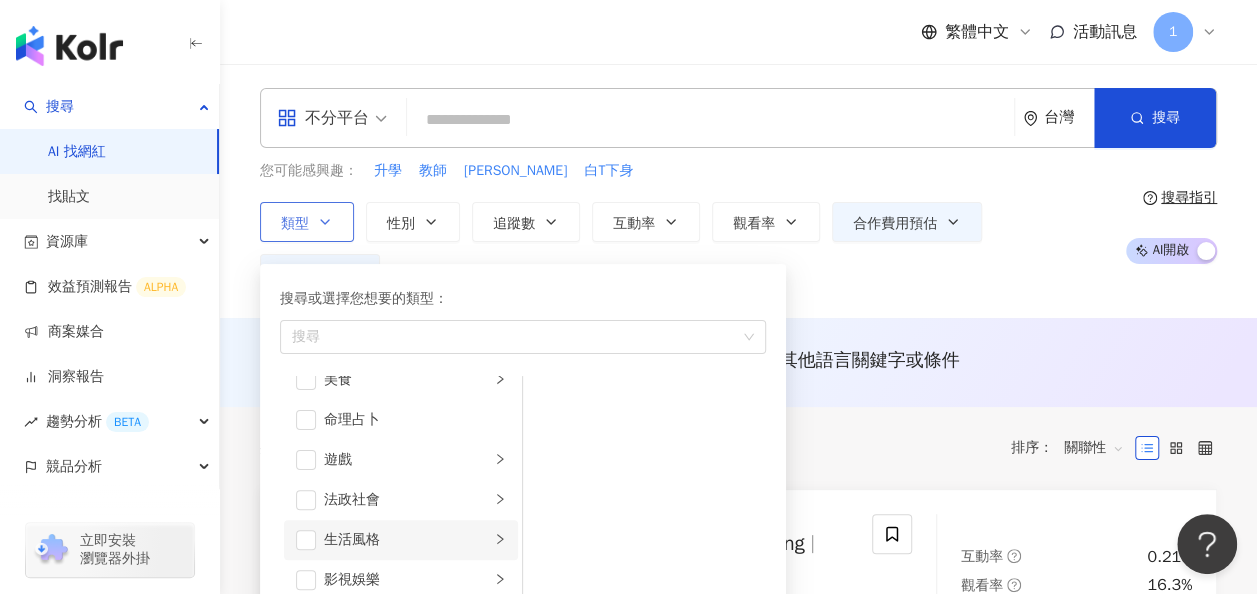 click on "生活風格" at bounding box center [407, 540] 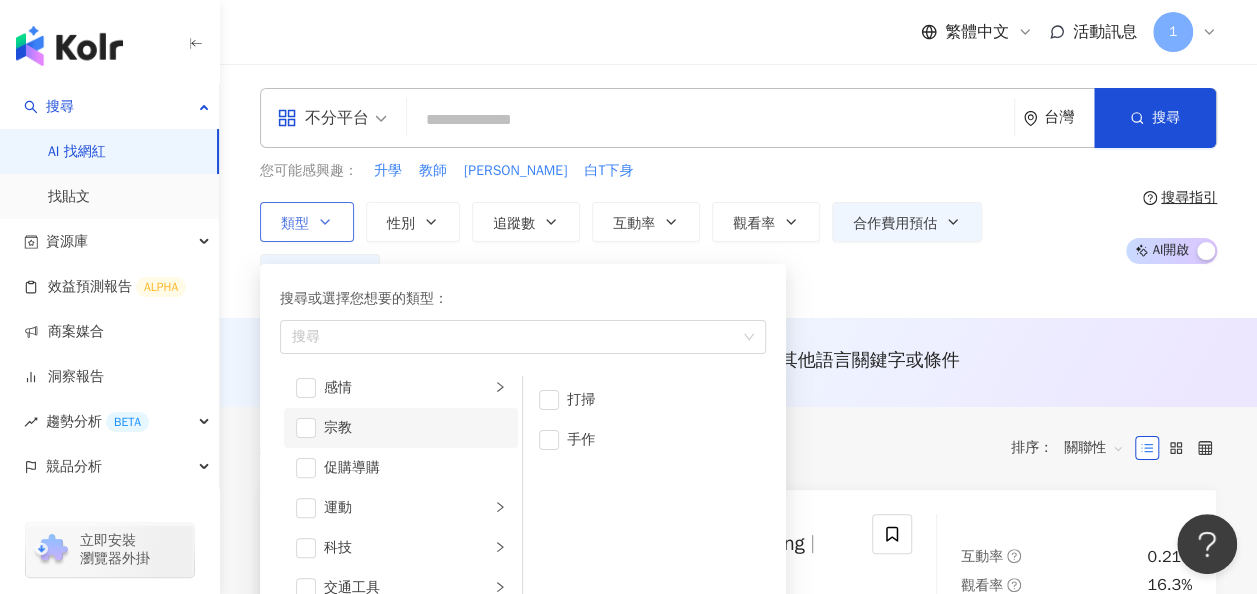 scroll, scrollTop: 692, scrollLeft: 0, axis: vertical 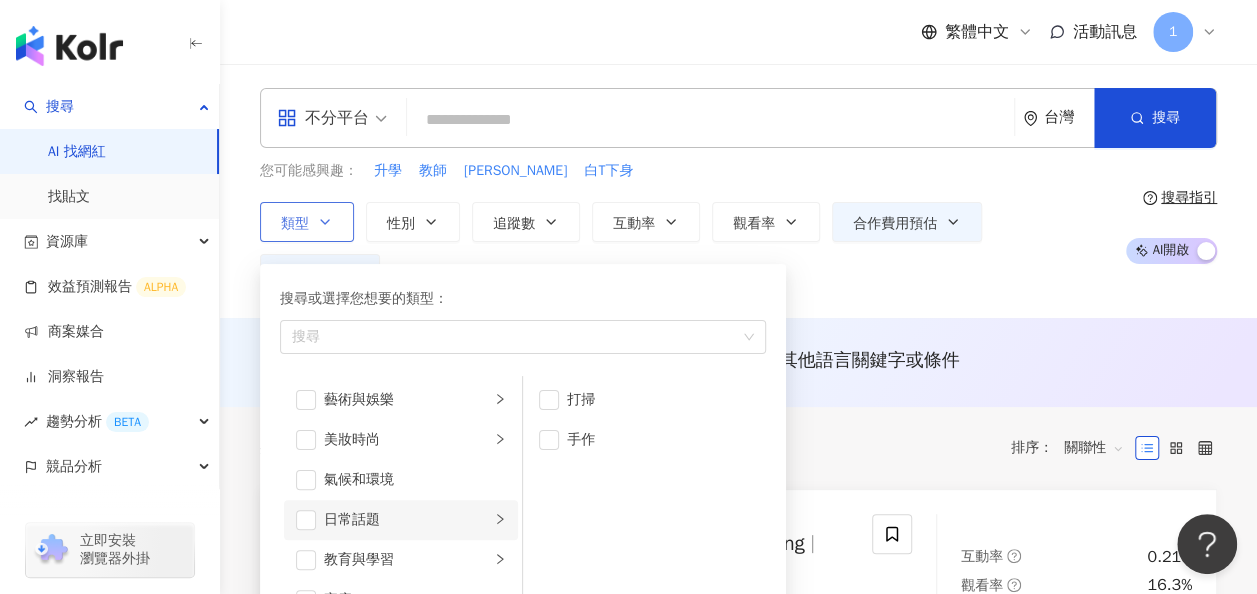 click on "日常話題" at bounding box center [407, 520] 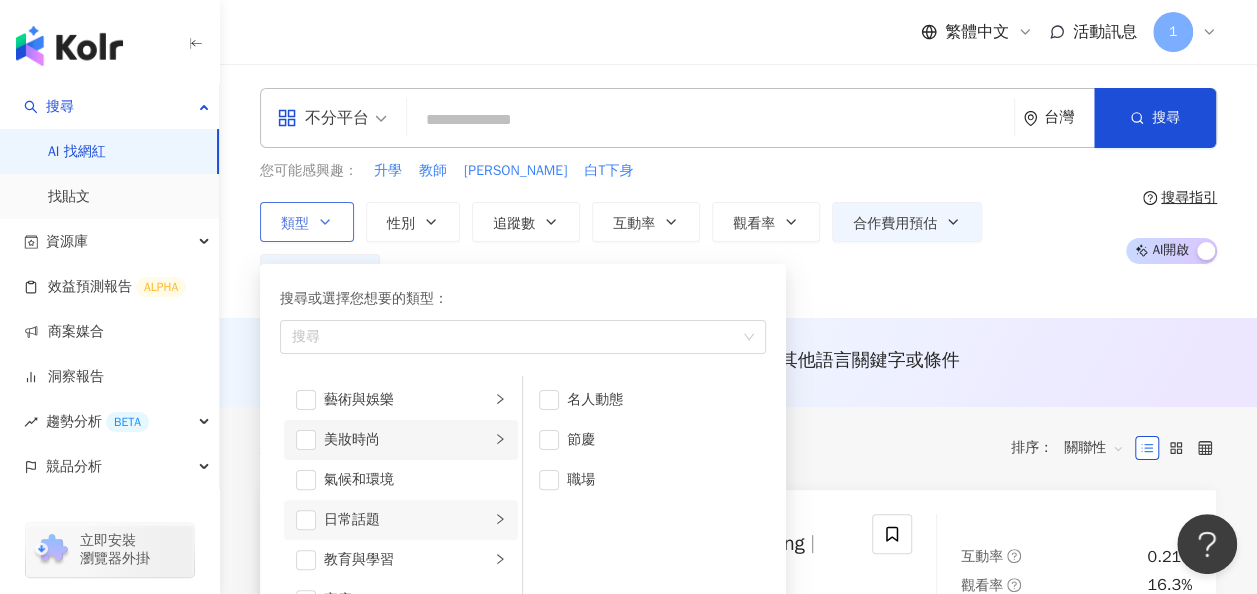 click on "美妝時尚" at bounding box center (407, 440) 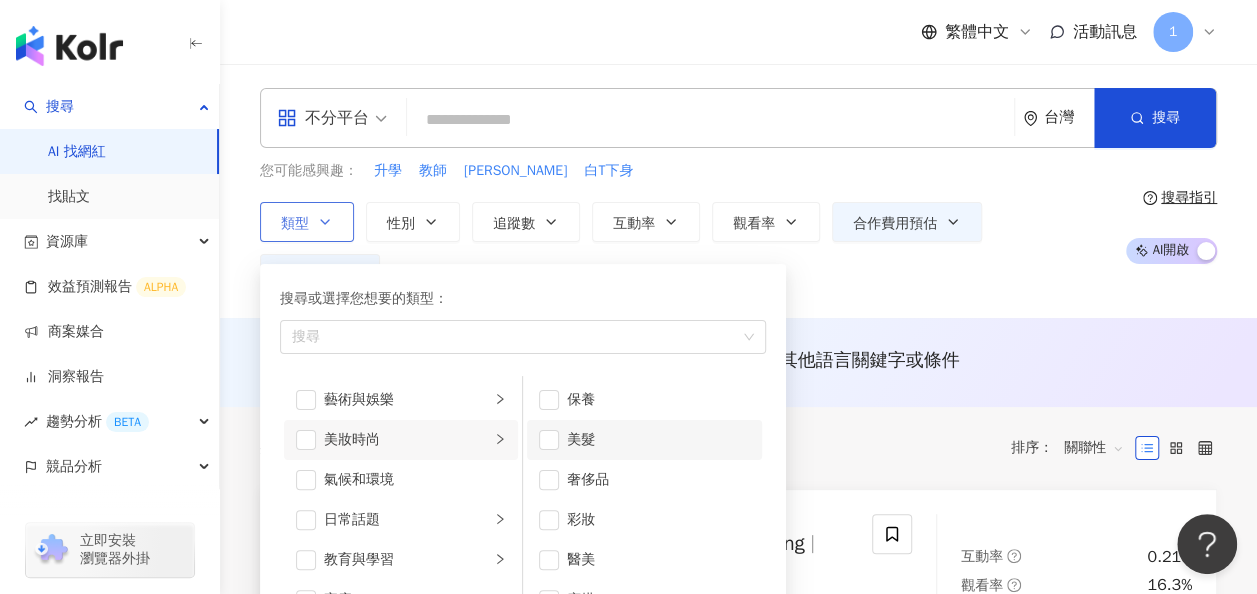 scroll, scrollTop: 12, scrollLeft: 0, axis: vertical 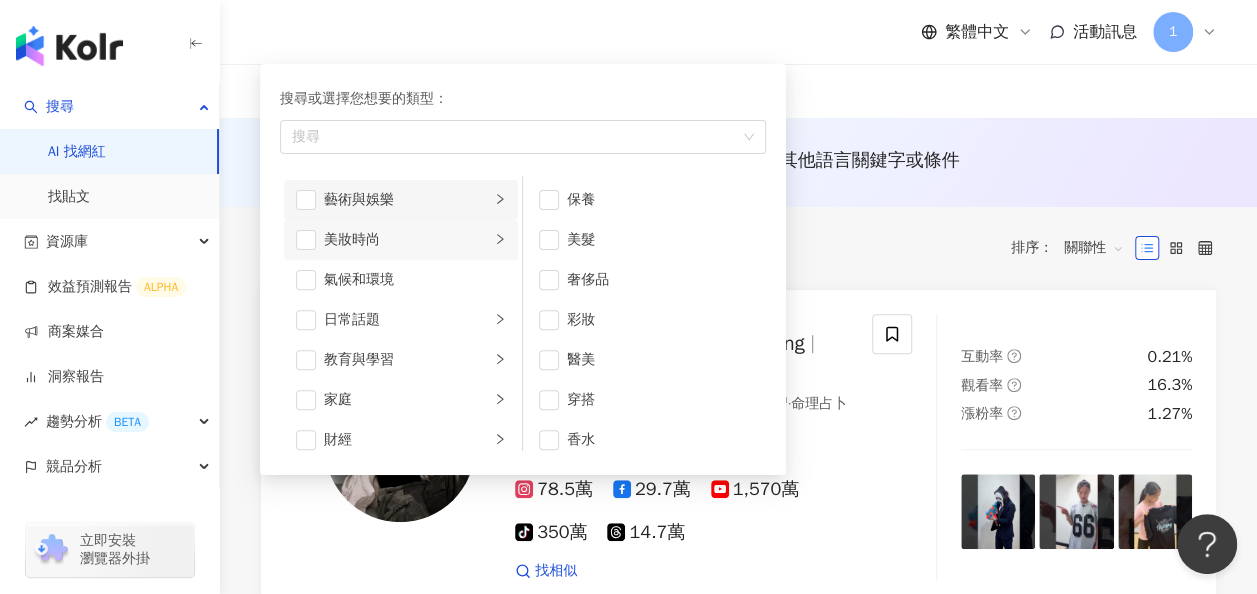 click on "藝術與娛樂" at bounding box center (407, 200) 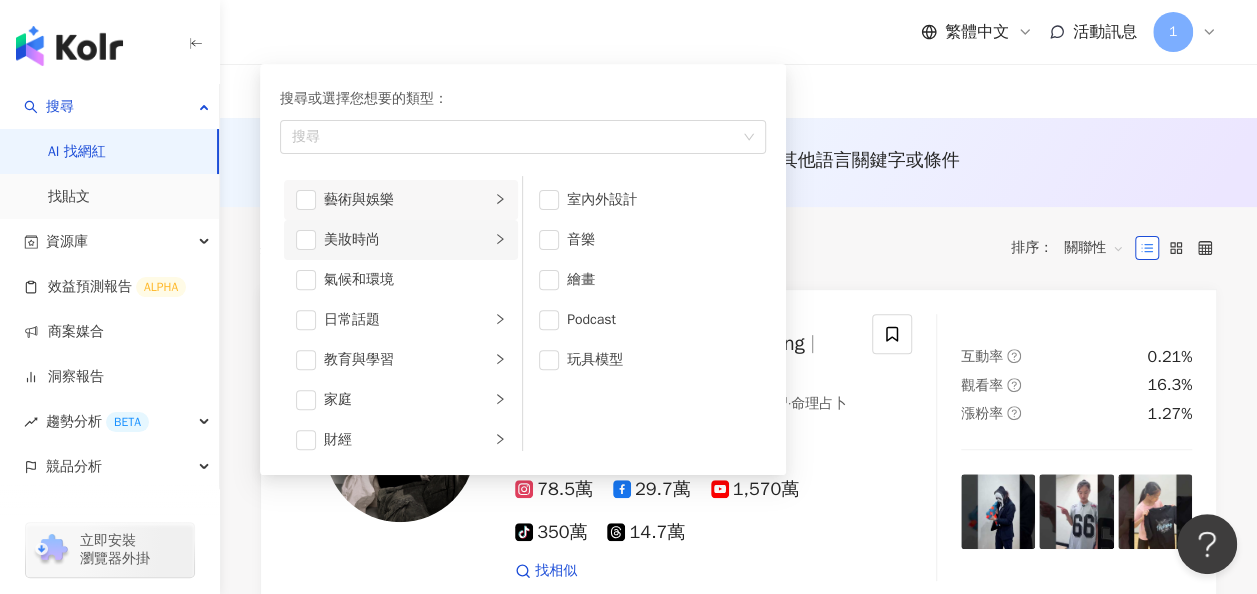 click on "美妝時尚" at bounding box center (401, 240) 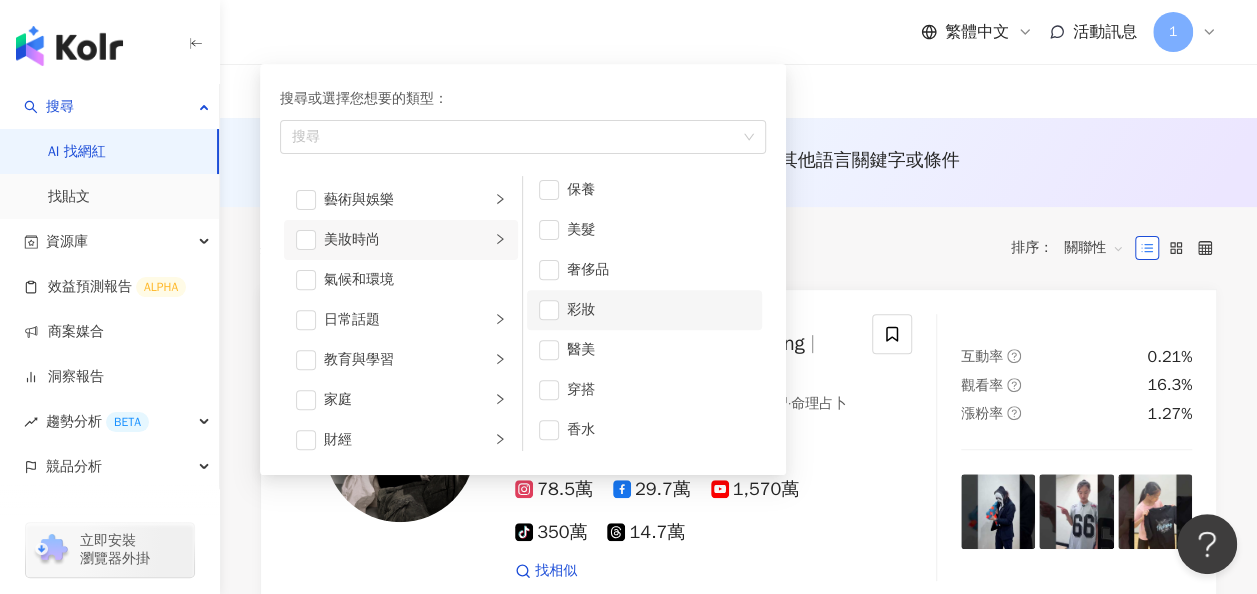 scroll, scrollTop: 12, scrollLeft: 0, axis: vertical 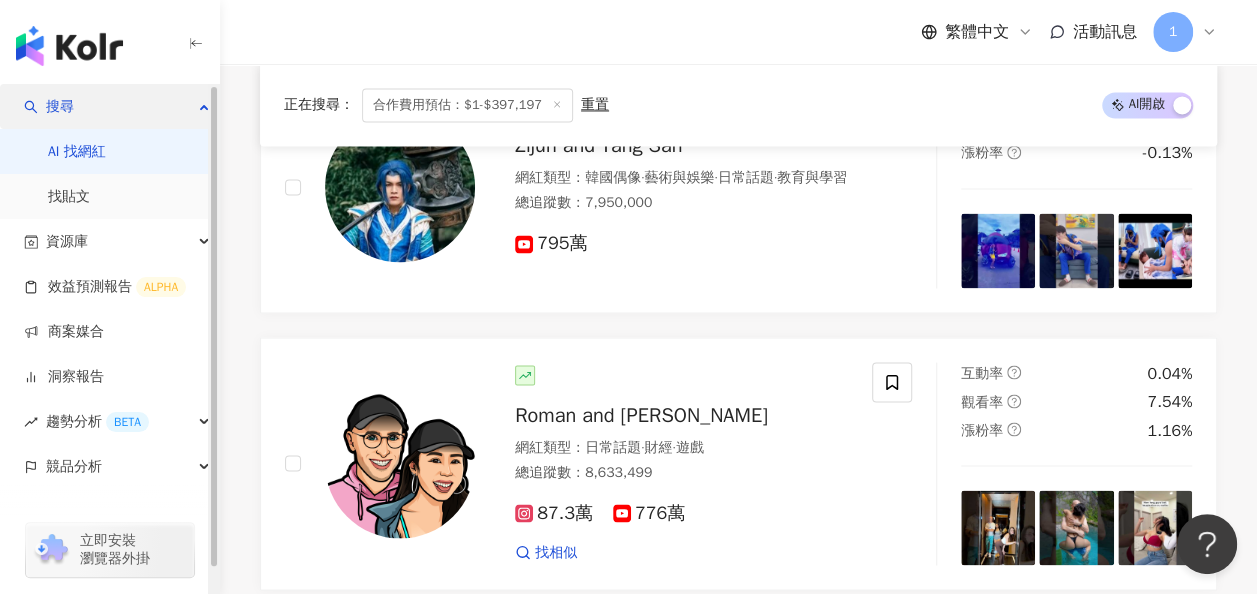 click on "搜尋" at bounding box center (109, 106) 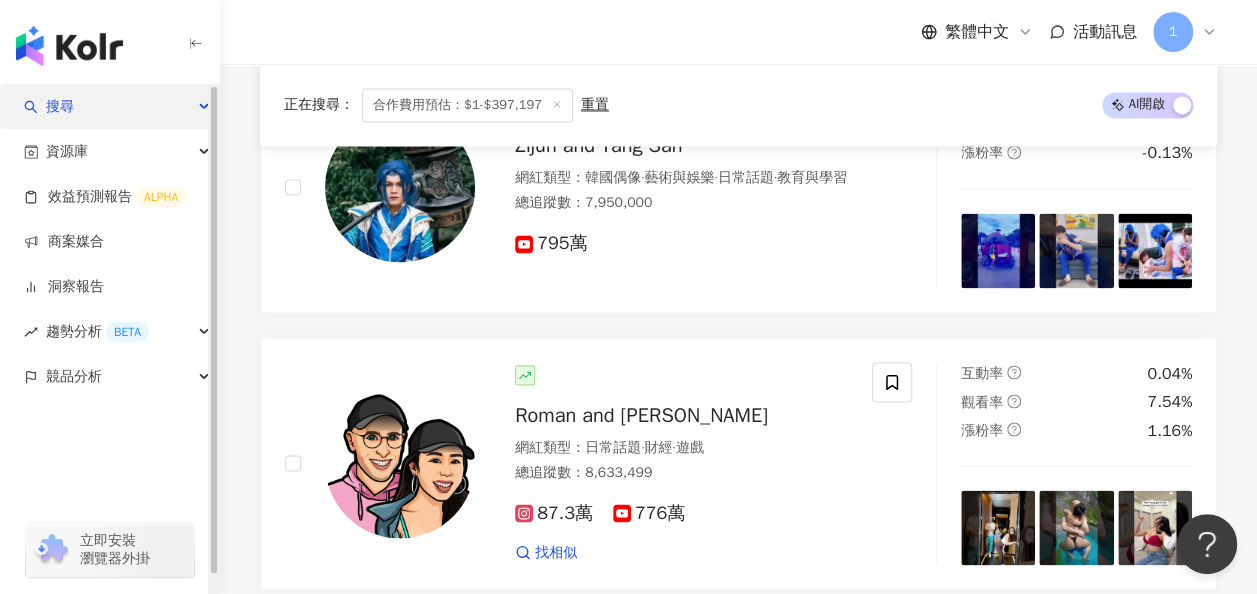 scroll, scrollTop: 0, scrollLeft: 0, axis: both 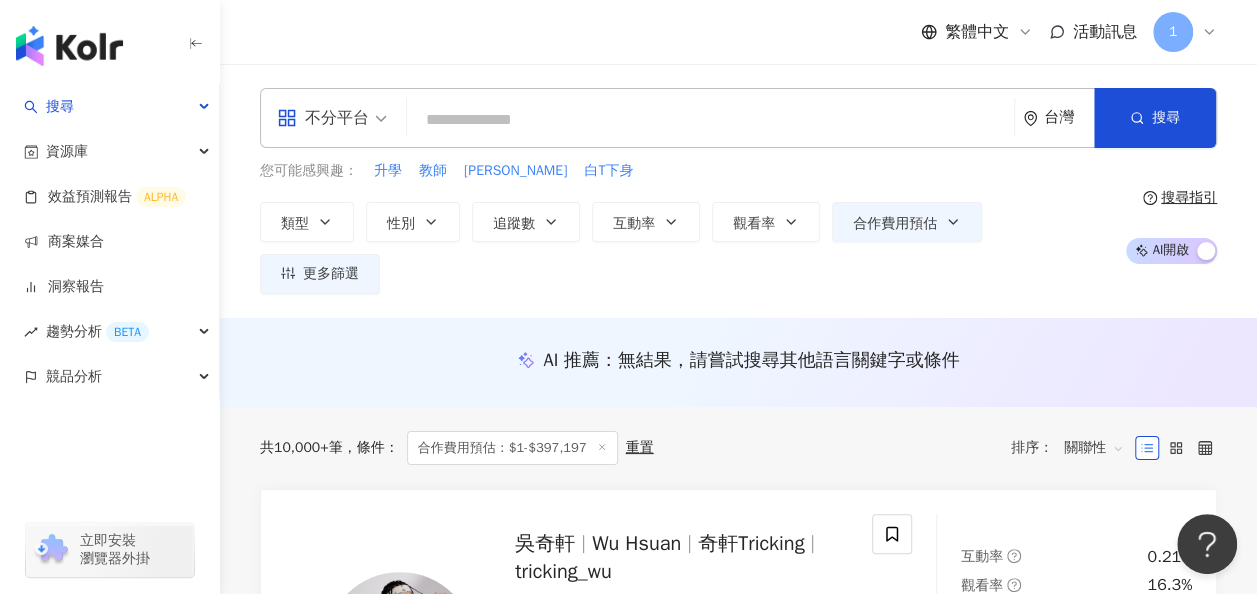 click at bounding box center (710, 120) 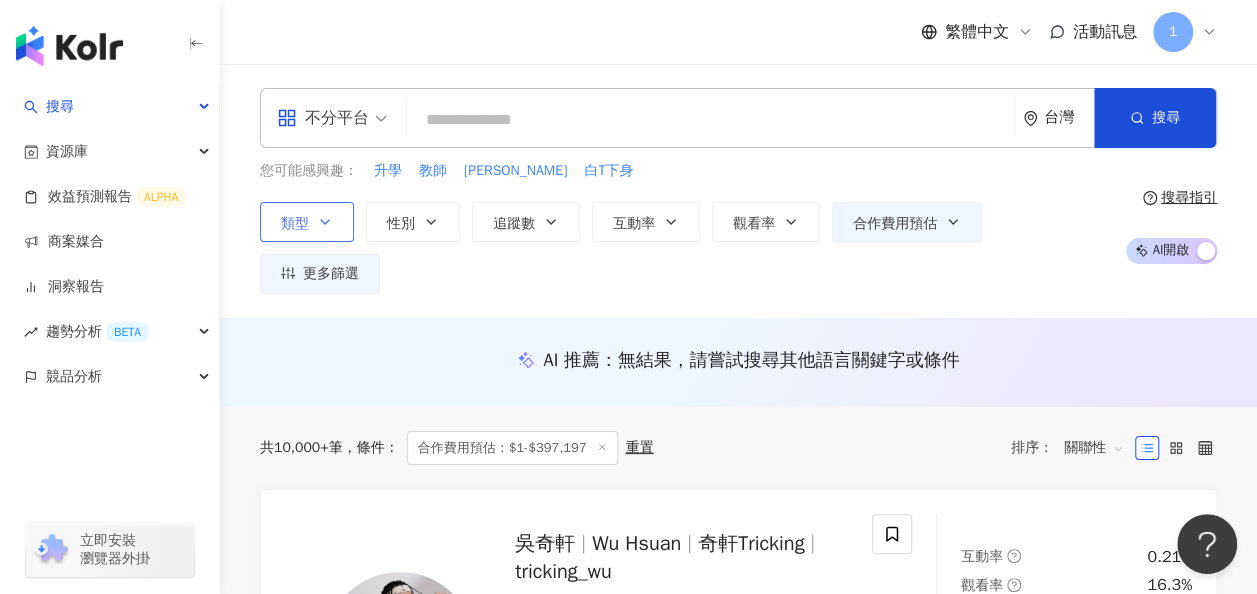 click on "類型" at bounding box center (307, 222) 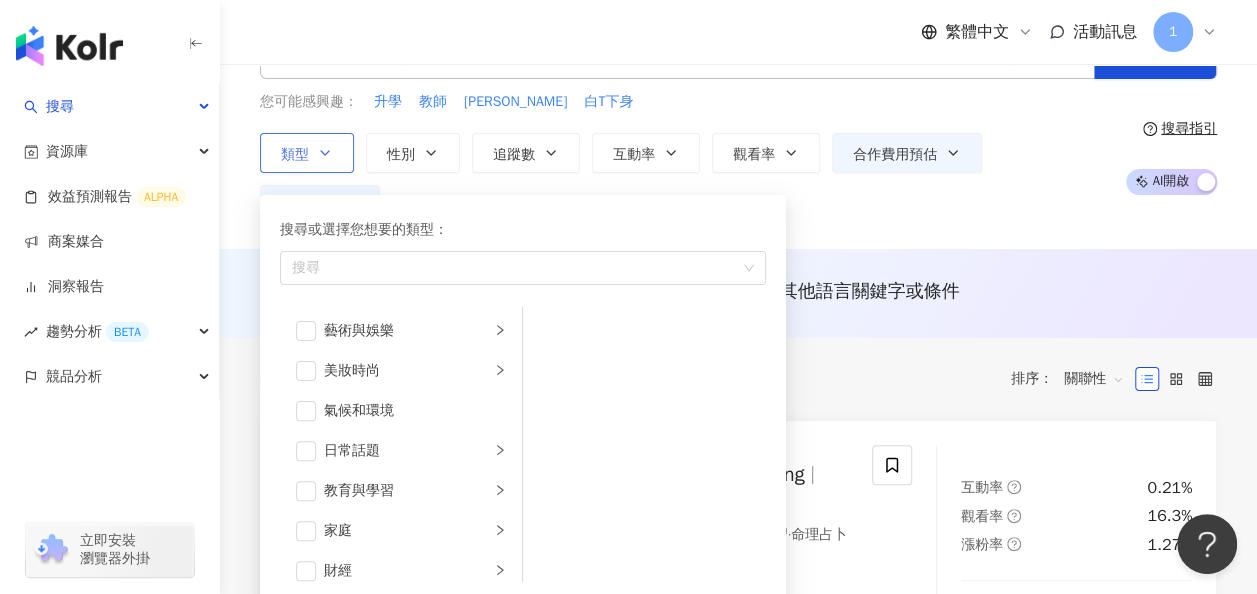 scroll, scrollTop: 100, scrollLeft: 0, axis: vertical 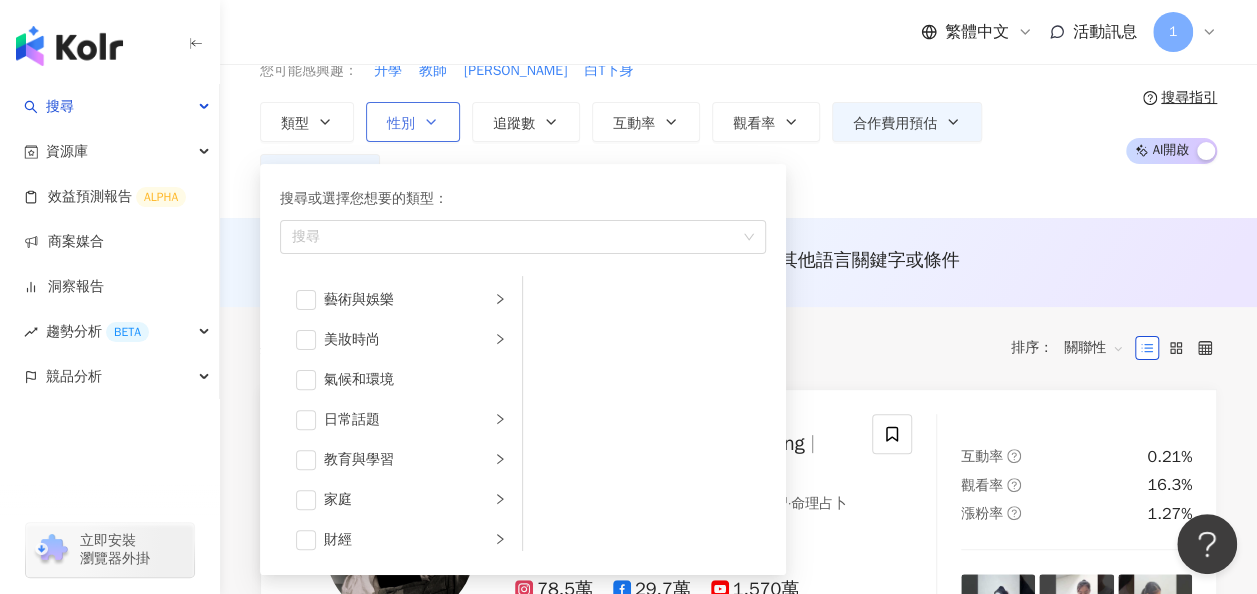 click on "性別" at bounding box center [413, 122] 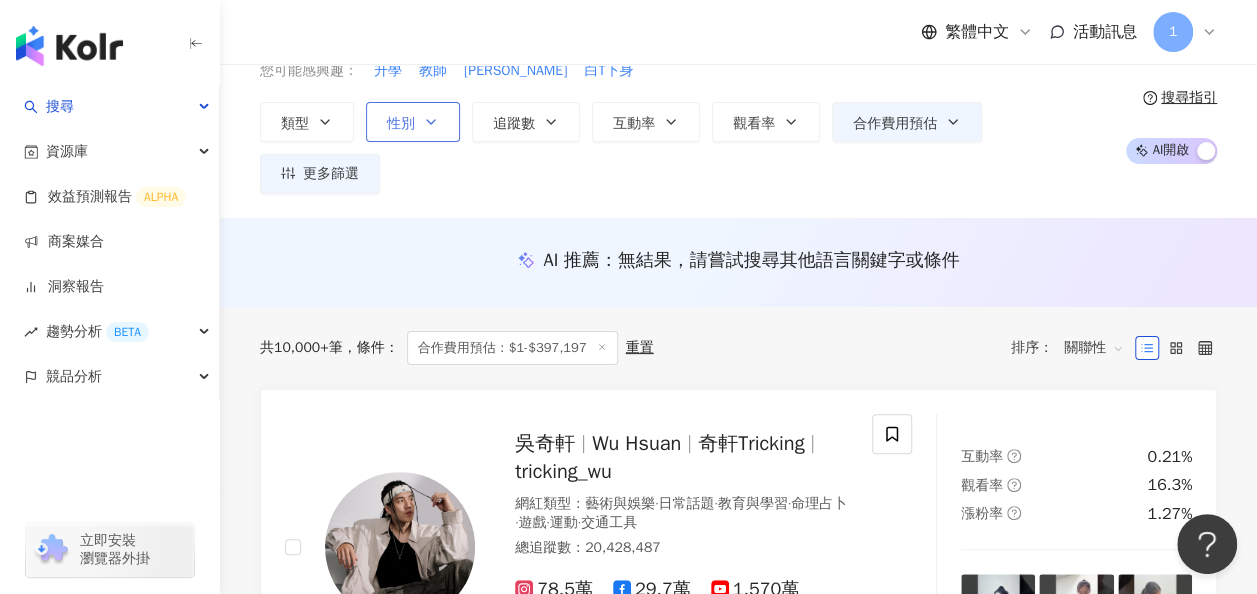 scroll, scrollTop: 0, scrollLeft: 0, axis: both 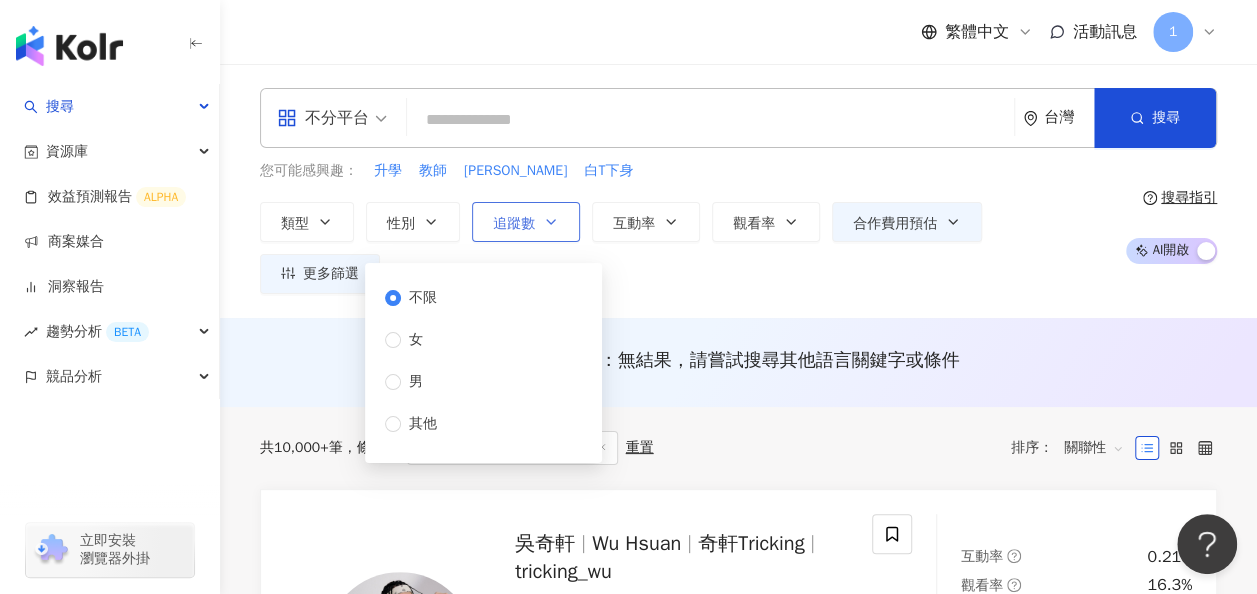 click 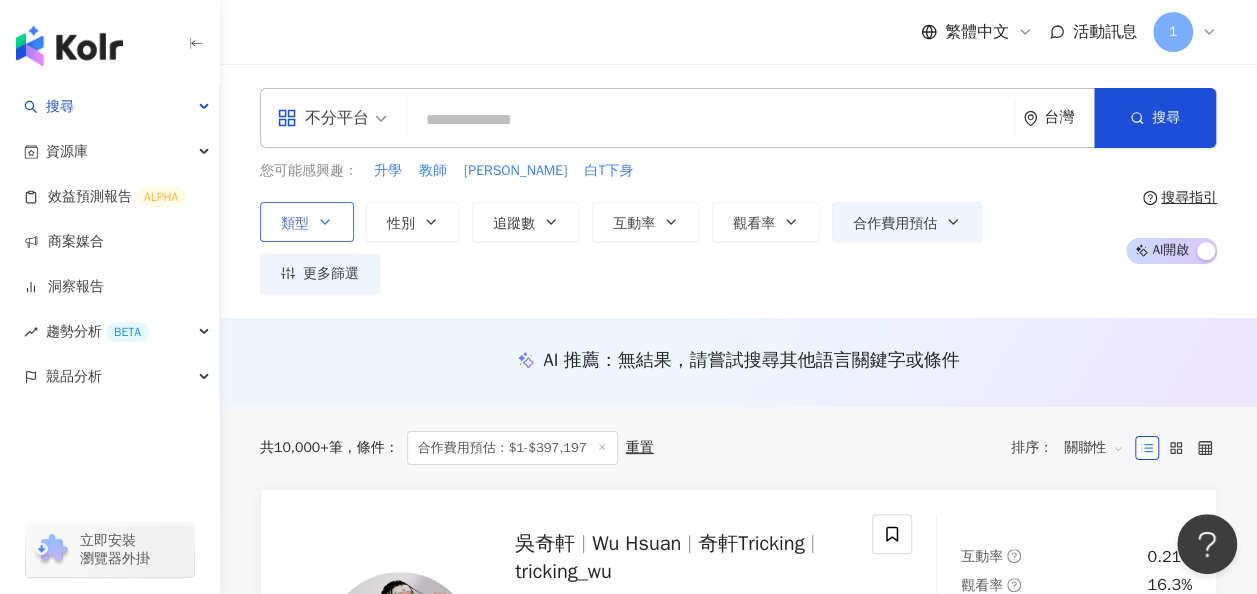 click on "類型" at bounding box center [307, 222] 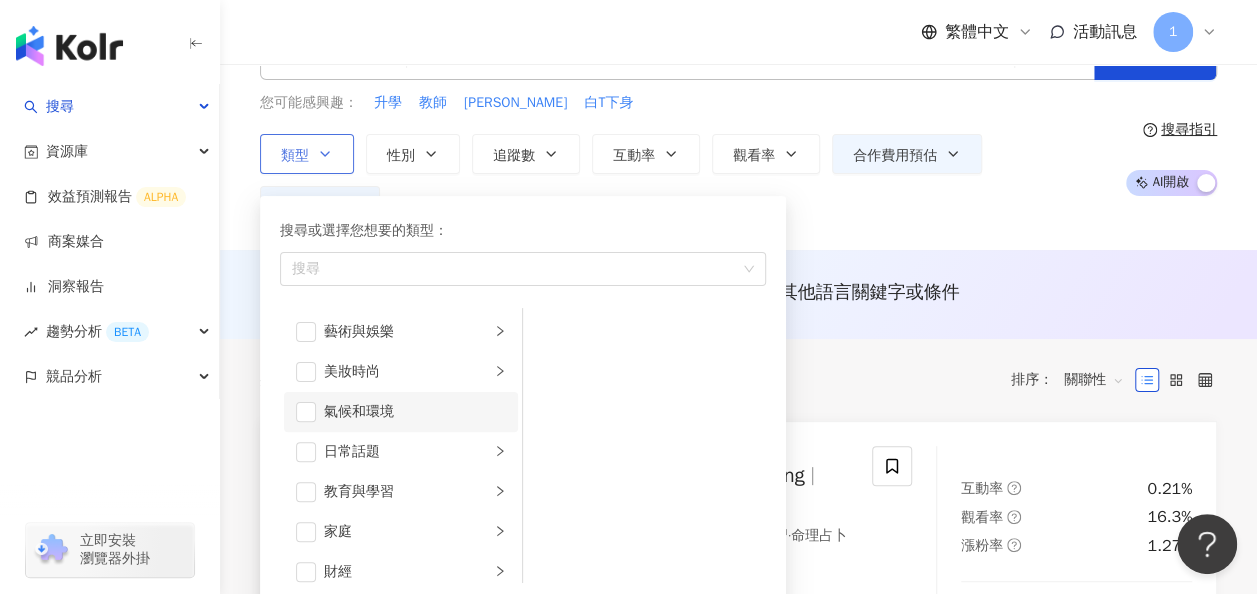scroll, scrollTop: 100, scrollLeft: 0, axis: vertical 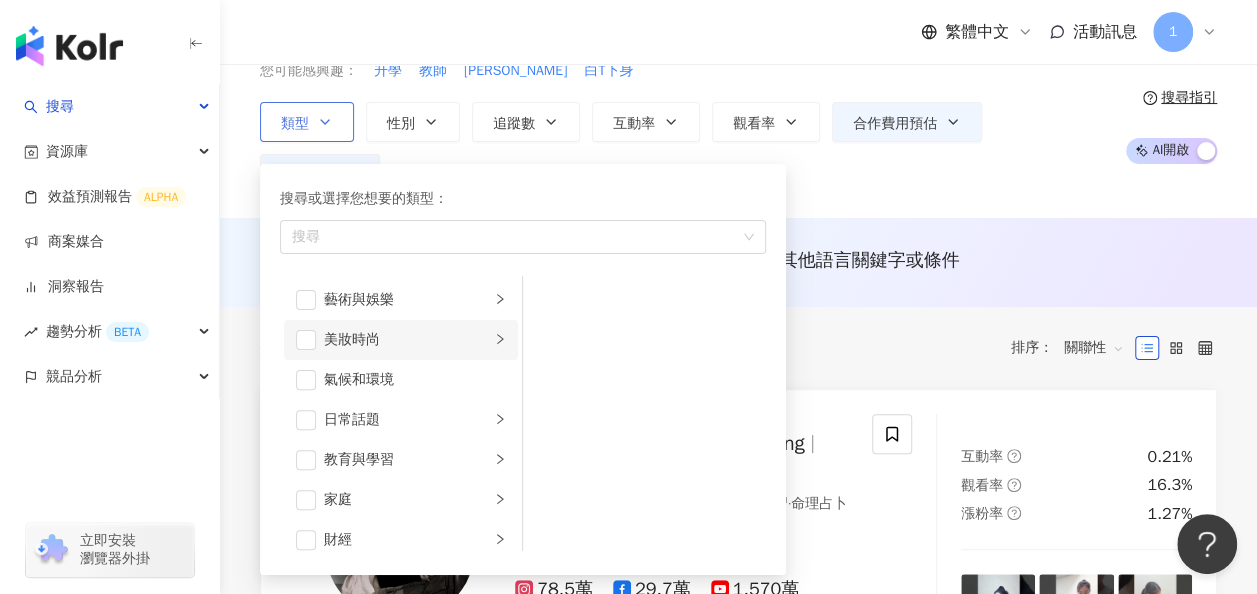 click on "美妝時尚" at bounding box center [407, 340] 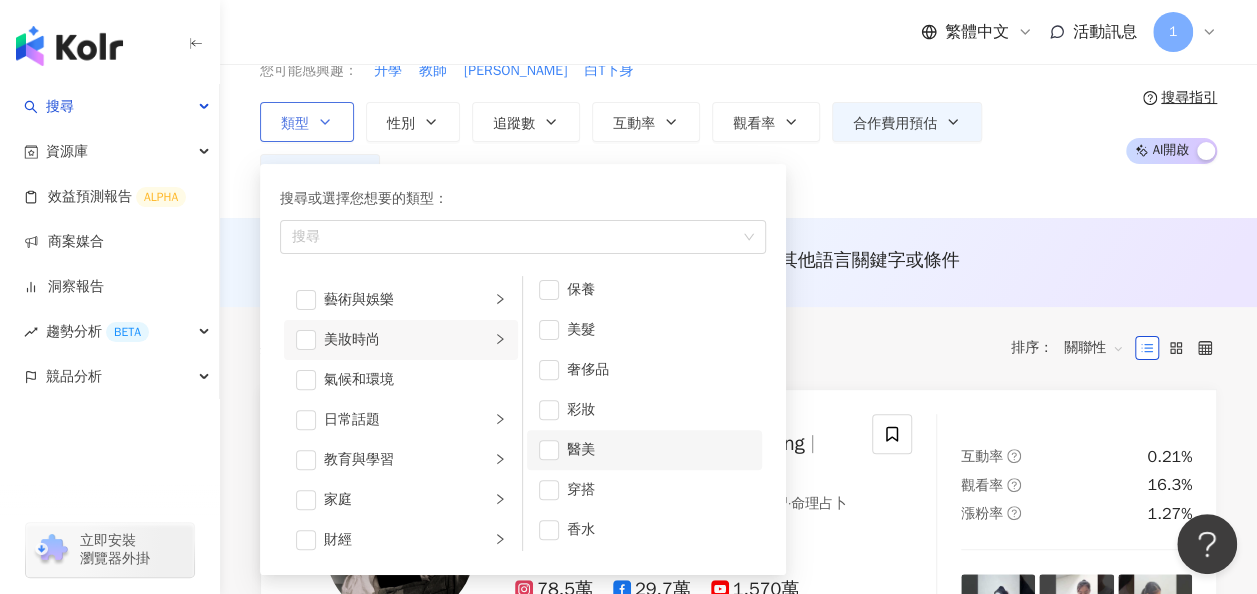 scroll, scrollTop: 12, scrollLeft: 0, axis: vertical 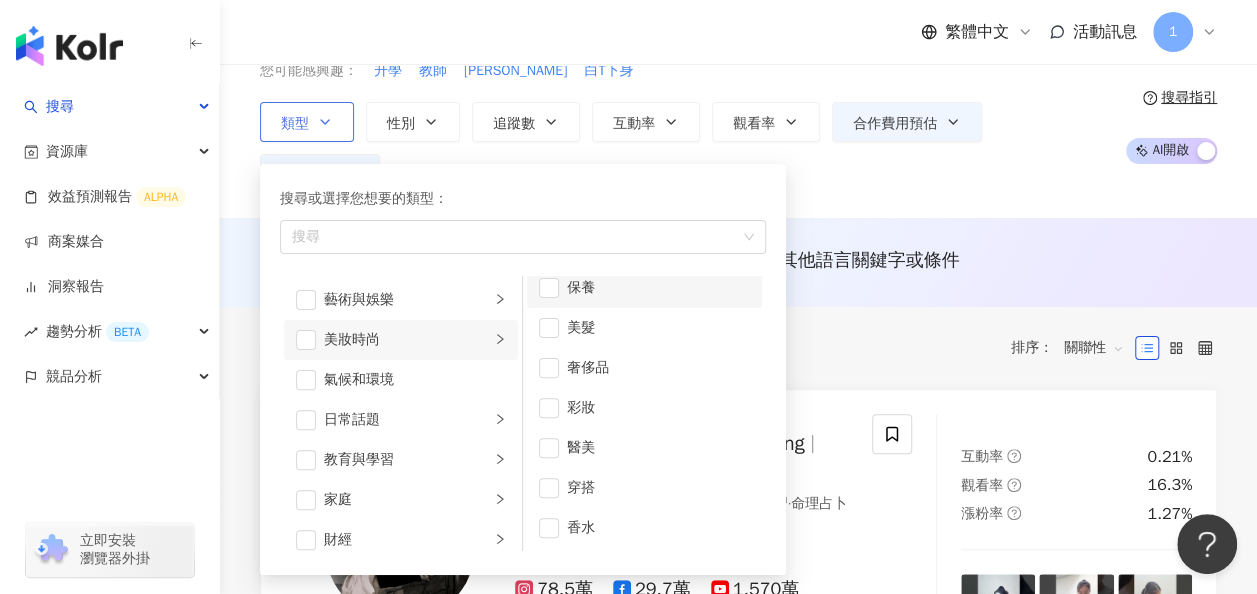 click on "保養" at bounding box center (658, 288) 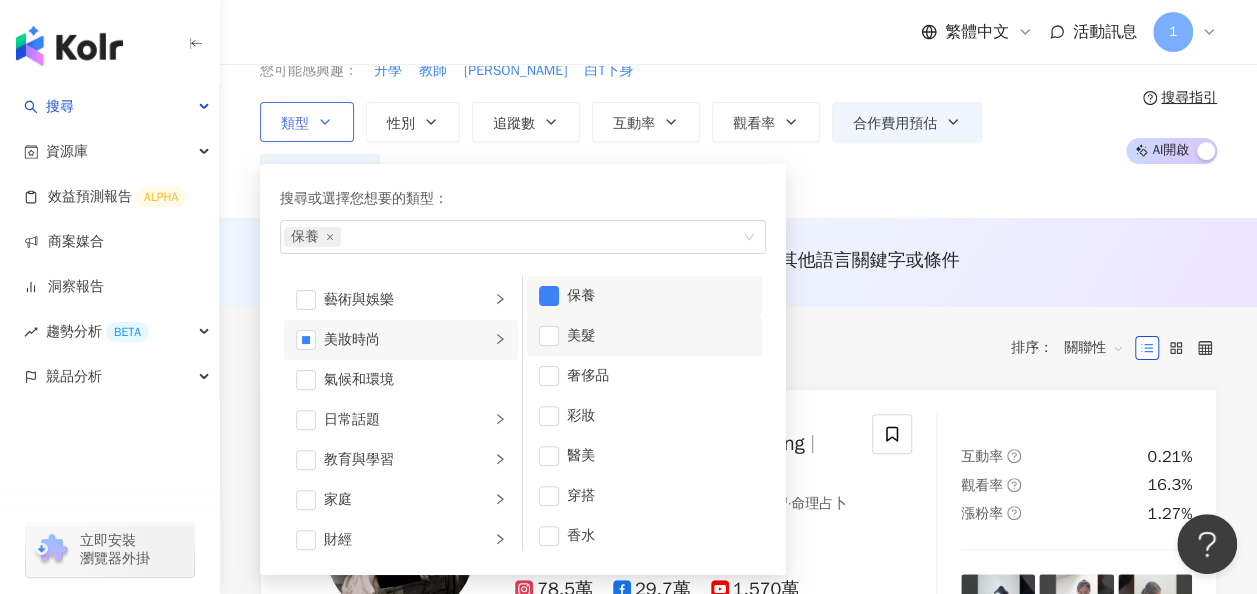 scroll, scrollTop: 12, scrollLeft: 0, axis: vertical 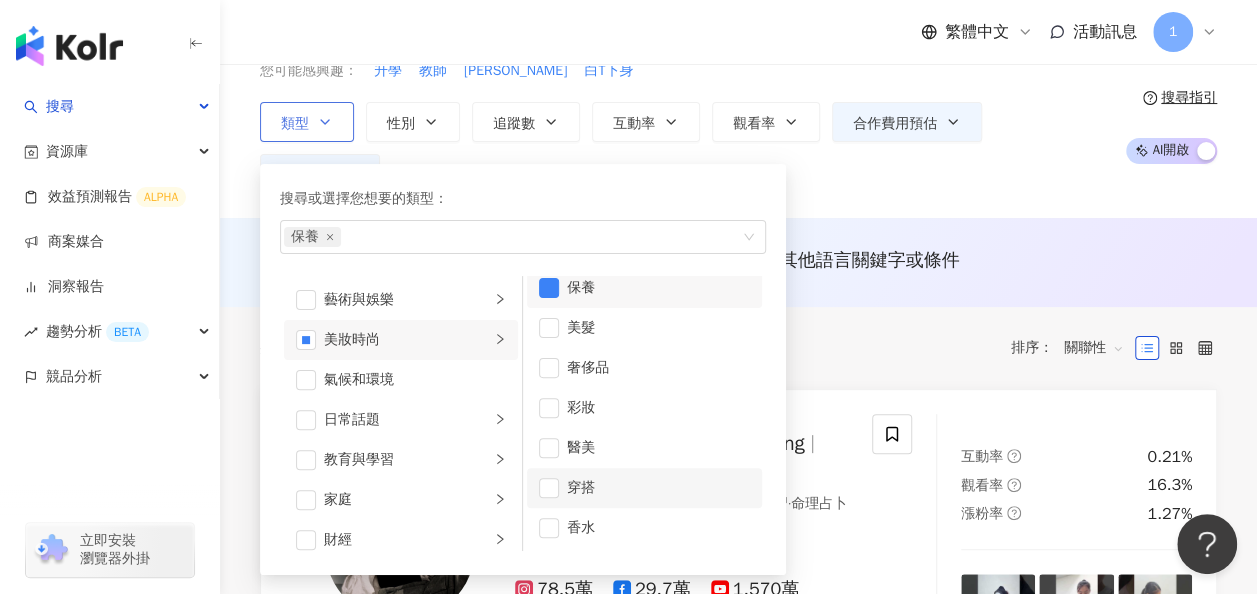click on "穿搭" at bounding box center [644, 488] 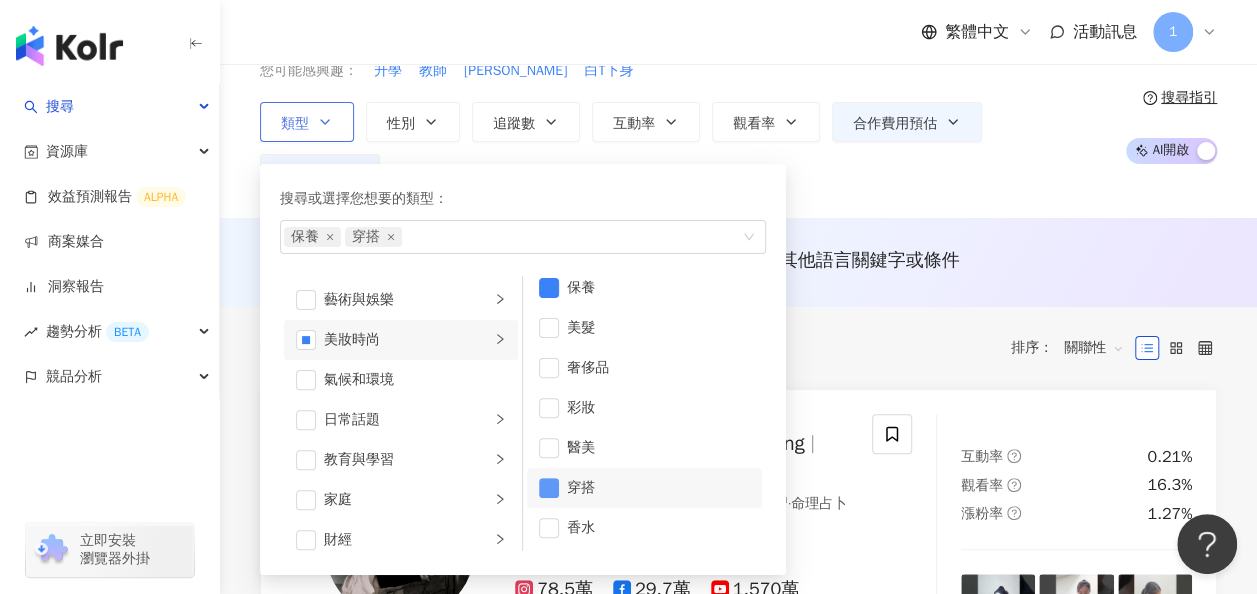 click at bounding box center [549, 488] 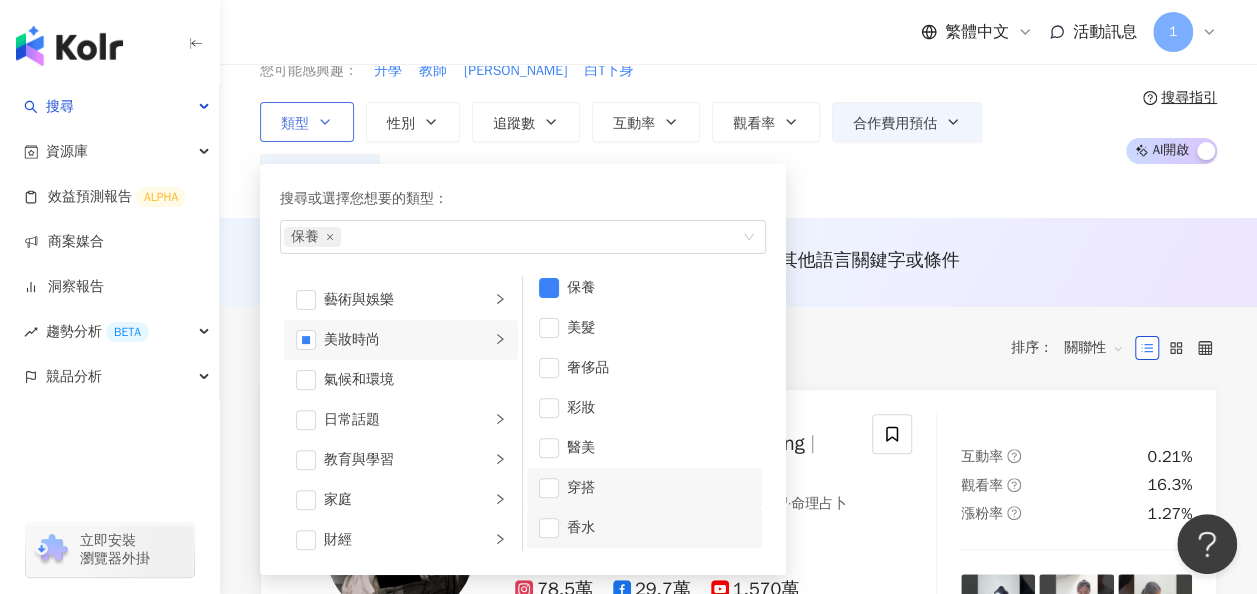 click on "香水" at bounding box center [644, 528] 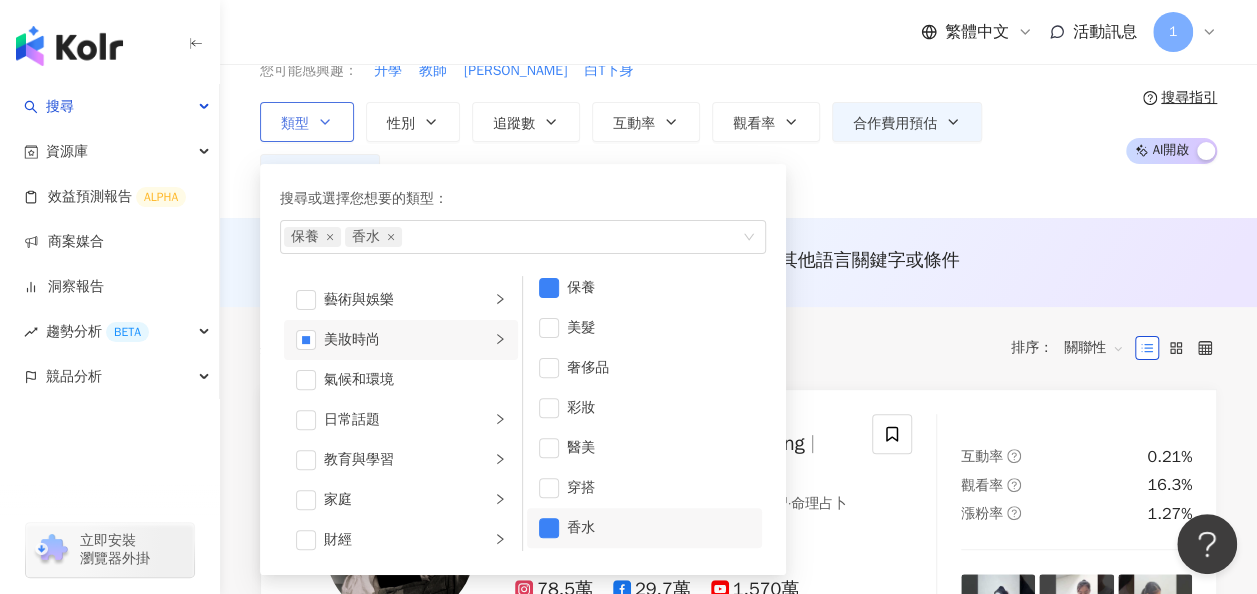 click on "香水" at bounding box center [644, 528] 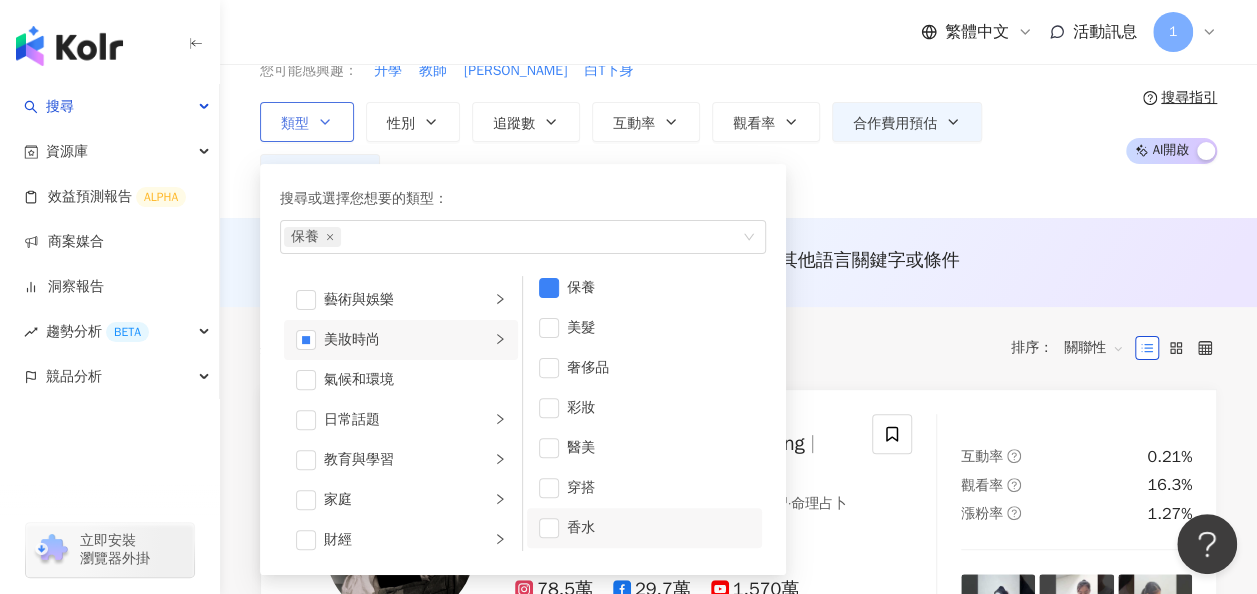 click on "香水" at bounding box center [658, 528] 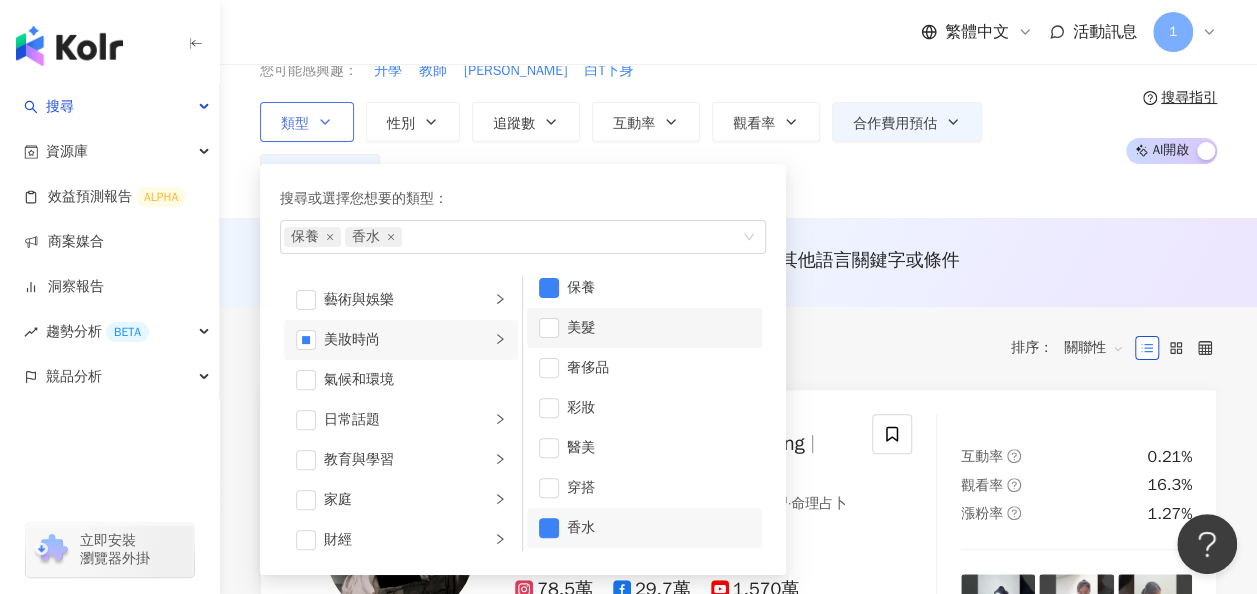 click on "美髮" at bounding box center (658, 328) 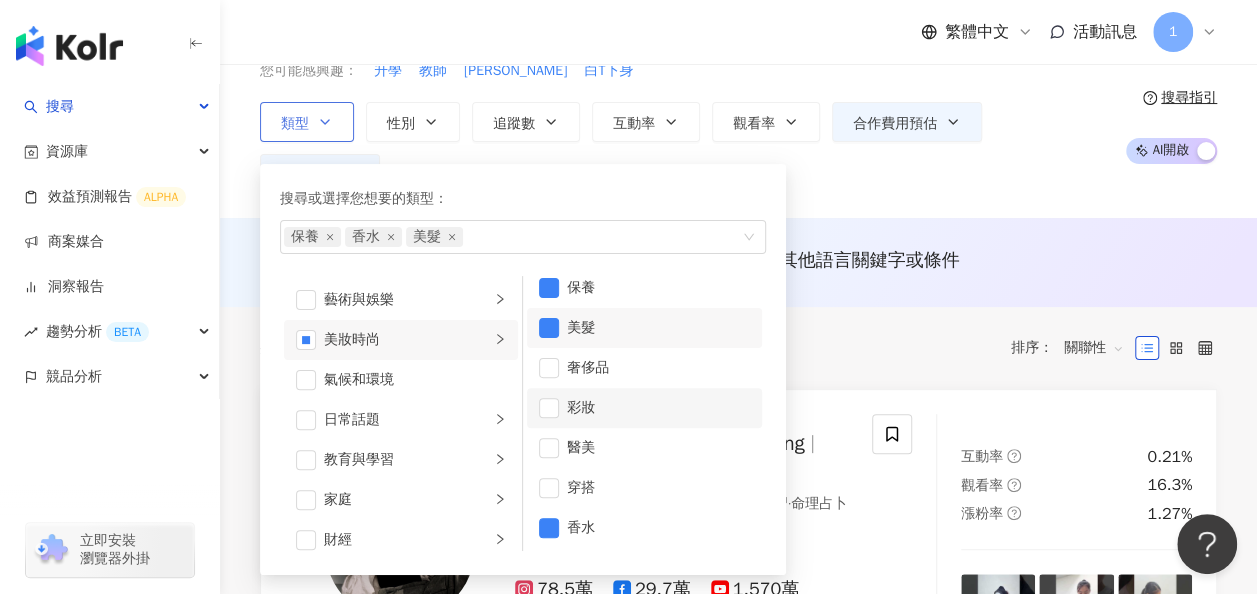 click on "彩妝" at bounding box center (644, 408) 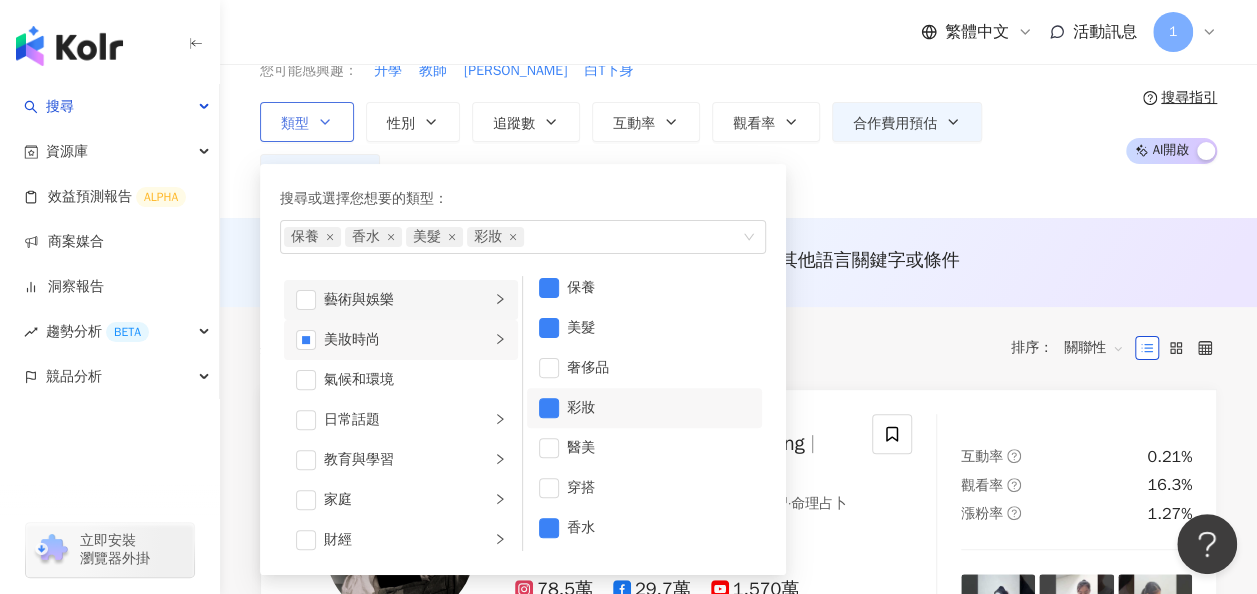 click on "藝術與娛樂" at bounding box center (407, 300) 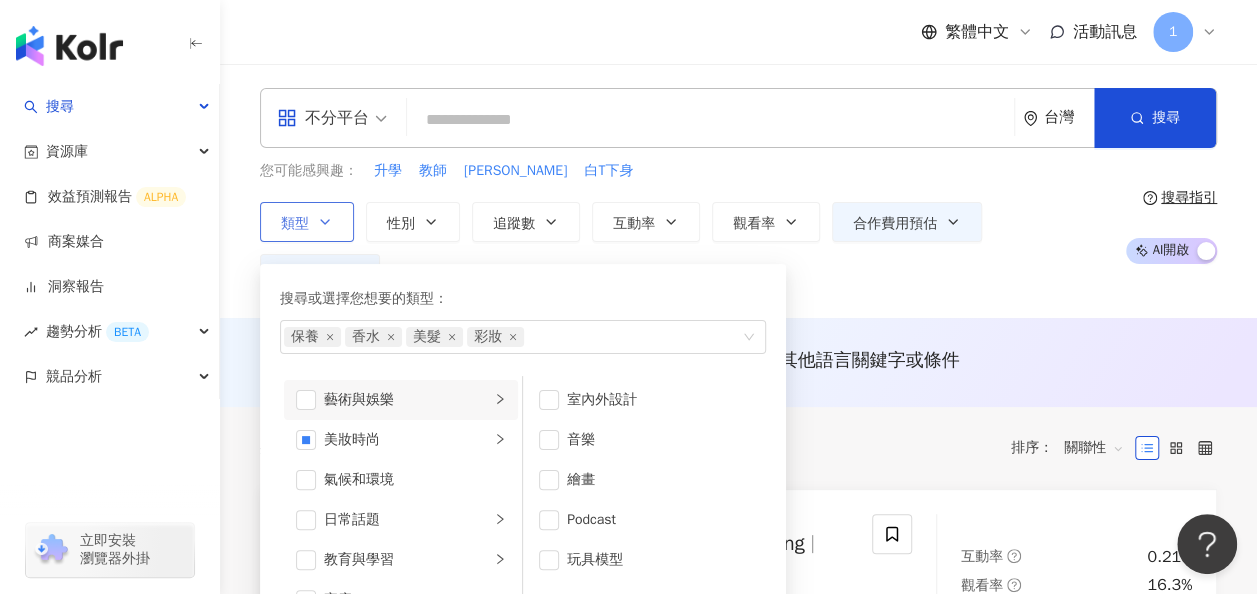 scroll, scrollTop: 100, scrollLeft: 0, axis: vertical 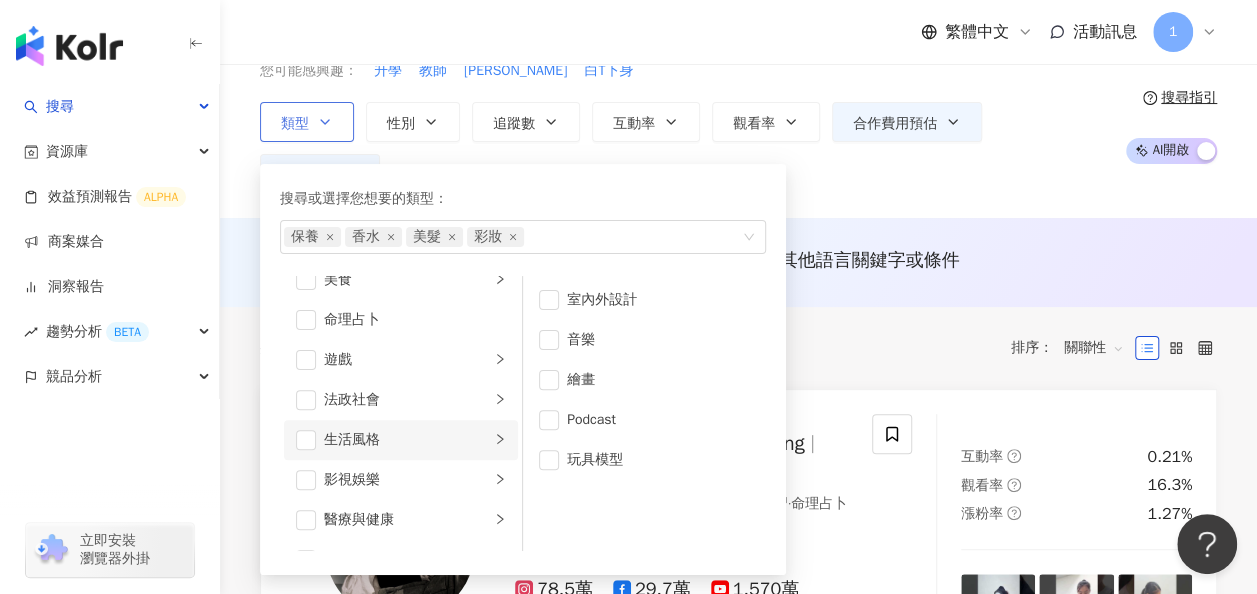 click on "生活風格" at bounding box center (407, 440) 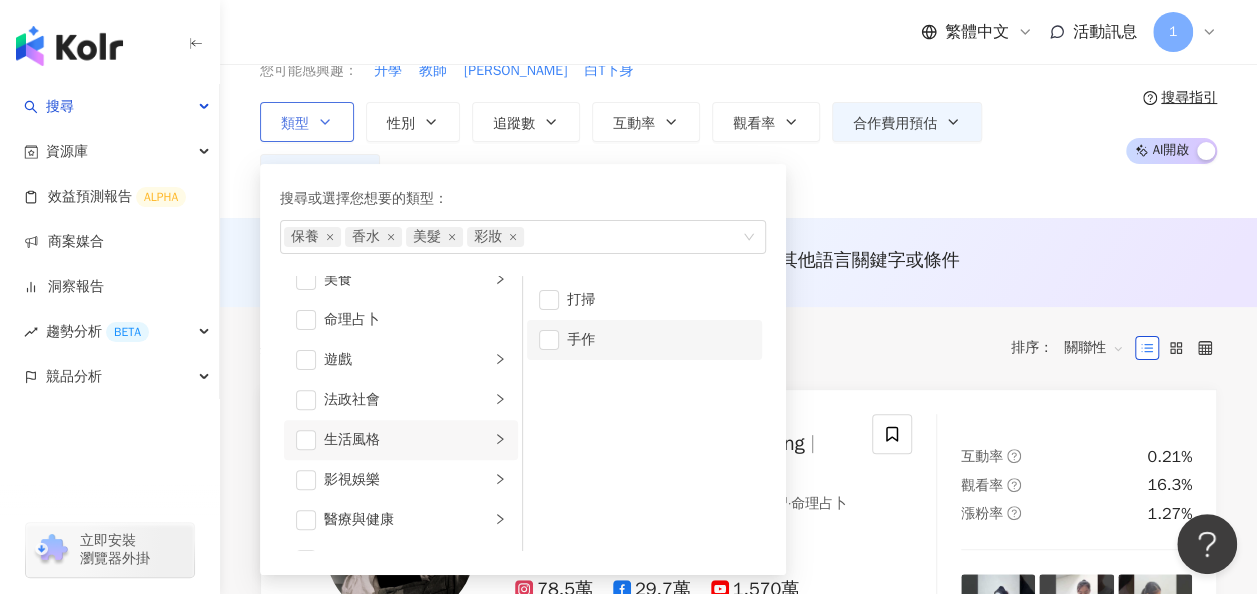 click on "手作" at bounding box center (658, 340) 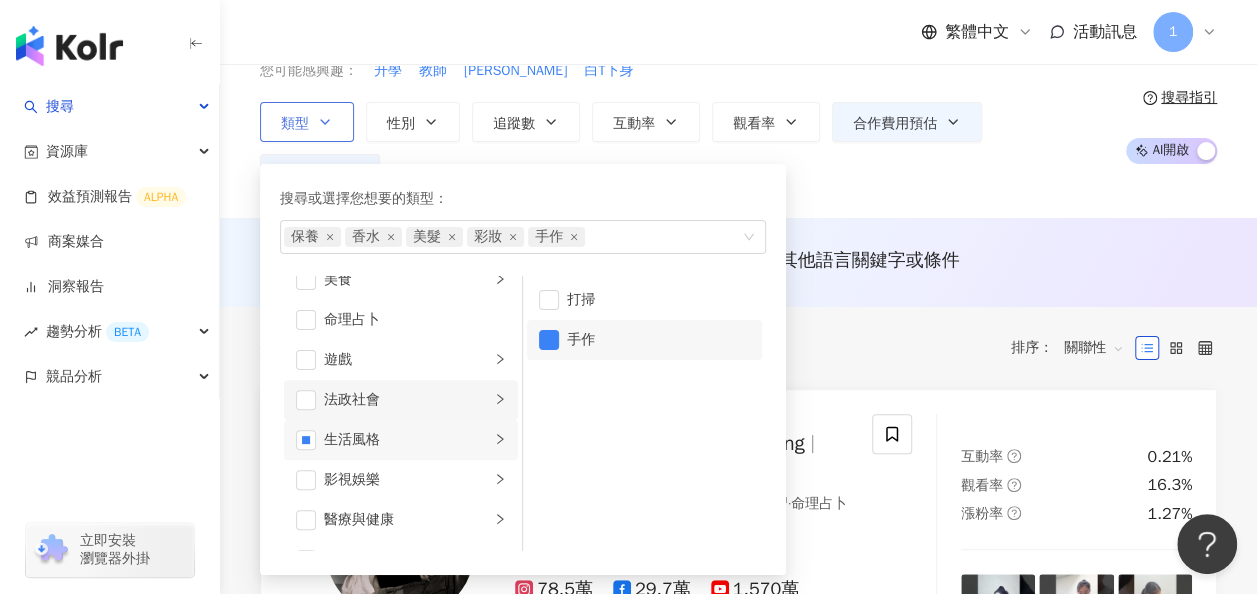 scroll, scrollTop: 500, scrollLeft: 0, axis: vertical 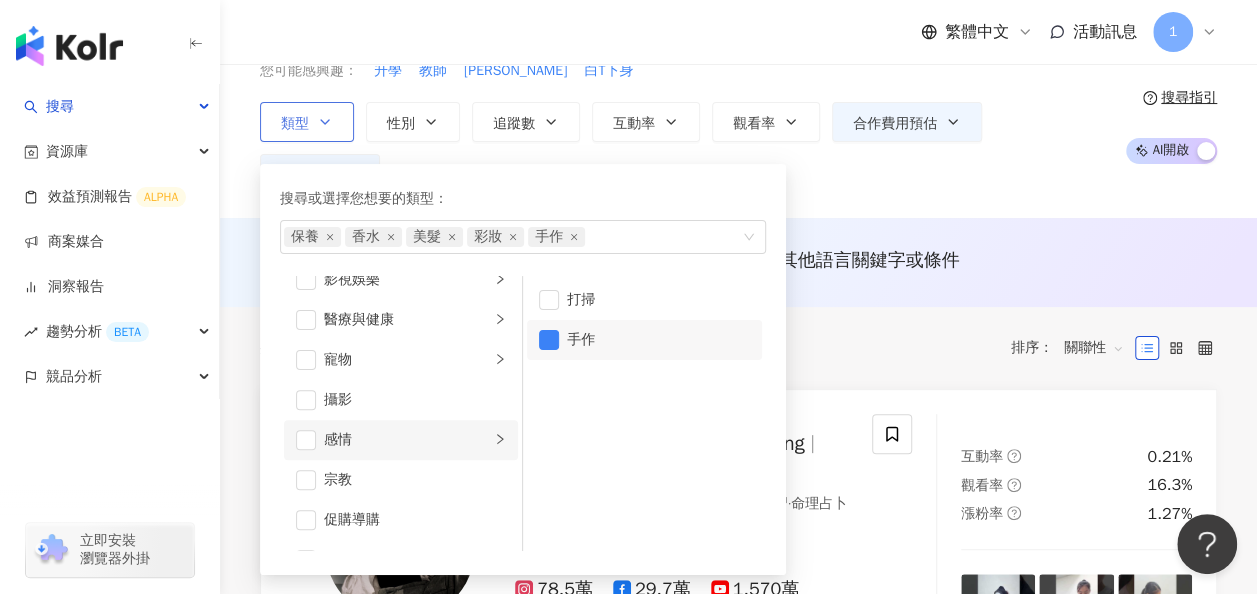 click on "感情" at bounding box center [407, 440] 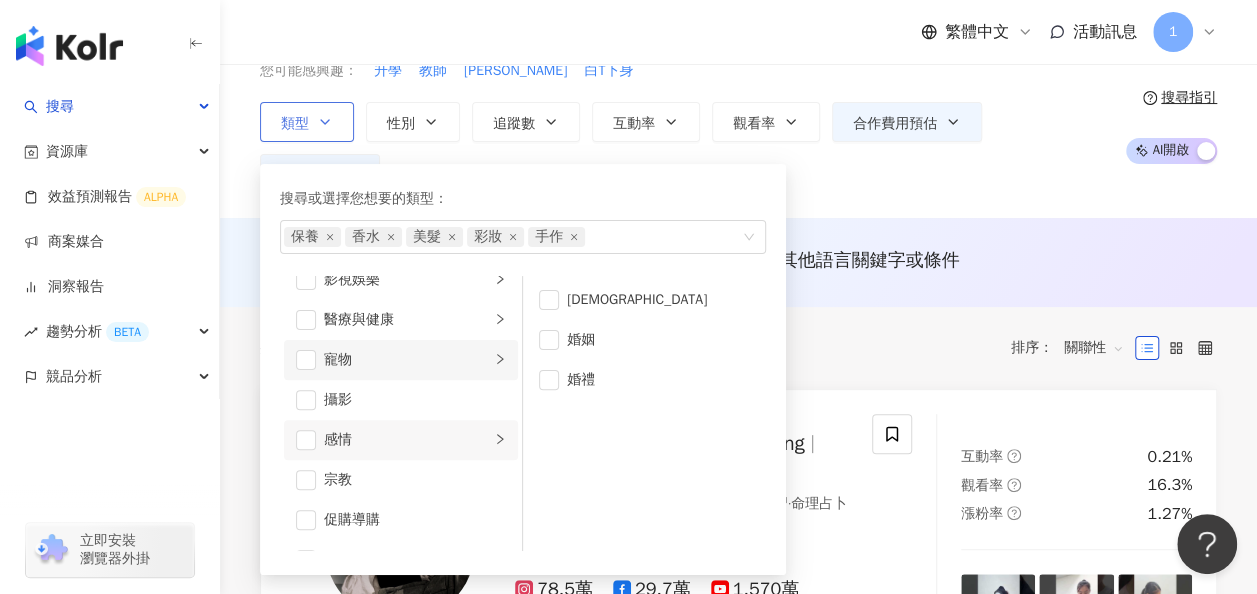 click on "寵物" at bounding box center (407, 360) 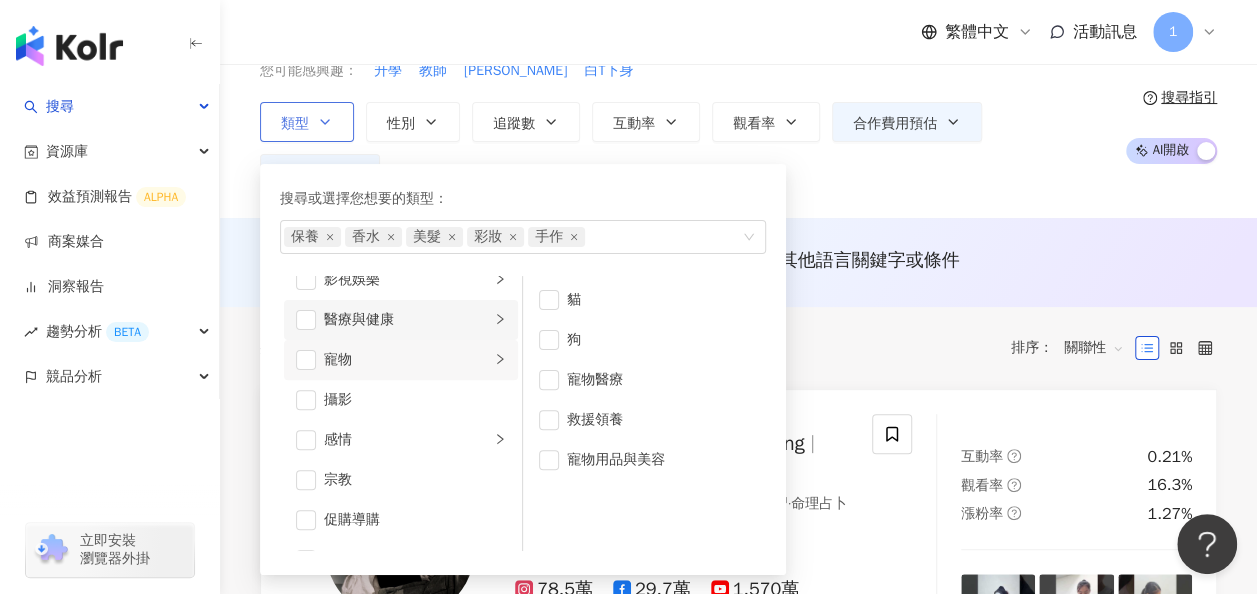 click on "醫療與健康" at bounding box center [407, 320] 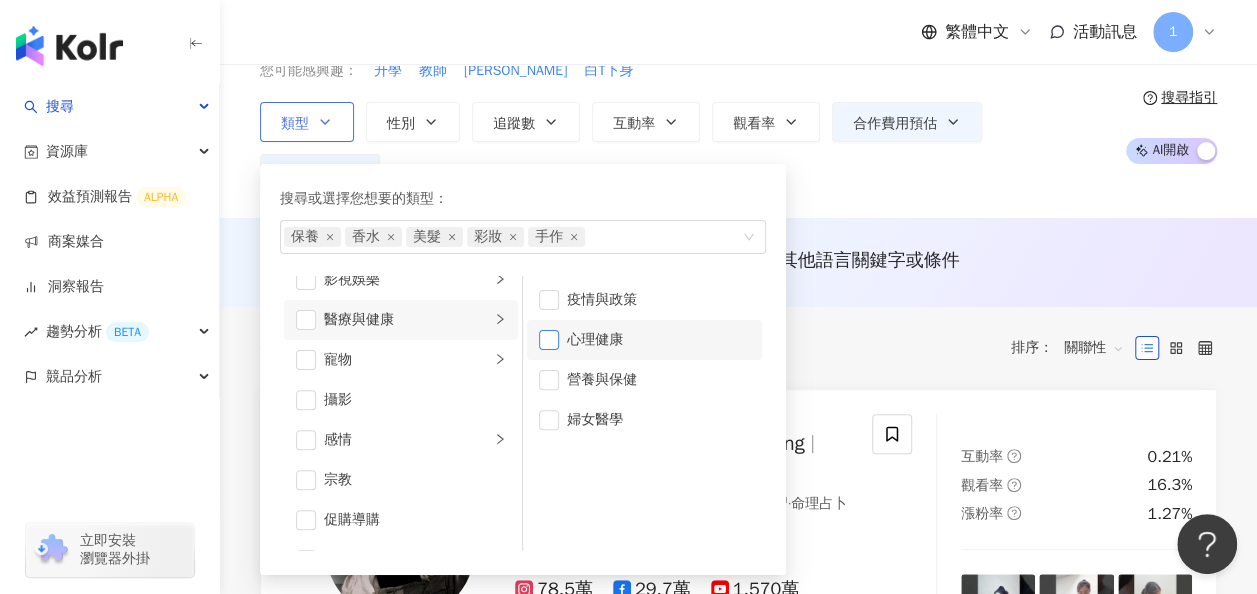 click at bounding box center [549, 340] 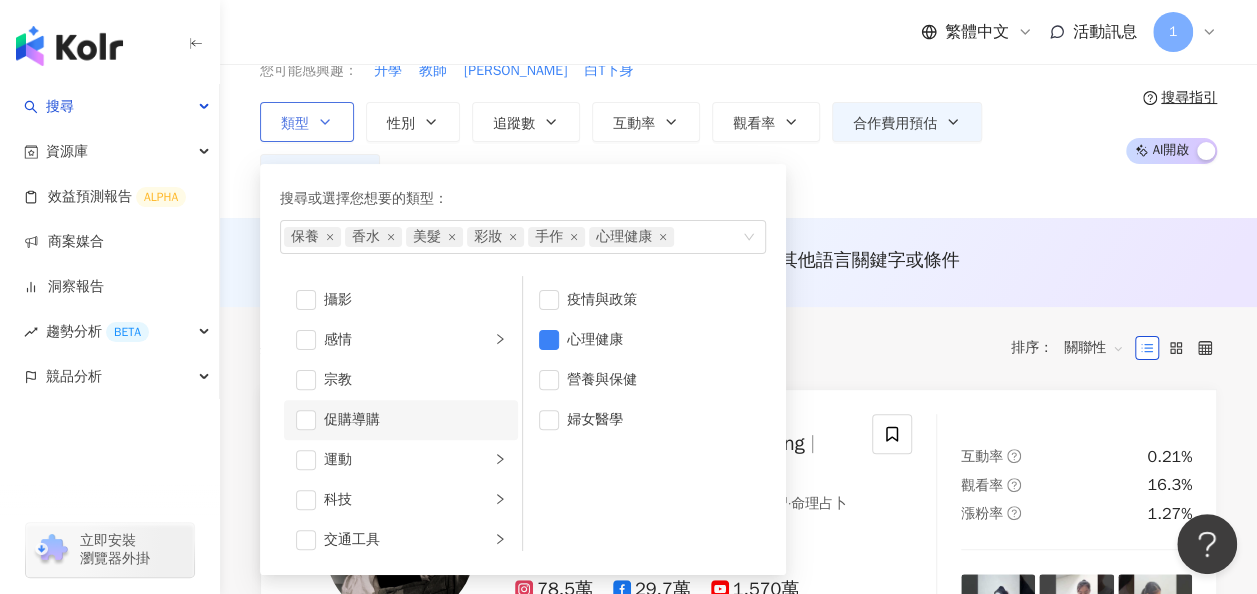 scroll, scrollTop: 692, scrollLeft: 0, axis: vertical 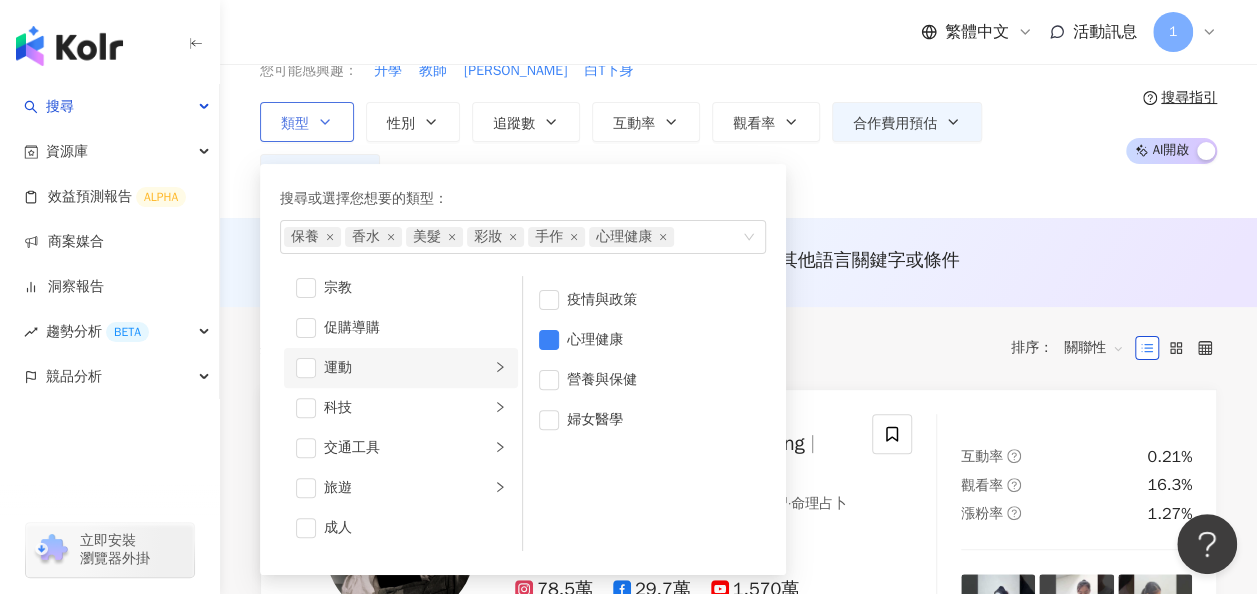 click on "運動" at bounding box center [407, 368] 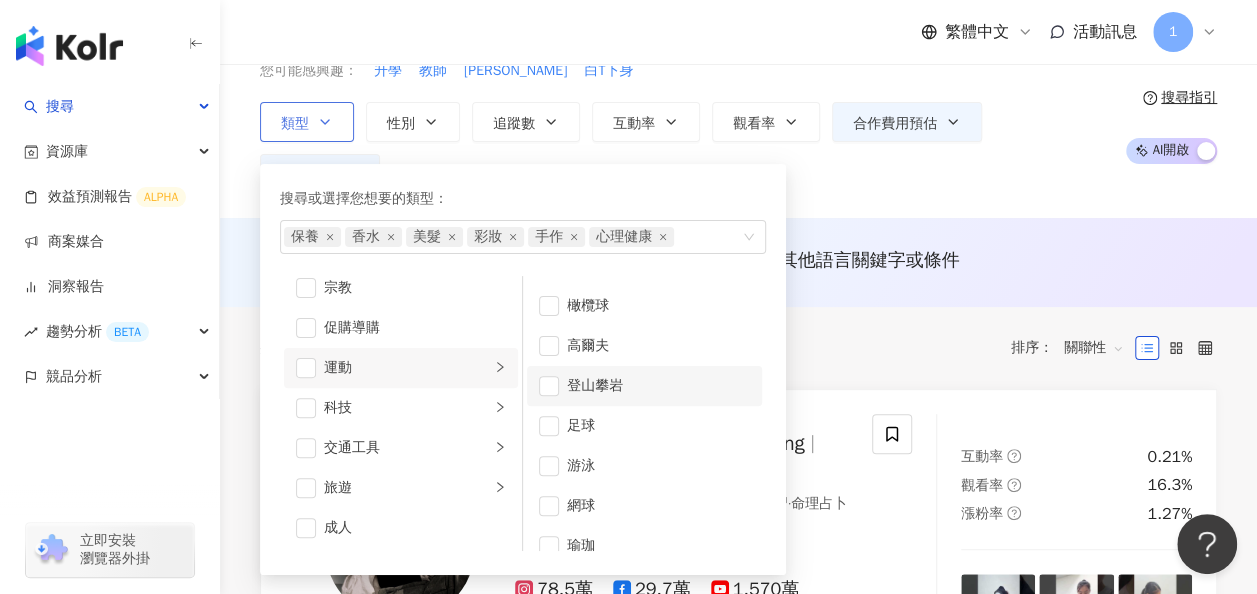 scroll, scrollTop: 252, scrollLeft: 0, axis: vertical 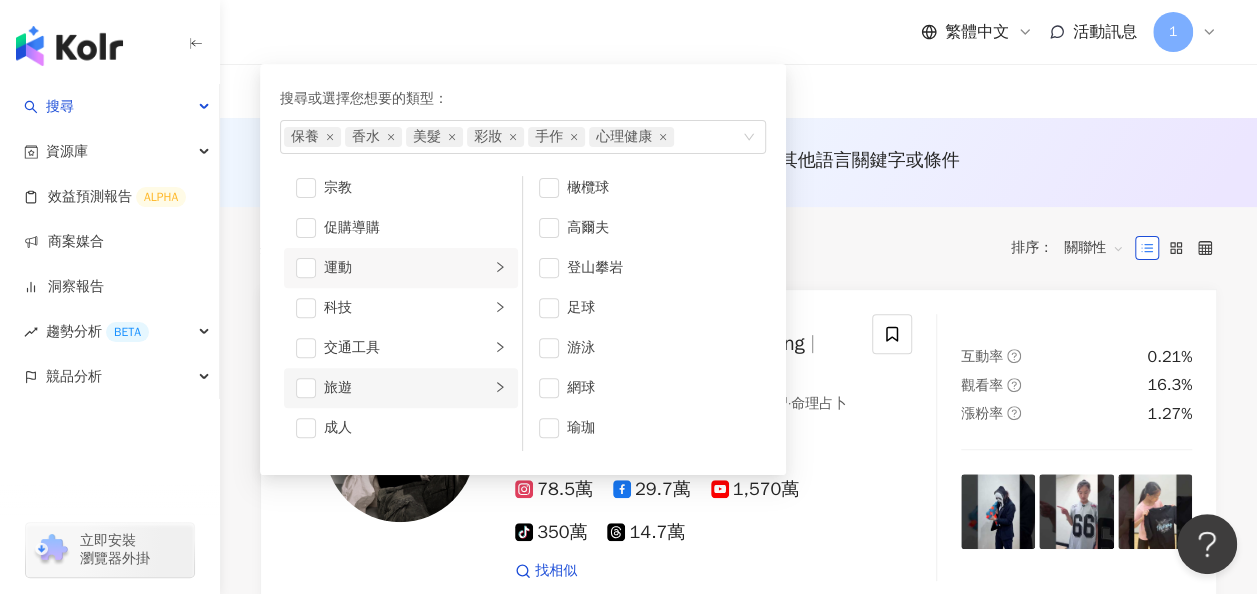 click on "旅遊" at bounding box center [407, 388] 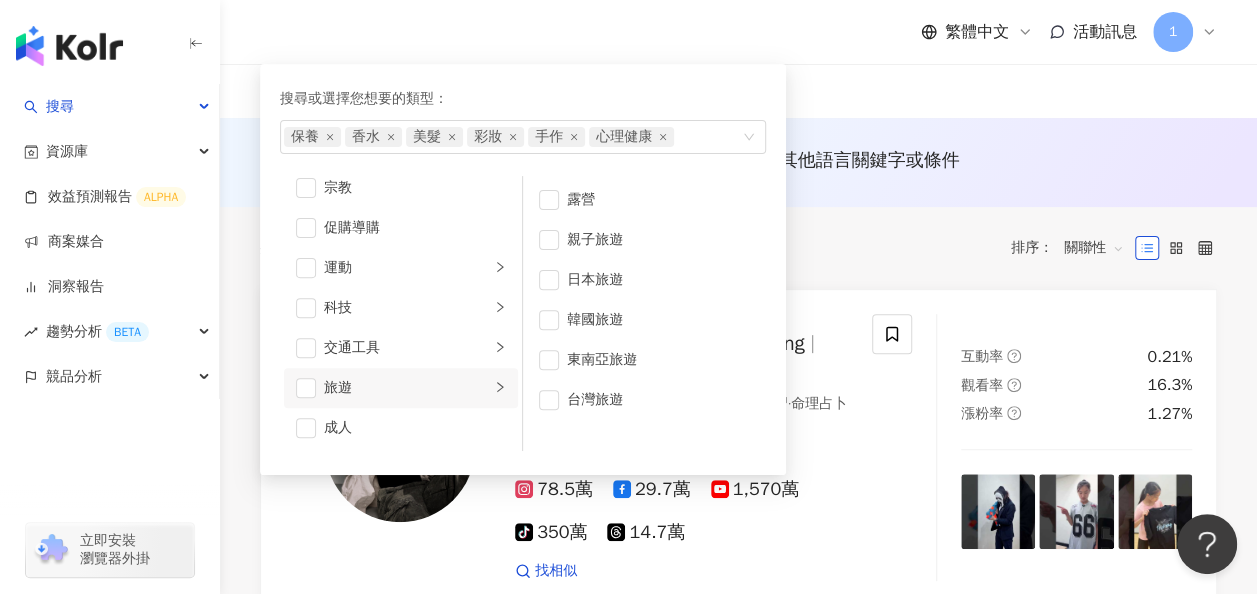scroll, scrollTop: 0, scrollLeft: 0, axis: both 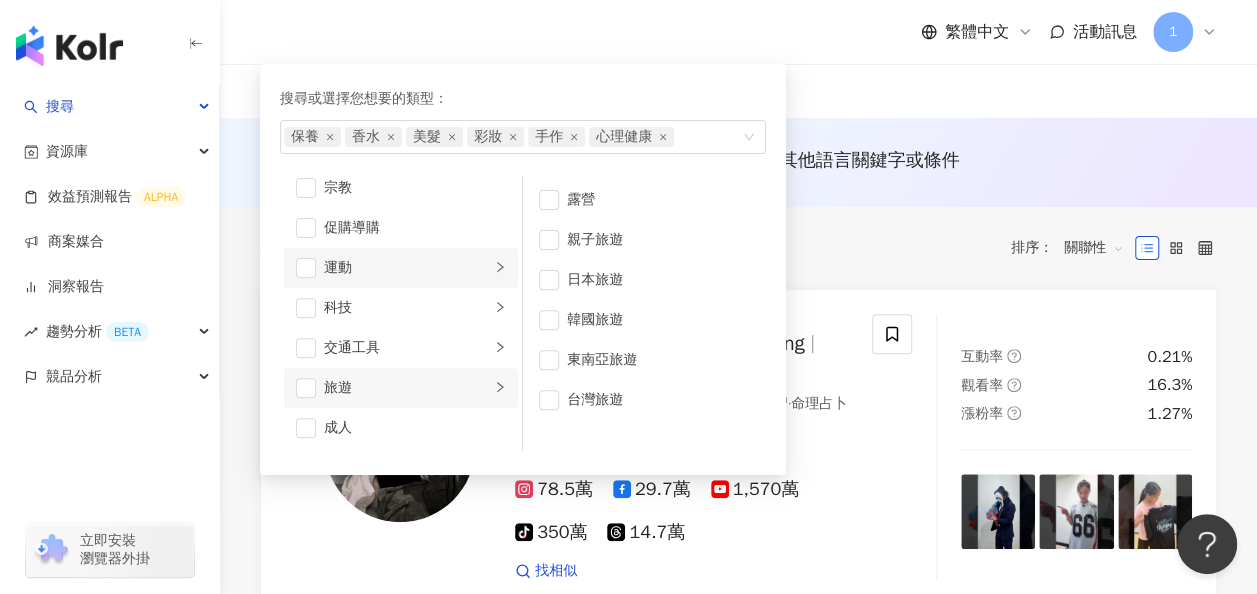 click on "運動" at bounding box center (407, 268) 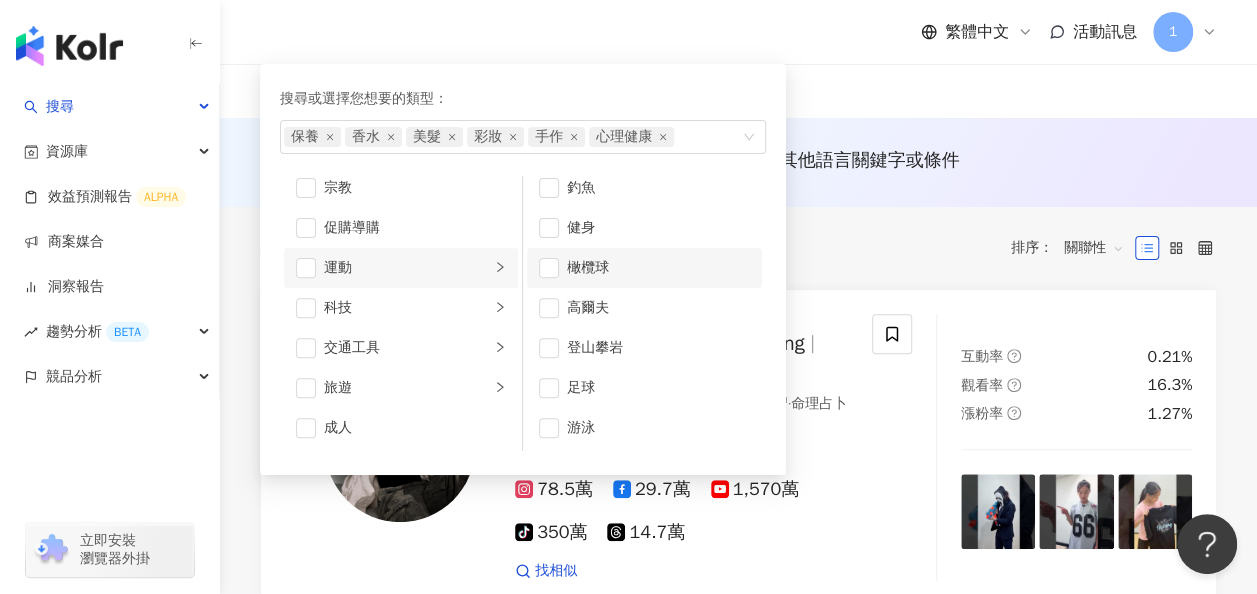 scroll, scrollTop: 252, scrollLeft: 0, axis: vertical 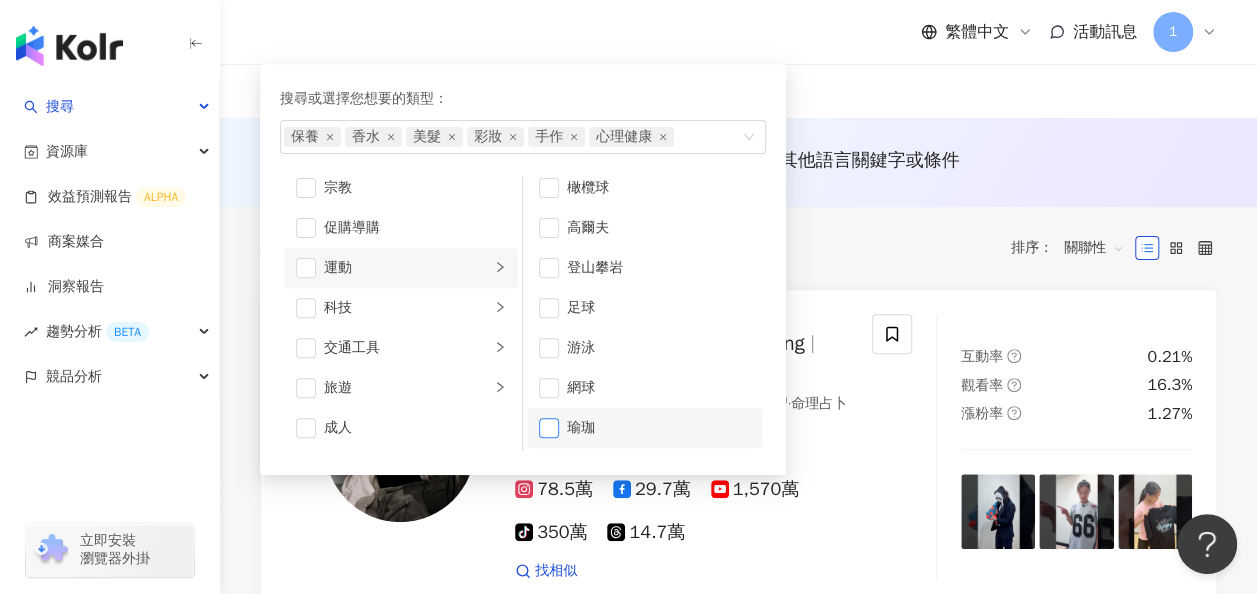 click at bounding box center (549, 428) 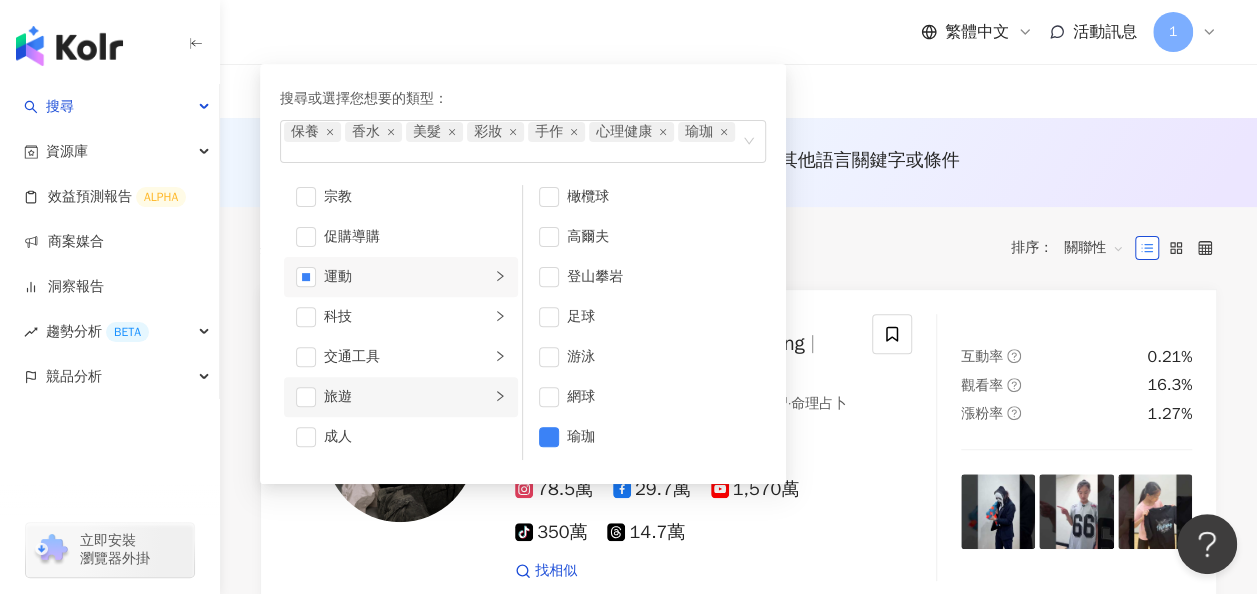 click on "旅遊" at bounding box center [401, 397] 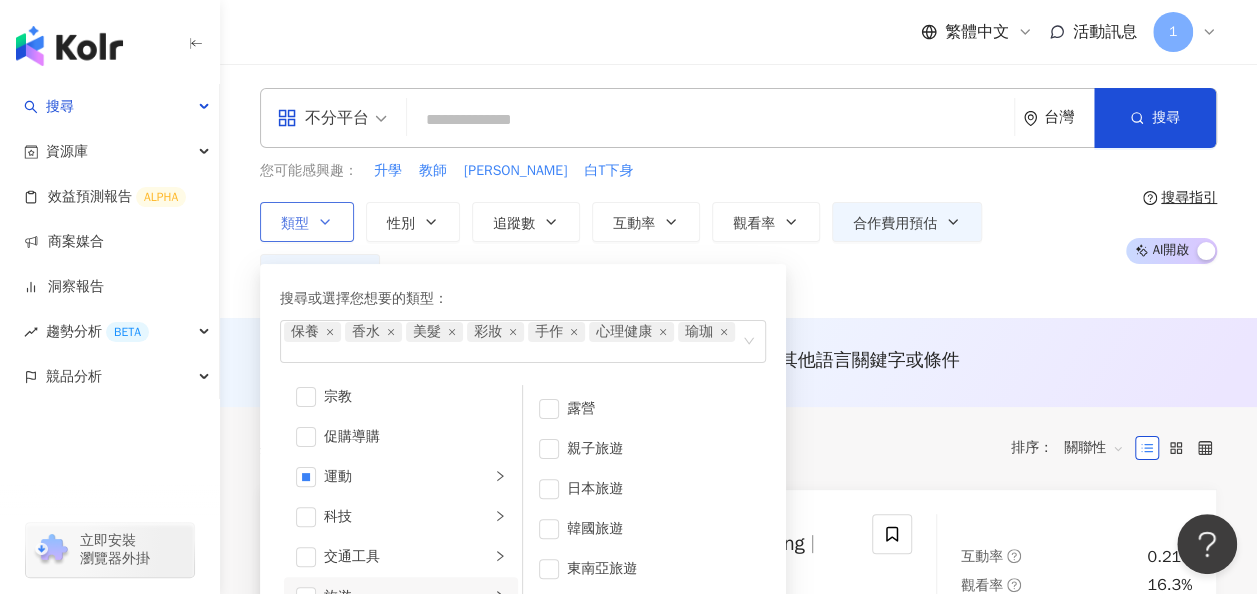 scroll, scrollTop: 100, scrollLeft: 0, axis: vertical 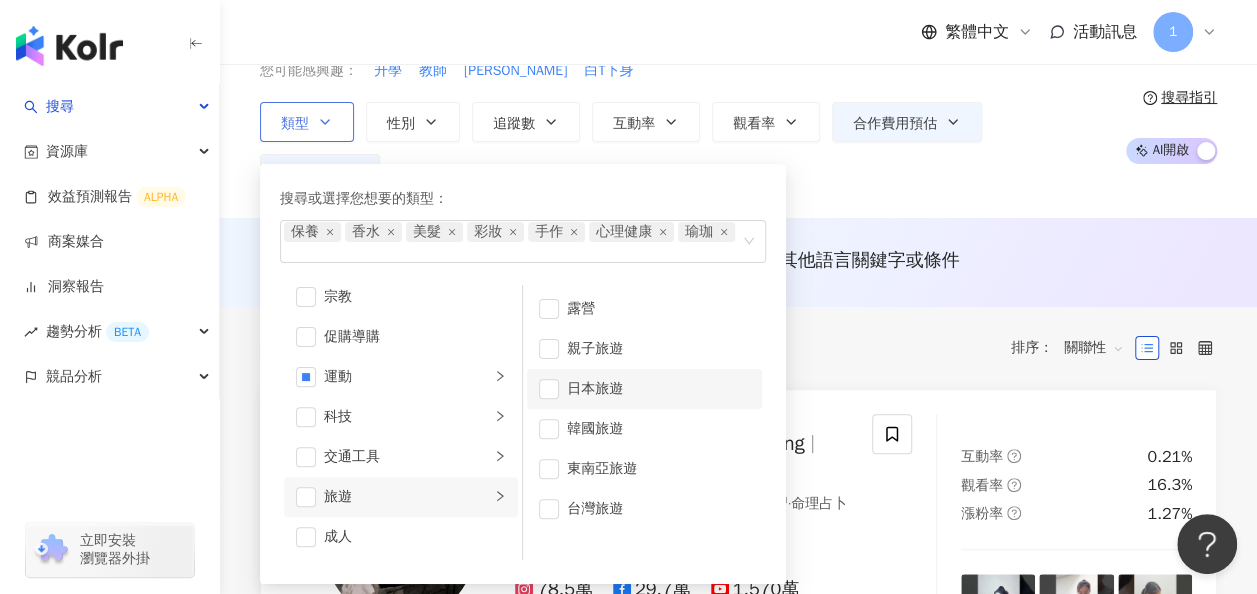 click on "日本旅遊" at bounding box center (658, 389) 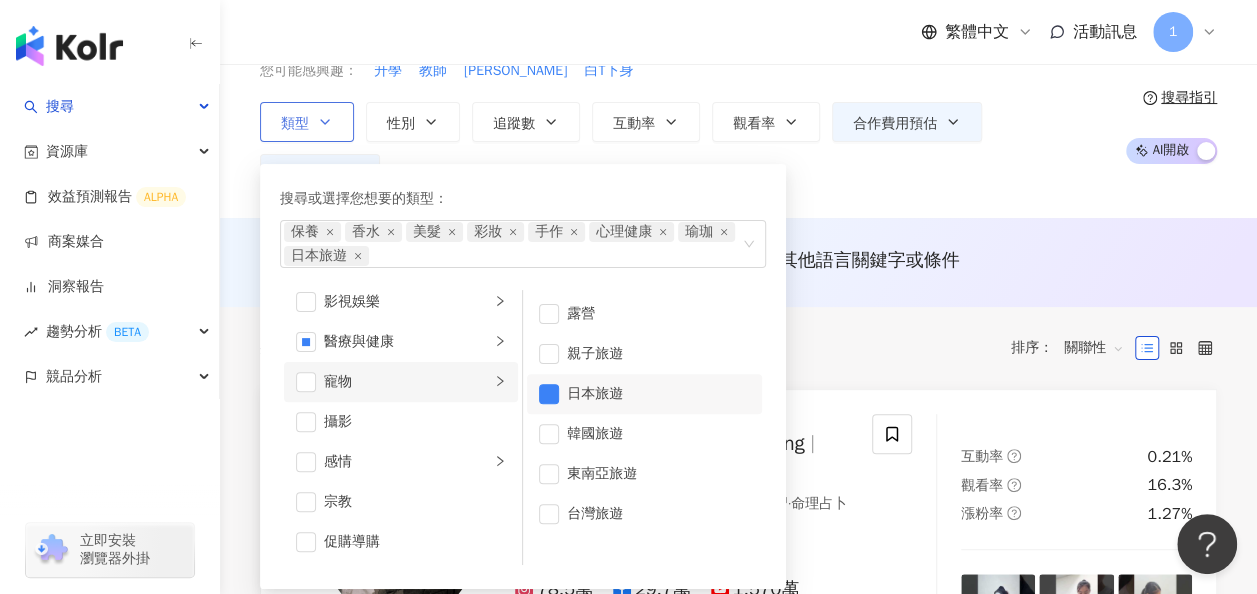 scroll, scrollTop: 592, scrollLeft: 0, axis: vertical 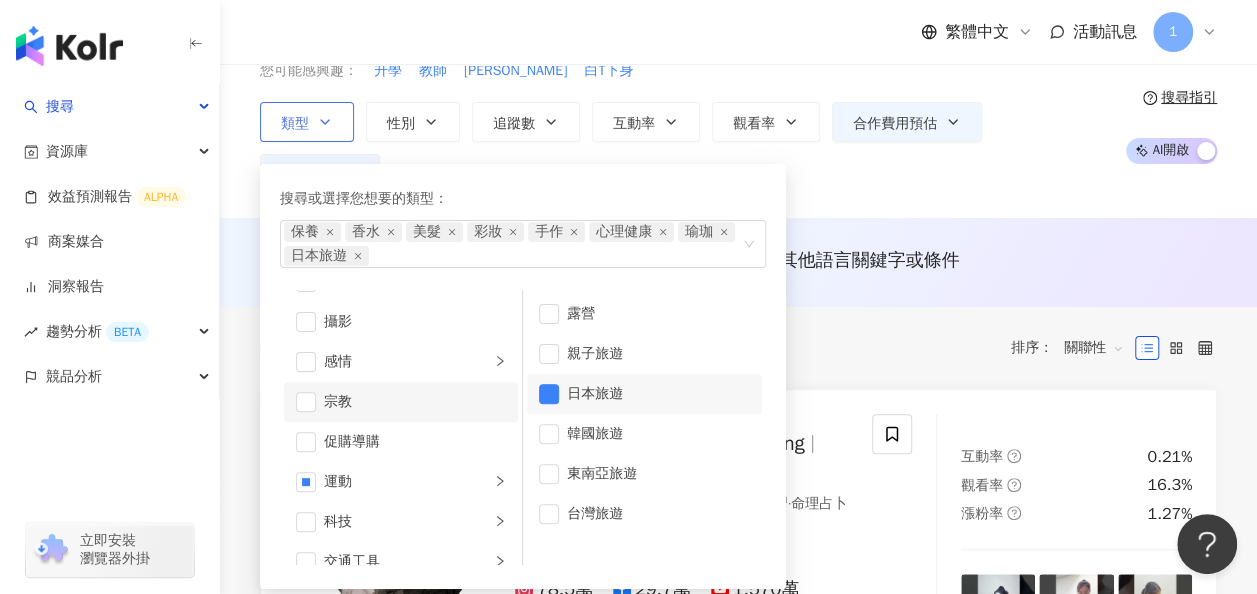 click on "宗教" at bounding box center [415, 402] 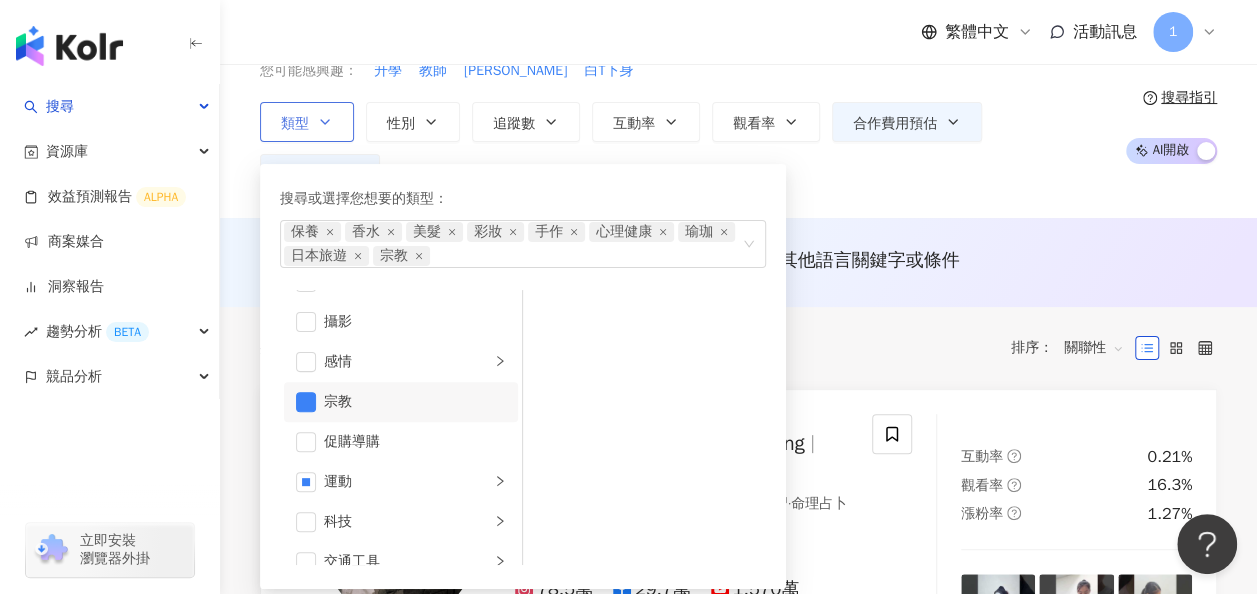 click on "宗教" at bounding box center (415, 402) 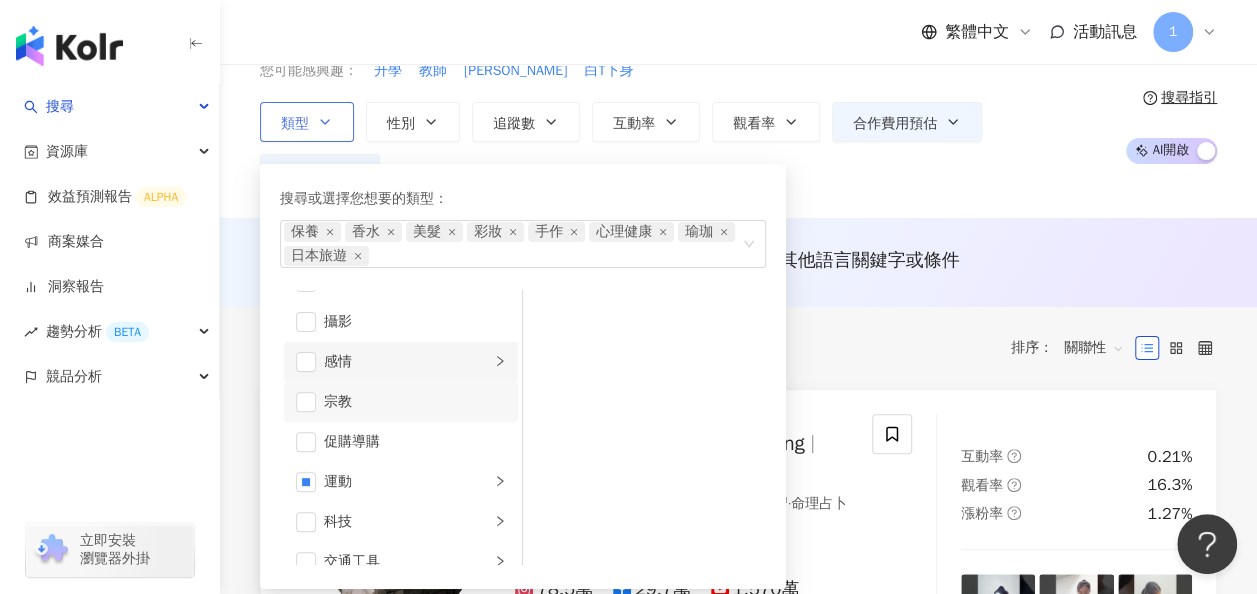 click on "感情" at bounding box center [401, 362] 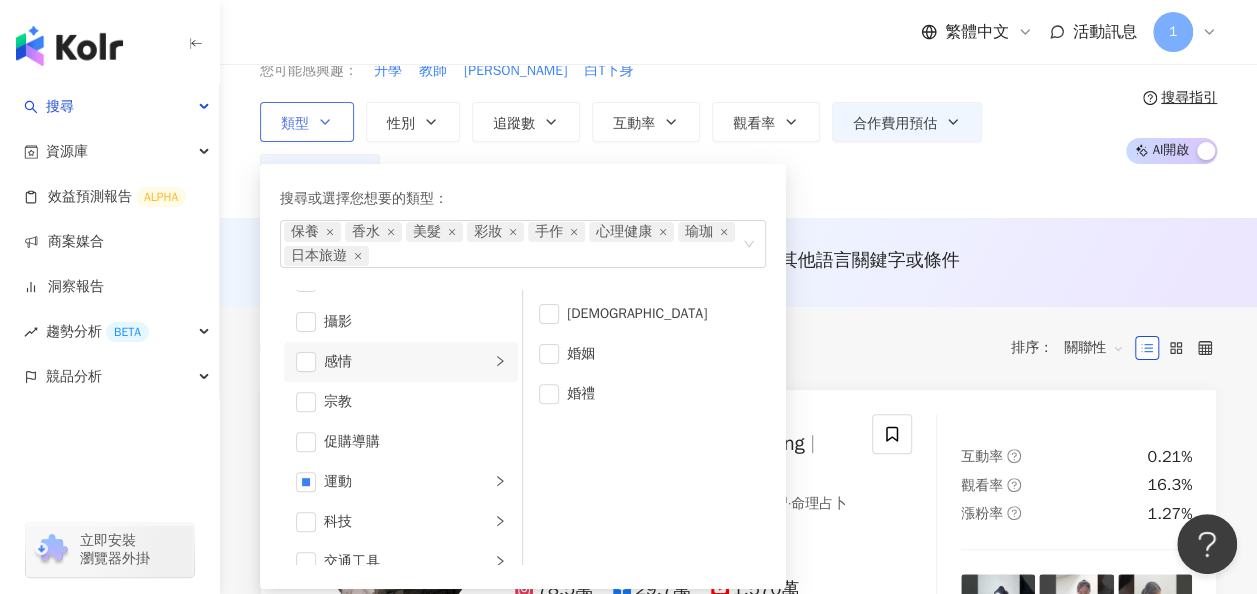 scroll, scrollTop: 492, scrollLeft: 0, axis: vertical 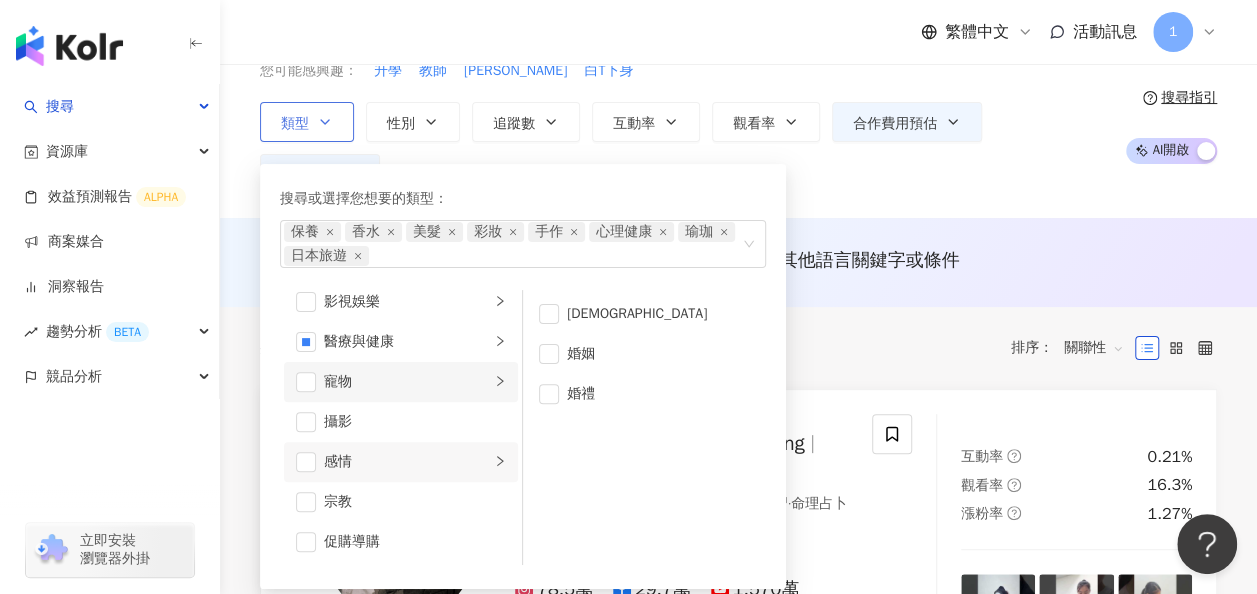 click on "寵物" at bounding box center (401, 382) 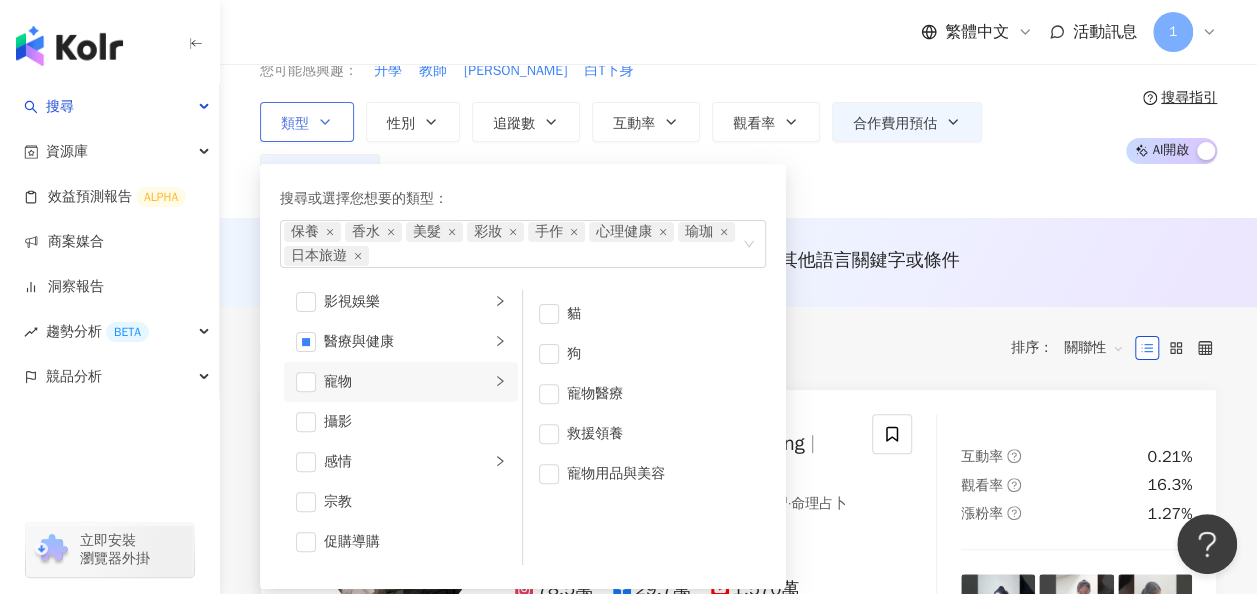 click on "寵物" at bounding box center (401, 382) 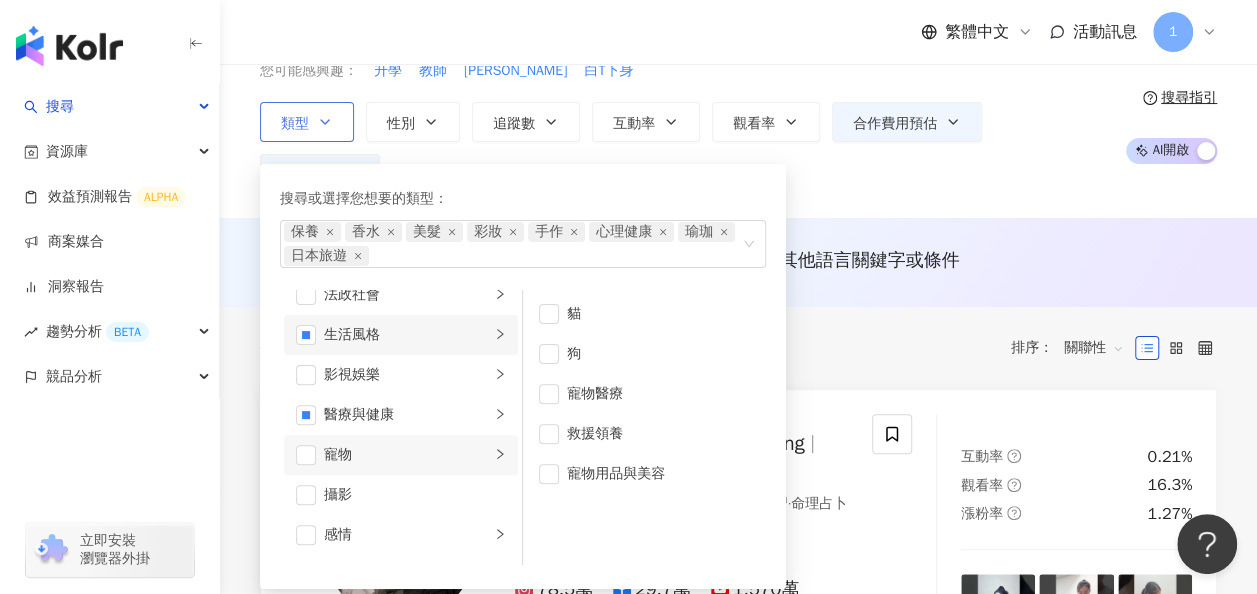 scroll, scrollTop: 392, scrollLeft: 0, axis: vertical 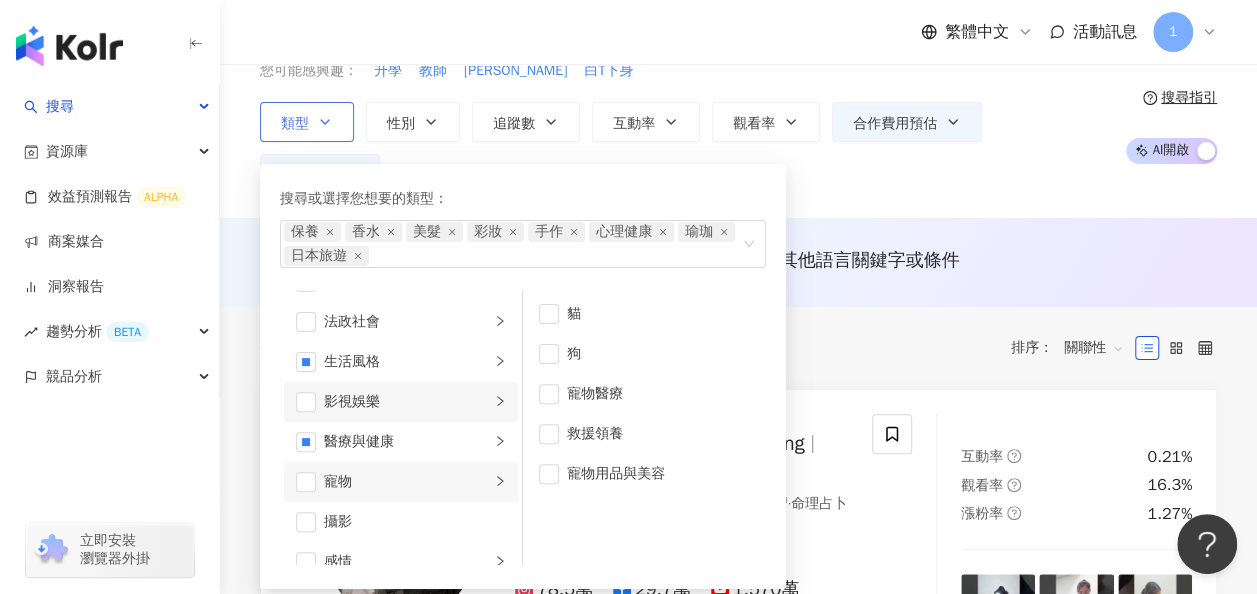 click on "影視娛樂" at bounding box center (401, 402) 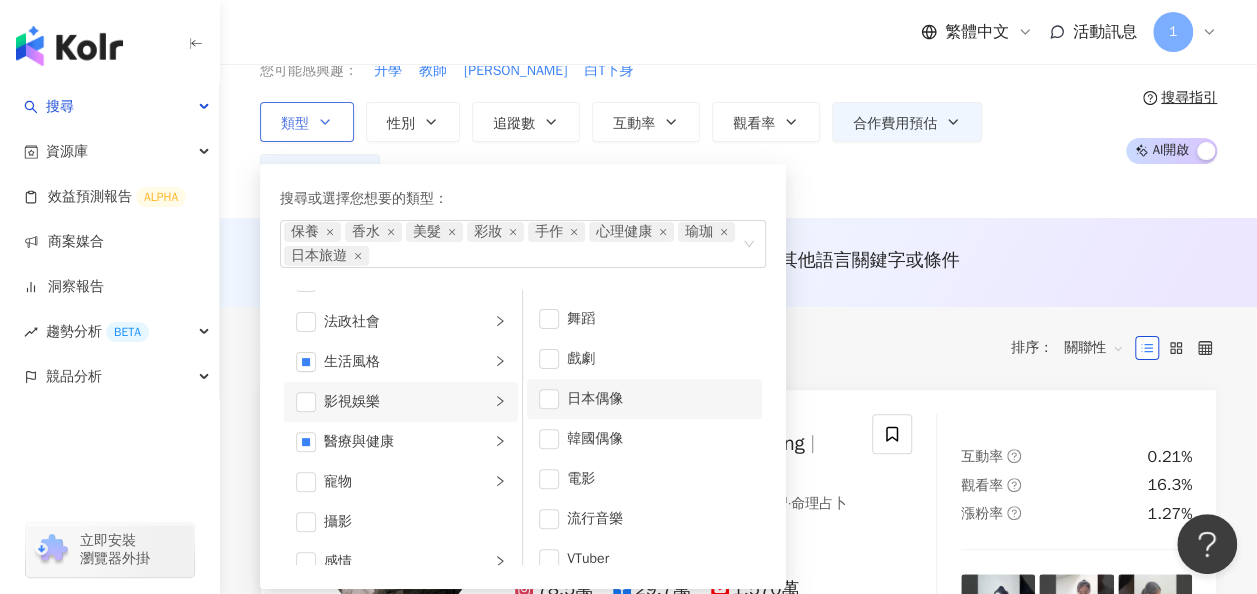 scroll, scrollTop: 52, scrollLeft: 0, axis: vertical 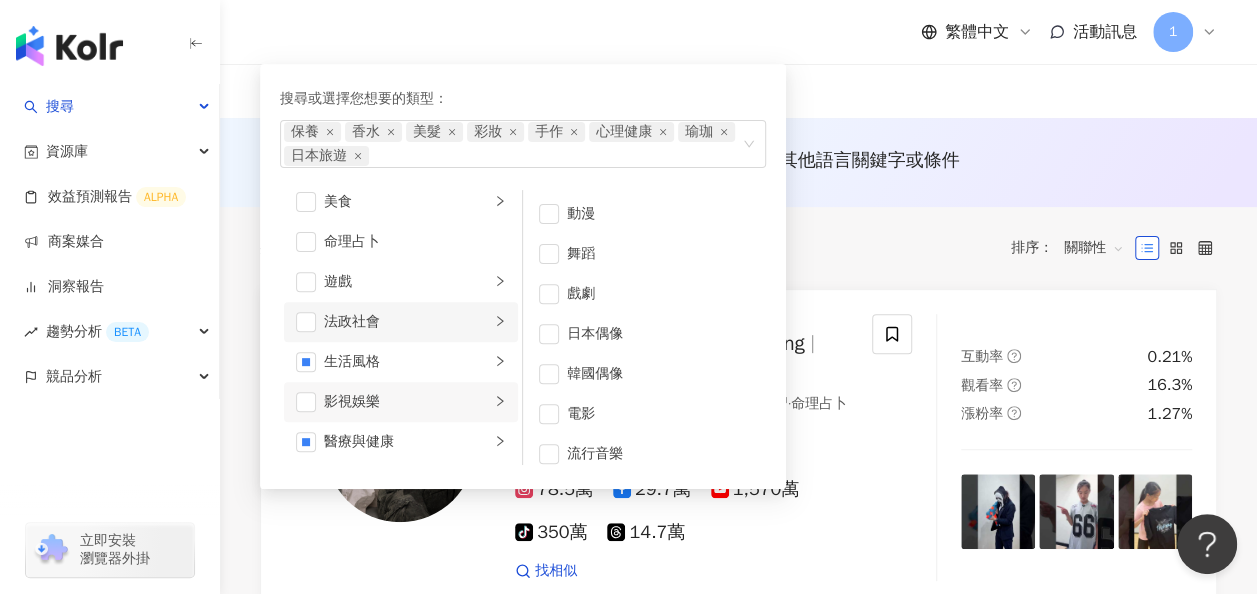 click on "法政社會" at bounding box center [407, 322] 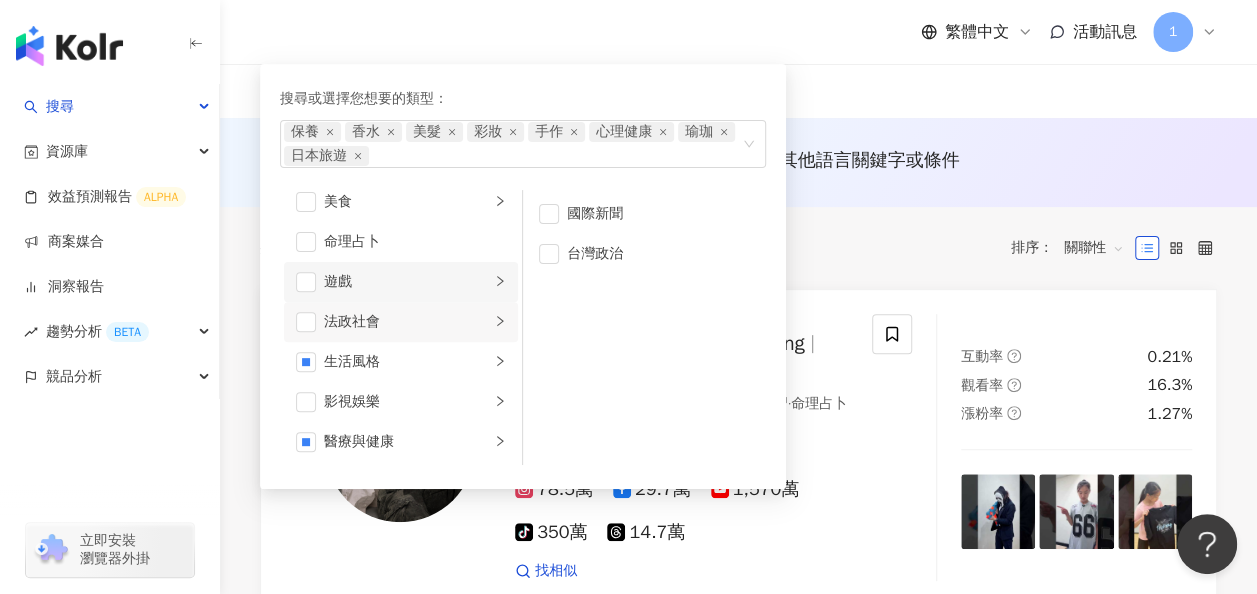 click on "遊戲" at bounding box center [407, 282] 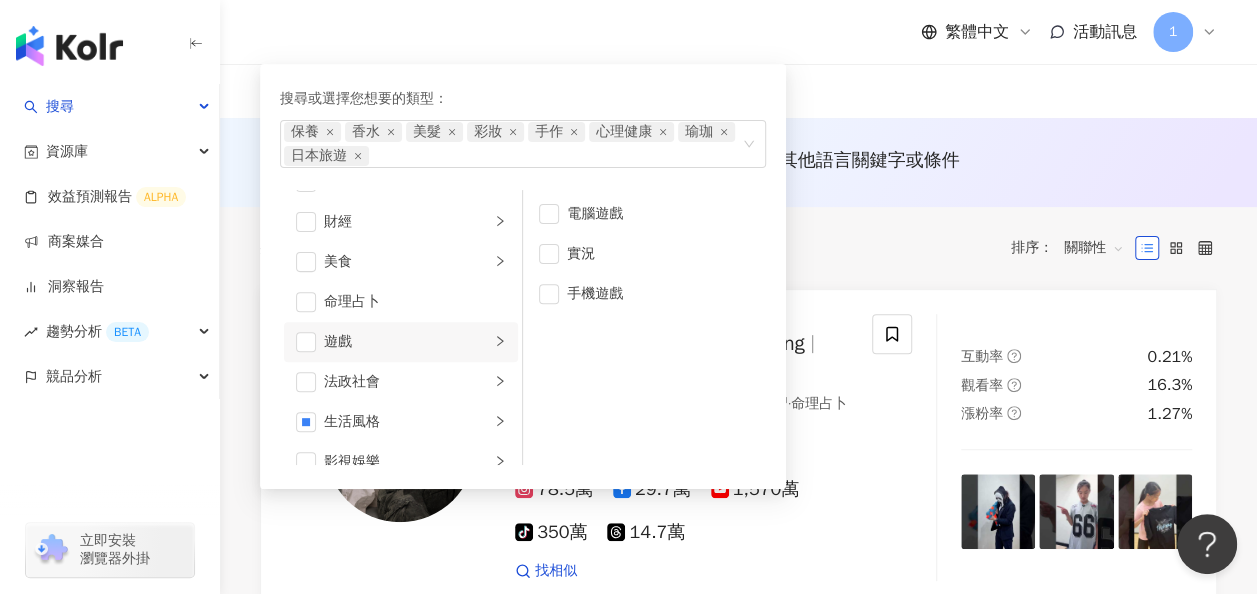 scroll, scrollTop: 192, scrollLeft: 0, axis: vertical 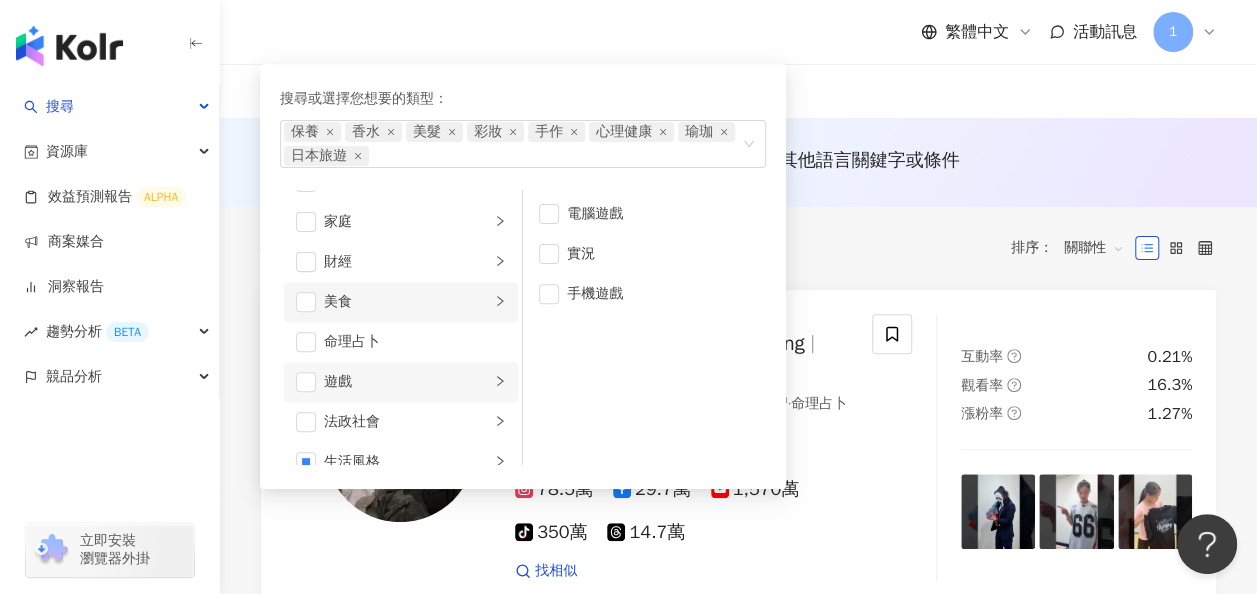 click on "美食" at bounding box center [401, 302] 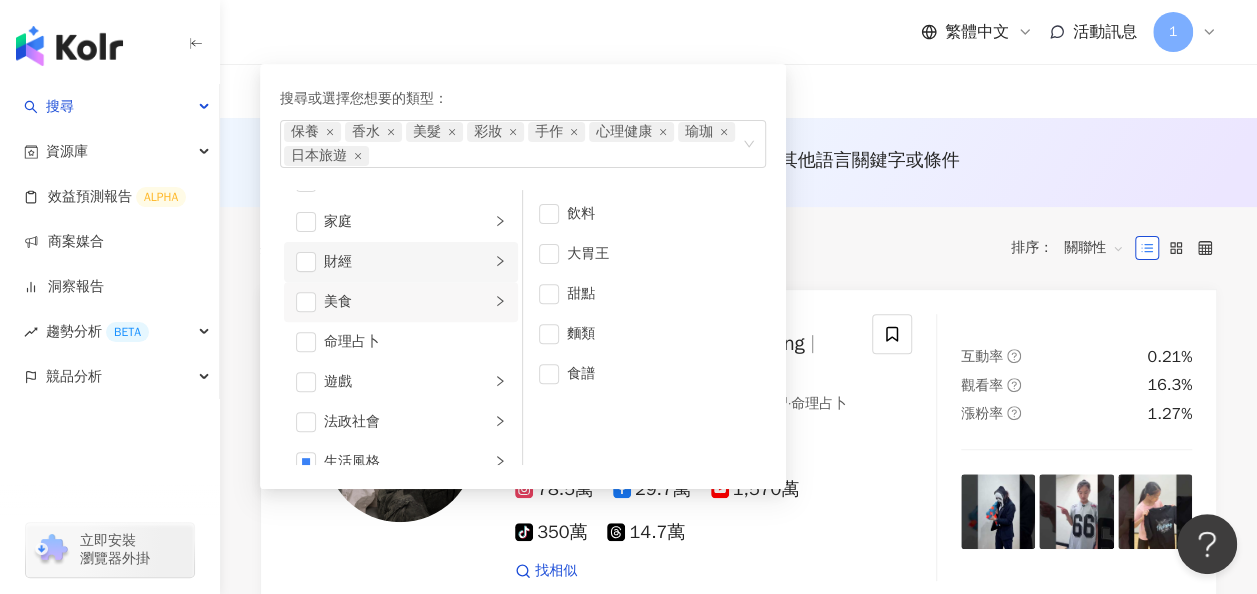 click on "財經" at bounding box center [407, 262] 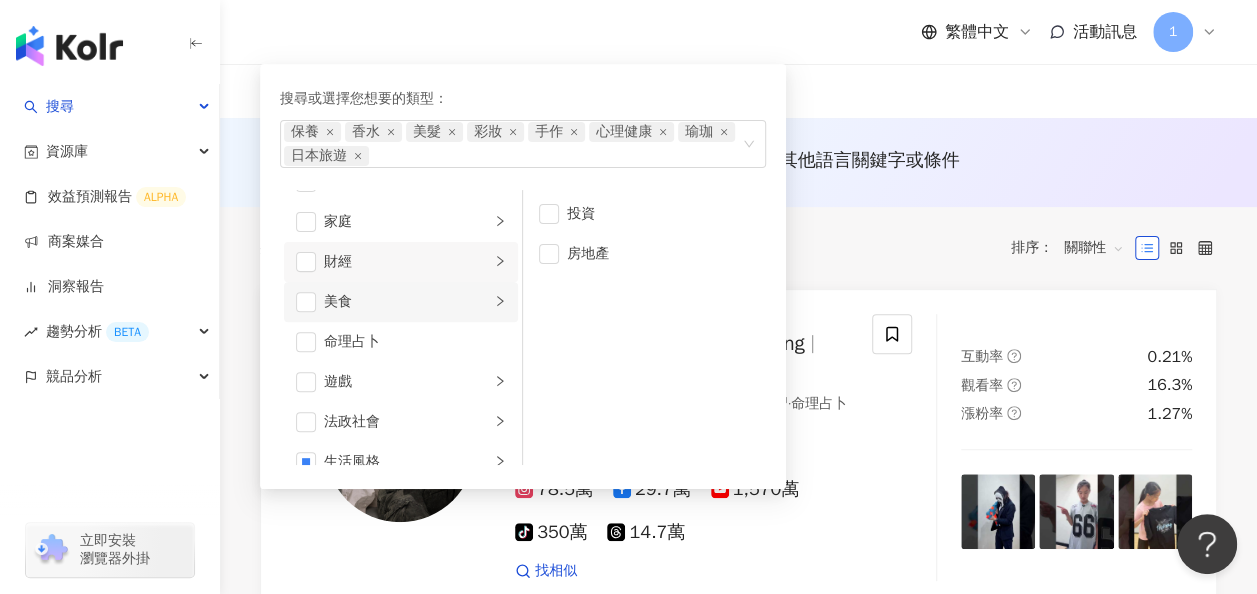 click on "美食" at bounding box center [407, 302] 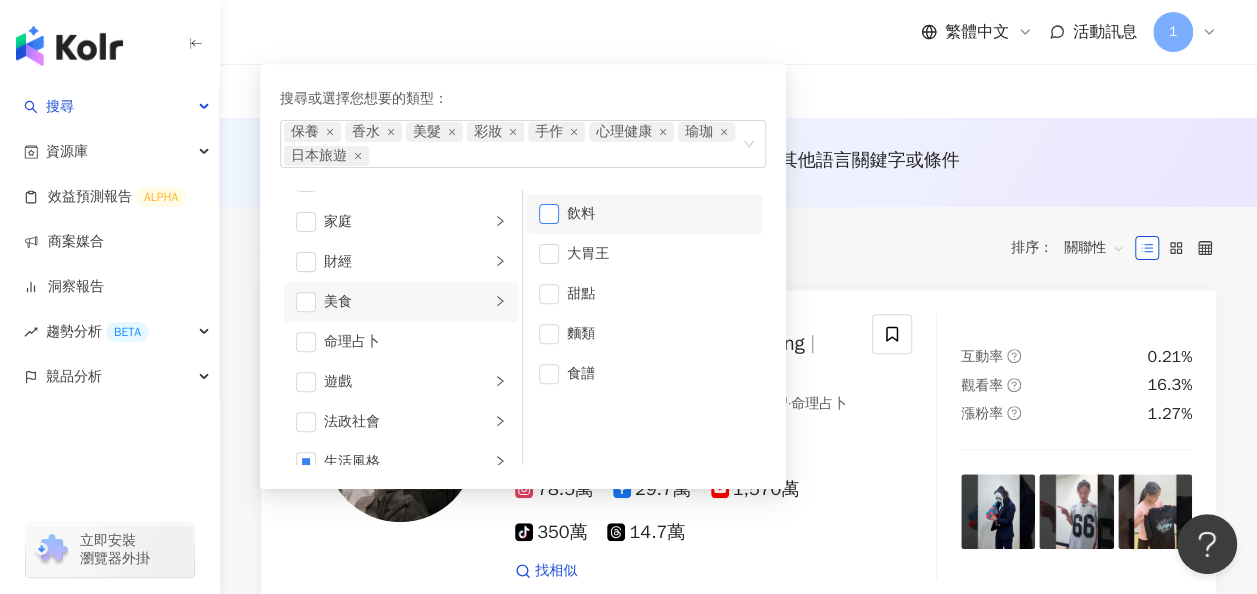 click at bounding box center [549, 214] 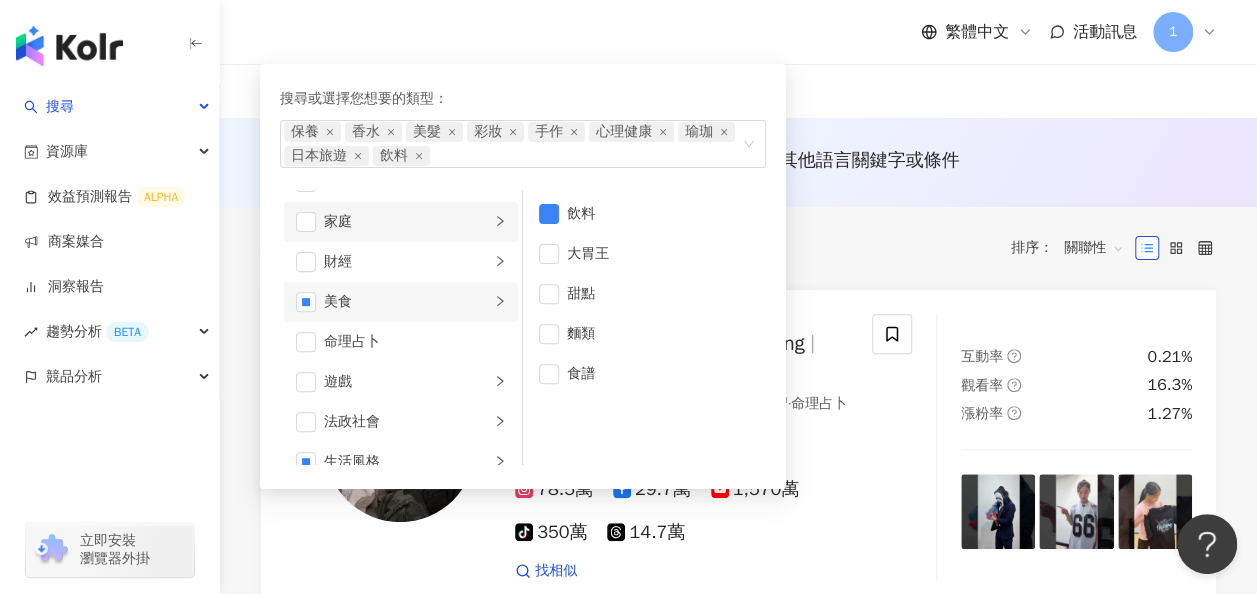 click on "家庭" at bounding box center [407, 222] 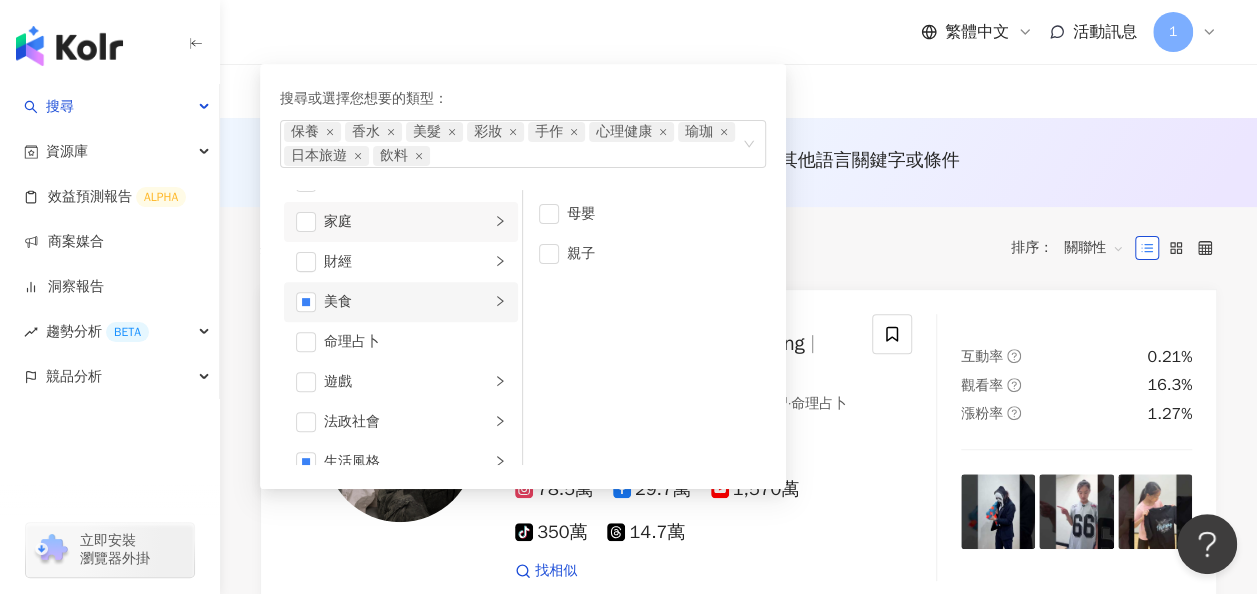 click on "美食" at bounding box center [407, 302] 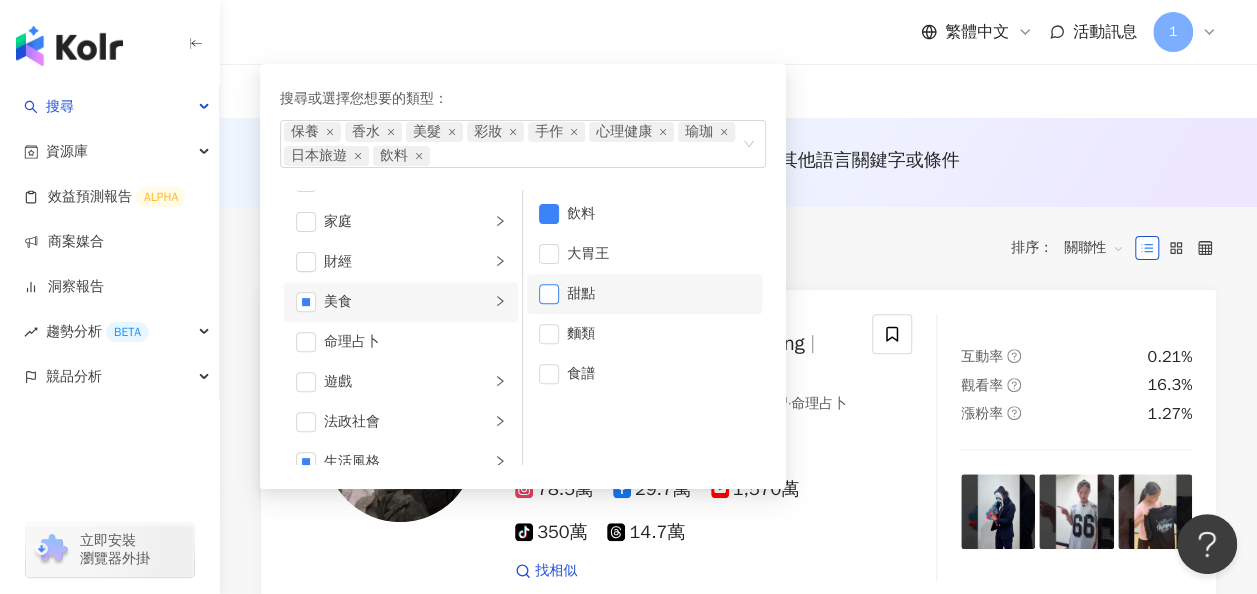 click at bounding box center (549, 294) 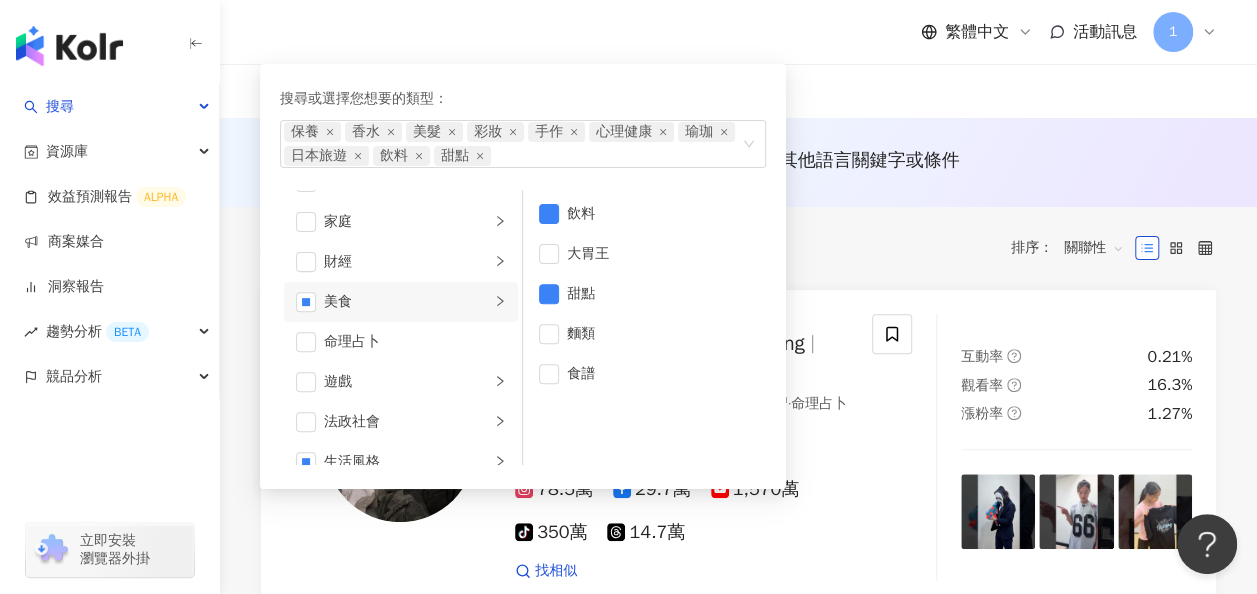 type 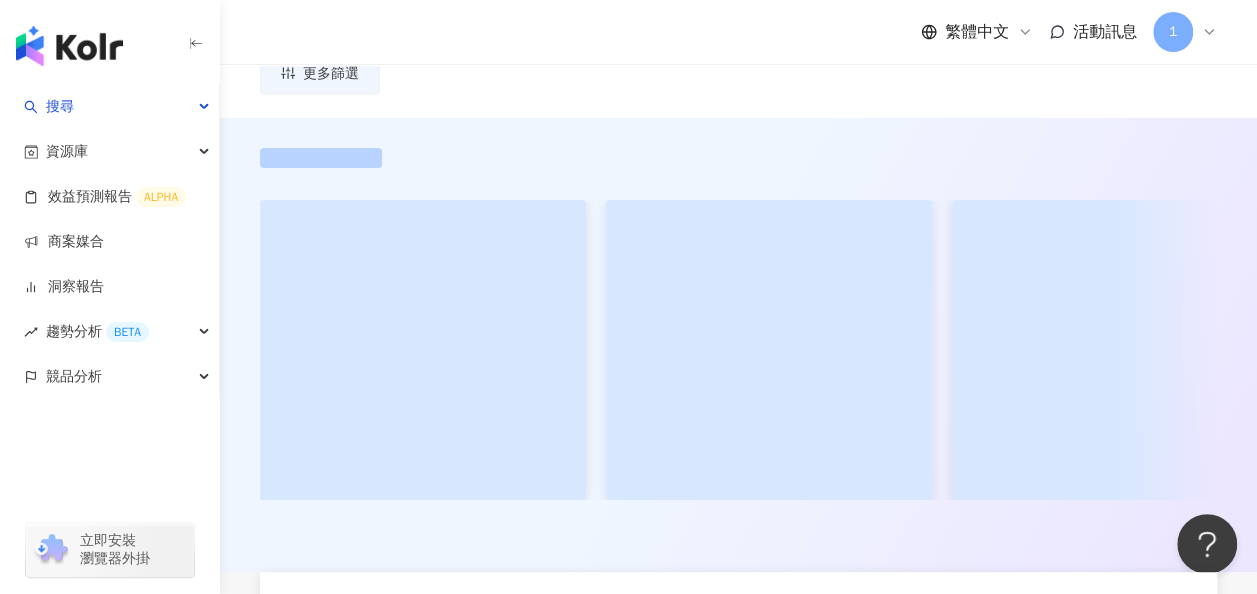 scroll, scrollTop: 0, scrollLeft: 0, axis: both 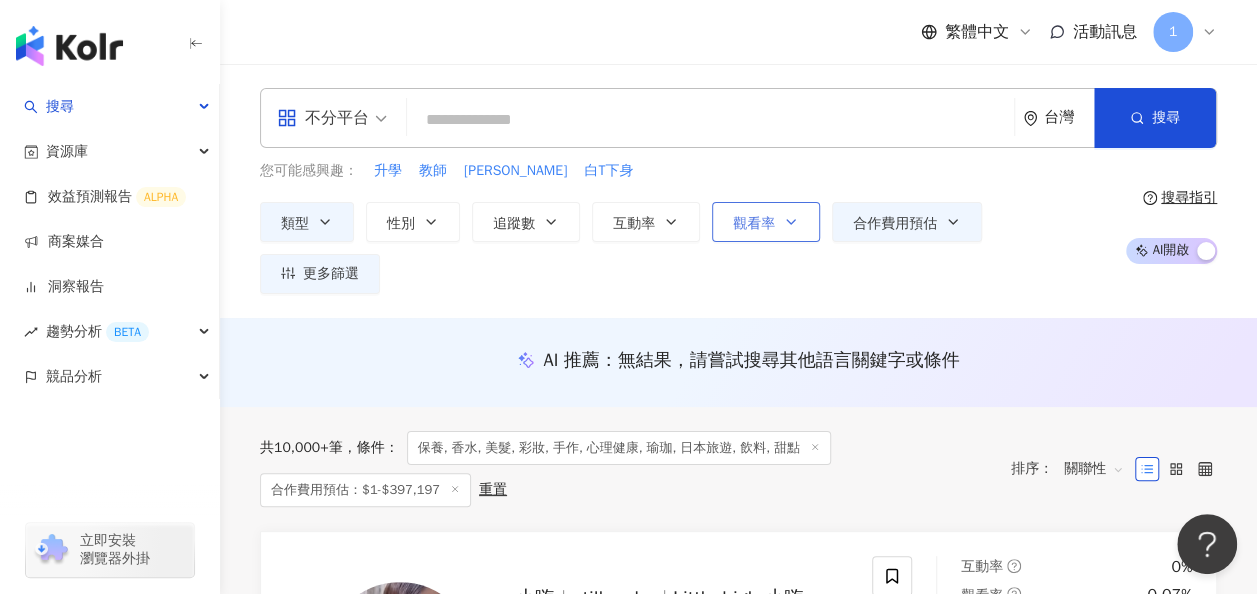 click 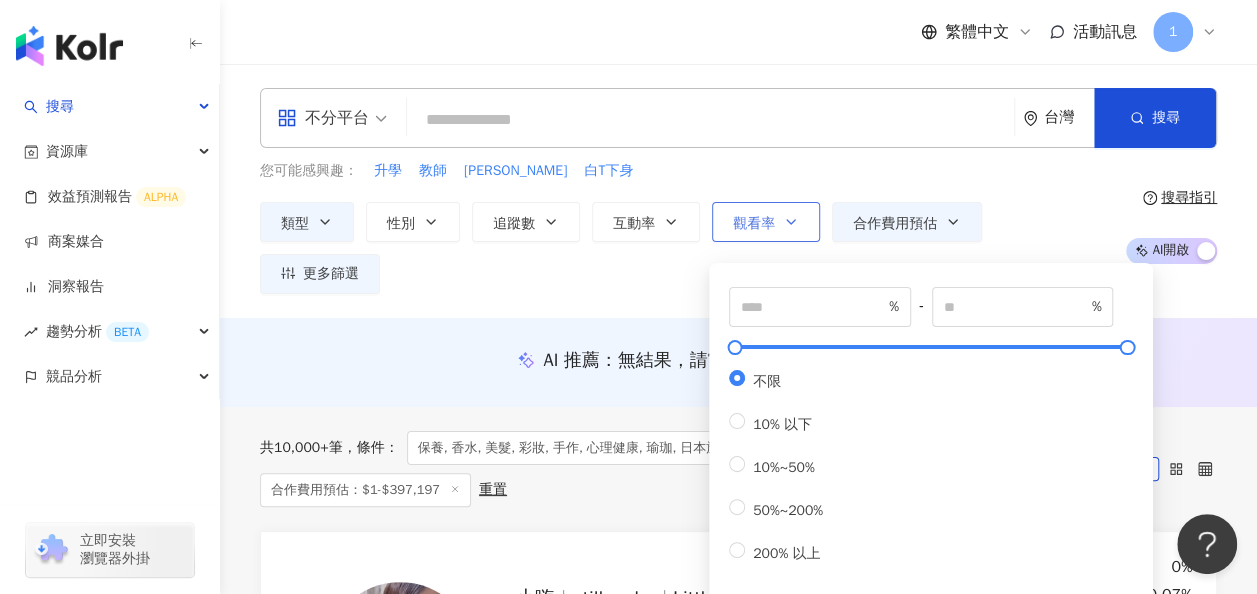 click 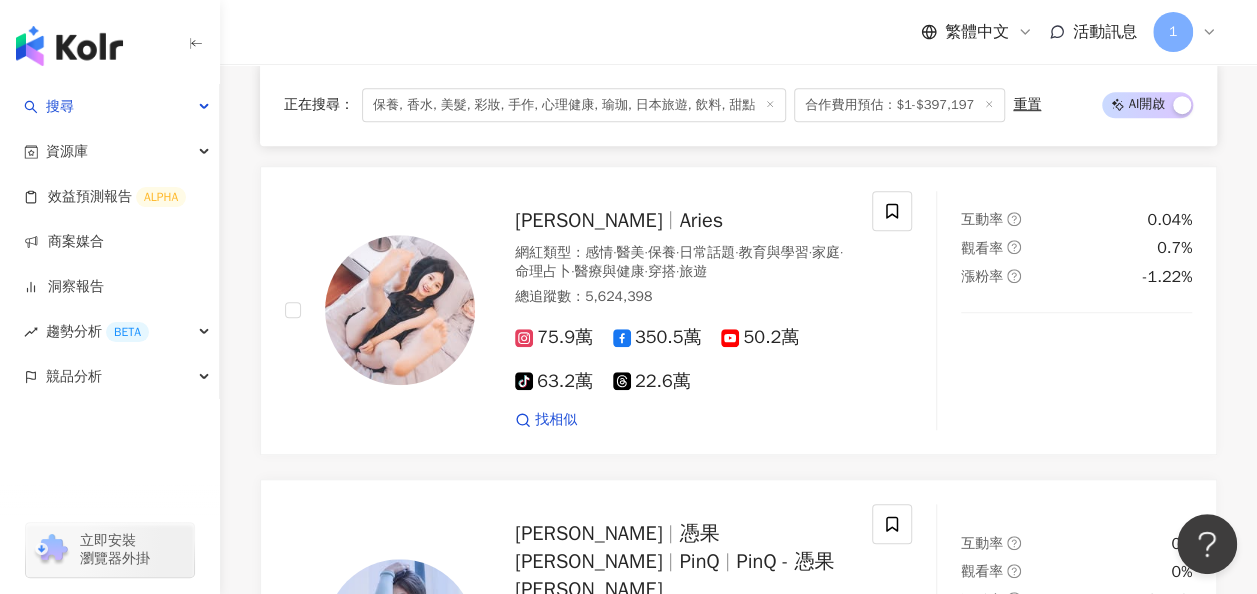 scroll, scrollTop: 100, scrollLeft: 0, axis: vertical 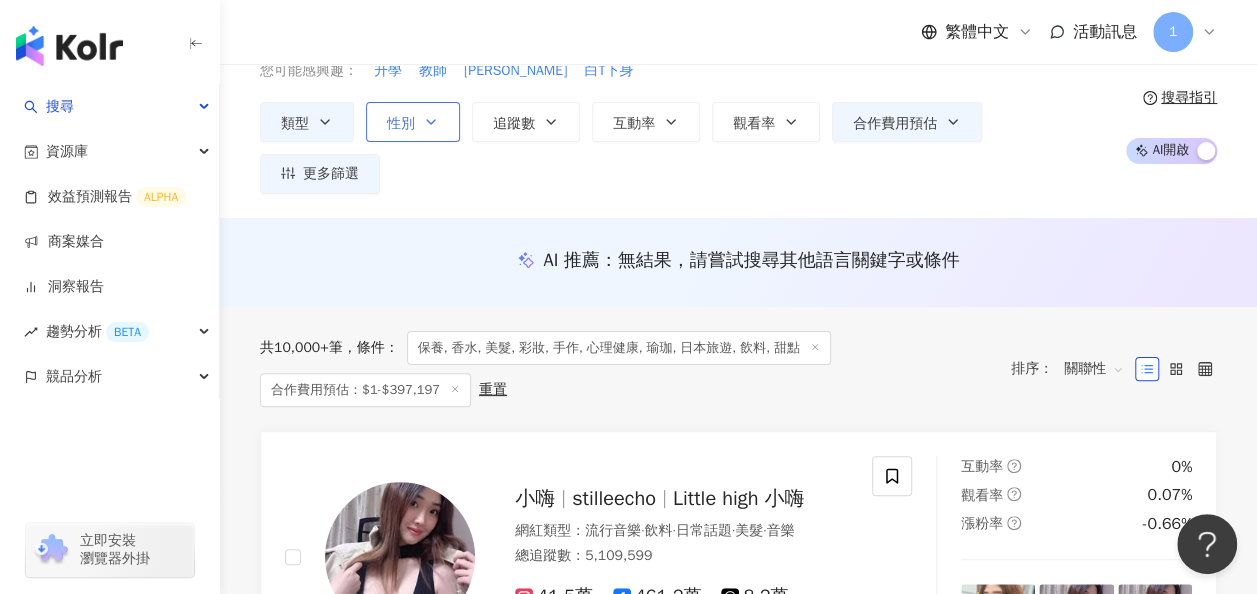click on "性別" at bounding box center [413, 122] 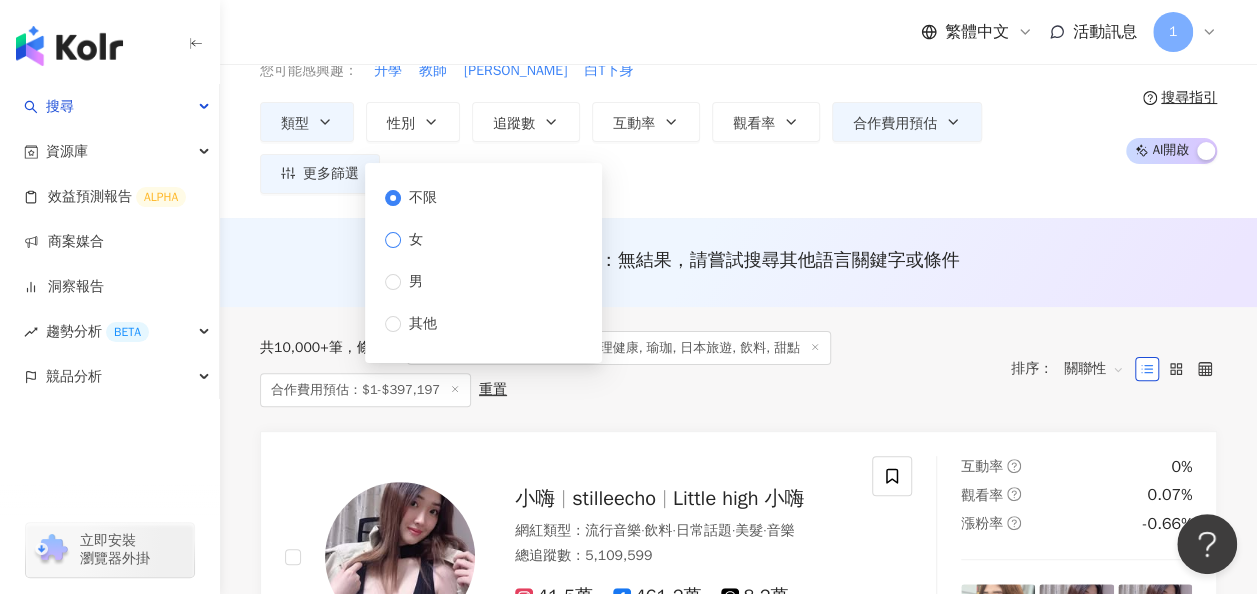 click on "女" at bounding box center [416, 240] 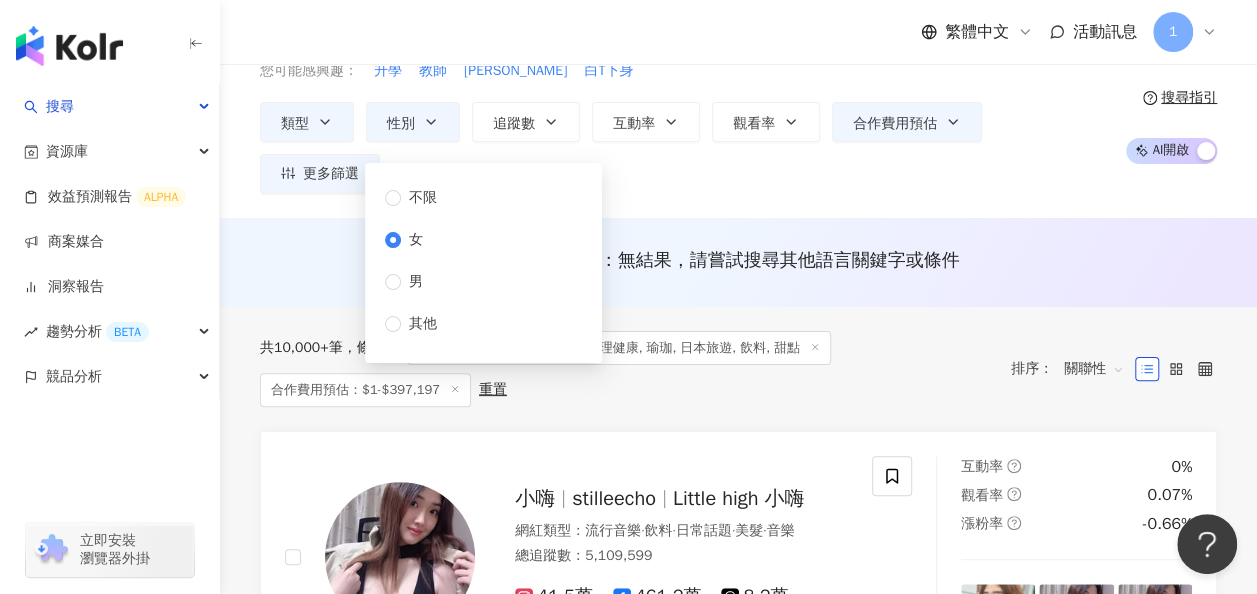 click on "共  10,000+  筆 條件 ： 保養, 香水, 美髮, 彩妝, 手作, 心理健康, 瑜珈, 日本旅遊, 飲料, 甜點 合作費用預估：$1-$397,197 重置" at bounding box center [625, 369] 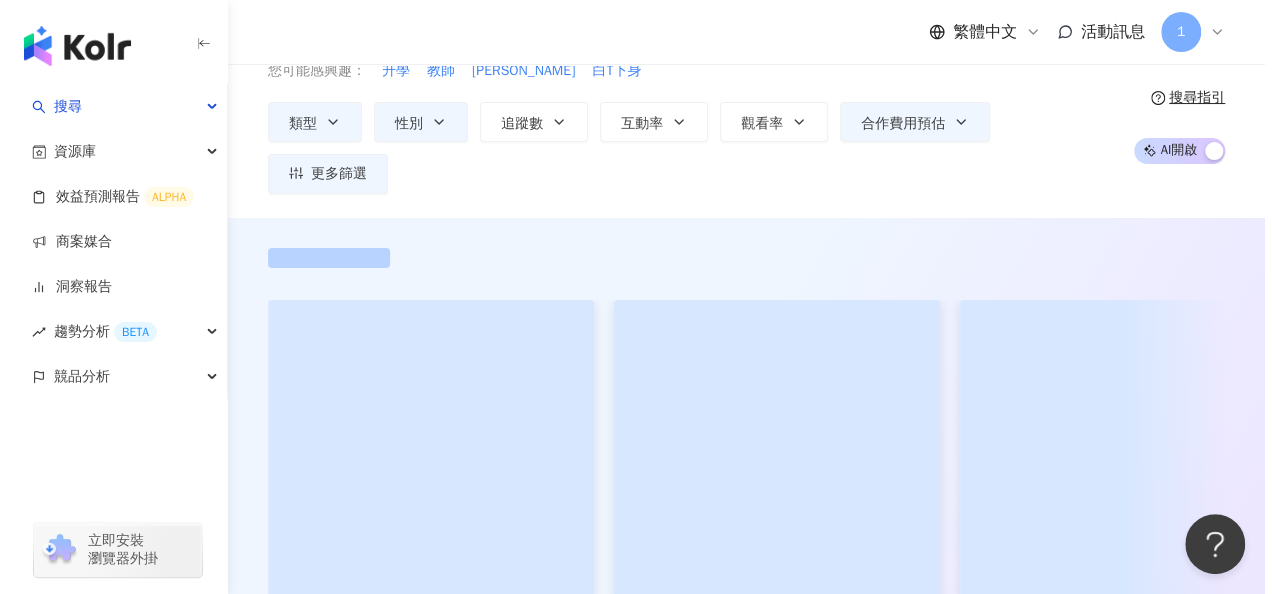 scroll, scrollTop: 0, scrollLeft: 0, axis: both 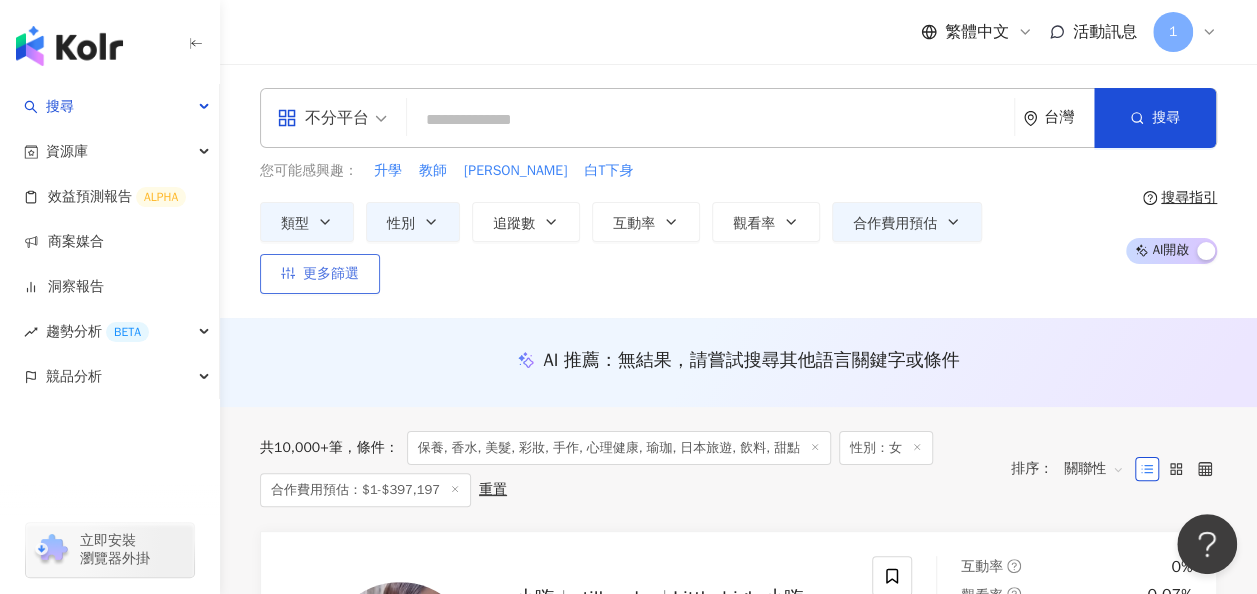 click 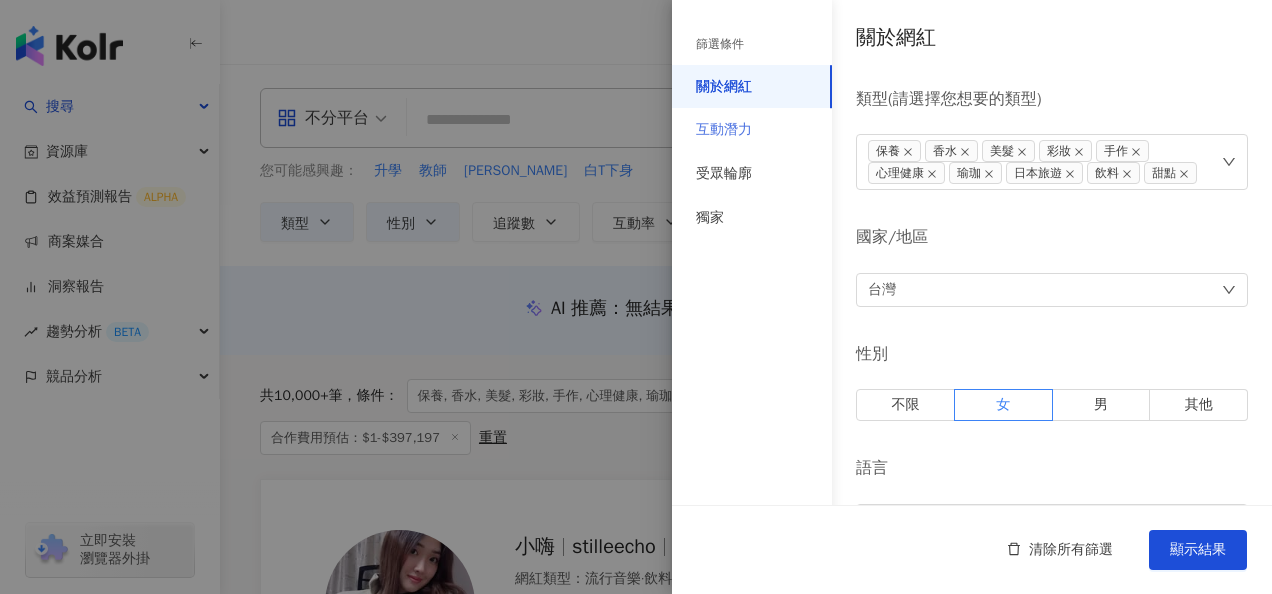 click on "互動潛力" at bounding box center [752, 130] 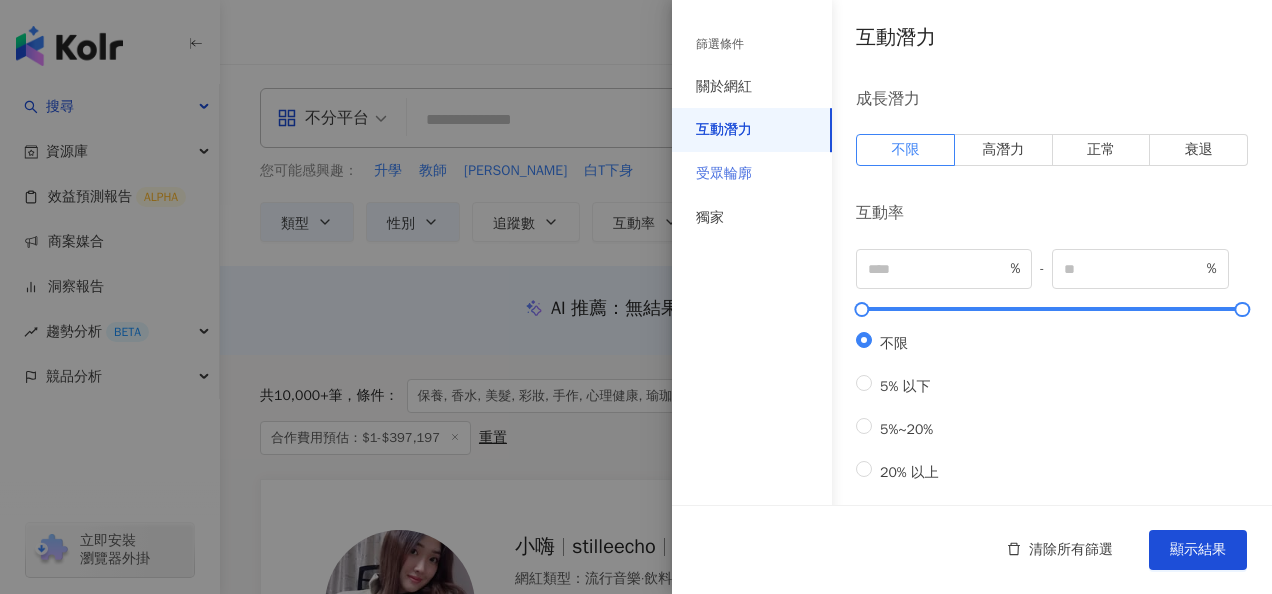 click on "受眾輪廓" at bounding box center (752, 174) 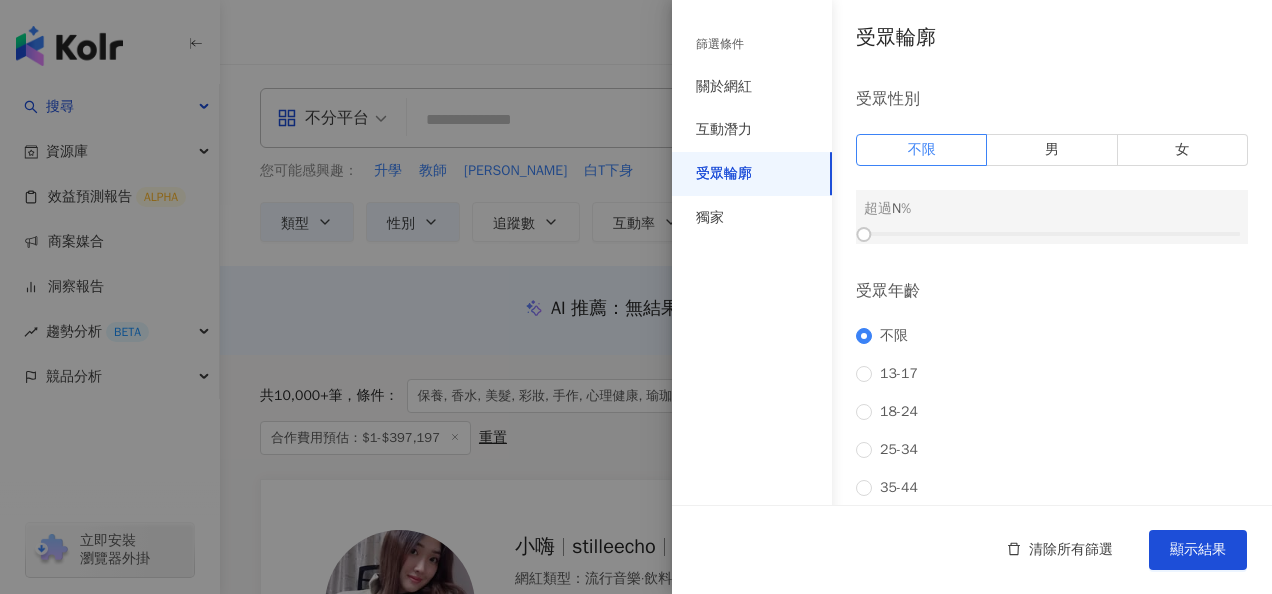 drag, startPoint x: 744, startPoint y: 224, endPoint x: 713, endPoint y: 154, distance: 76.55717 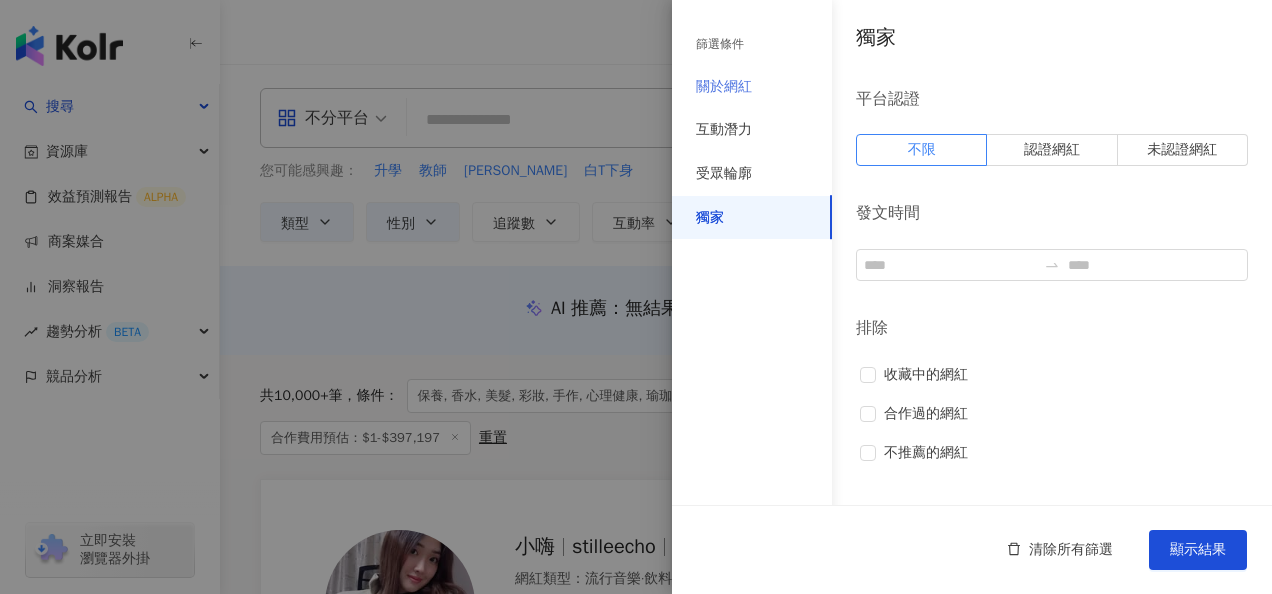 click on "關於網紅" at bounding box center [752, 87] 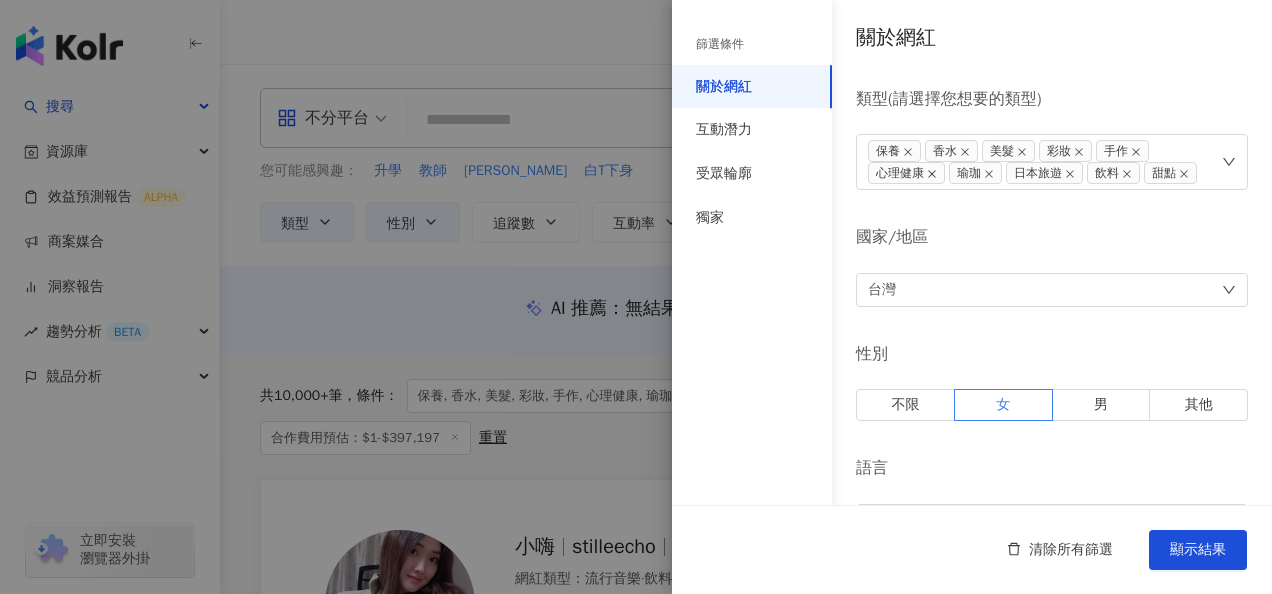 click 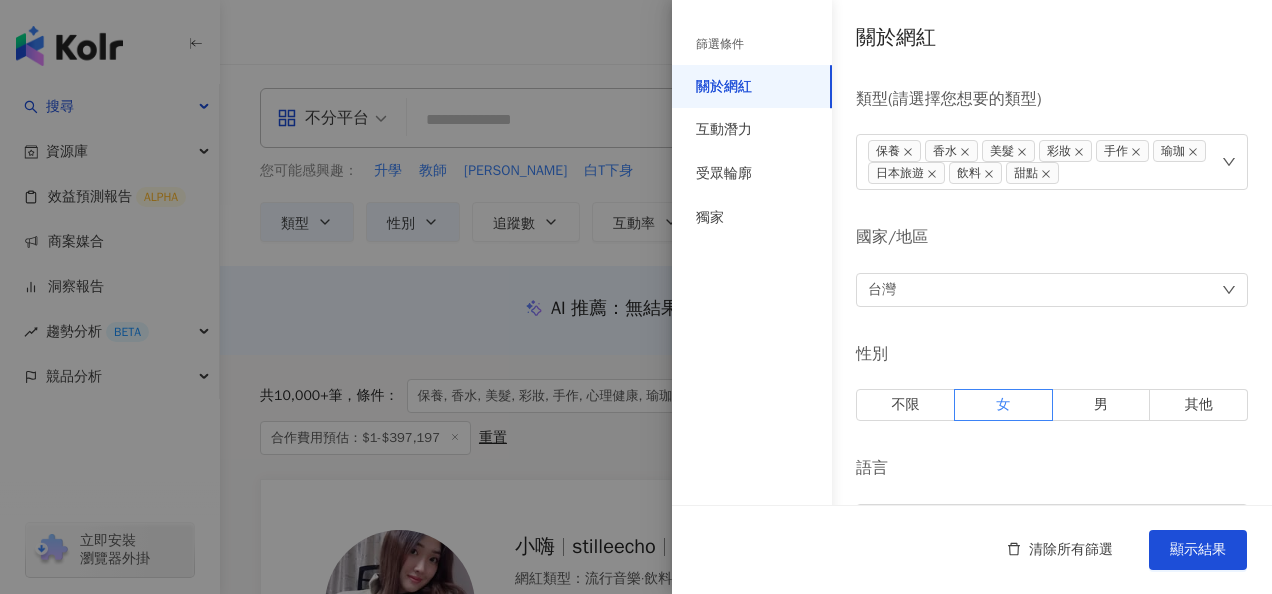 click on "日本旅遊" at bounding box center (906, 173) 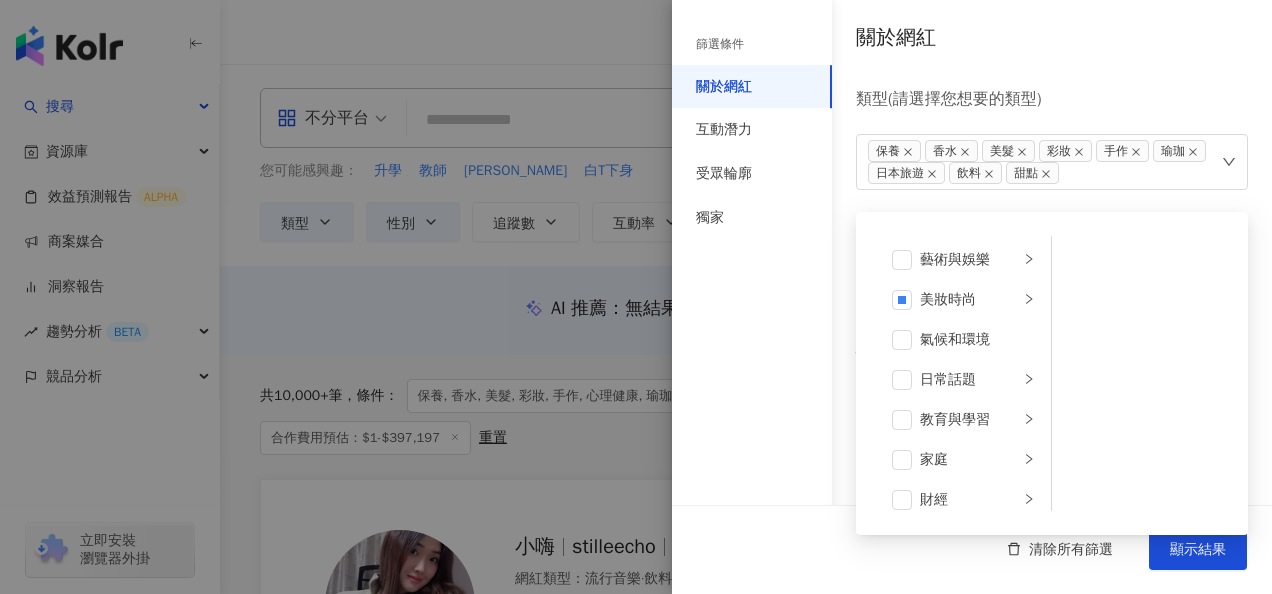 click on "日本旅遊" at bounding box center [906, 173] 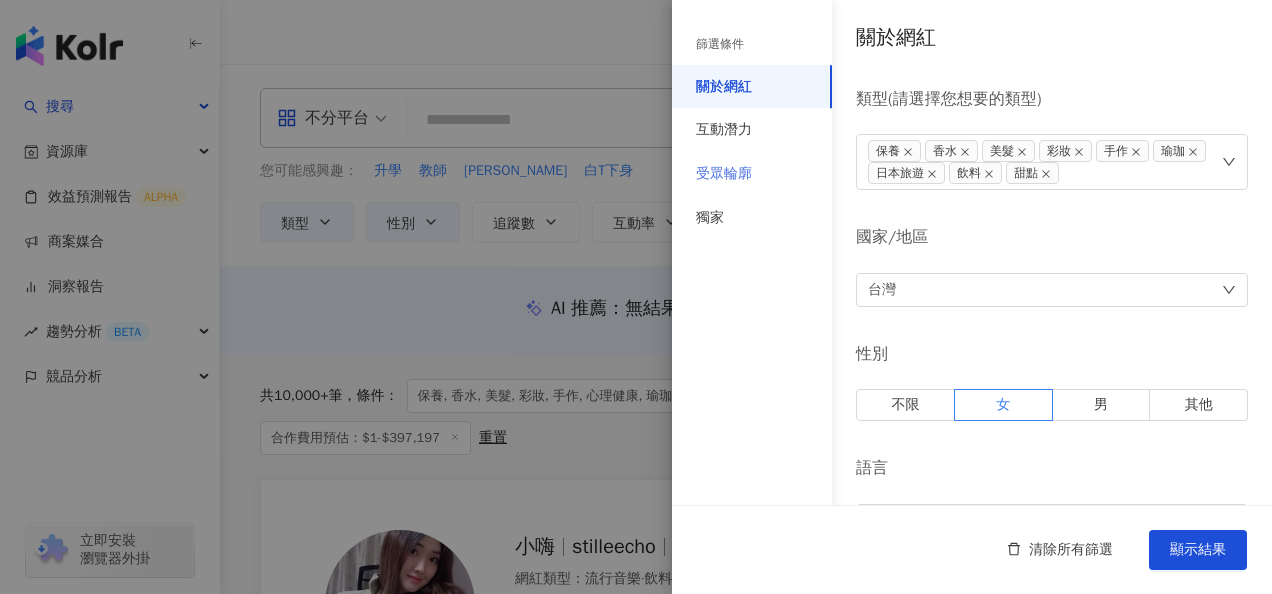 click on "受眾輪廓" at bounding box center [752, 174] 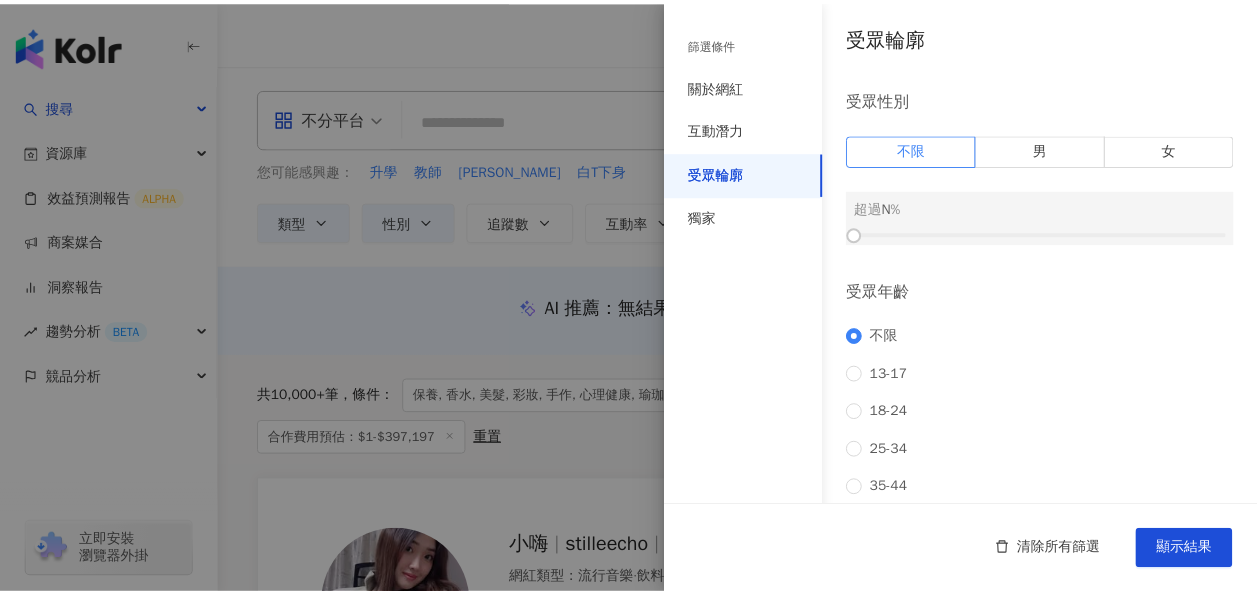 scroll, scrollTop: 200, scrollLeft: 0, axis: vertical 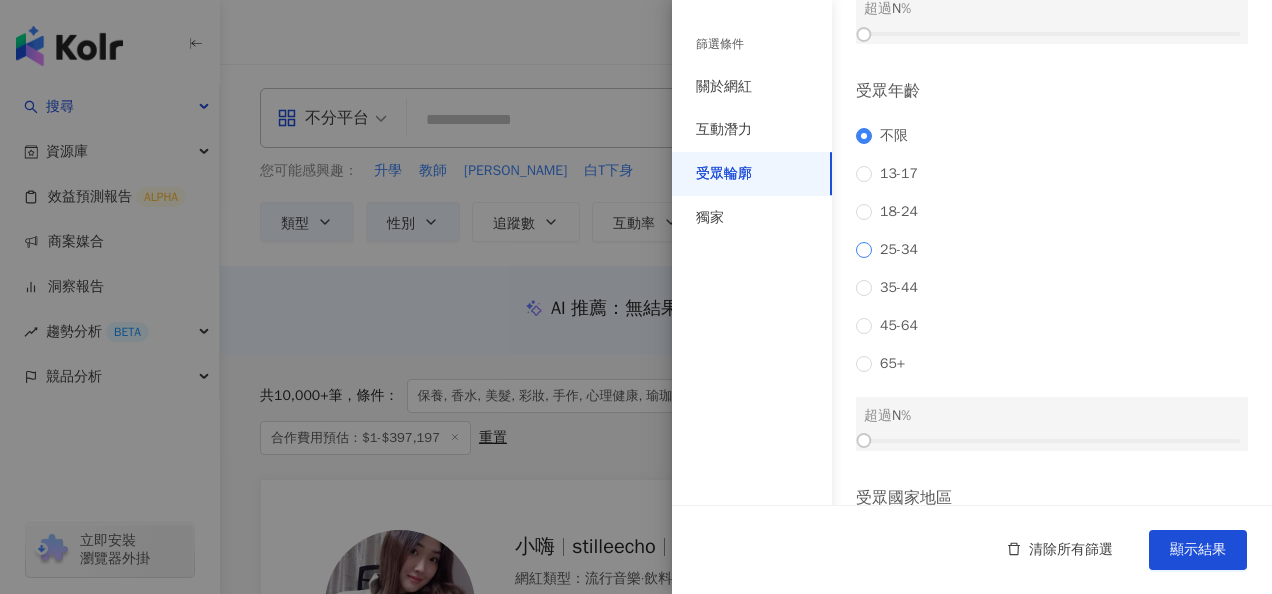 click on "25-34" at bounding box center (899, 250) 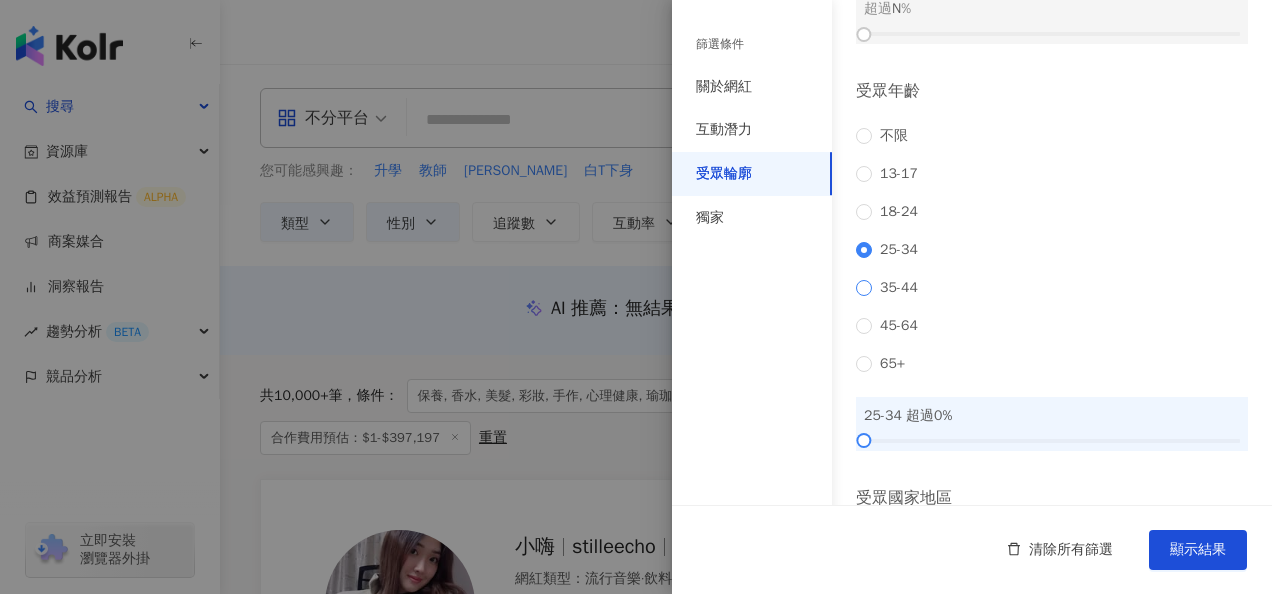 click on "35-44" at bounding box center (899, 288) 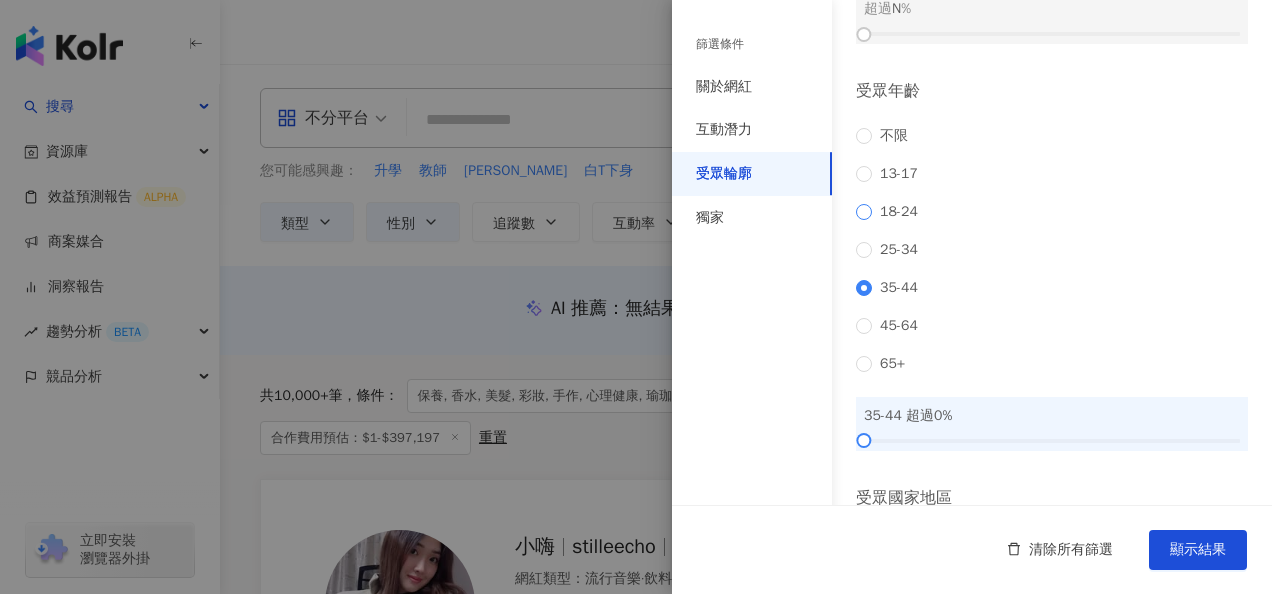 click on "18-24" at bounding box center (899, 212) 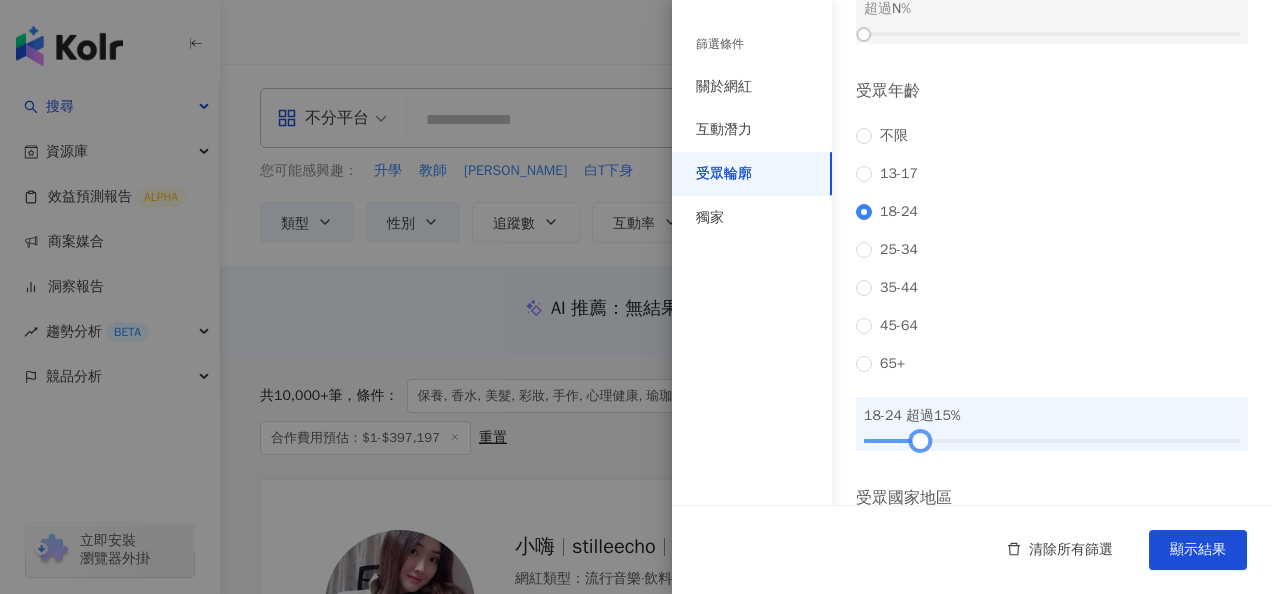 drag, startPoint x: 868, startPoint y: 452, endPoint x: 922, endPoint y: 461, distance: 54.74486 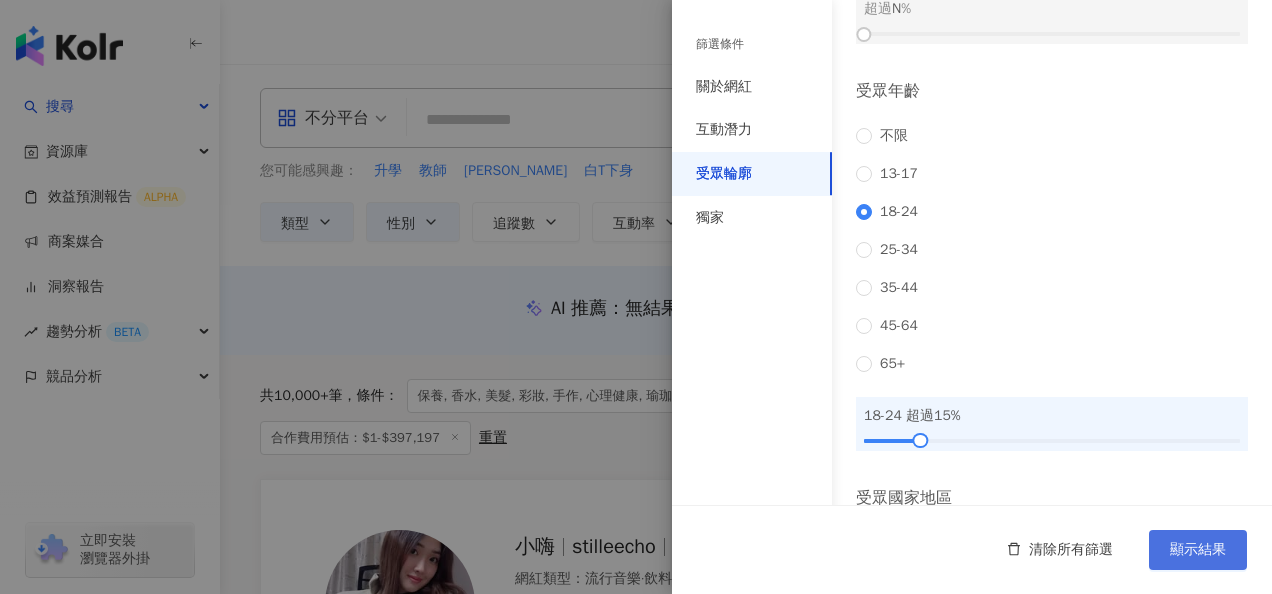 click on "顯示結果" at bounding box center (1198, 550) 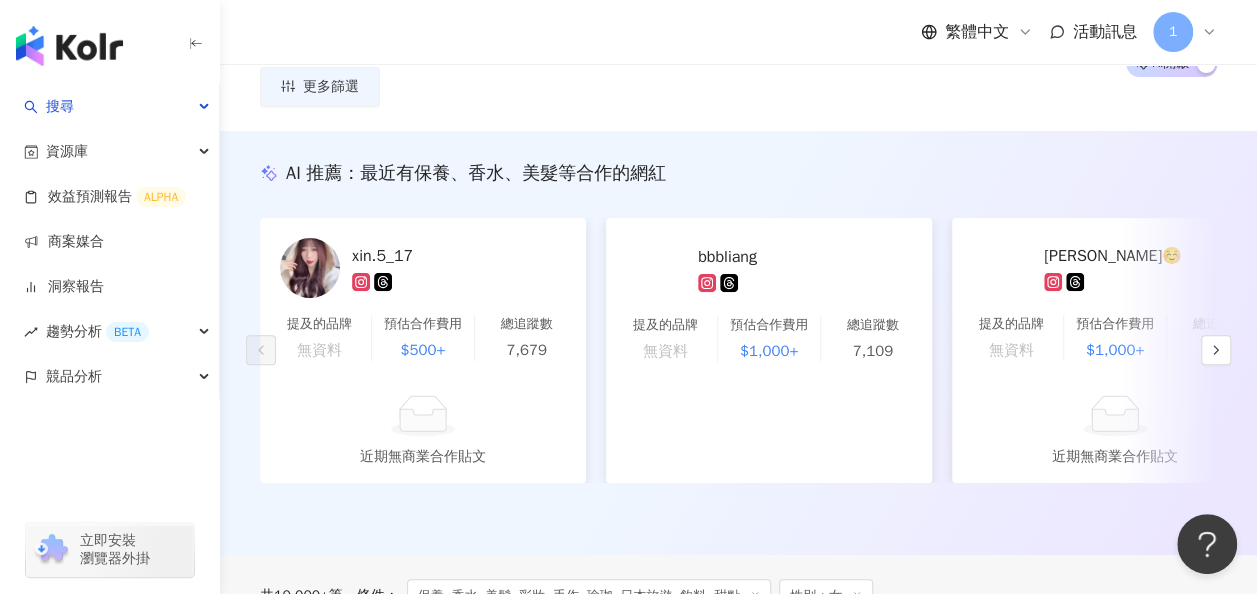 scroll, scrollTop: 200, scrollLeft: 0, axis: vertical 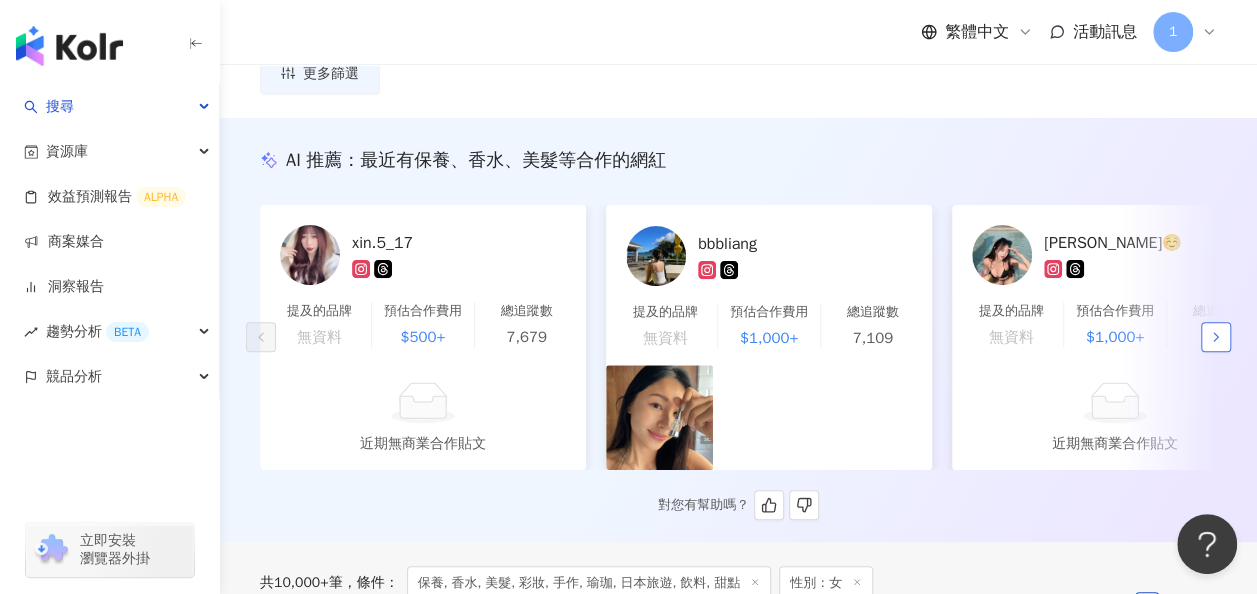 click at bounding box center [1216, 337] 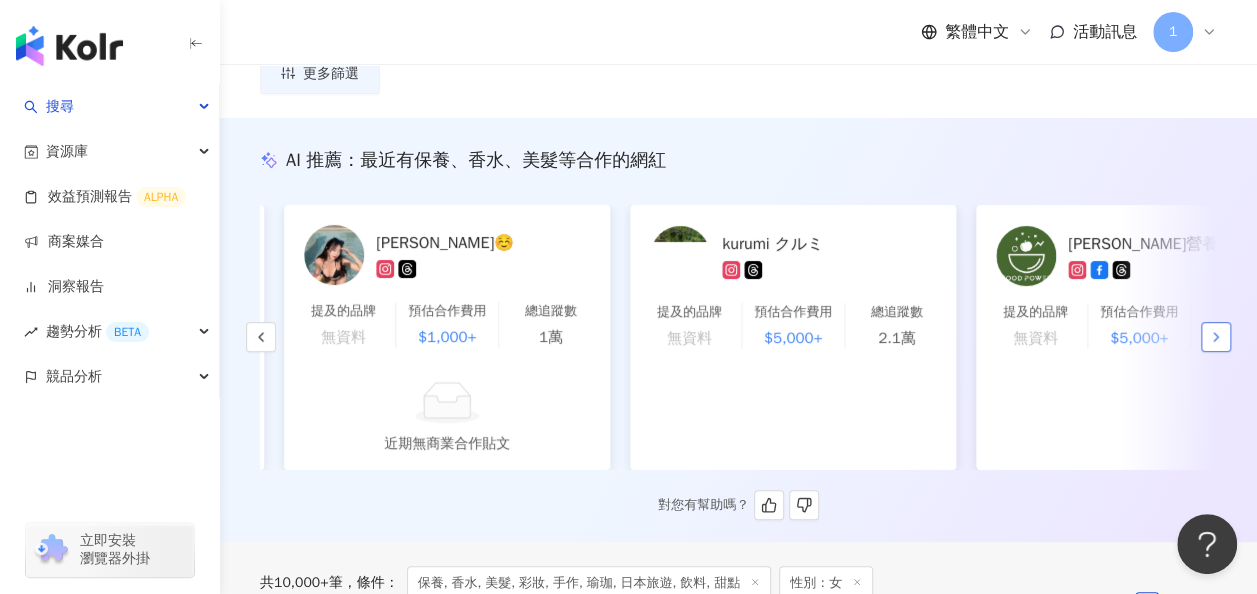 scroll, scrollTop: 0, scrollLeft: 692, axis: horizontal 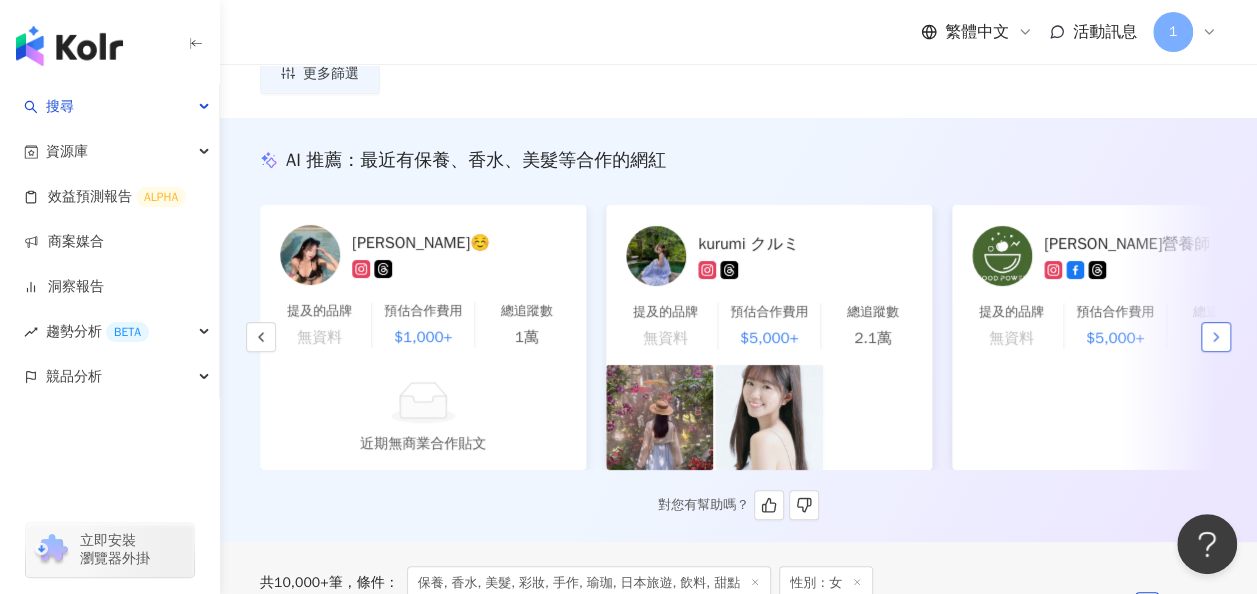 click 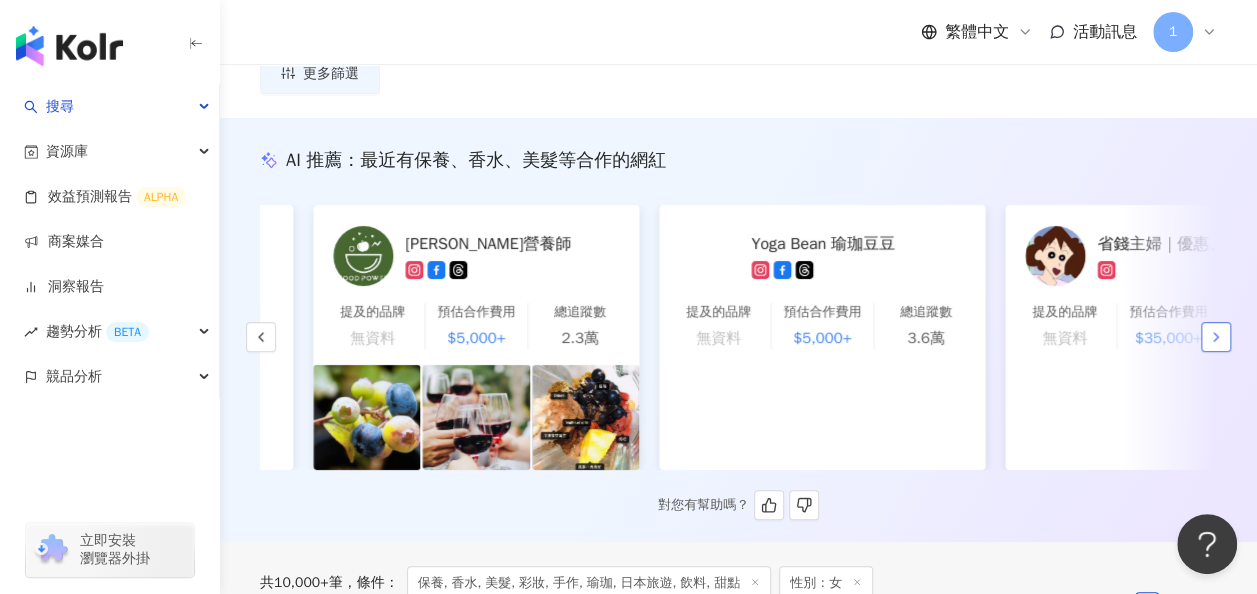 scroll, scrollTop: 0, scrollLeft: 1384, axis: horizontal 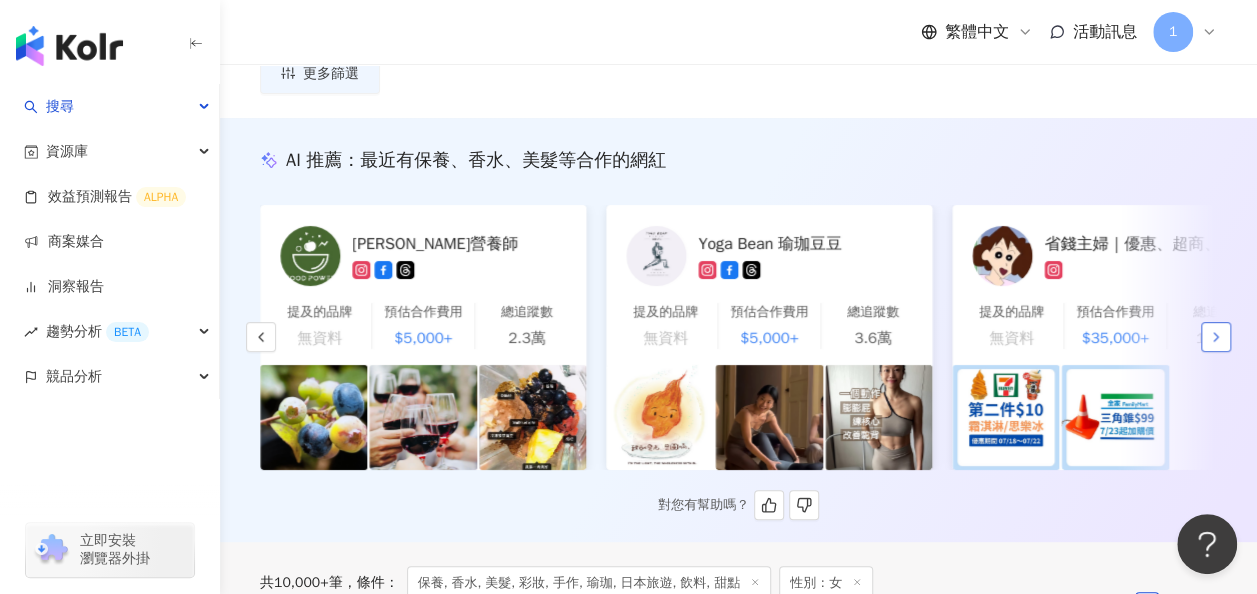 click 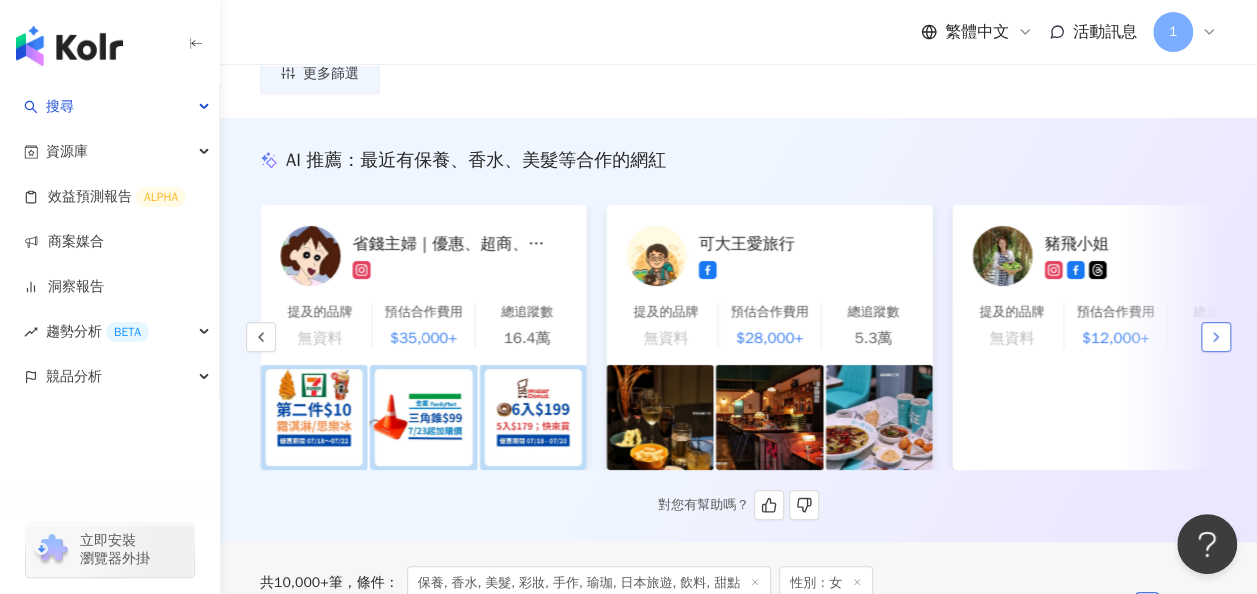 click 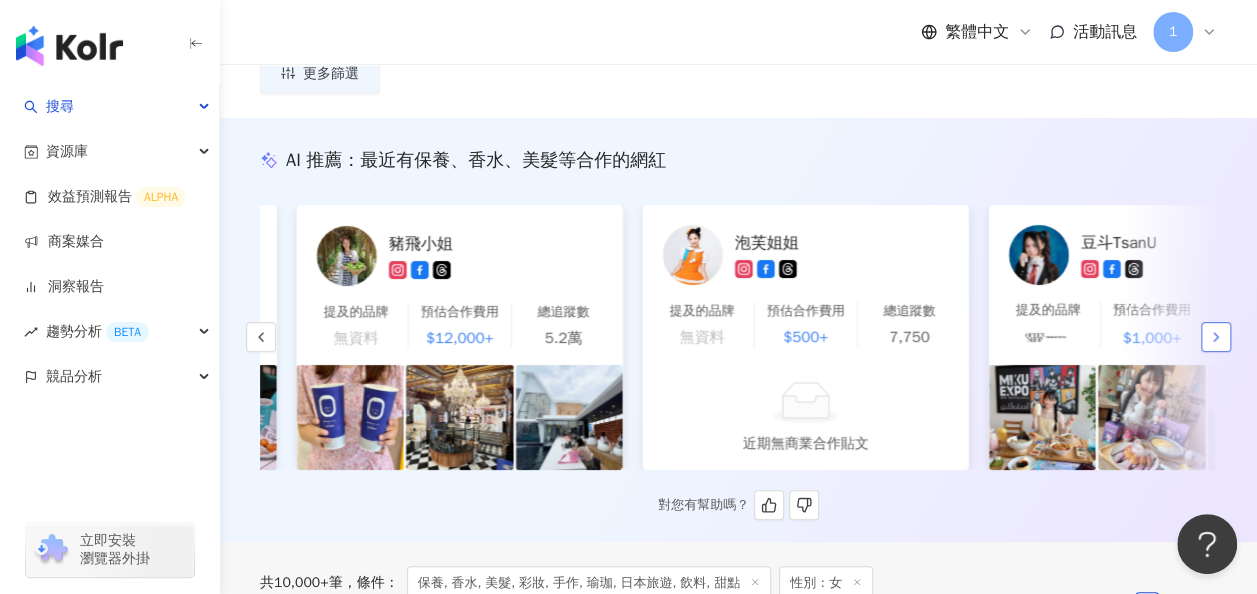 scroll, scrollTop: 0, scrollLeft: 2768, axis: horizontal 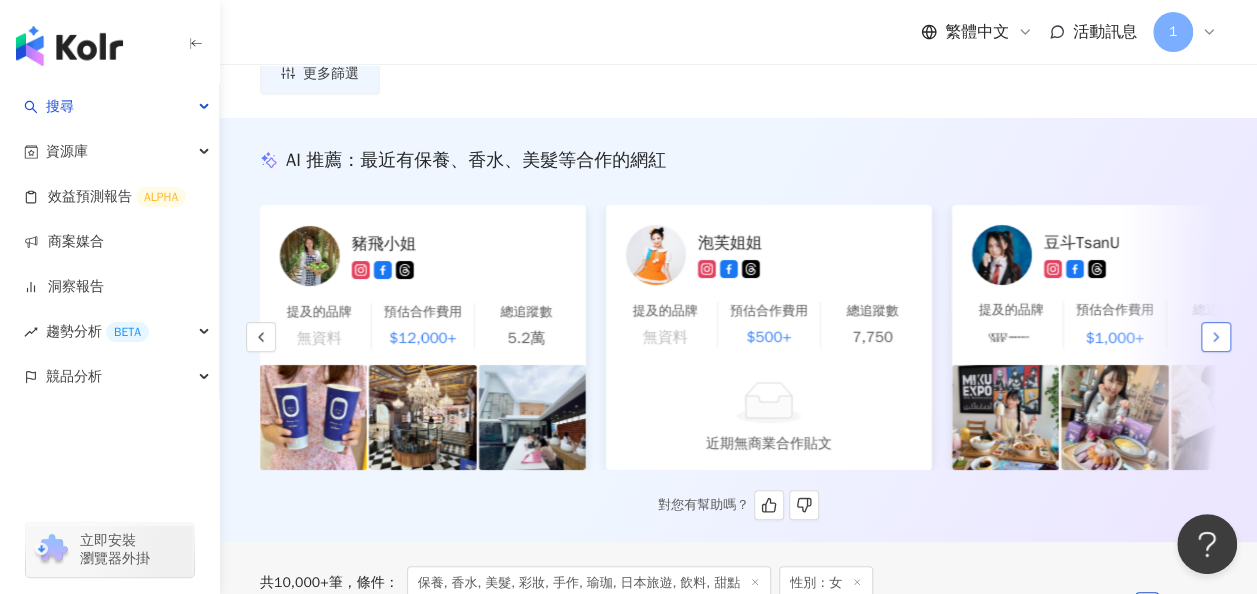 click 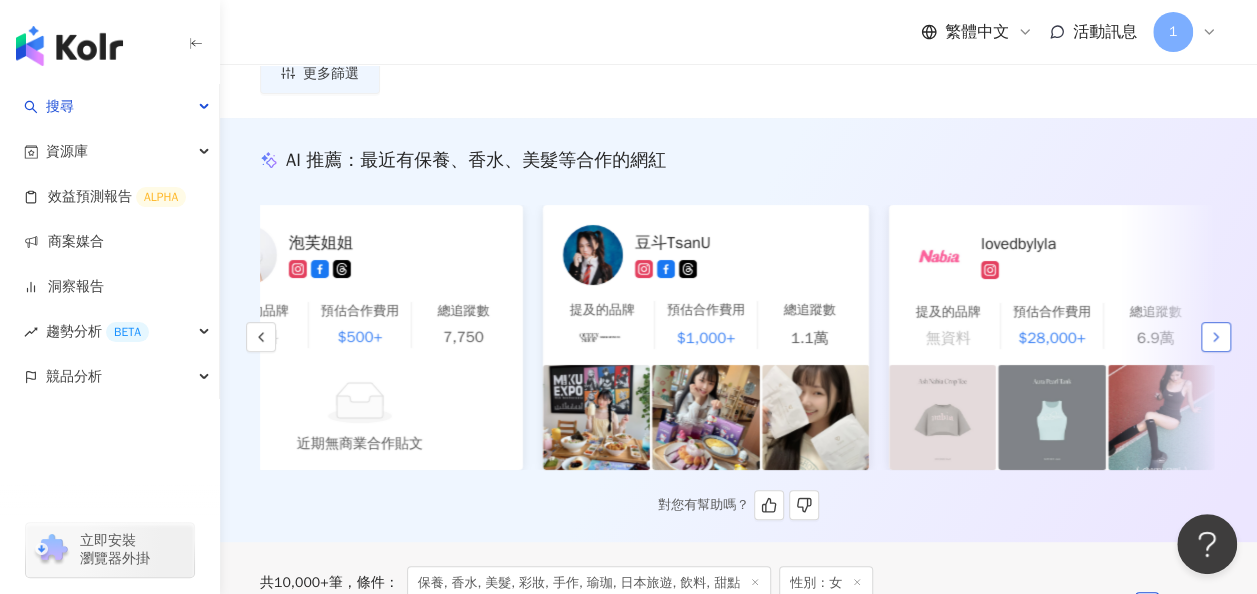 scroll, scrollTop: 0, scrollLeft: 3235, axis: horizontal 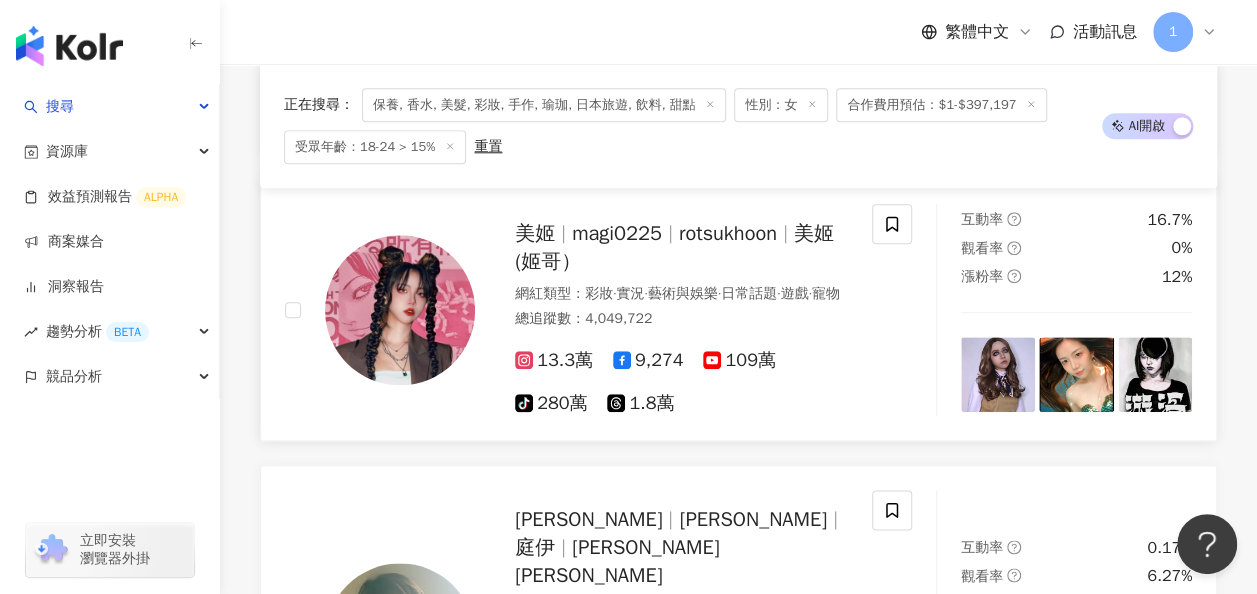 click on "網紅類型 ： 彩妝  ·  實況  ·  藝術與娛樂  ·  日常話題  ·  遊戲  ·  寵物" at bounding box center [681, 294] 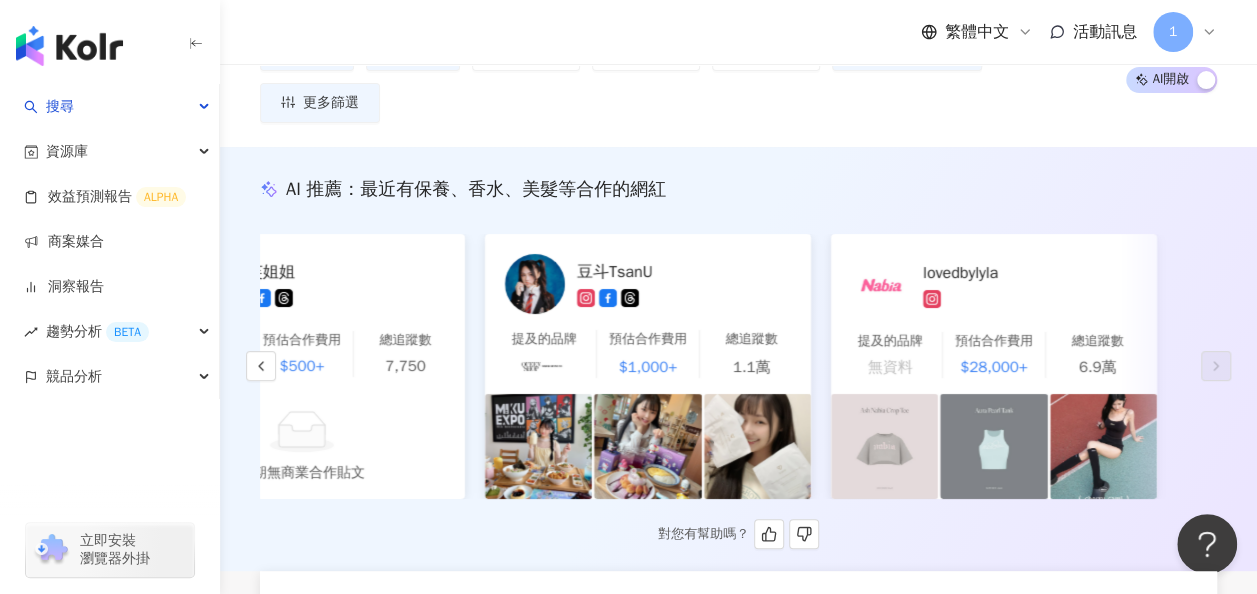 scroll, scrollTop: 0, scrollLeft: 0, axis: both 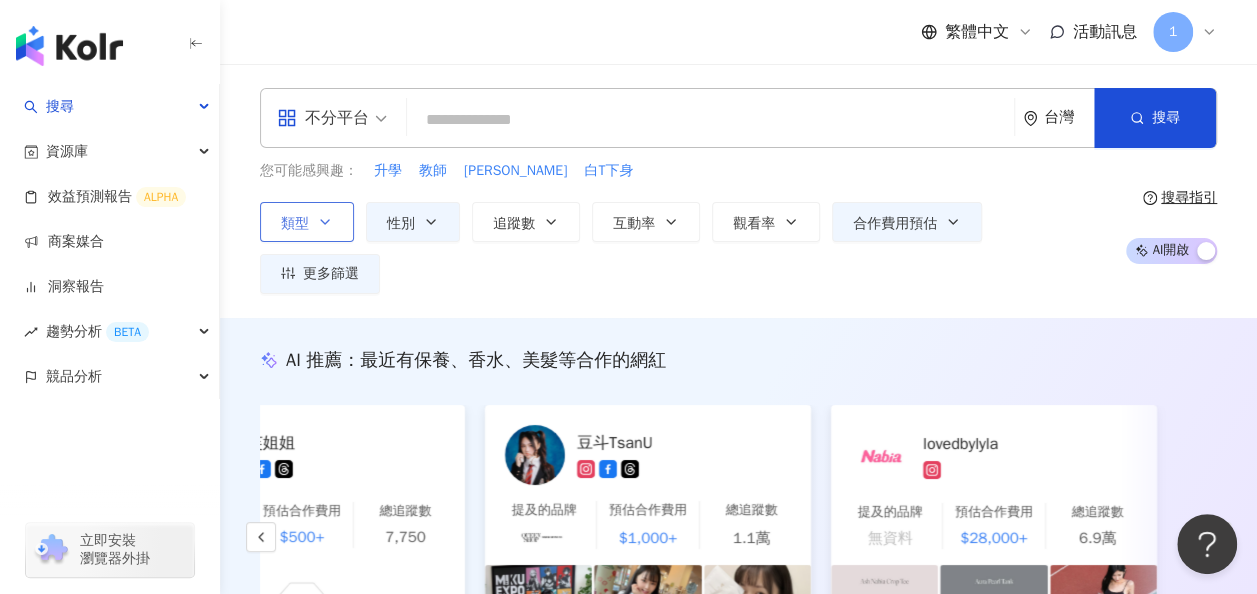 click on "類型" at bounding box center (307, 222) 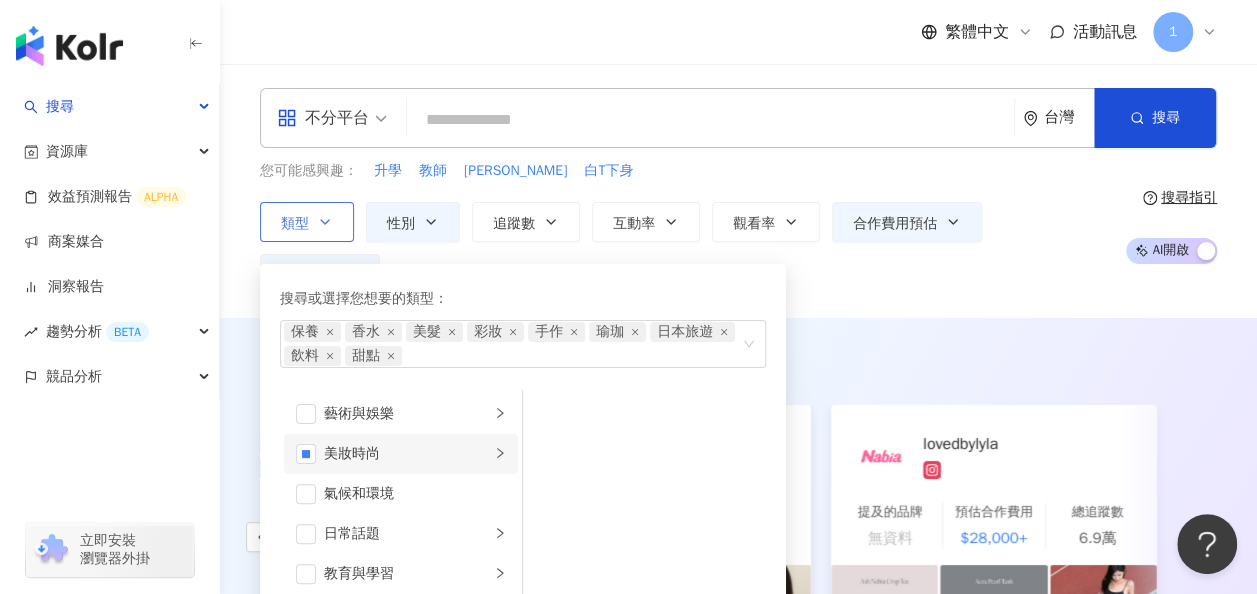click on "美妝時尚" at bounding box center [407, 454] 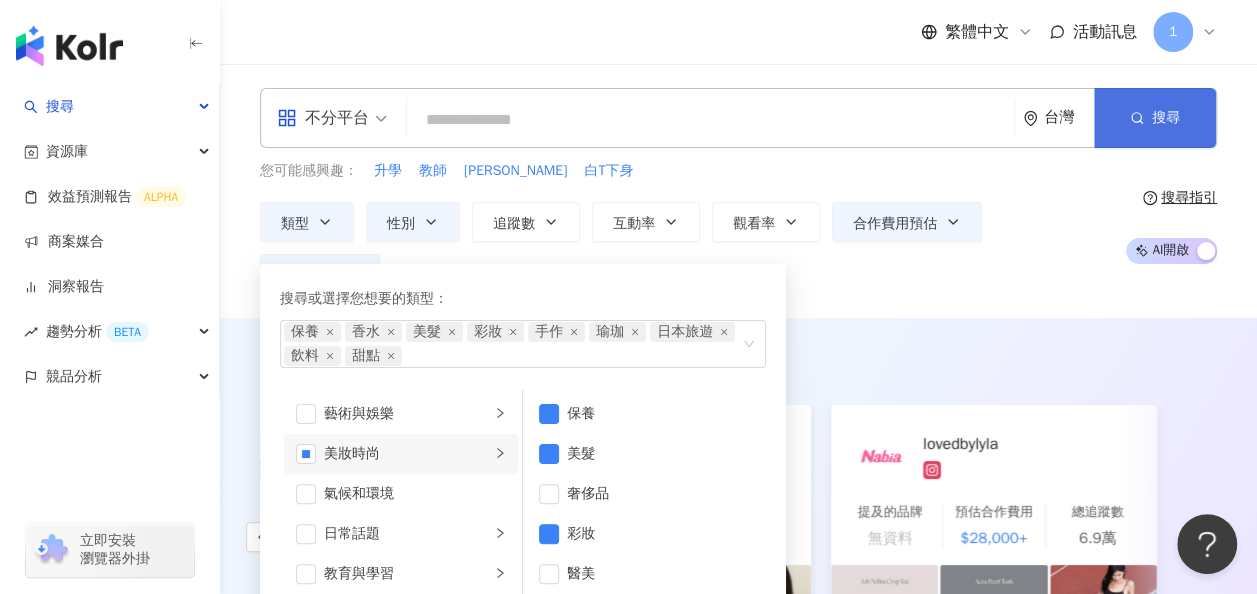click on "搜尋" at bounding box center [1155, 118] 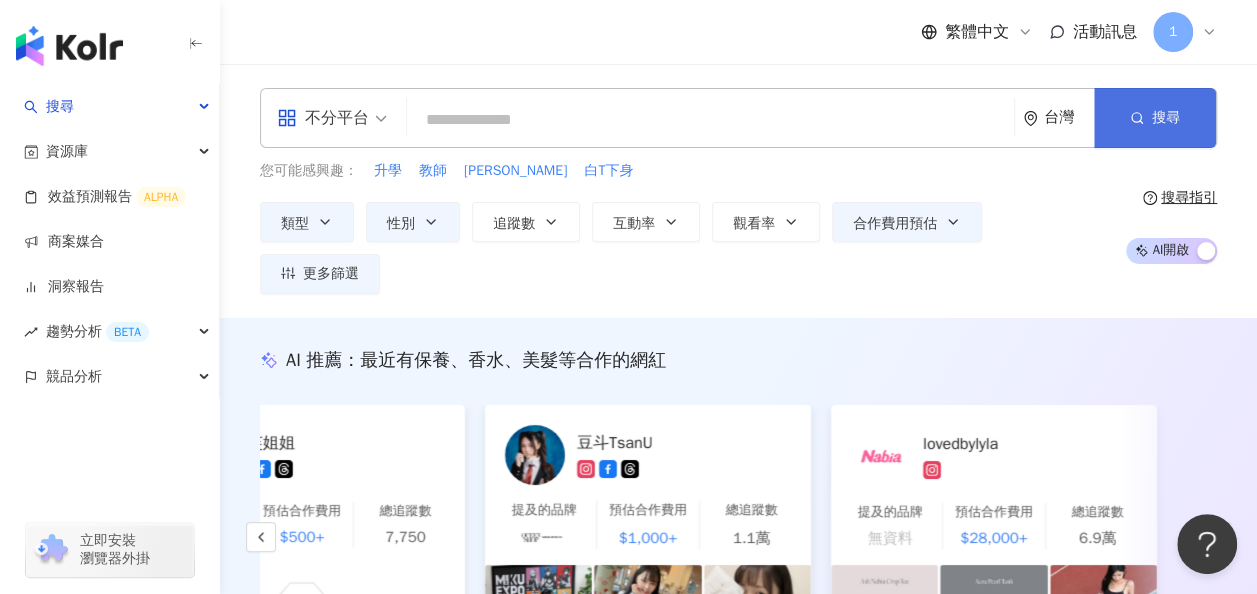 click on "搜尋" at bounding box center [1155, 118] 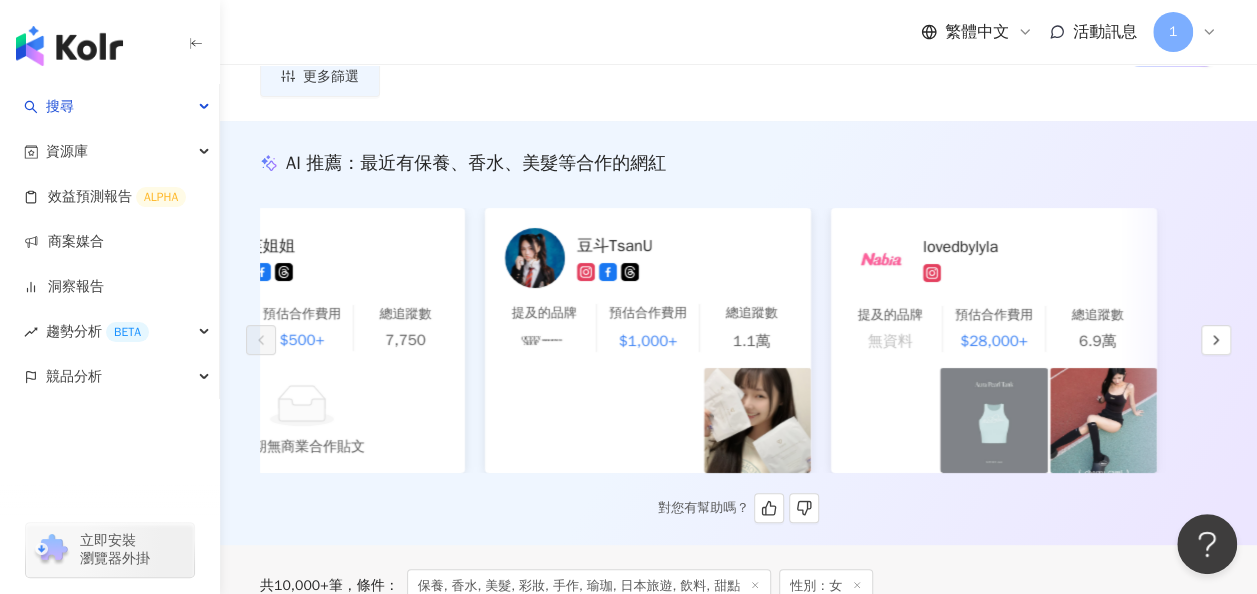 scroll, scrollTop: 200, scrollLeft: 0, axis: vertical 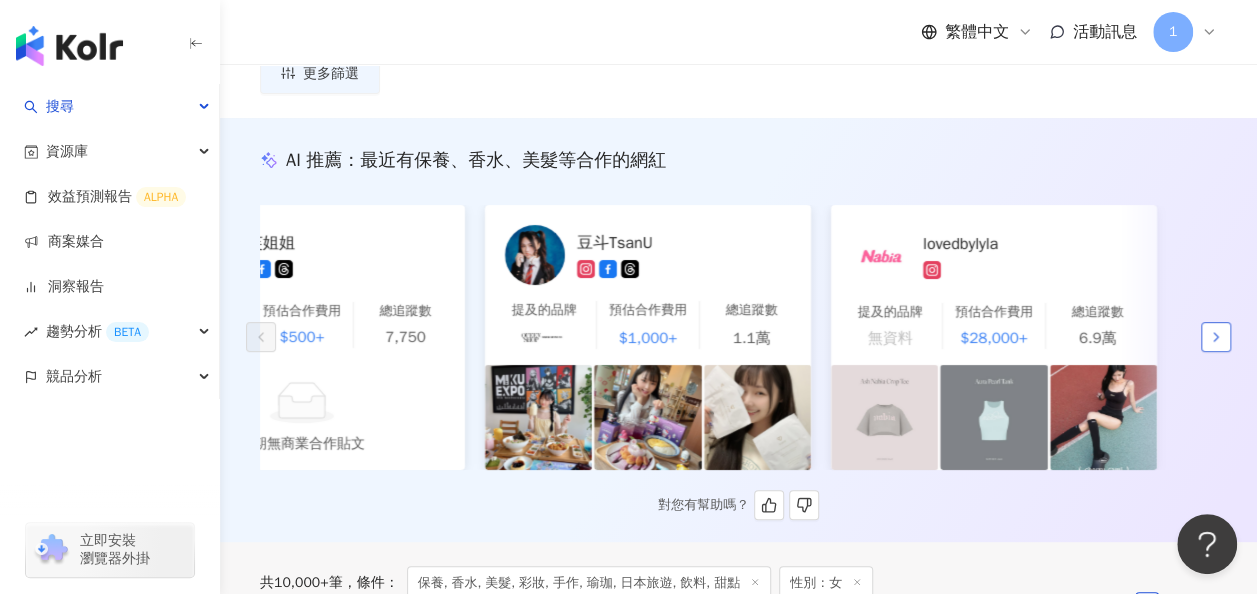 click 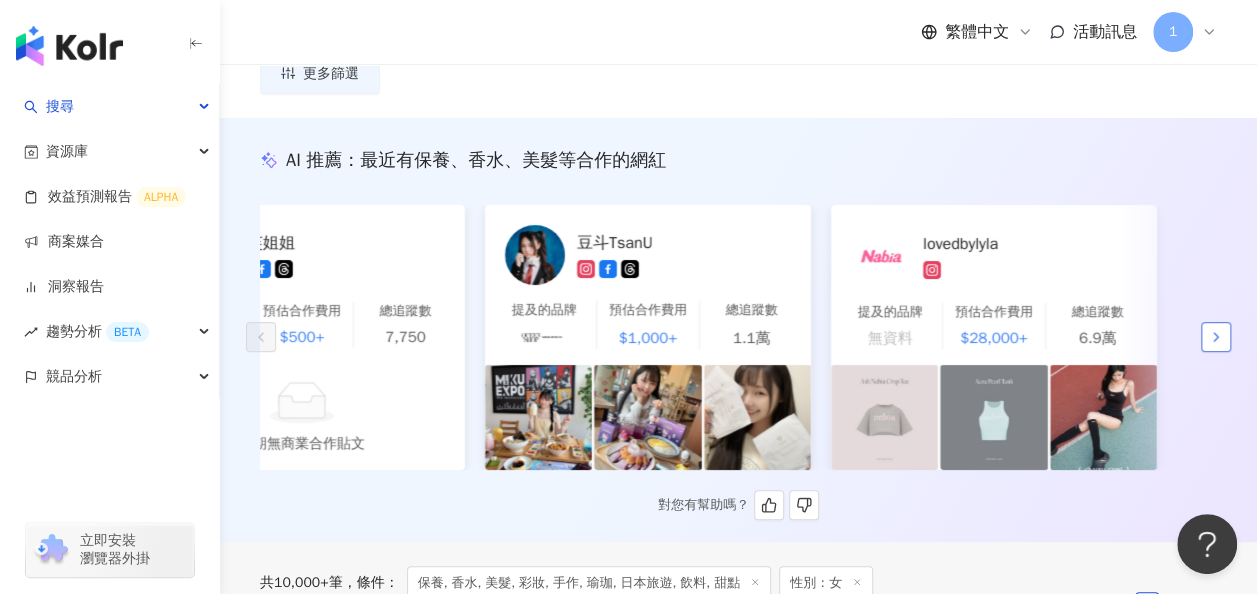 click 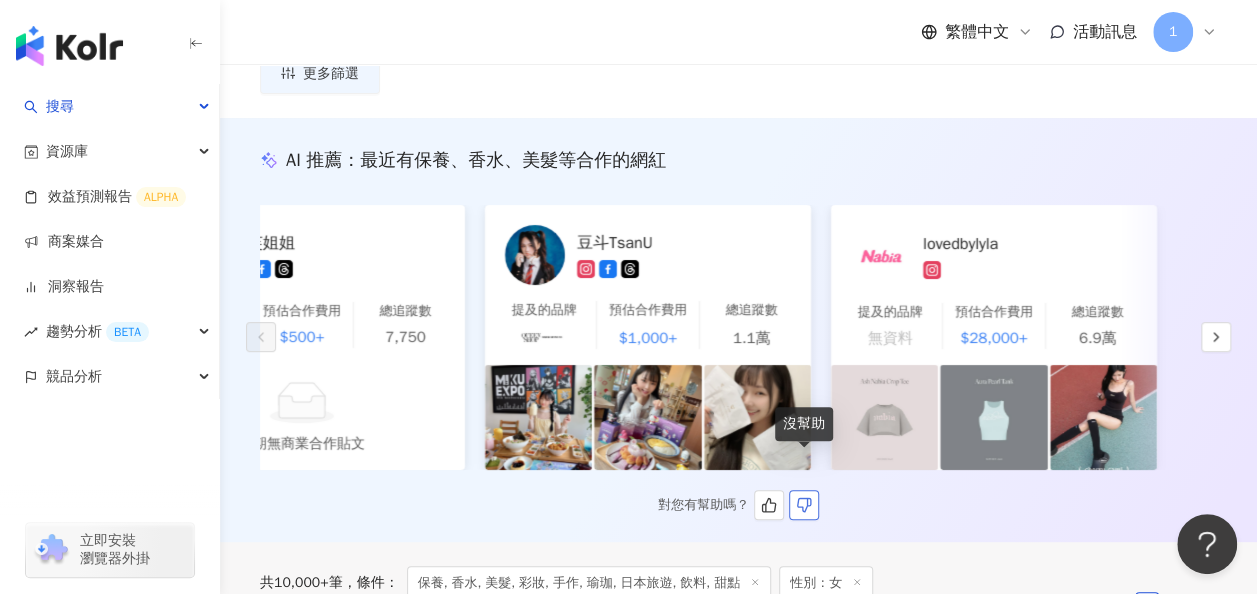 click 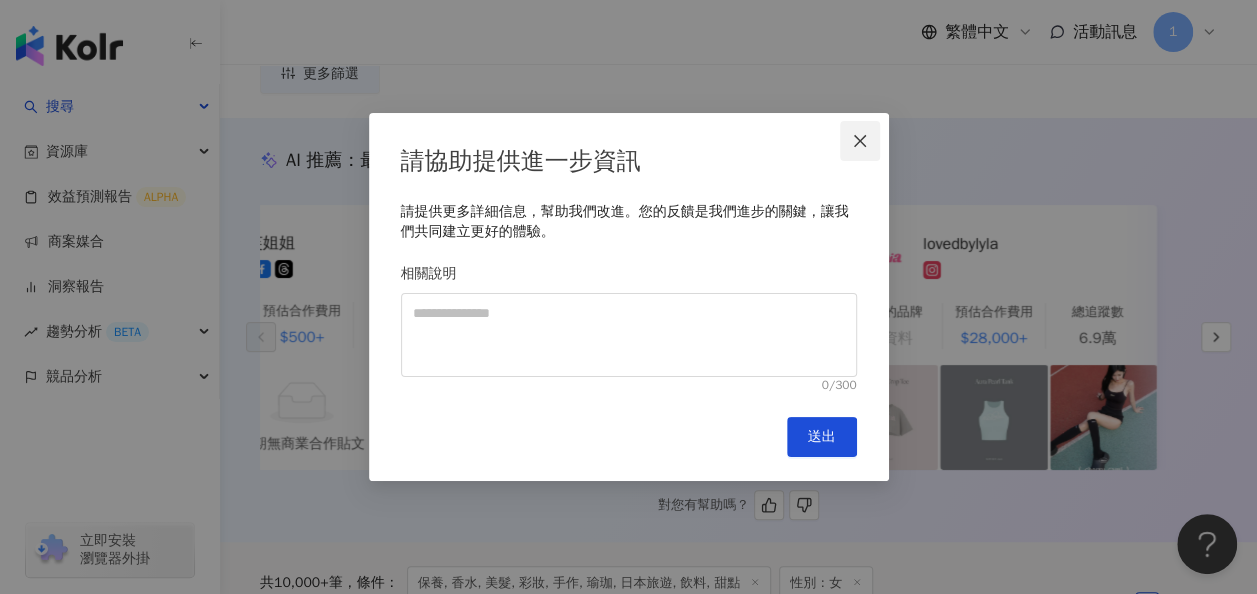 click at bounding box center [860, 141] 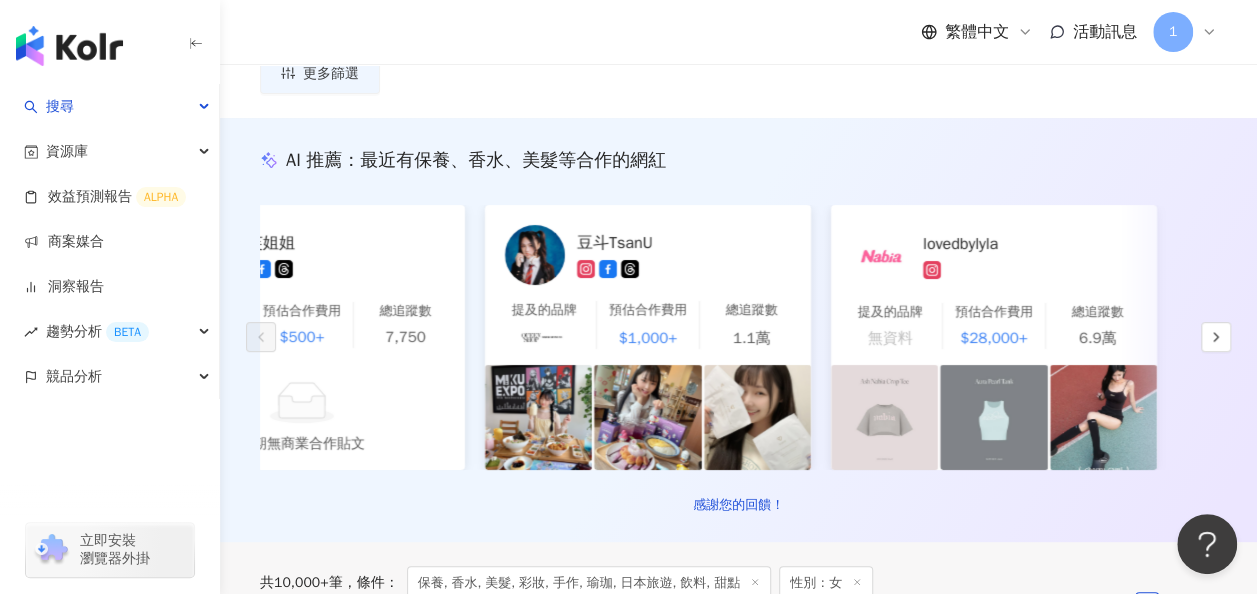 type 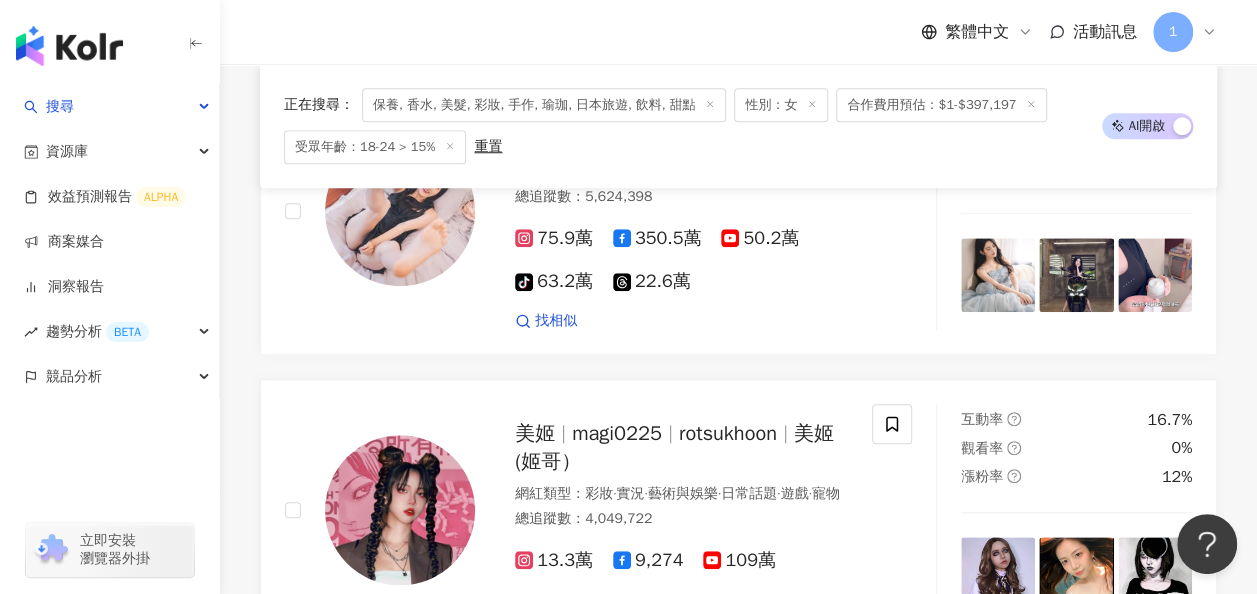 scroll, scrollTop: 600, scrollLeft: 0, axis: vertical 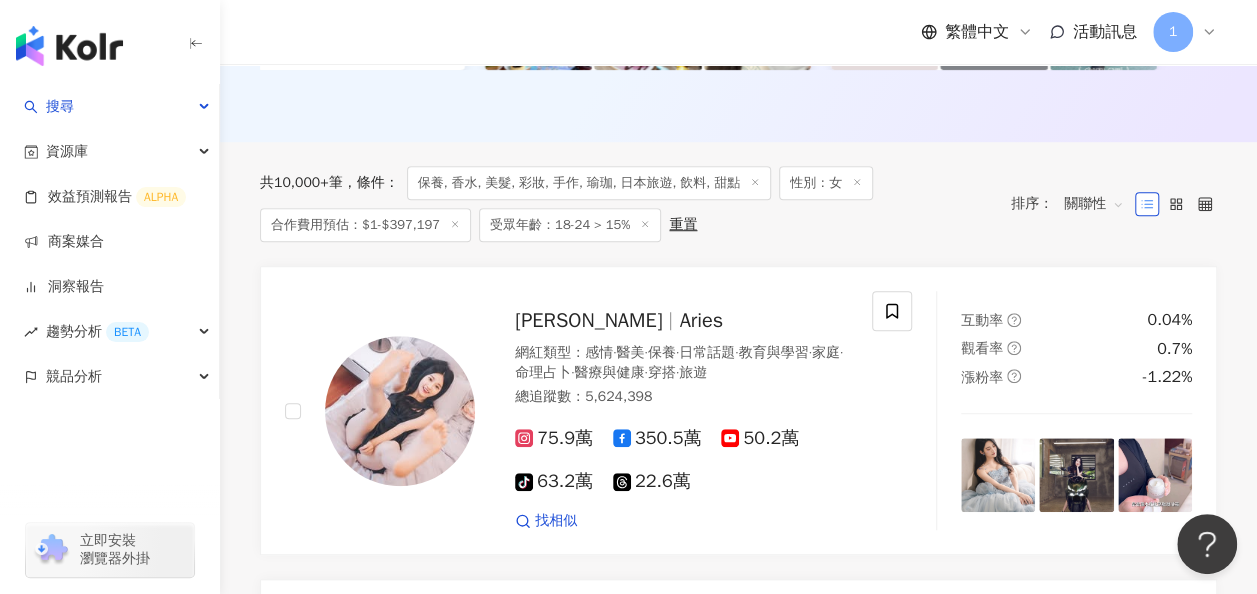 click on "保養, 香水, 美髮, 彩妝, 手作, 瑜珈, 日本旅遊, 飲料, 甜點" at bounding box center (589, 183) 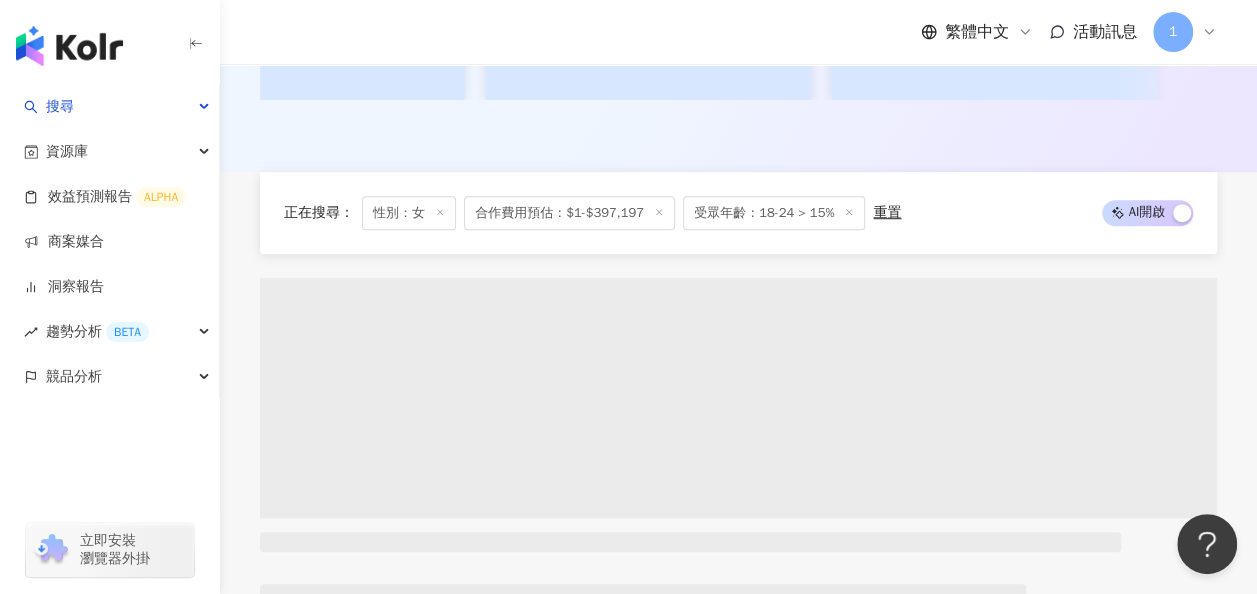 scroll, scrollTop: 0, scrollLeft: 0, axis: both 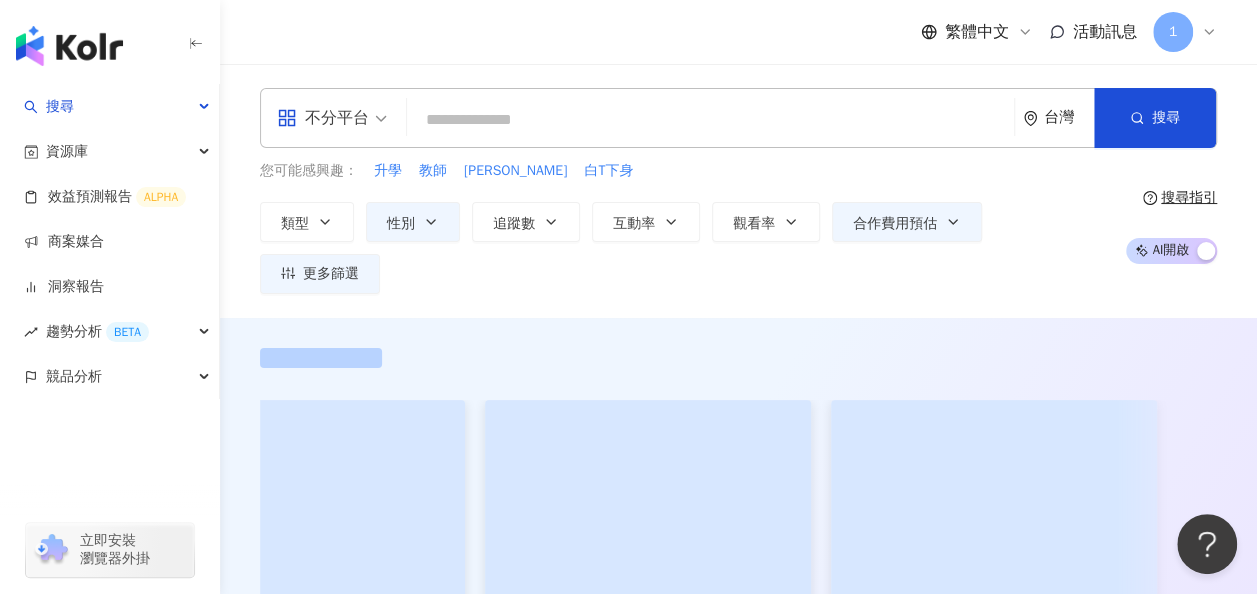 click on "不分平台 台灣 搜尋 648b3e69-7d95-4dd7-83f7-14621aba2104 小眾顔值區.♥︎ 1,147   追蹤者 小眾中英文音樂 4,630   追蹤者 涵真Hannah 小眾歌手的日常 5,651   追蹤者 小眾科研護膚產品｜聆聽肌膚所需給予肌膚所愛💕 2,994   追蹤者 MATTEO . 小眾選品店 1,008   追蹤者" at bounding box center [738, 118] 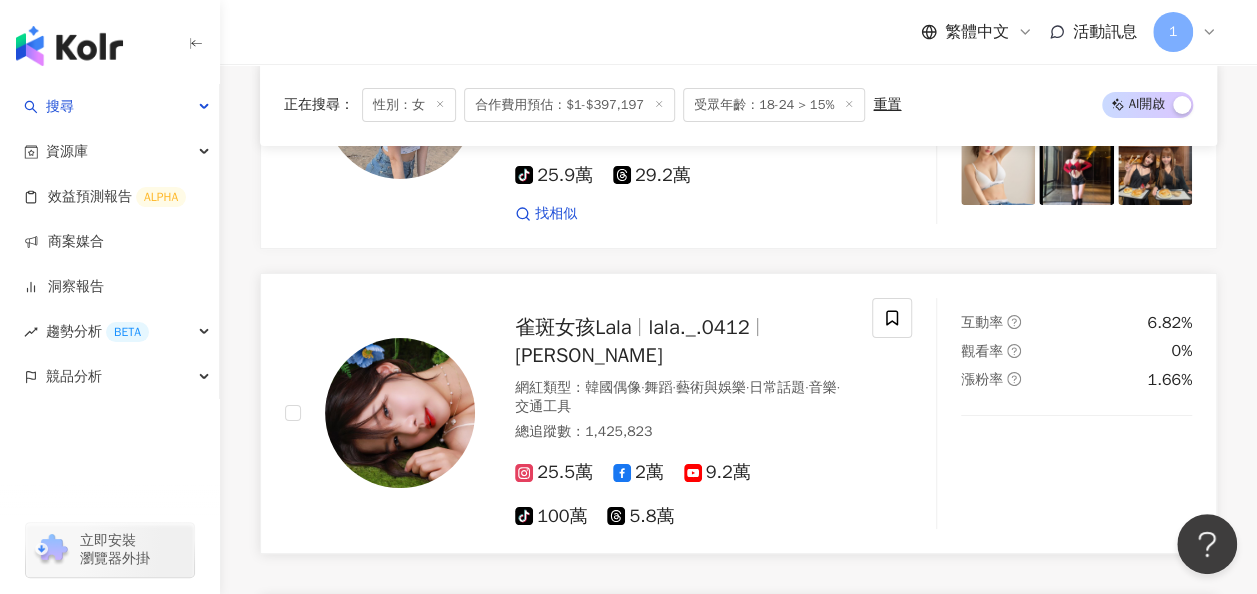 scroll, scrollTop: 3800, scrollLeft: 0, axis: vertical 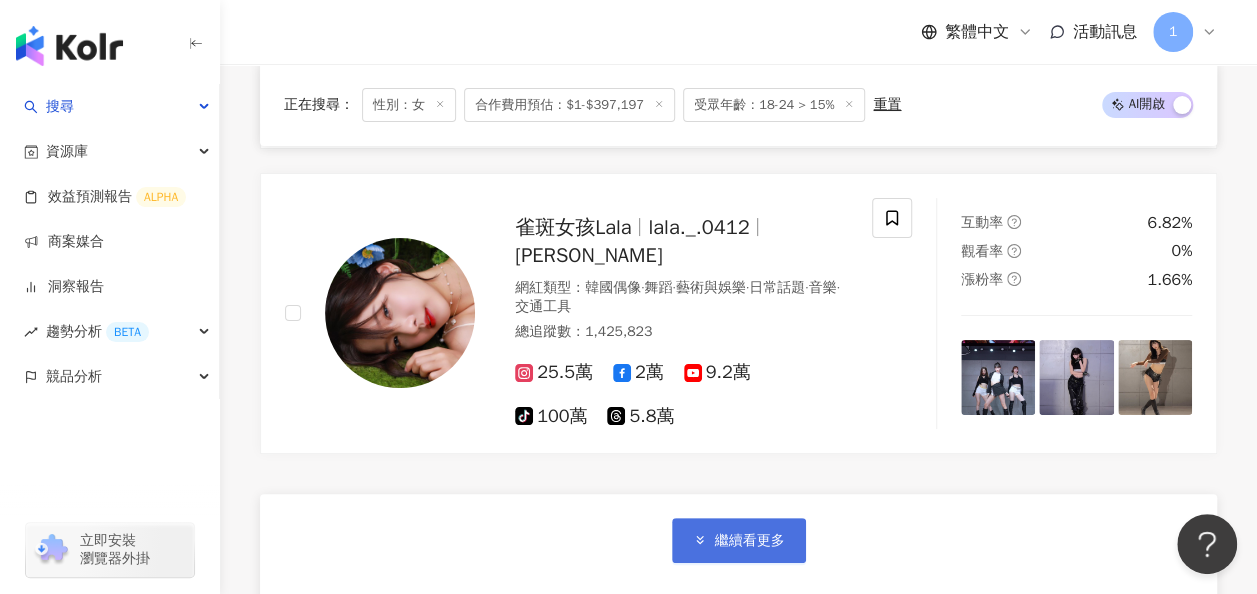 click on "繼續看更多" at bounding box center (750, 541) 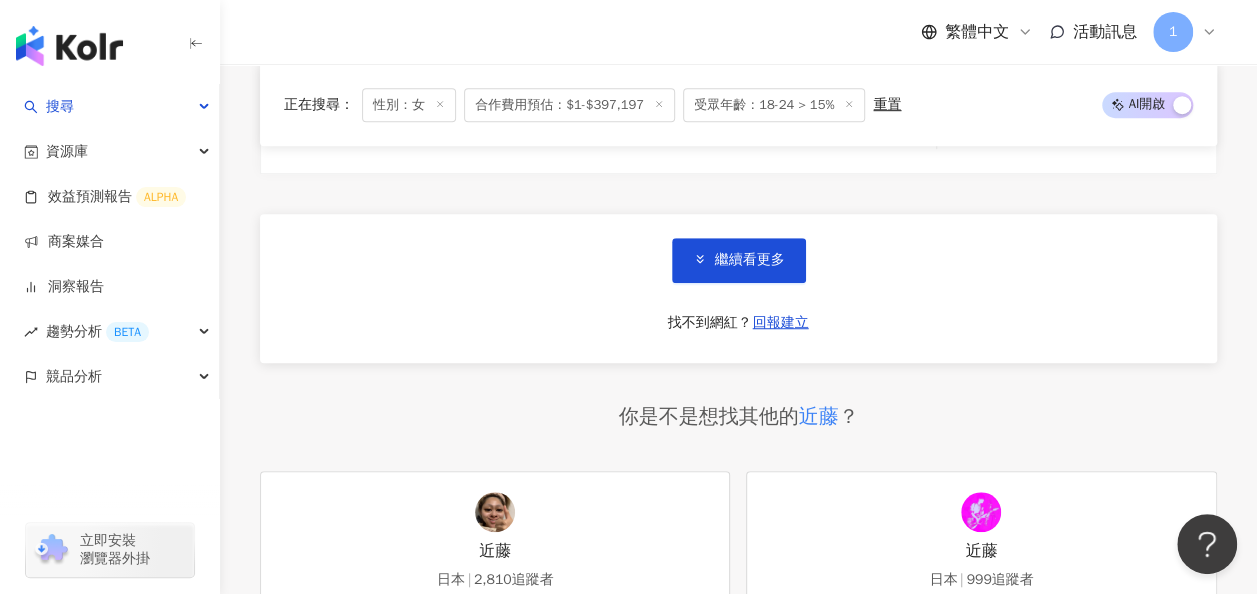 scroll, scrollTop: 7900, scrollLeft: 0, axis: vertical 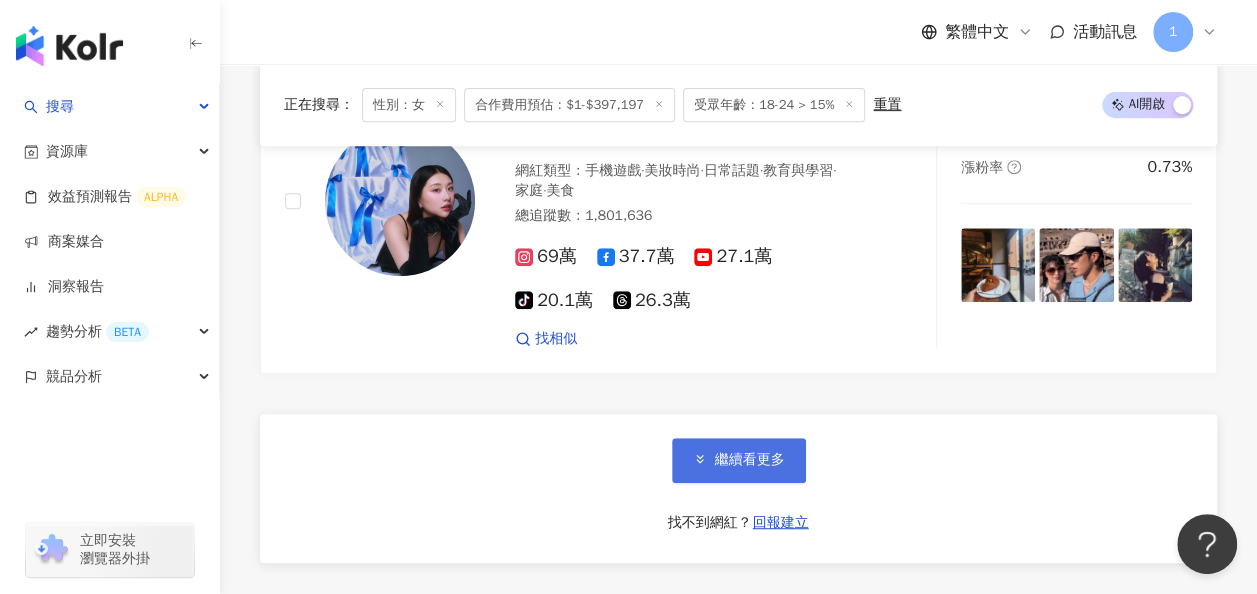 click on "繼續看更多" at bounding box center [739, 460] 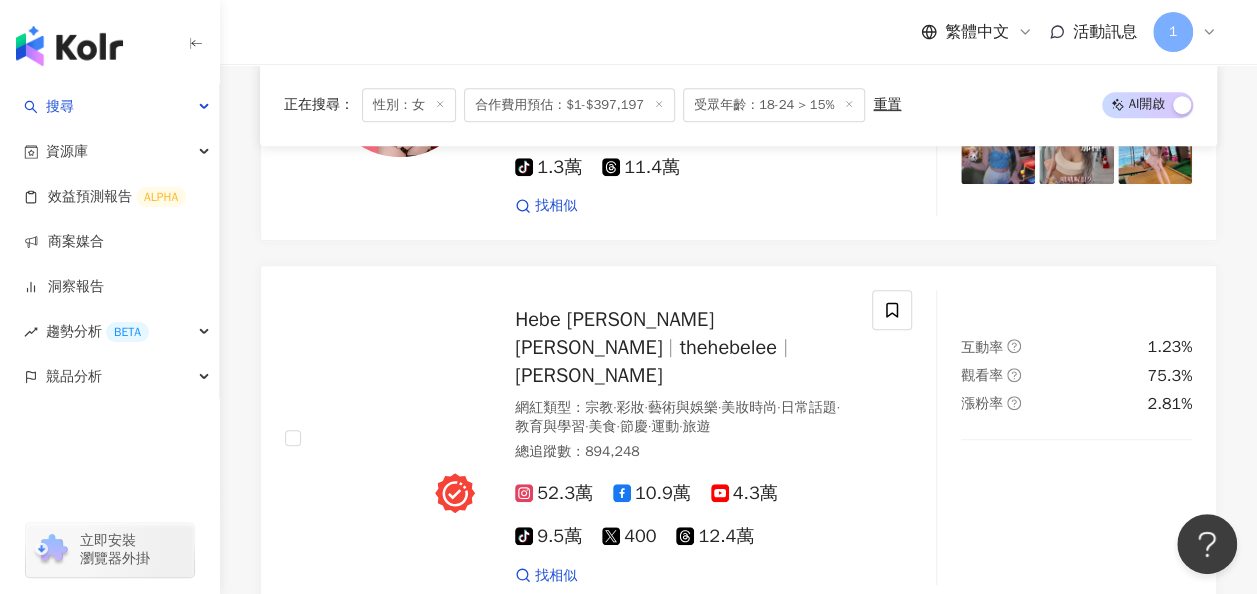 scroll, scrollTop: 11700, scrollLeft: 0, axis: vertical 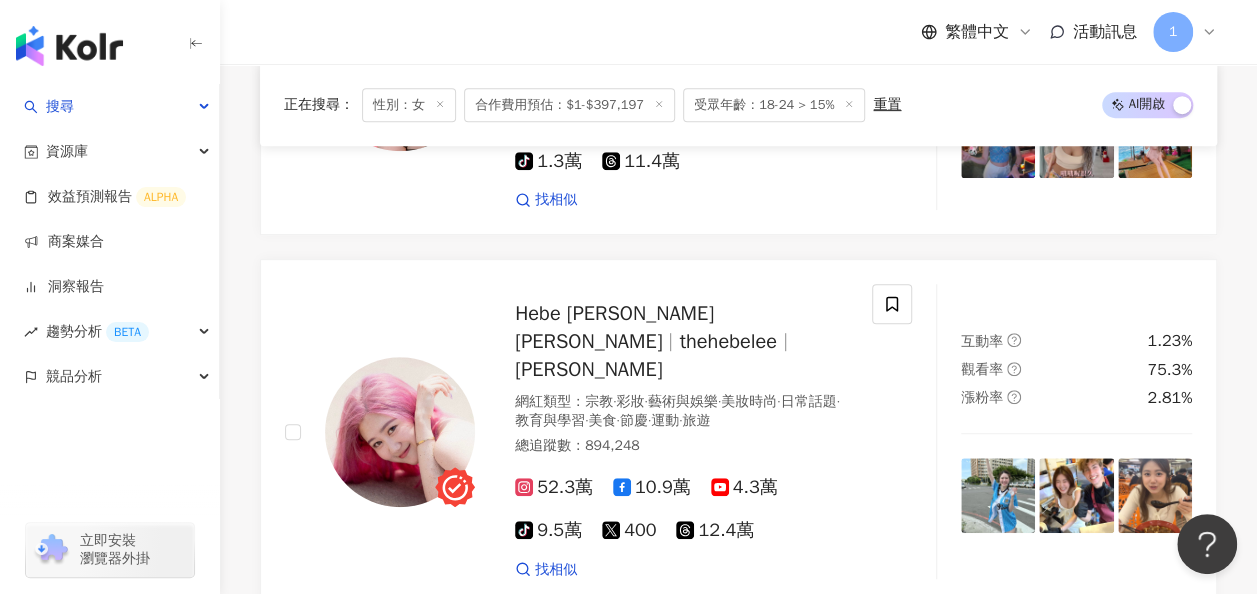 click on "繼續看更多" at bounding box center (739, 690) 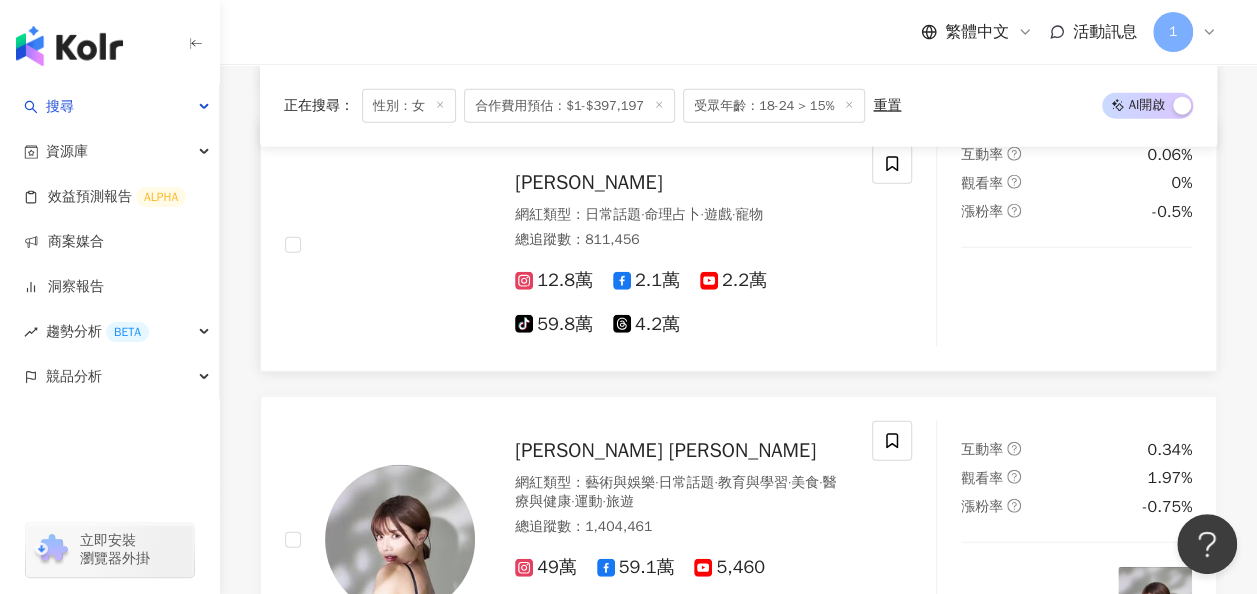 scroll, scrollTop: 9700, scrollLeft: 0, axis: vertical 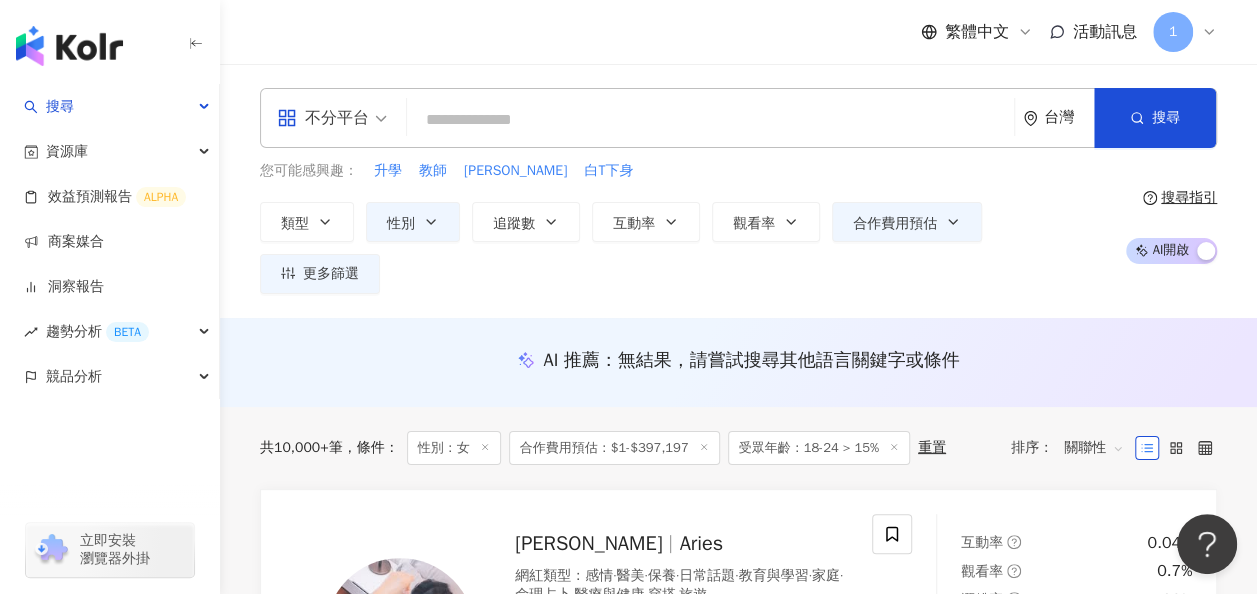 click on "不分平台 台灣 搜尋 648b3e69-7d95-4dd7-83f7-14621aba2104 小眾顔值區.♥︎ 1,147   追蹤者 小眾中英文音樂 4,630   追蹤者 涵真Hannah 小眾歌手的日常 5,651   追蹤者 小眾科研護膚產品｜聆聽肌膚所需給予肌膚所愛💕 2,994   追蹤者 MATTEO . 小眾選品店 1,008   追蹤者" at bounding box center (738, 118) 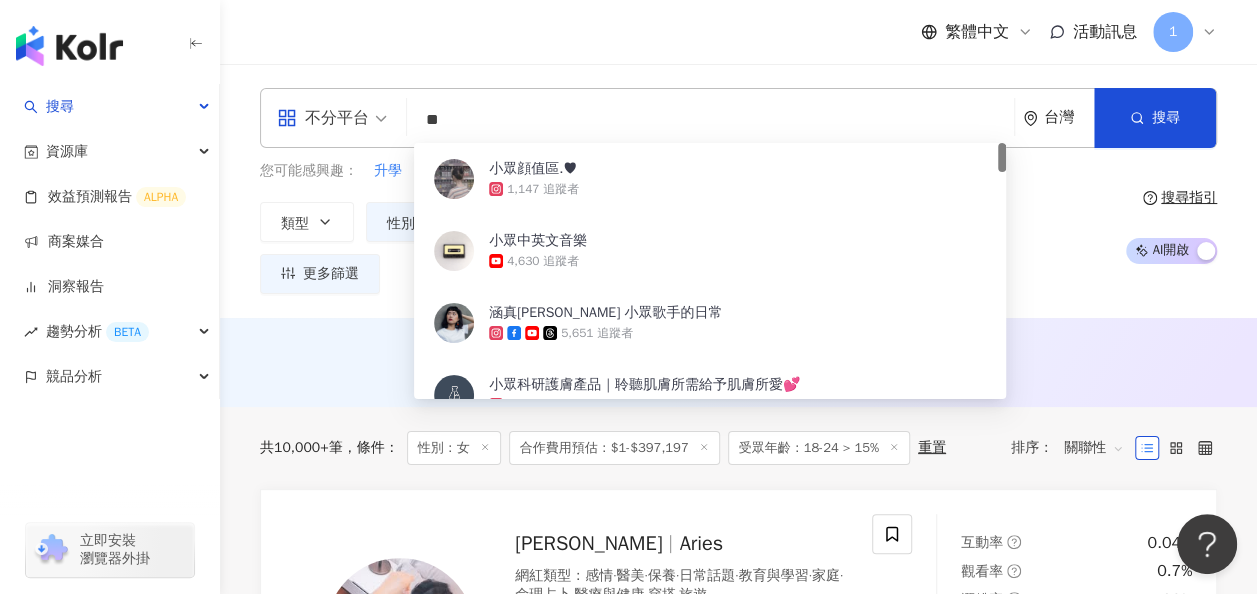 type on "*" 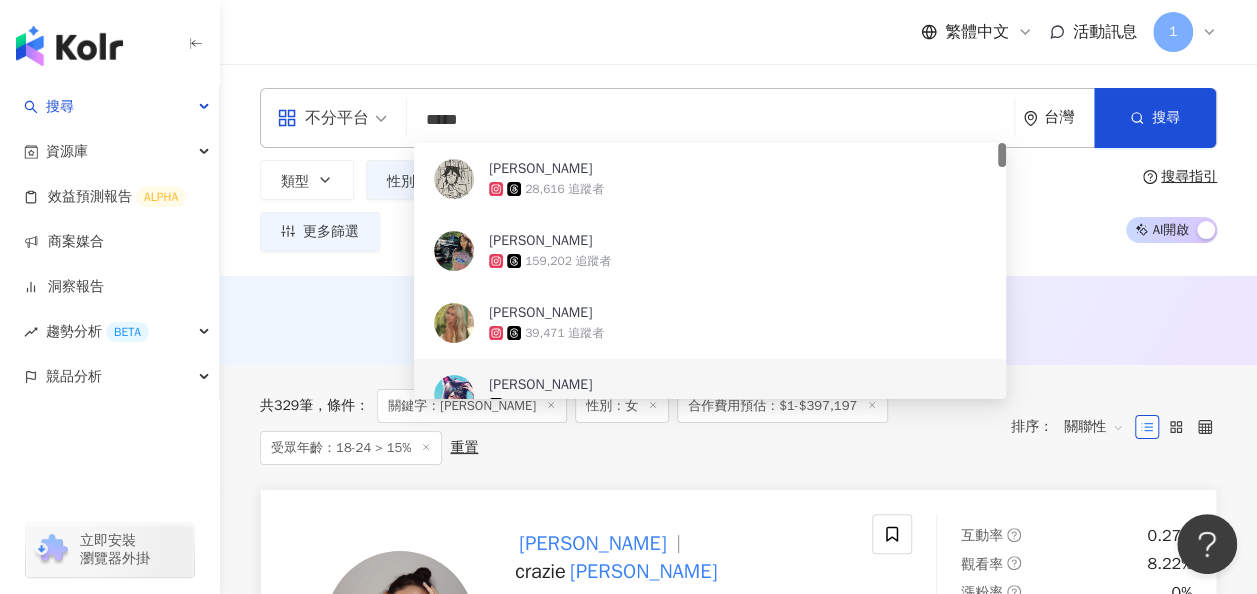 click on "julia" at bounding box center [643, 571] 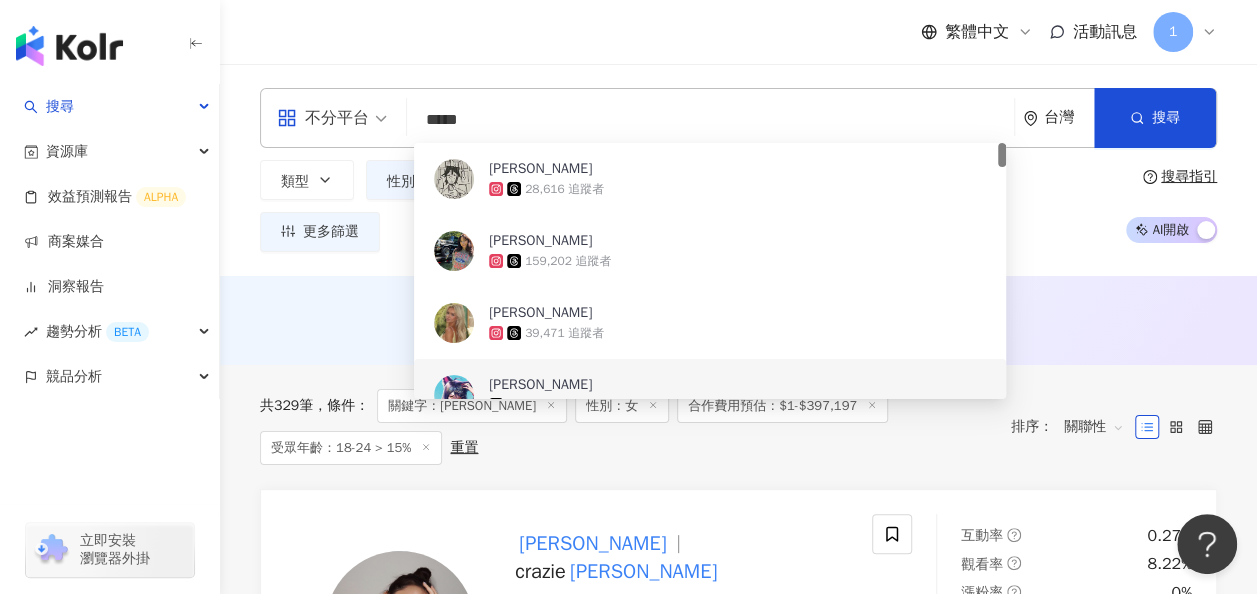 drag, startPoint x: 538, startPoint y: 118, endPoint x: 368, endPoint y: 114, distance: 170.04706 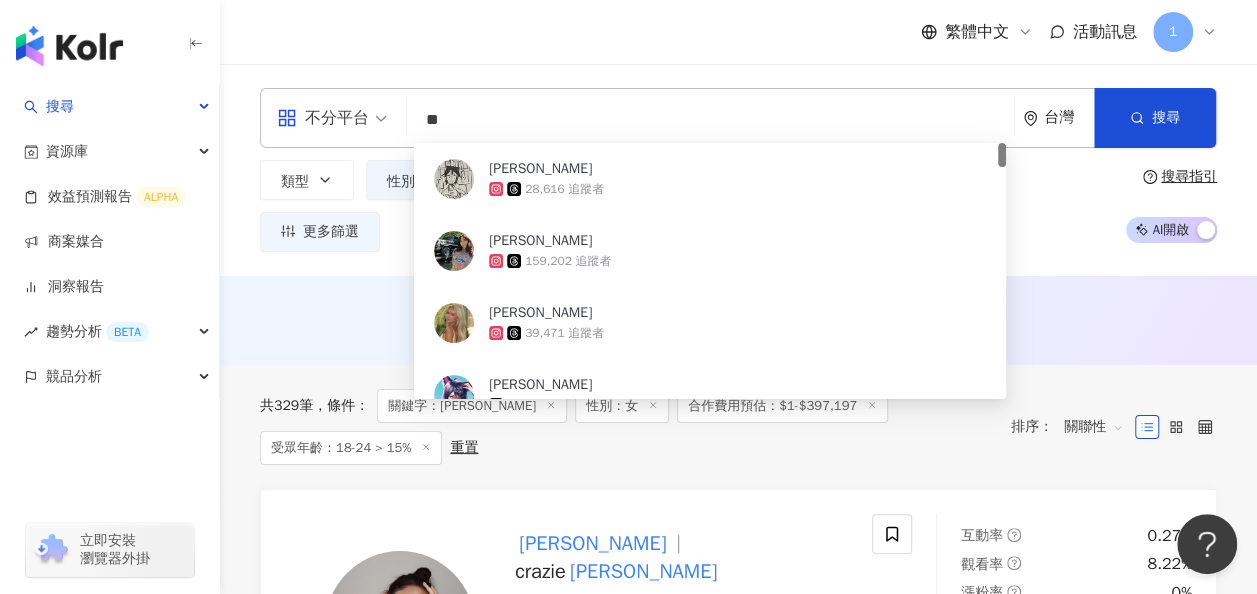 type on "*" 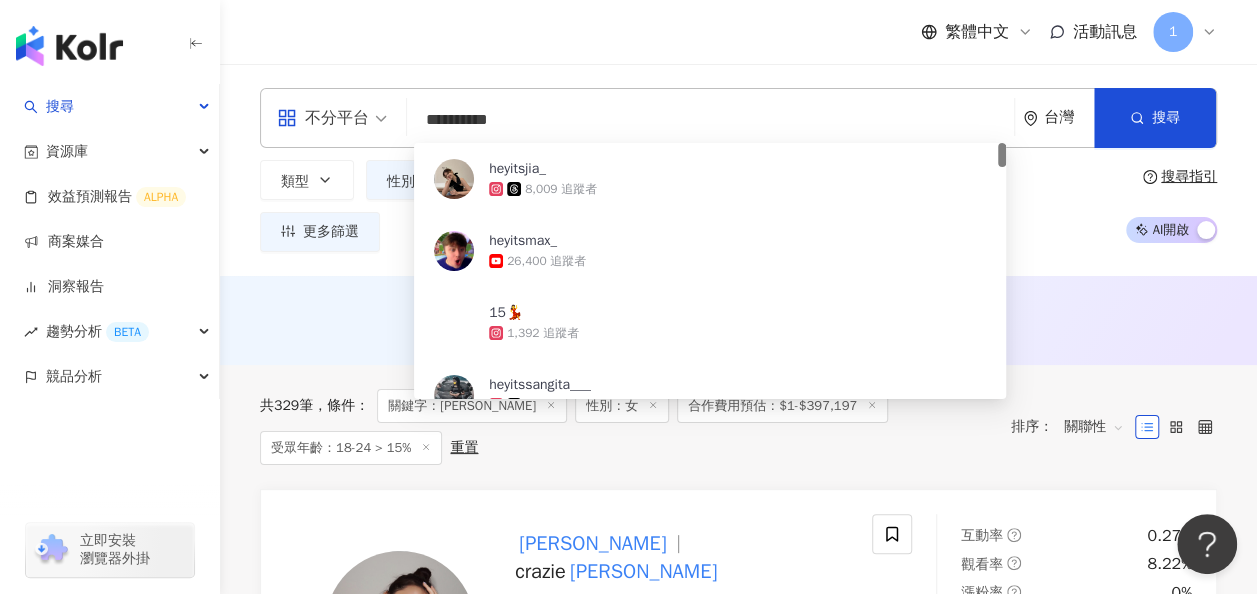 type on "**********" 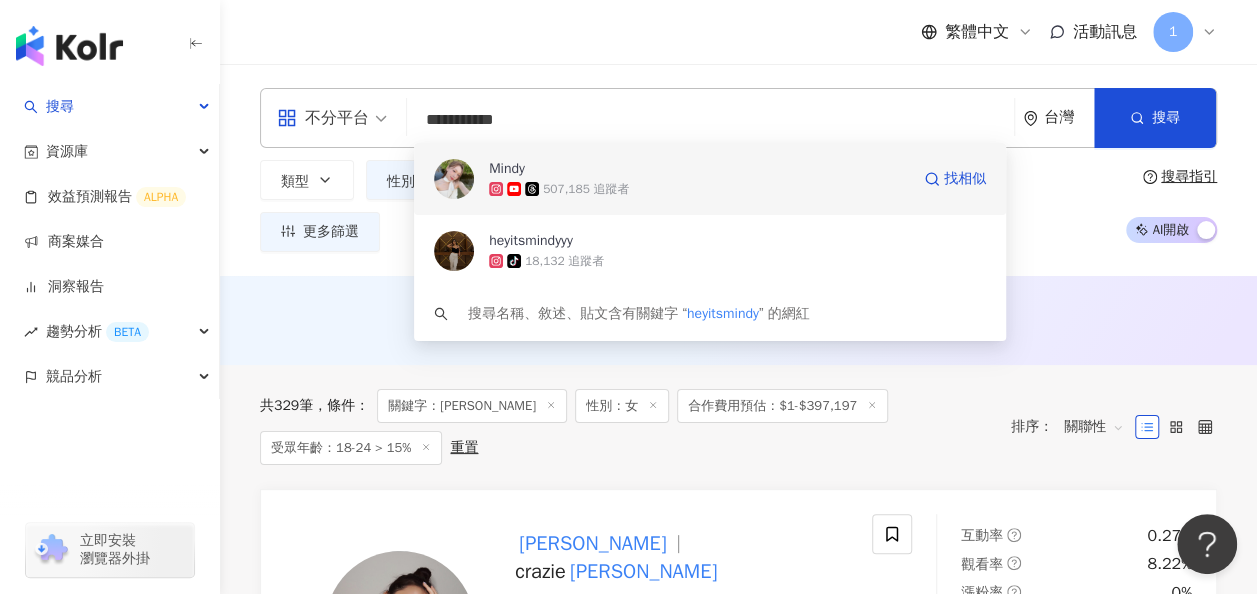 click on "Mindy" at bounding box center (699, 169) 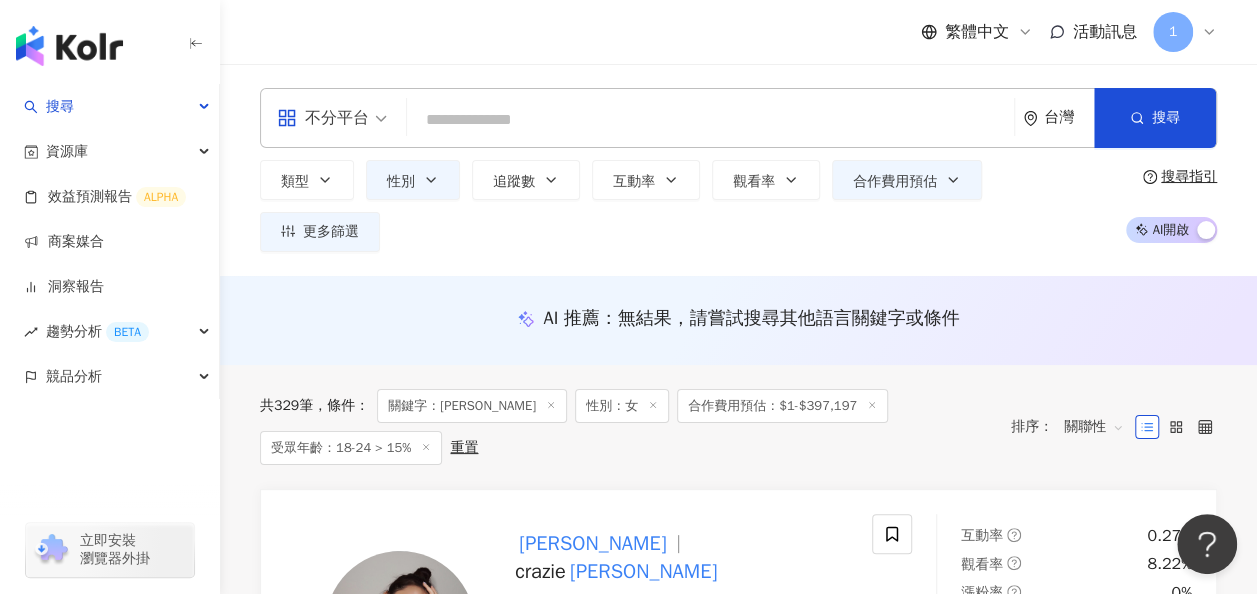 click at bounding box center [710, 120] 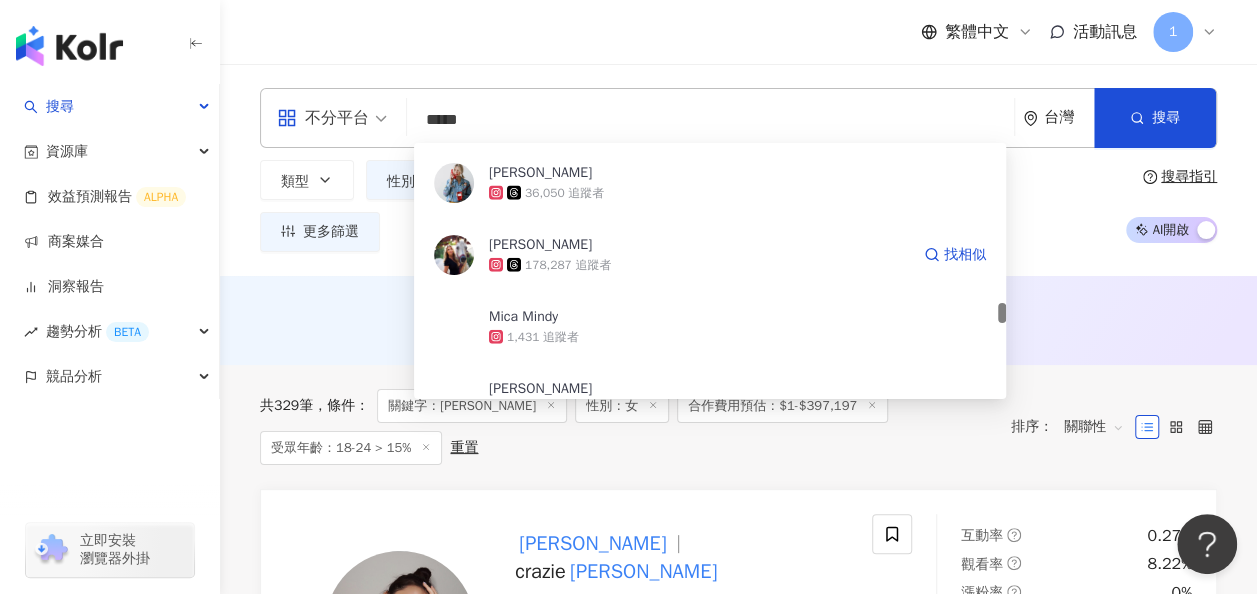 scroll, scrollTop: 2700, scrollLeft: 0, axis: vertical 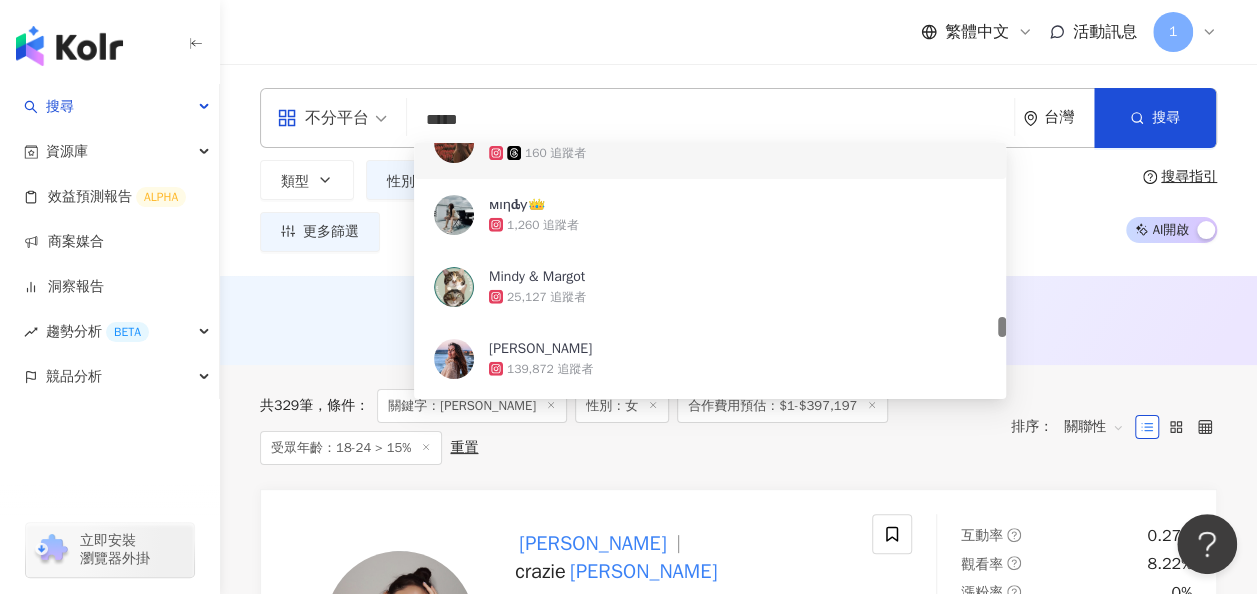 type on "*****" 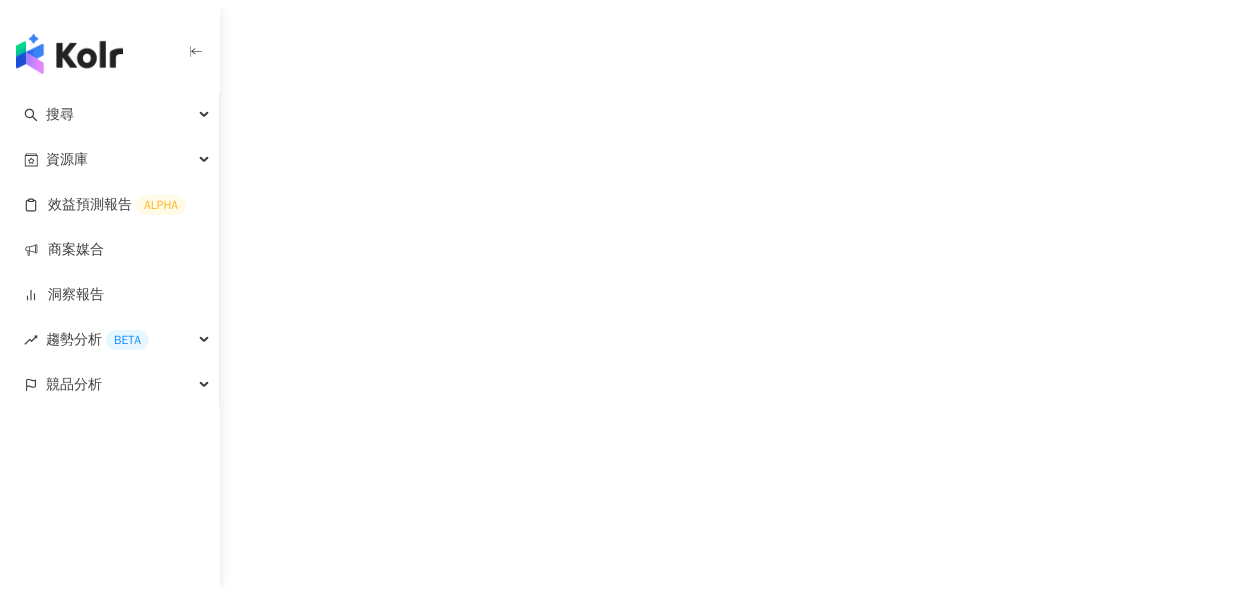 scroll, scrollTop: 0, scrollLeft: 0, axis: both 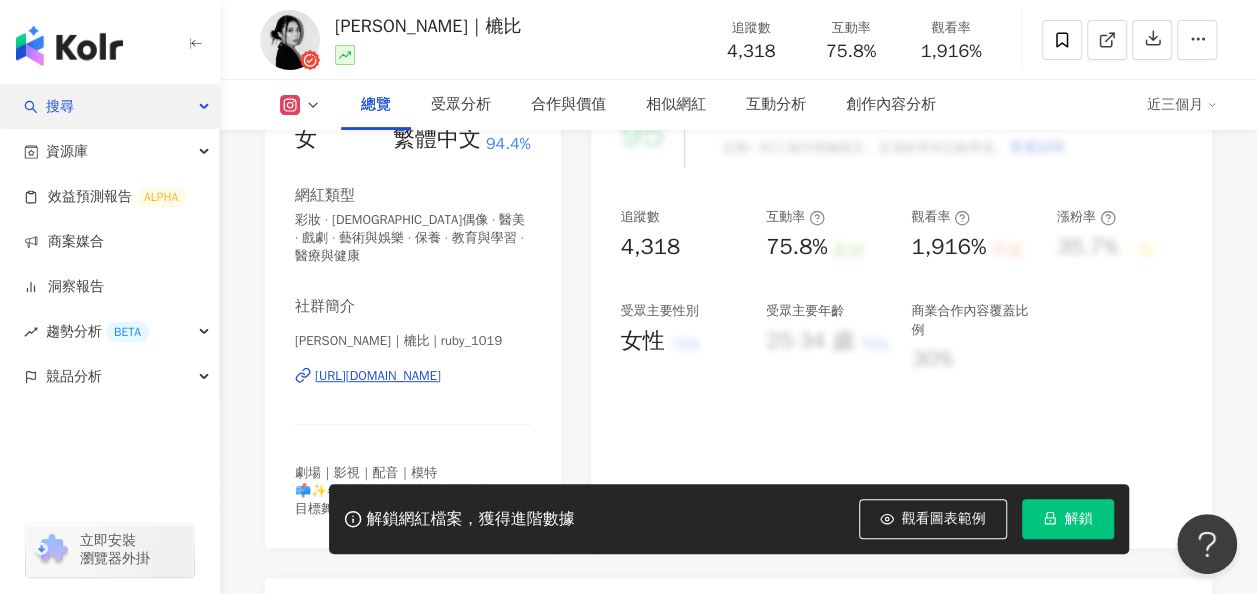 click on "搜尋" at bounding box center [109, 106] 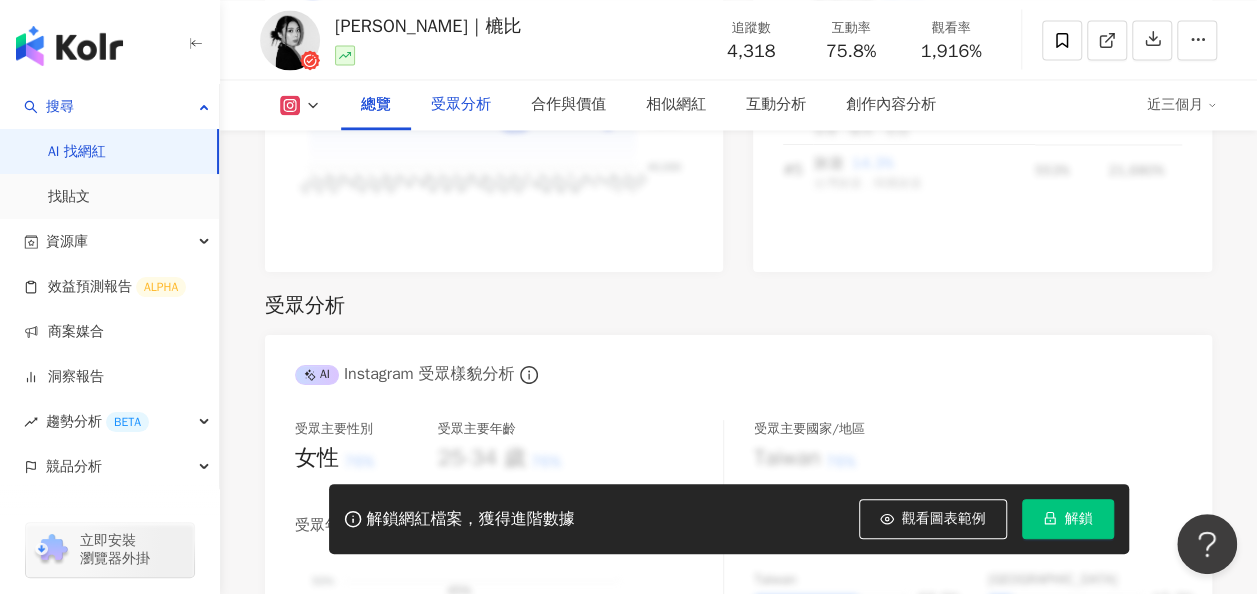 scroll, scrollTop: 2200, scrollLeft: 0, axis: vertical 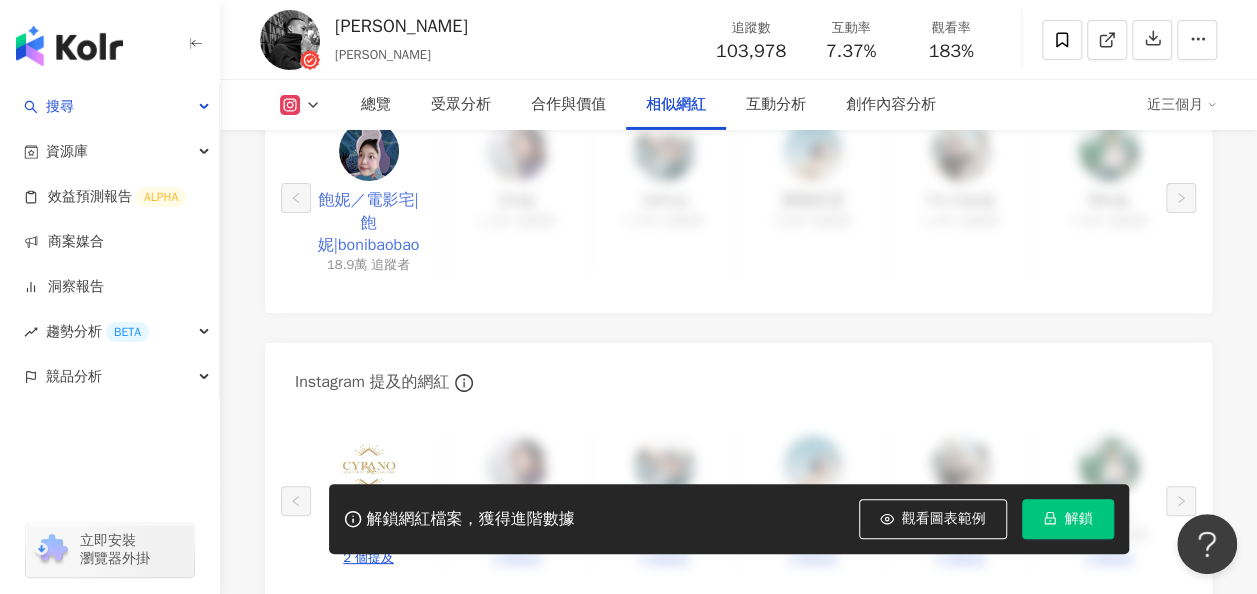 click on "飽妮／電影宅|飽妮|bonibaobao" at bounding box center (368, 222) 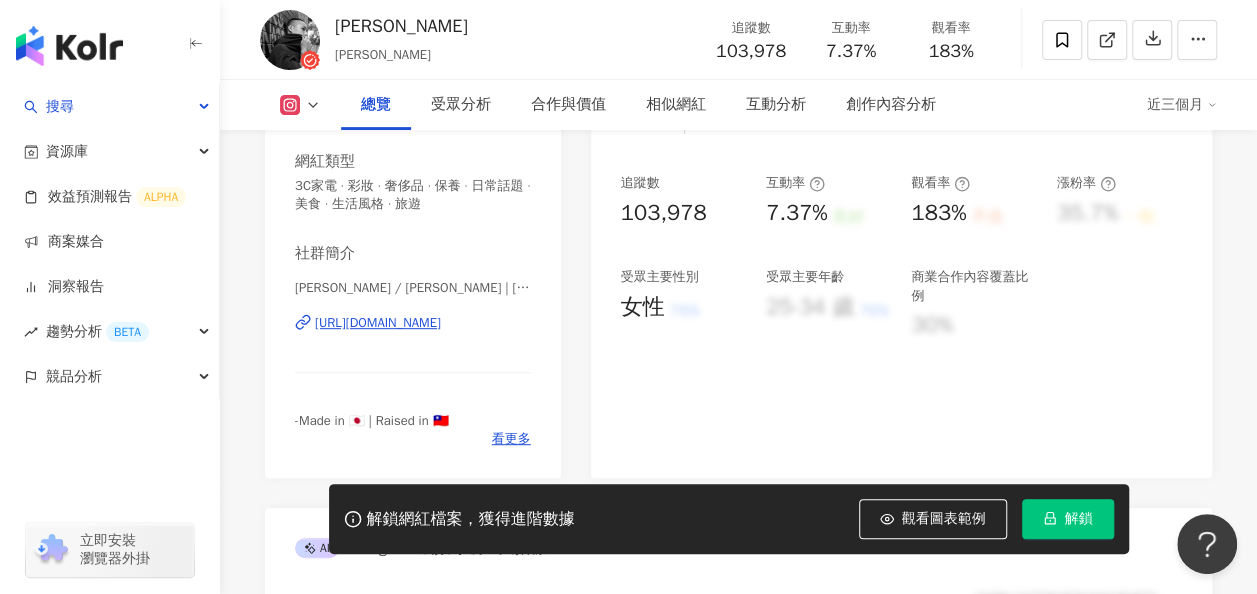scroll, scrollTop: 100, scrollLeft: 0, axis: vertical 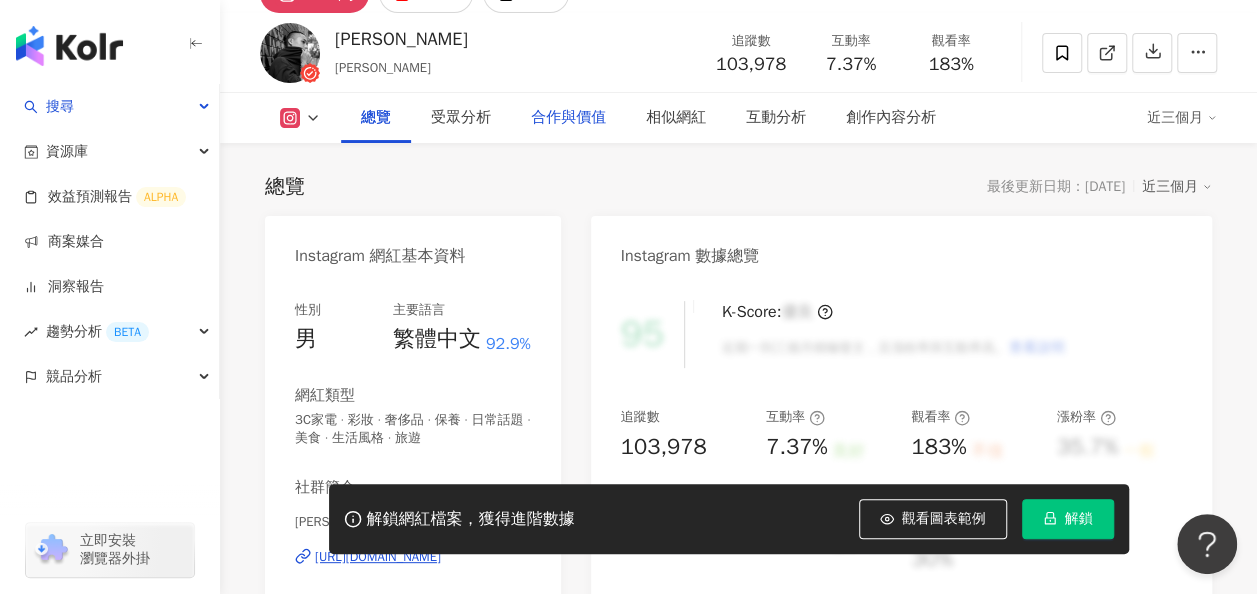 click on "合作與價值" at bounding box center [568, 118] 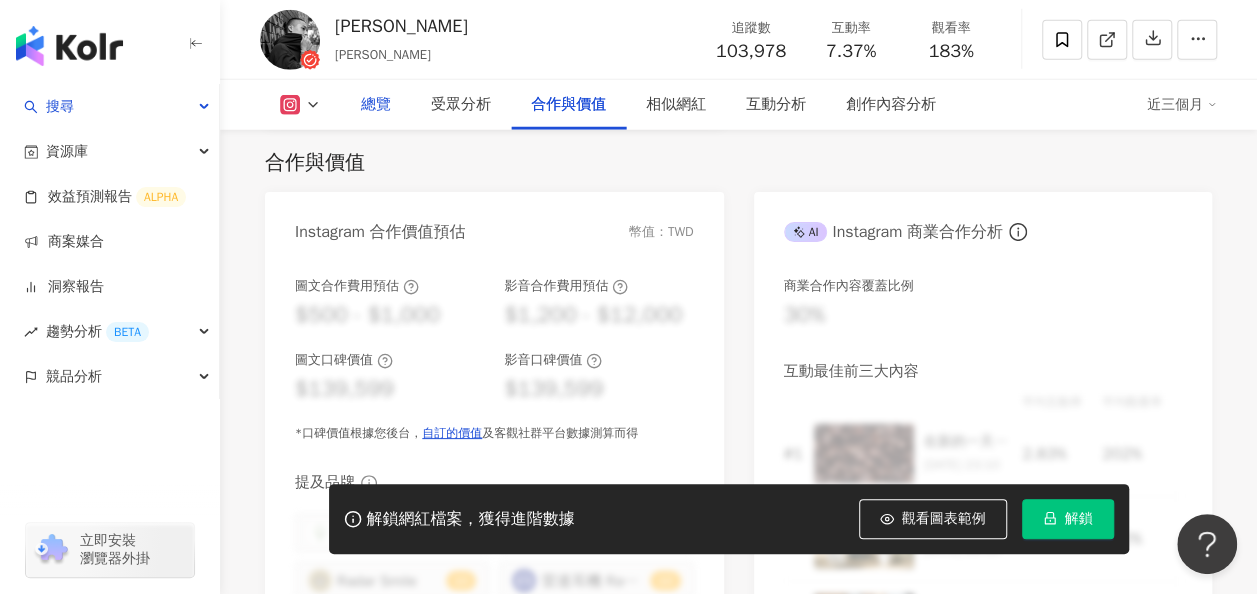 click on "總覽" at bounding box center (376, 105) 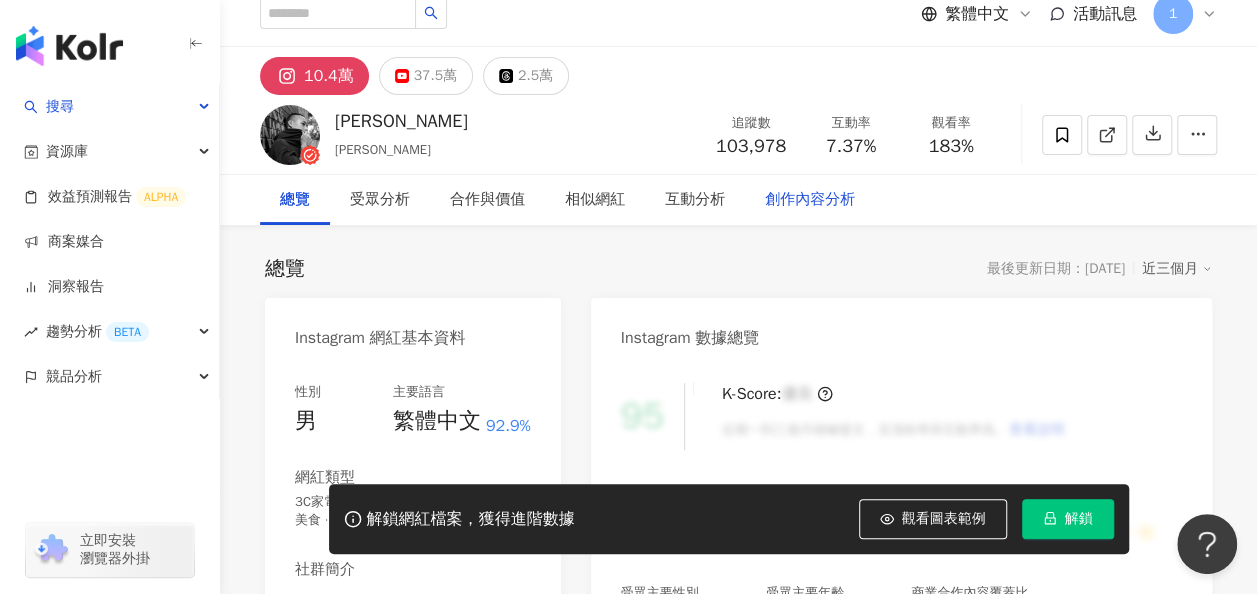 scroll, scrollTop: 0, scrollLeft: 0, axis: both 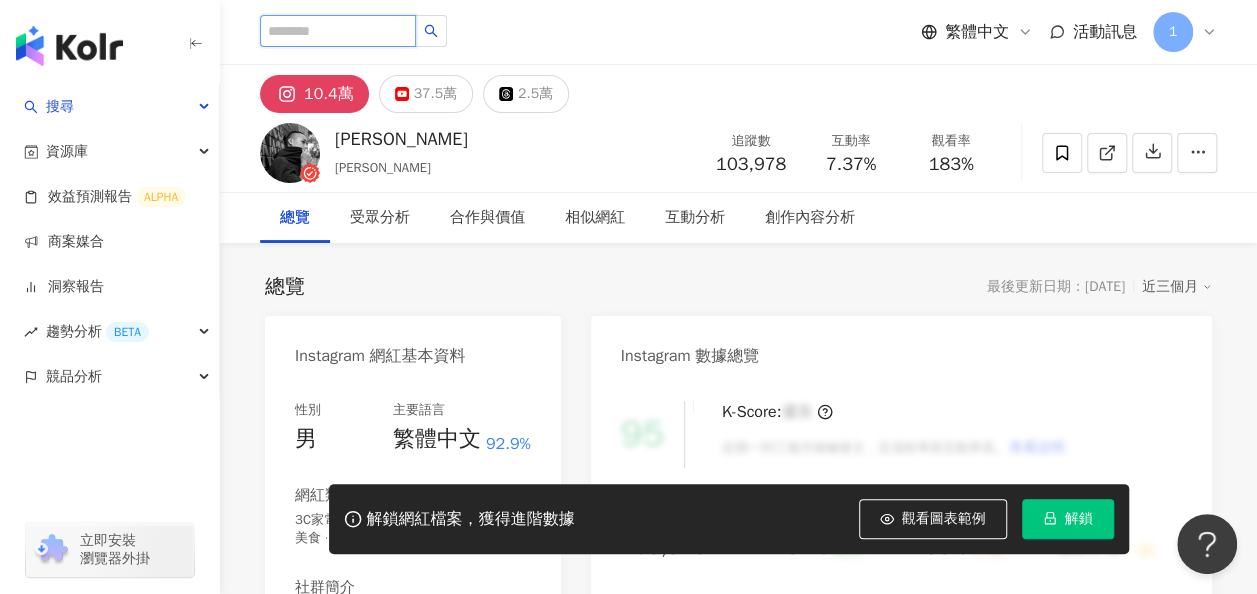 click at bounding box center (338, 31) 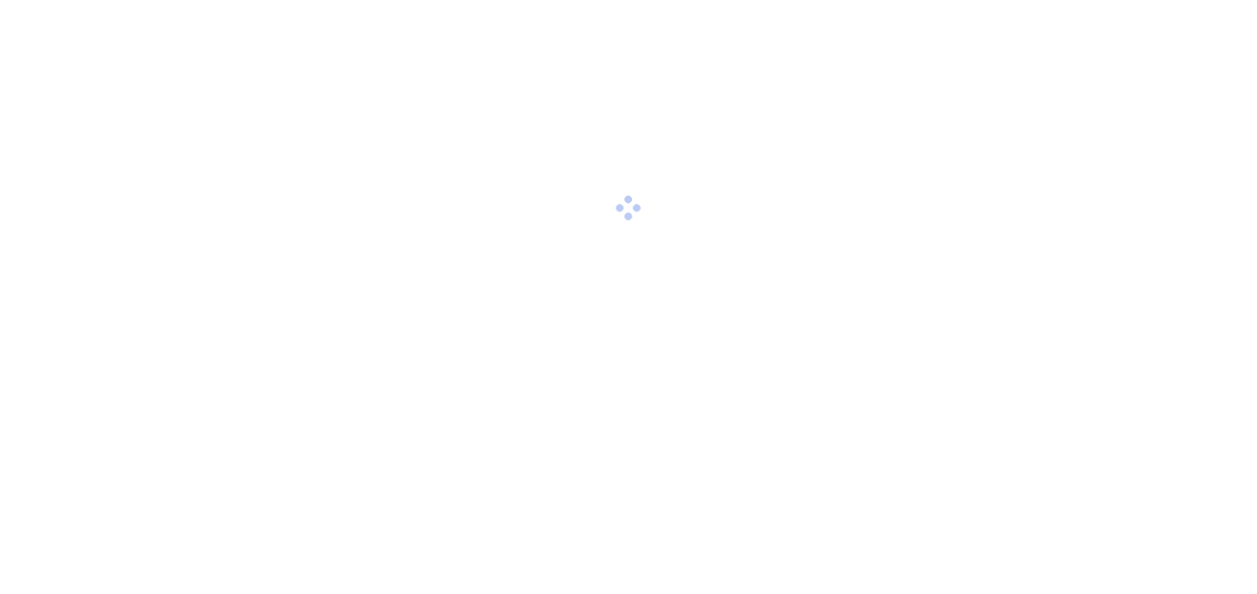 scroll, scrollTop: 0, scrollLeft: 0, axis: both 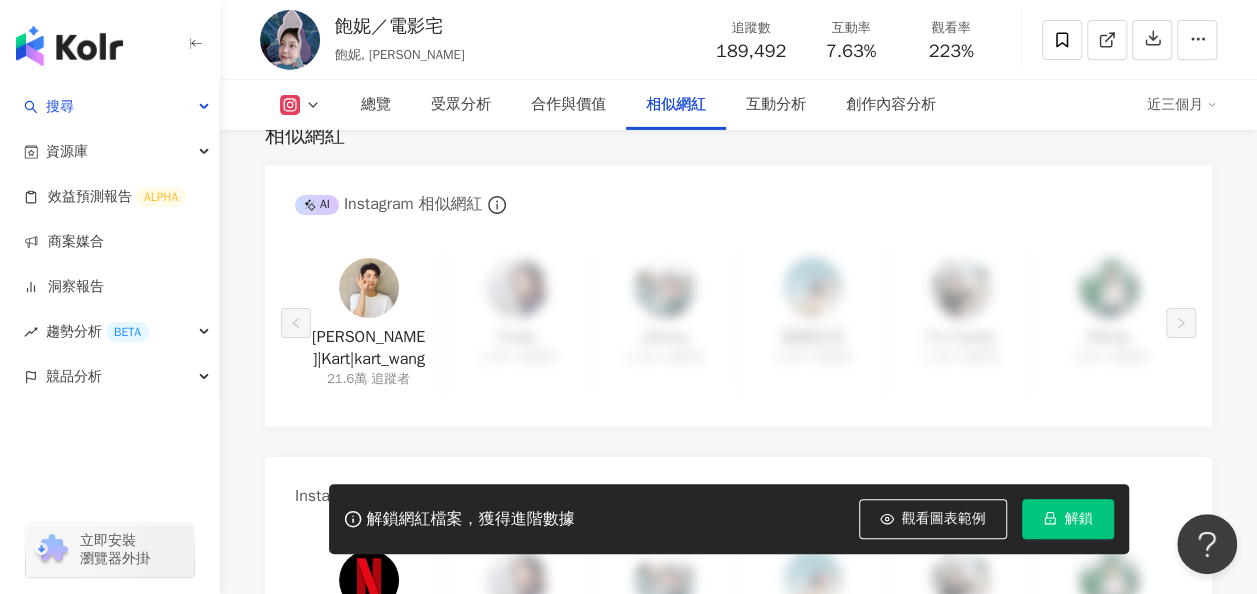 click at bounding box center (369, 288) 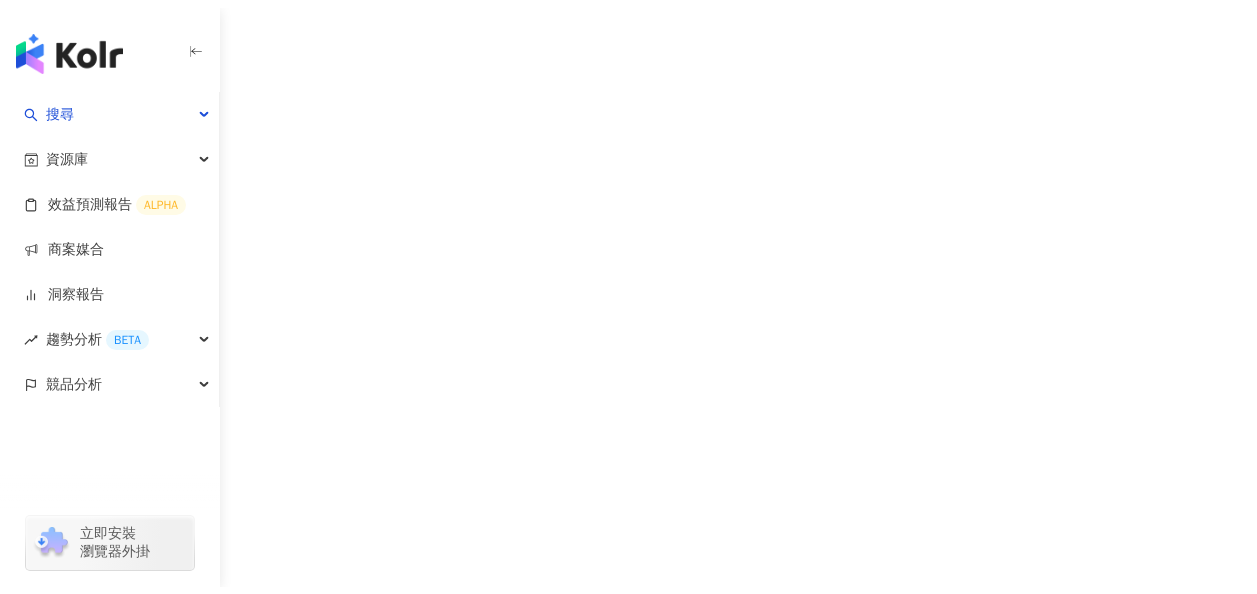 scroll, scrollTop: 0, scrollLeft: 0, axis: both 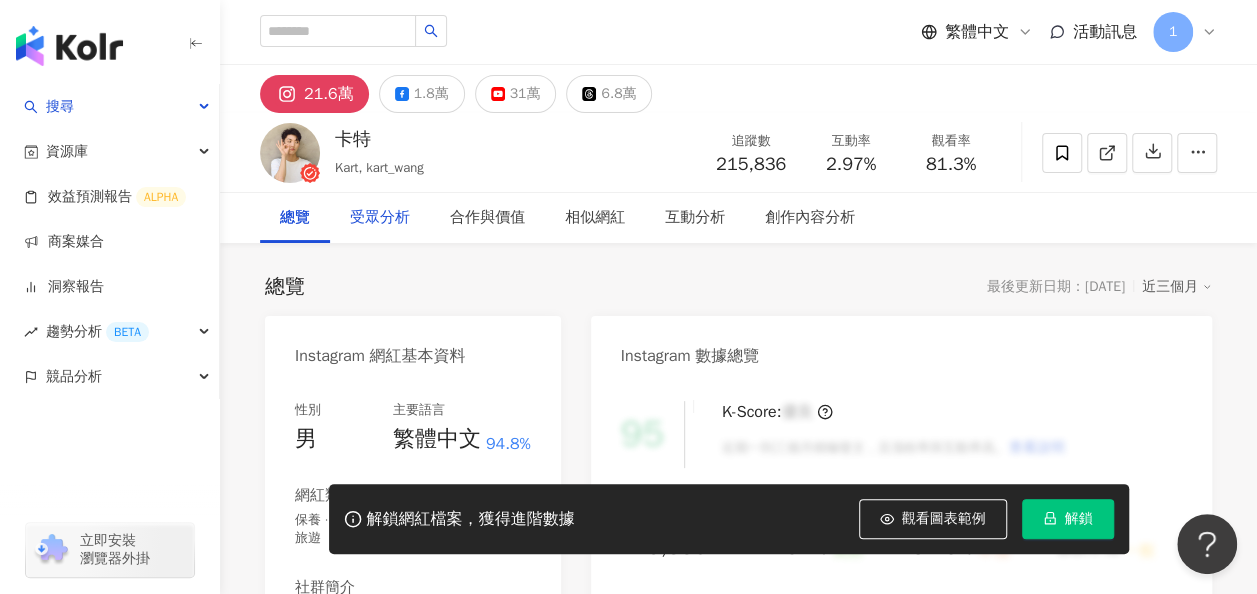 click on "受眾分析" at bounding box center (380, 218) 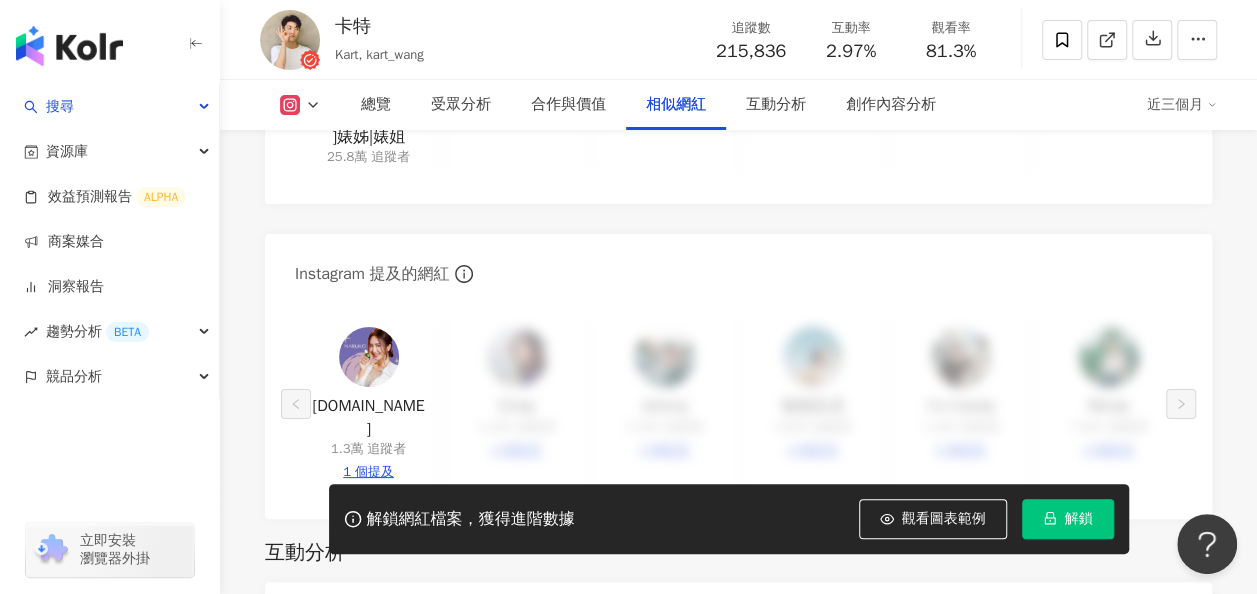 scroll, scrollTop: 3658, scrollLeft: 0, axis: vertical 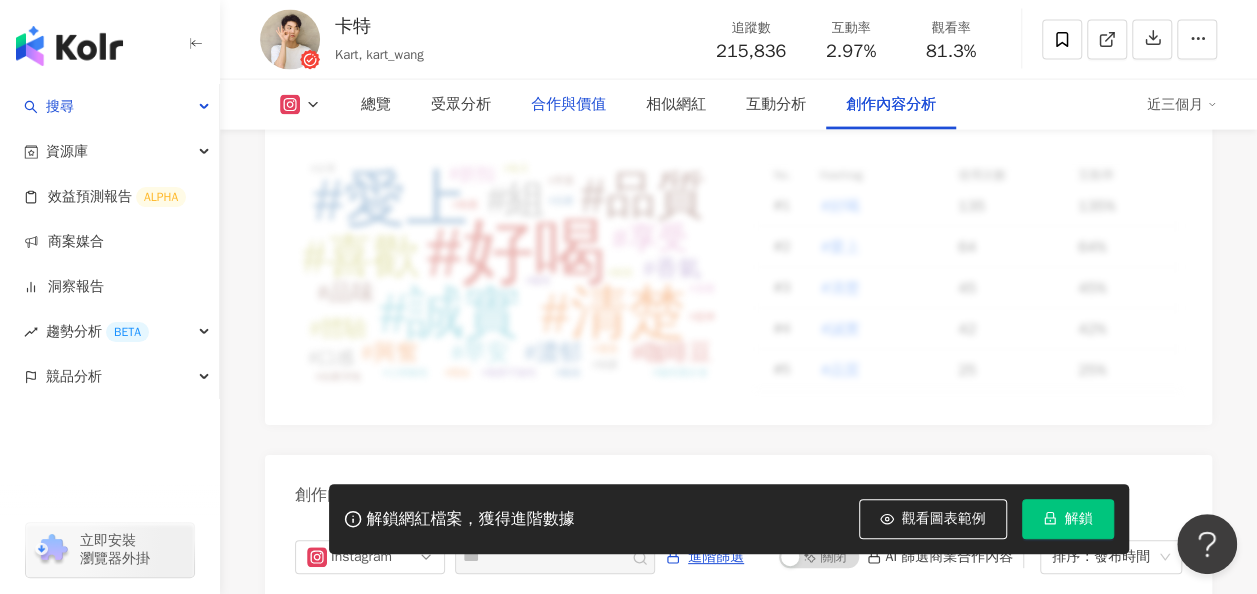 click on "合作與價值" at bounding box center [568, 105] 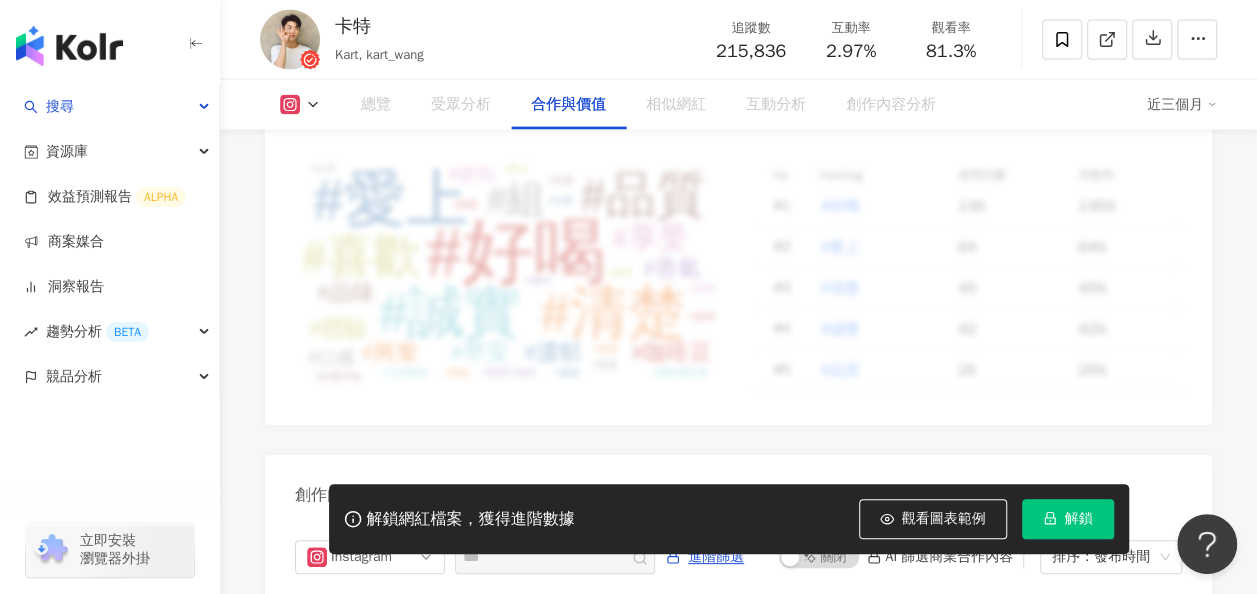 scroll, scrollTop: 2704, scrollLeft: 0, axis: vertical 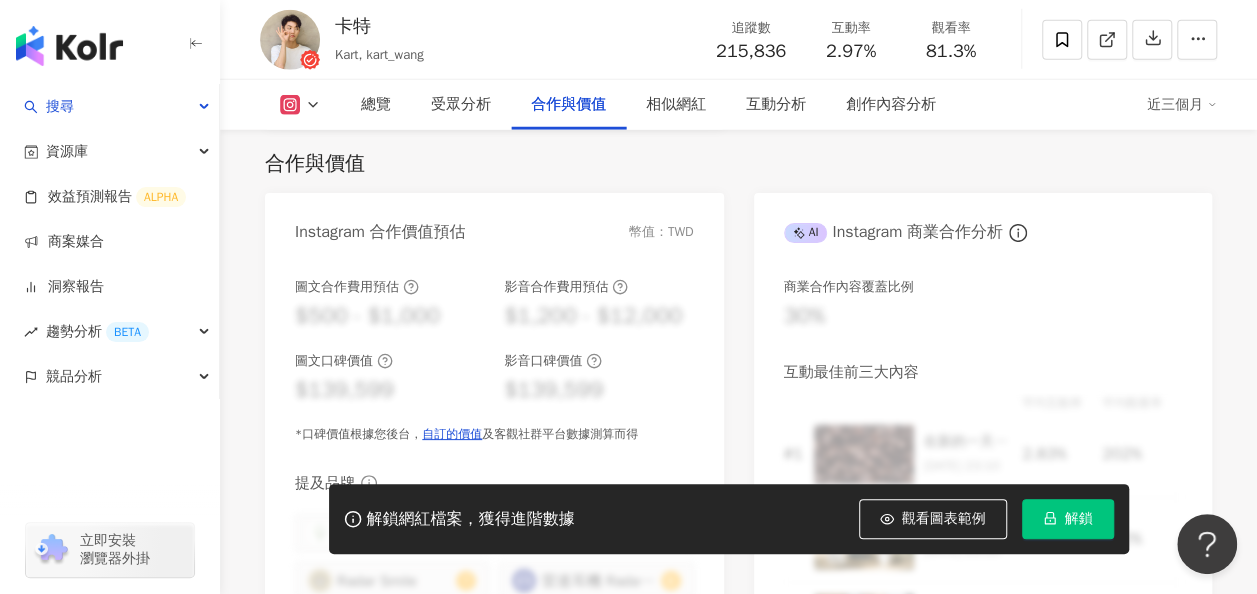 click 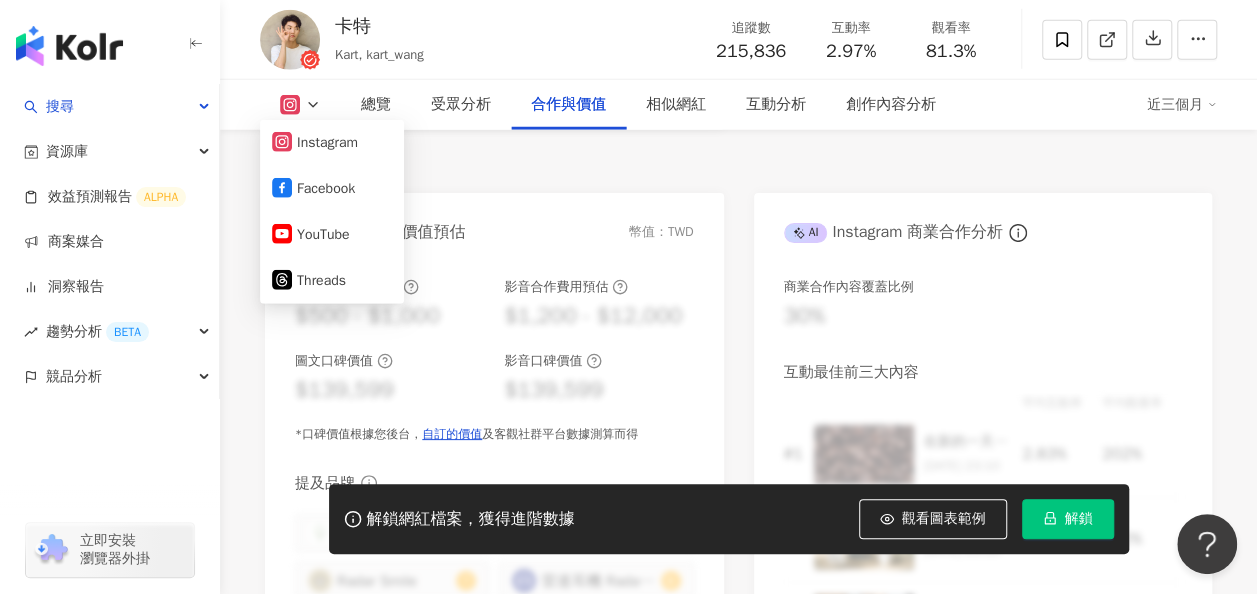 click on "合作與價值 Instagram 合作價值預估 幣值：TWD 圖文合作費用預估   $500 - $1,000 影音合作費用預估   $1,200 - $12,000 圖文口碑價值   $139,599 影音口碑價值   $139,599 *口碑價值根據您後台， 自訂的價值 及客觀社群平台數據測算而得 提及品牌 雷達乳霜 Radar Face 3 Radar Coffee 7 Radar Smile 7 雷達耳機 Radar Tech 8 AI Instagram 商業合作分析 商業合作內容覆蓋比例   30% 互動最佳前三大內容 平均互動率 平均觀看率 # 1 在新的一天開始前，我必須跟你們分享我的秘密武器：雷達手沖咖啡組！這個組合絕對是我每天清晨的救星！🌟 2022/10/8 23:10 2.83% 202% # 2 咖啡愛好者們，讓我們一起來探索雷達手沖咖啡的魅力吧！這是一種獨特而迷人的咖啡沖煮方式，讓我們一起揭開它的神秘面紗。 2022/10/8 23:10 2.83% 202% # 3 上一篇跟大家分享的雷達手沖咖啡，經過我的爭取，廠商決定提供更新的優惠給大家！ 2.83%" at bounding box center (738, 414) 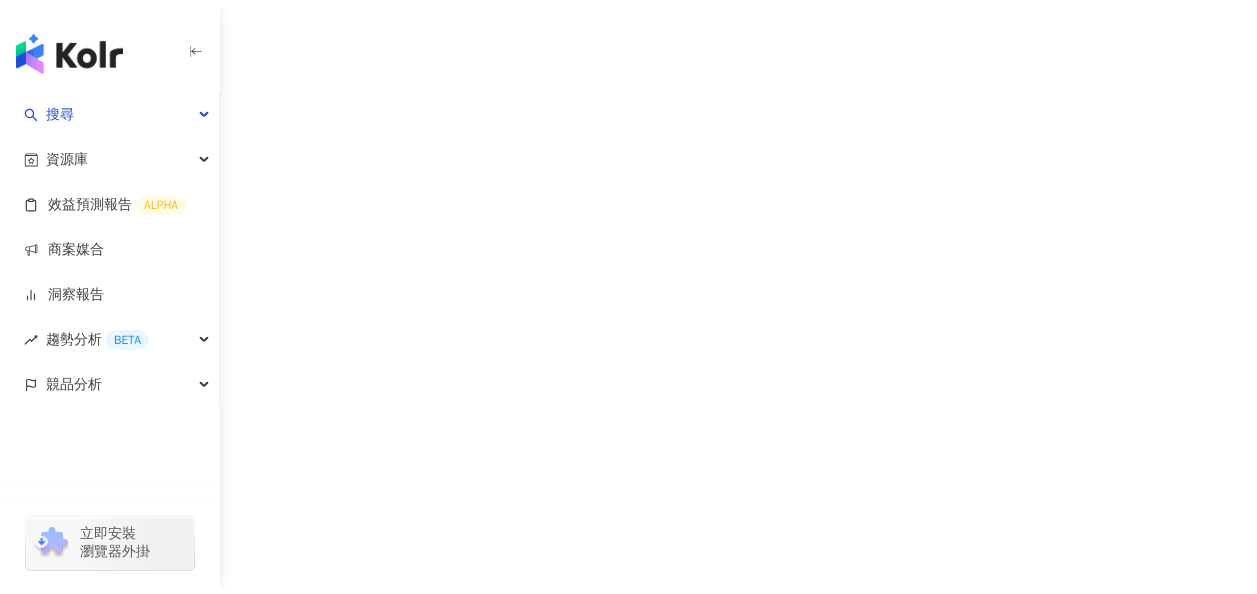 scroll, scrollTop: 0, scrollLeft: 0, axis: both 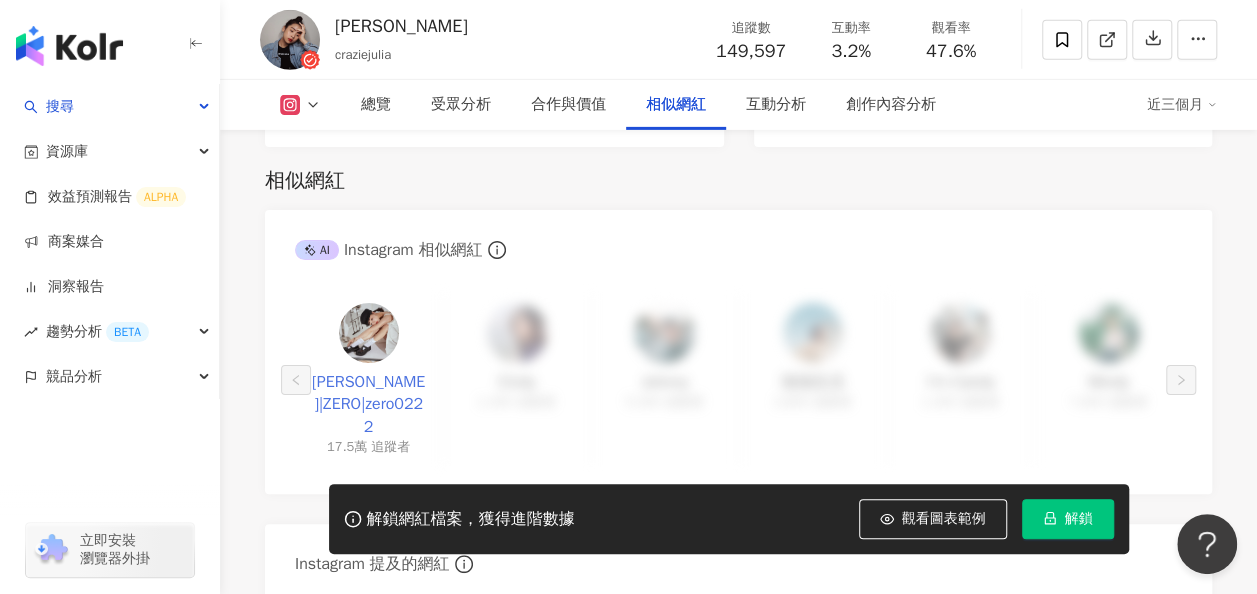 click on "[PERSON_NAME]|ZERO|zero0222" at bounding box center [368, 404] 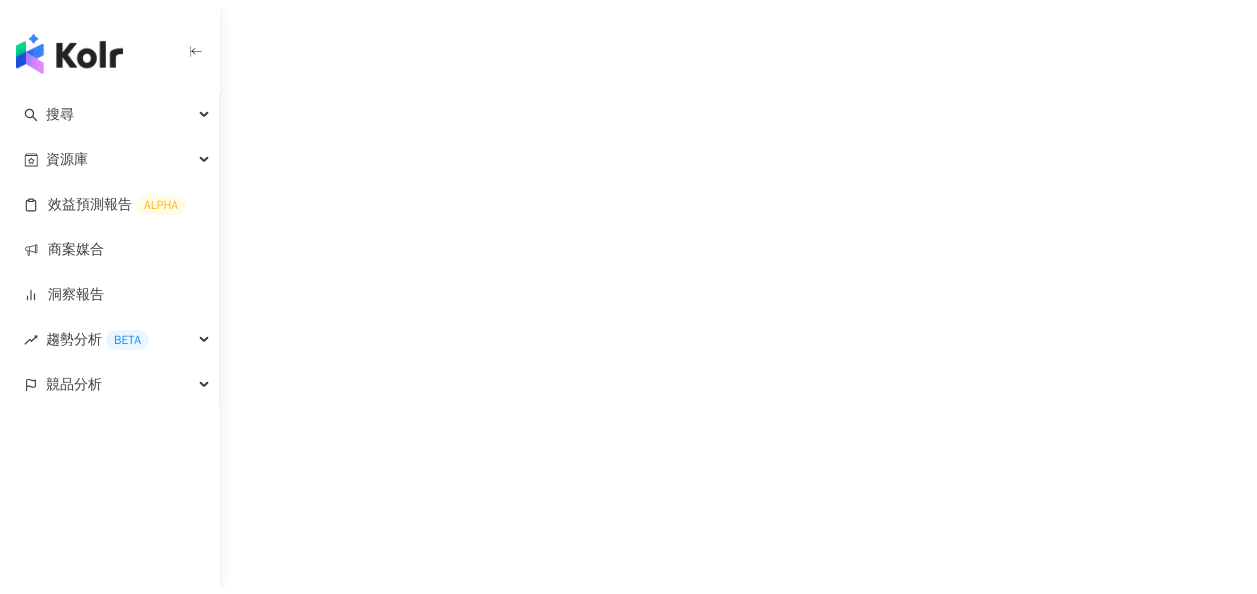 scroll, scrollTop: 0, scrollLeft: 0, axis: both 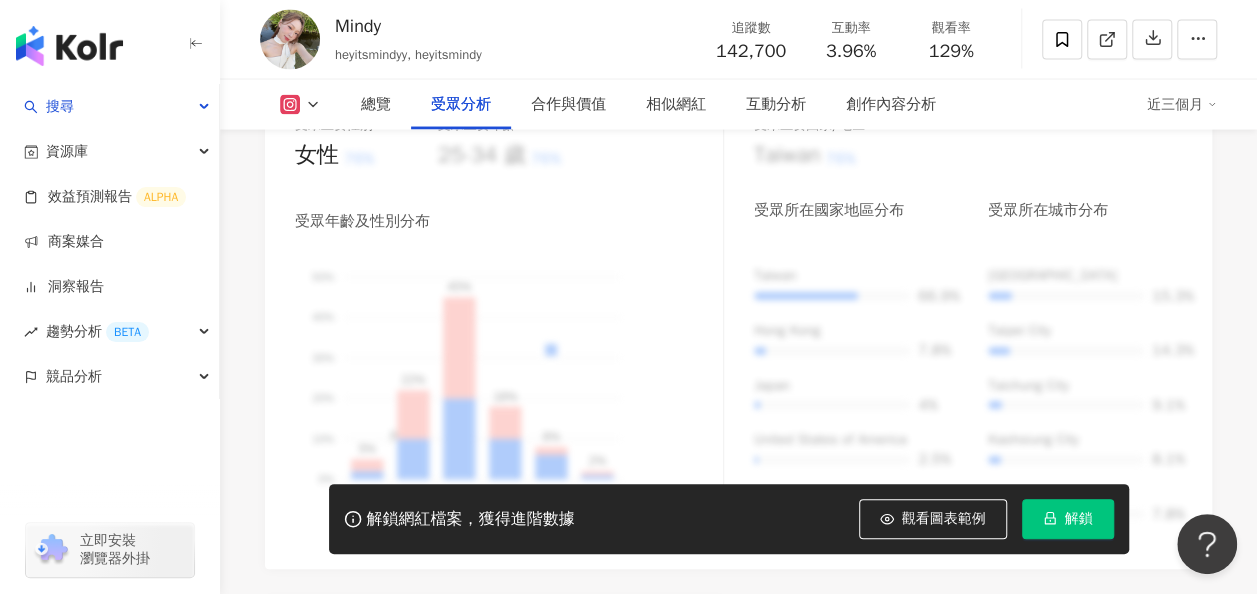click at bounding box center (300, 105) 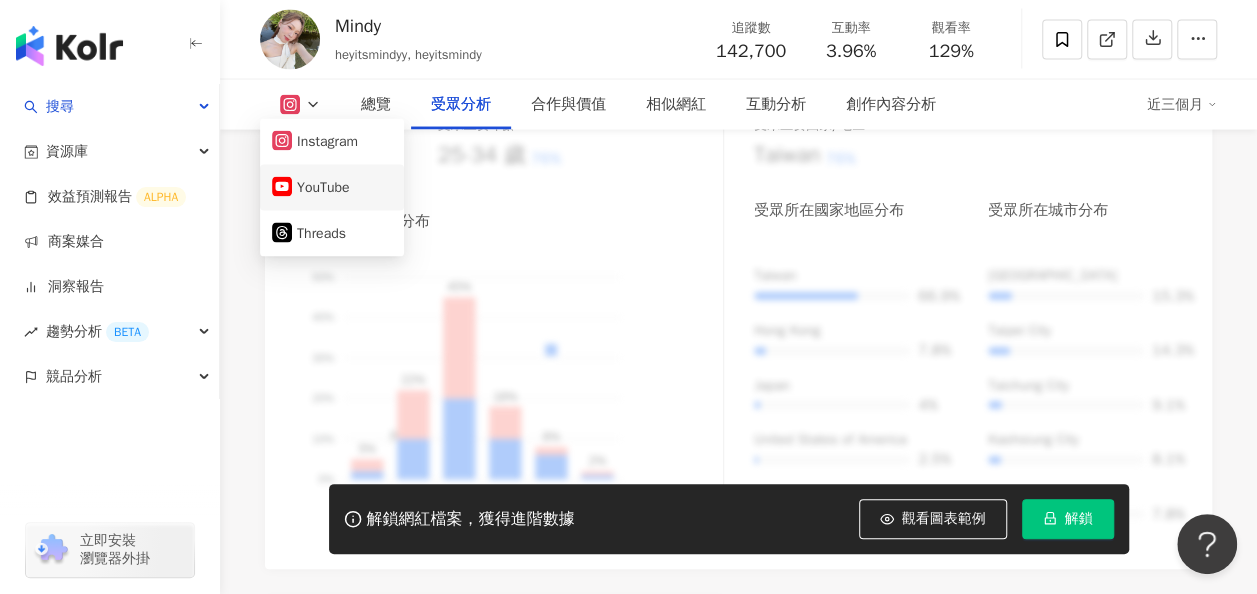 click on "YouTube" at bounding box center (332, 188) 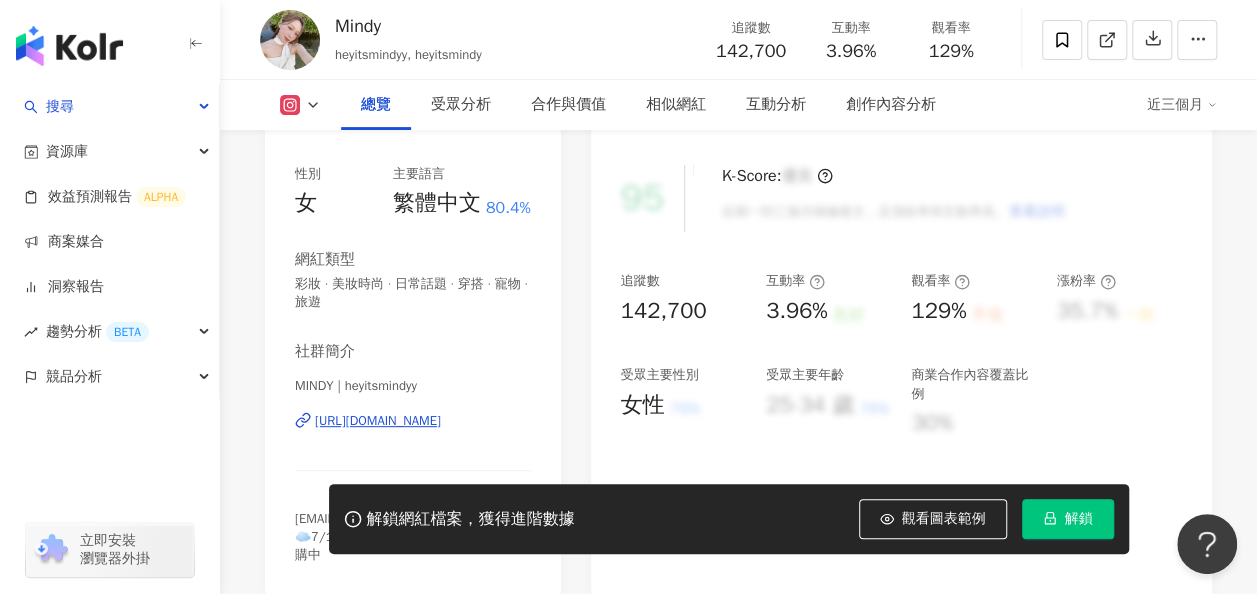 scroll, scrollTop: 0, scrollLeft: 0, axis: both 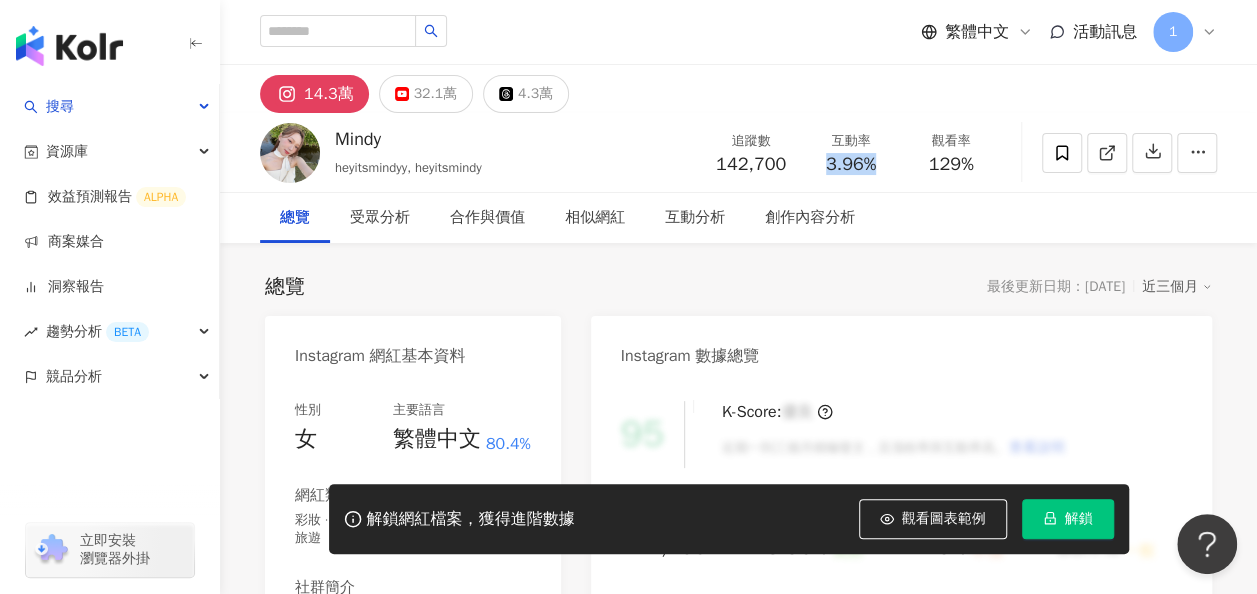 drag, startPoint x: 856, startPoint y: 165, endPoint x: 880, endPoint y: 168, distance: 24.186773 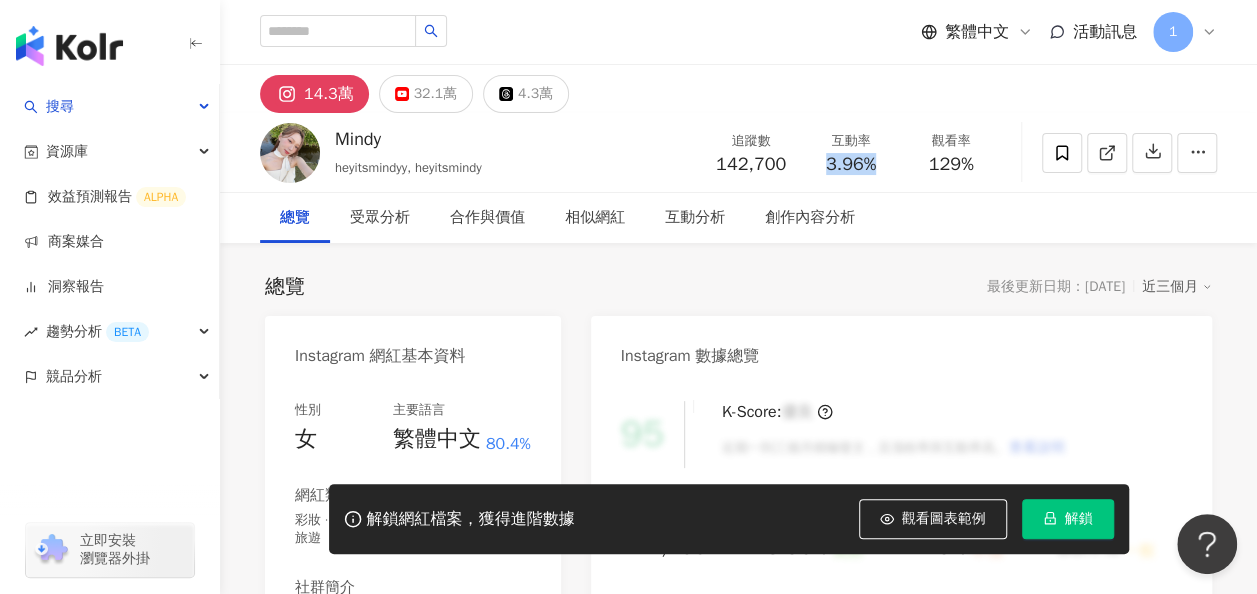copy on "3.96%" 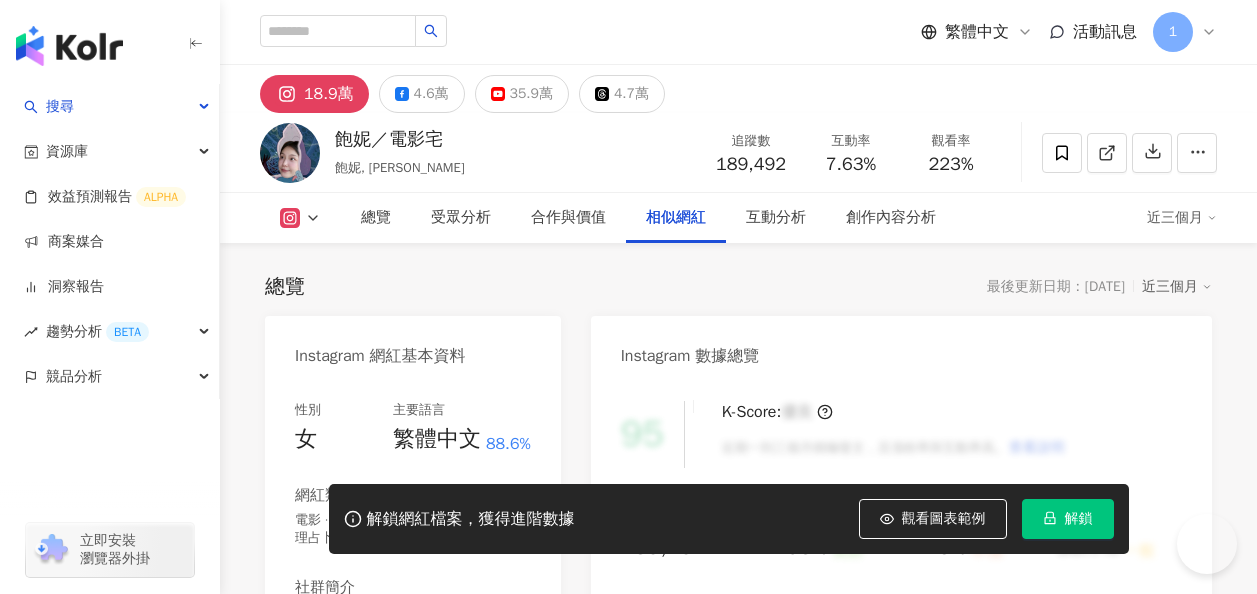 scroll, scrollTop: 3300, scrollLeft: 0, axis: vertical 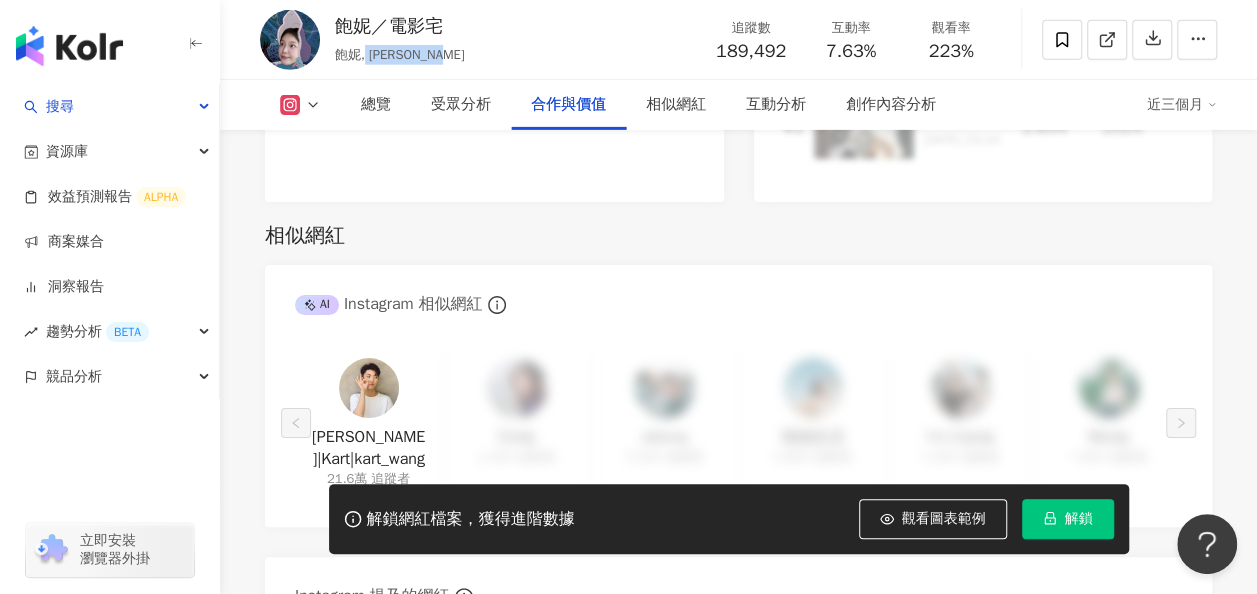 drag, startPoint x: 464, startPoint y: 52, endPoint x: 365, endPoint y: 51, distance: 99.00505 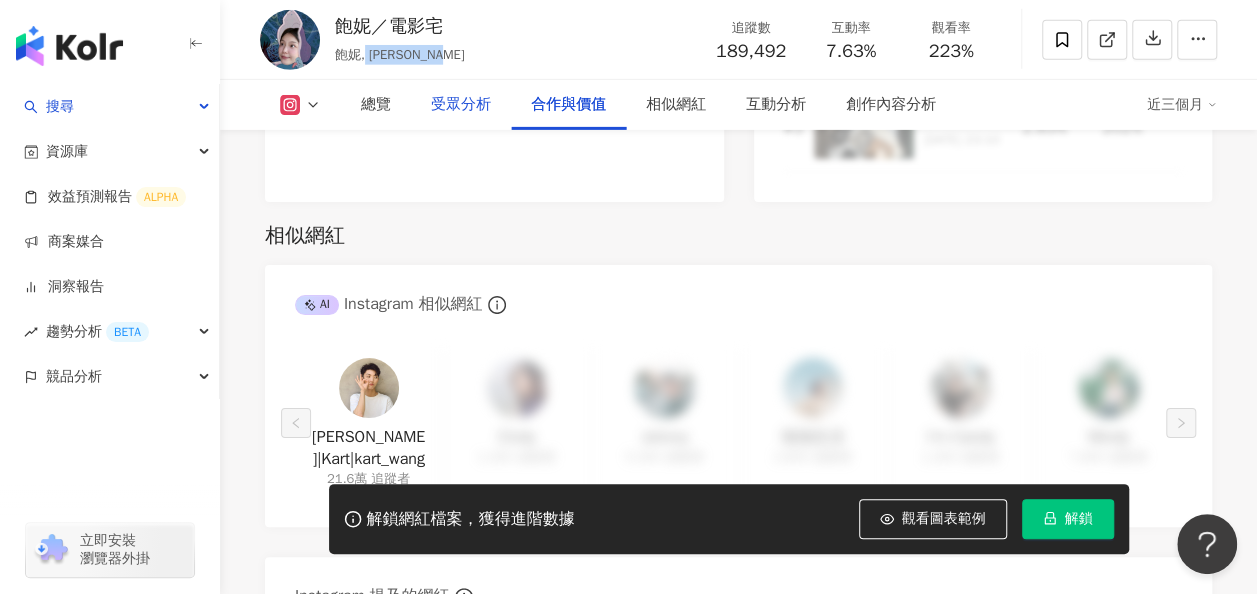 copy on "bonibaobao" 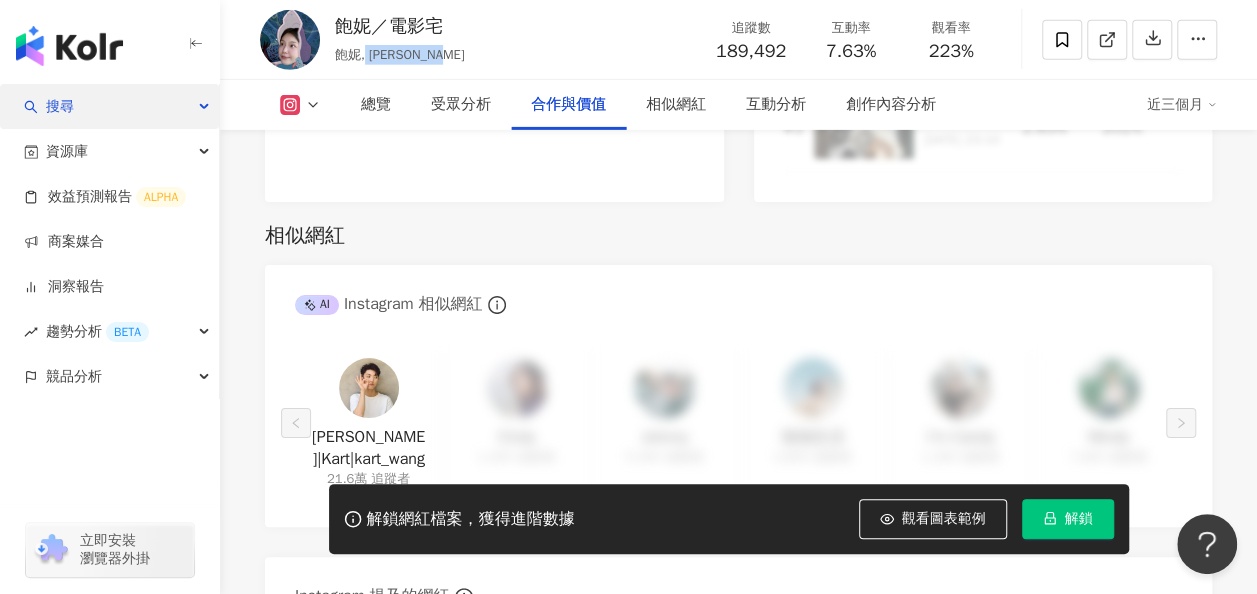 click on "搜尋" at bounding box center [60, 106] 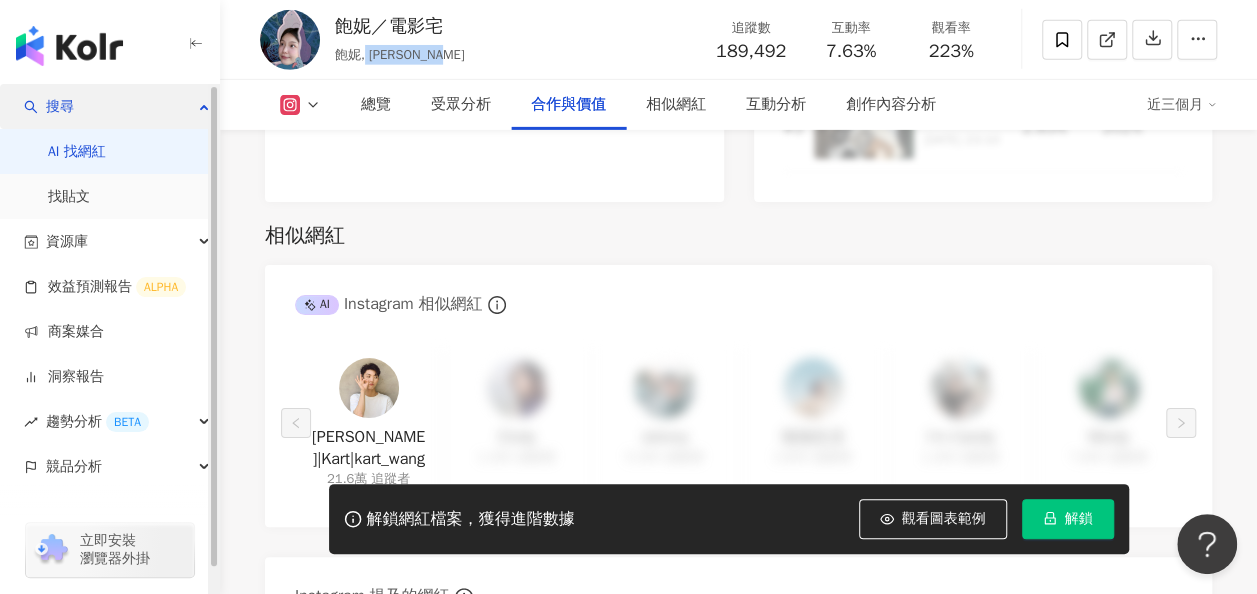 click on "搜尋" at bounding box center (60, 106) 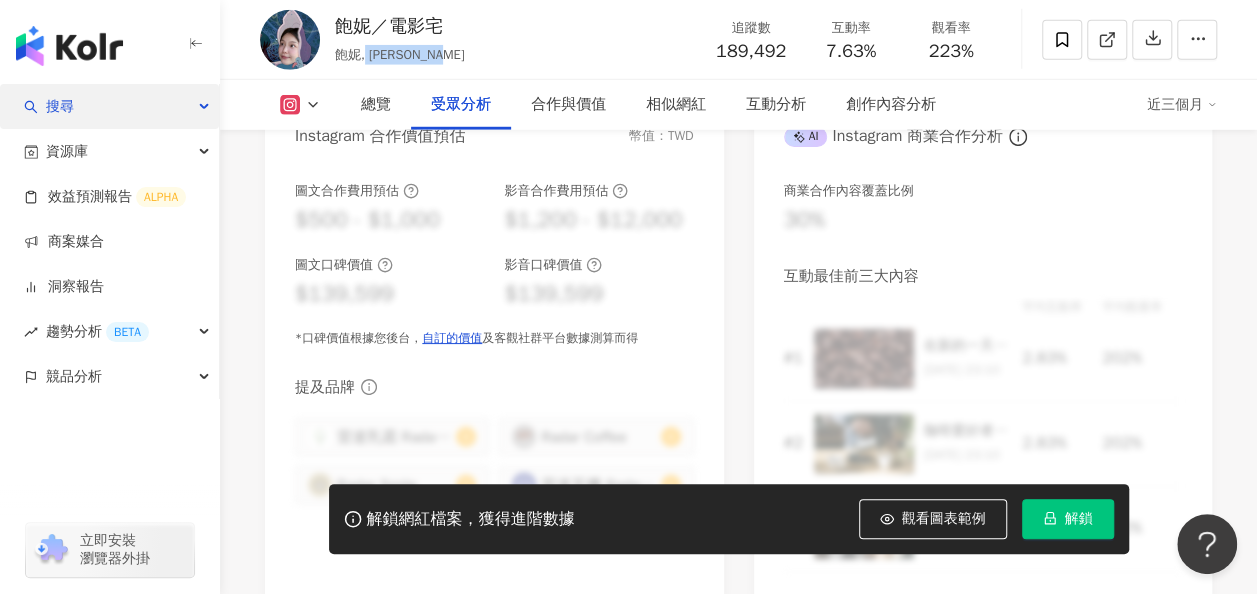 scroll, scrollTop: 2500, scrollLeft: 0, axis: vertical 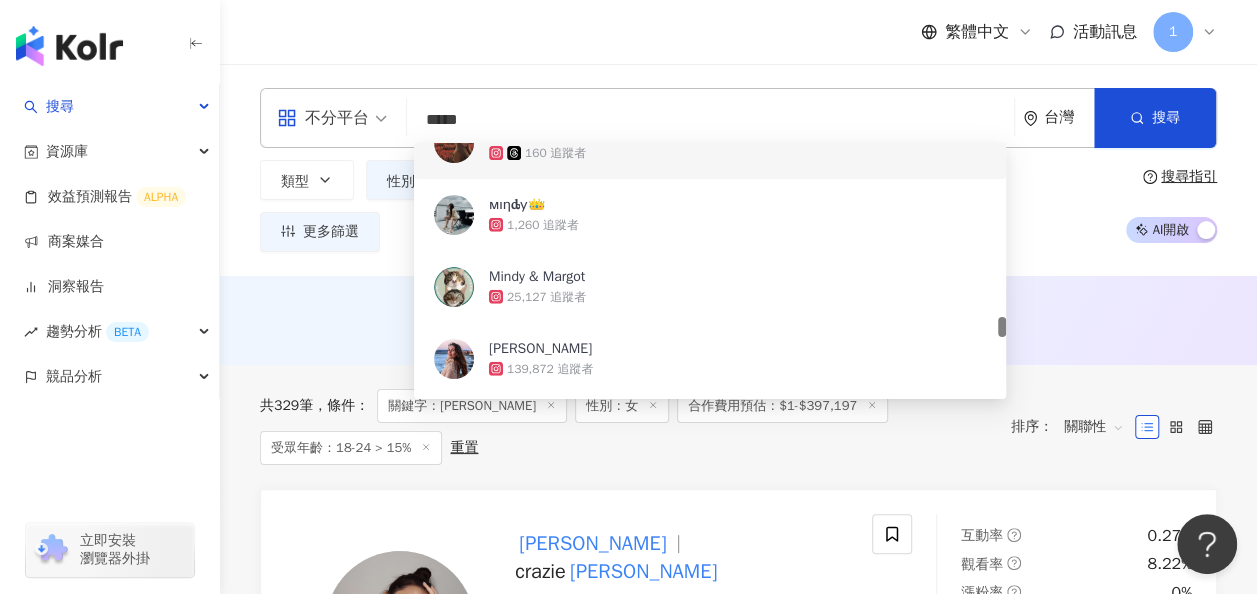 drag, startPoint x: 505, startPoint y: 121, endPoint x: 278, endPoint y: 98, distance: 228.16222 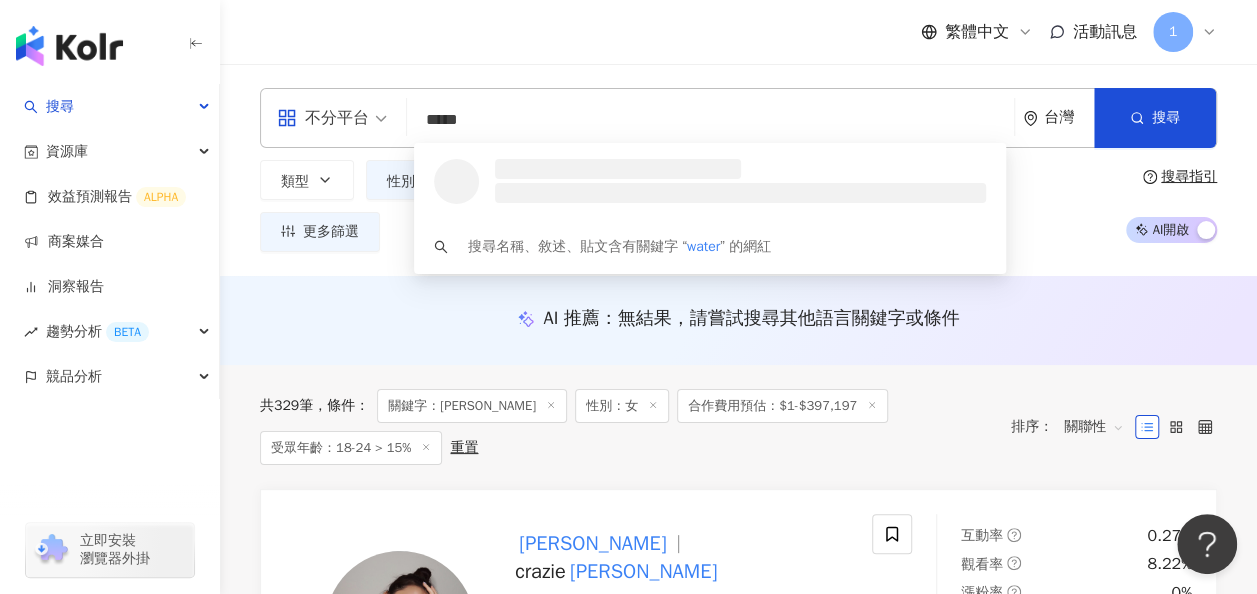 scroll, scrollTop: 0, scrollLeft: 0, axis: both 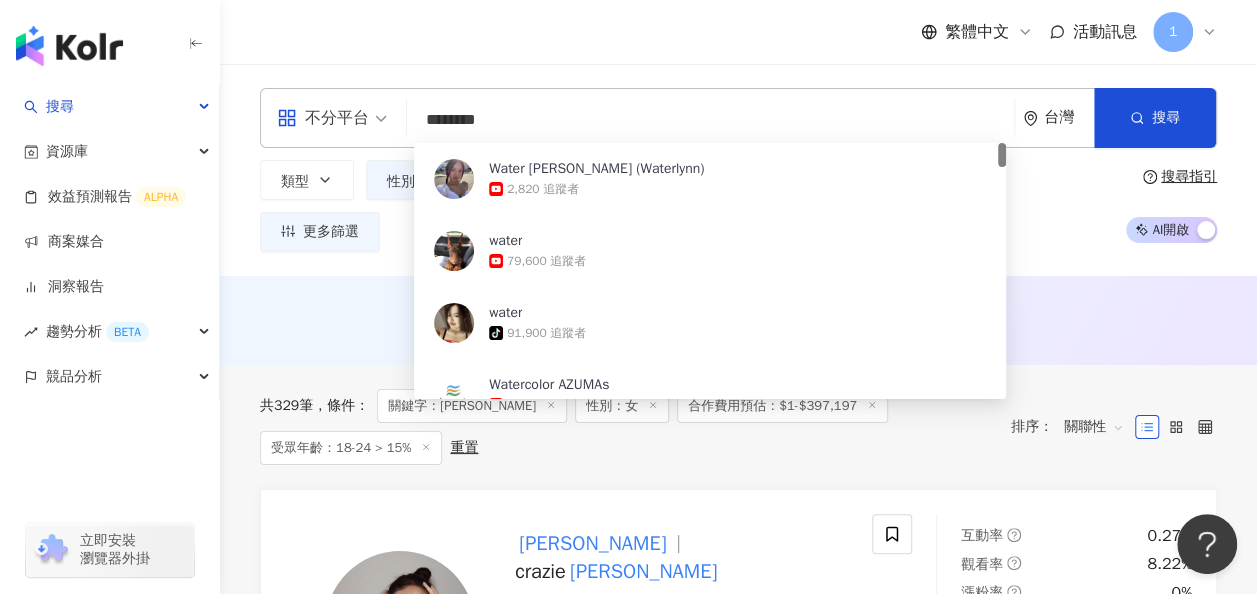 type on "*********" 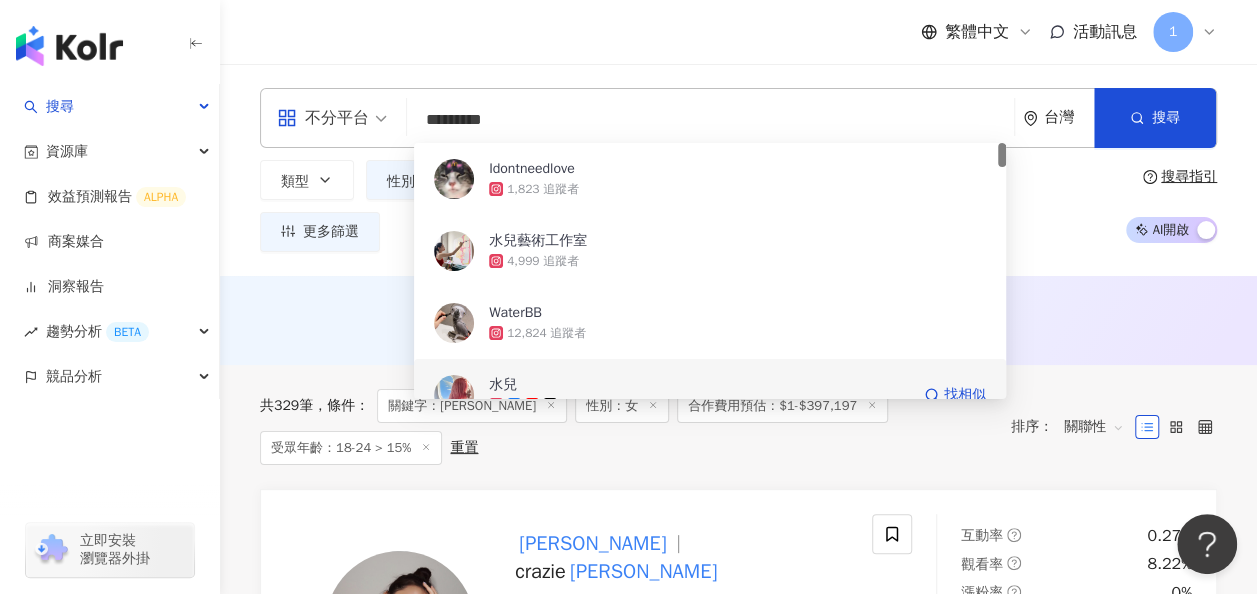 click on "水兒" at bounding box center [699, 385] 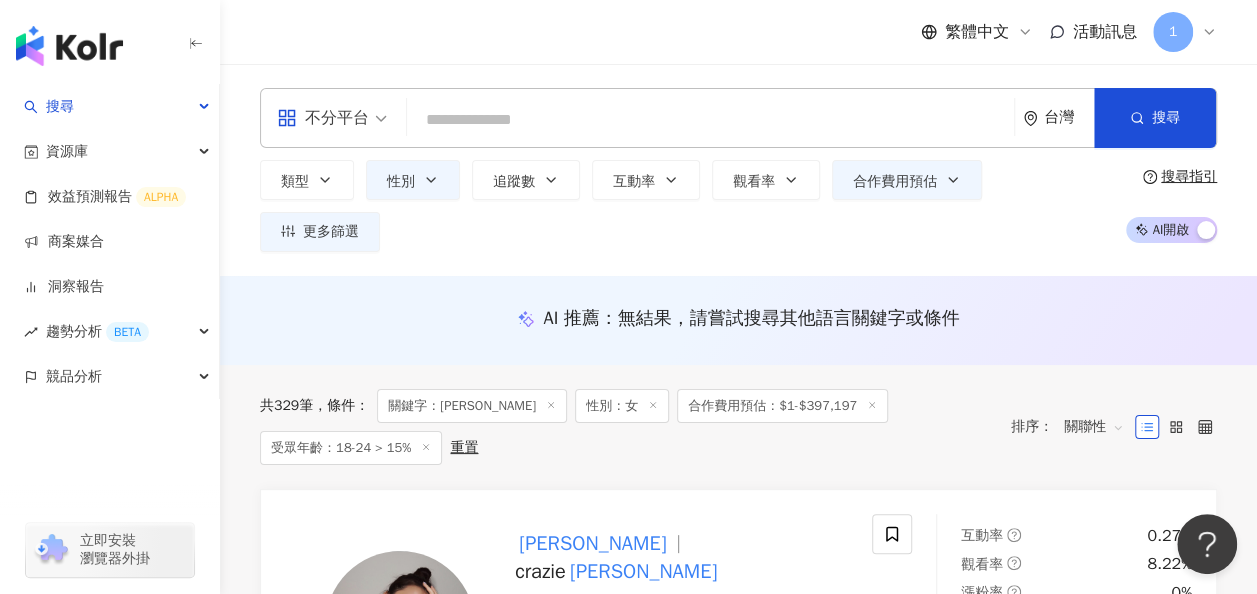 click at bounding box center (710, 120) 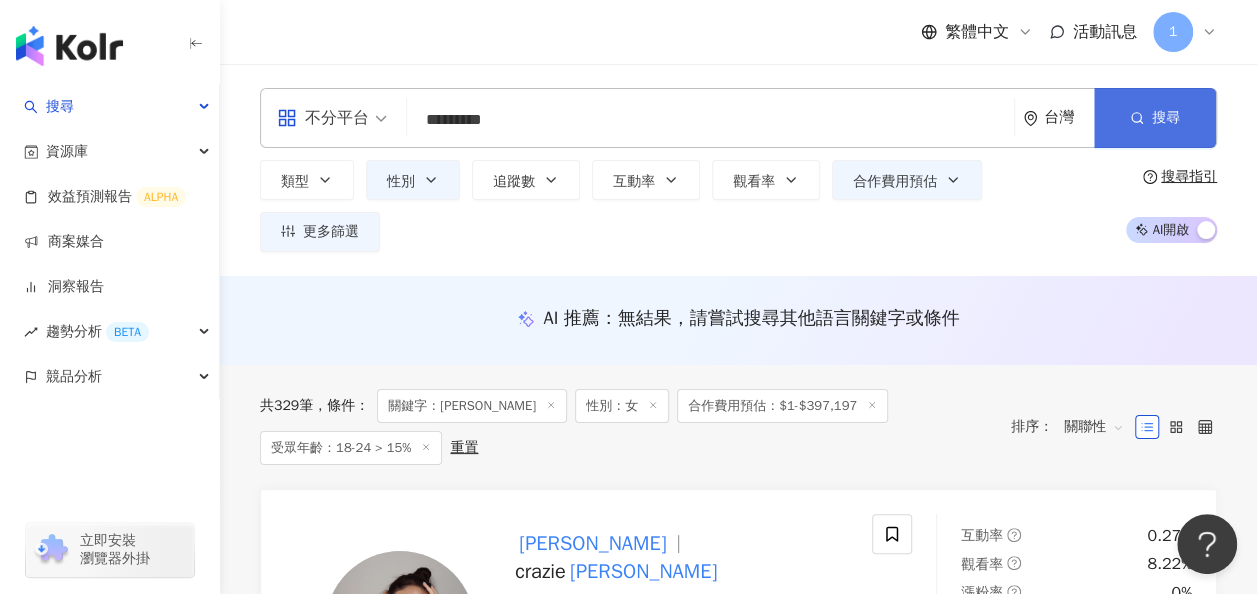 click on "搜尋" at bounding box center [1155, 118] 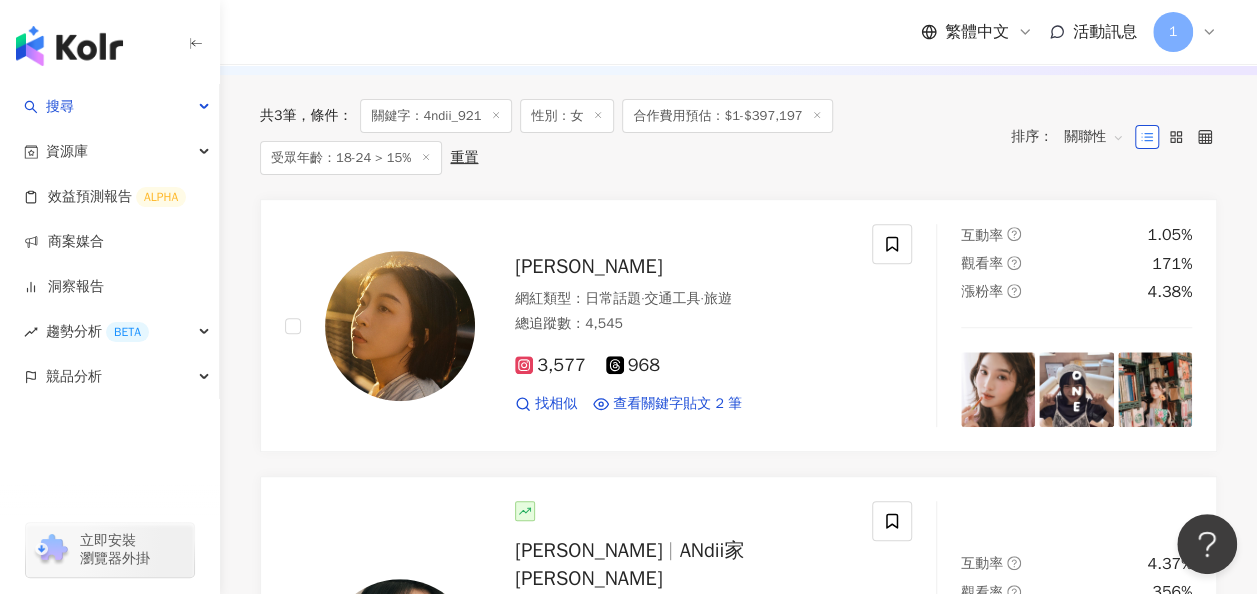 scroll, scrollTop: 400, scrollLeft: 0, axis: vertical 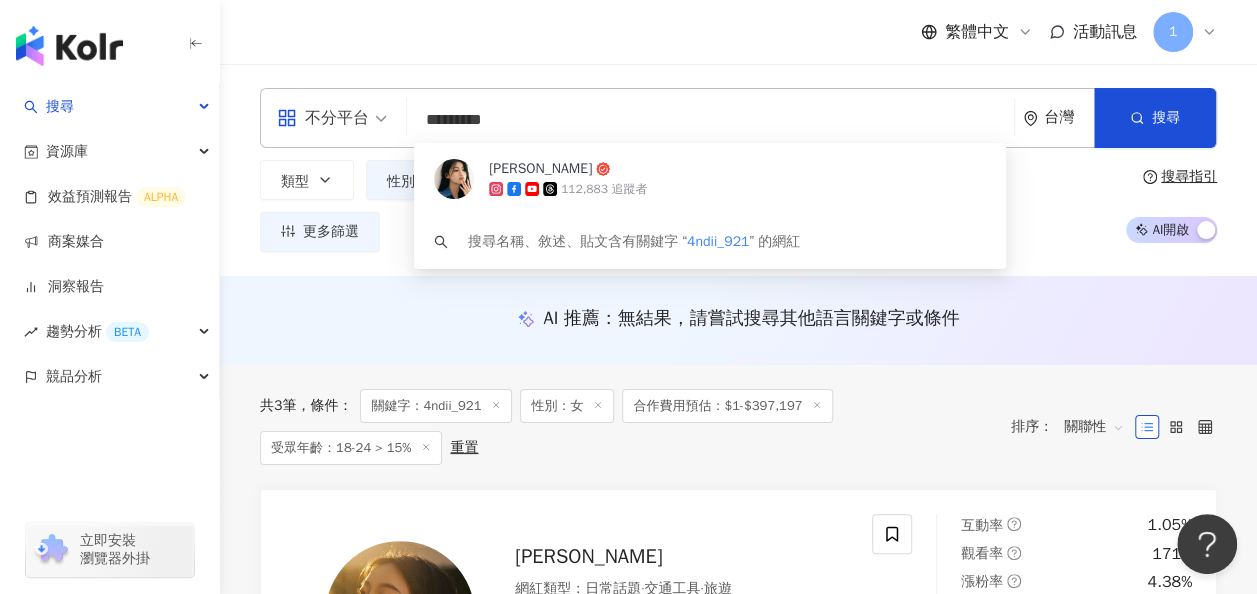 drag, startPoint x: 531, startPoint y: 118, endPoint x: 394, endPoint y: 128, distance: 137.36447 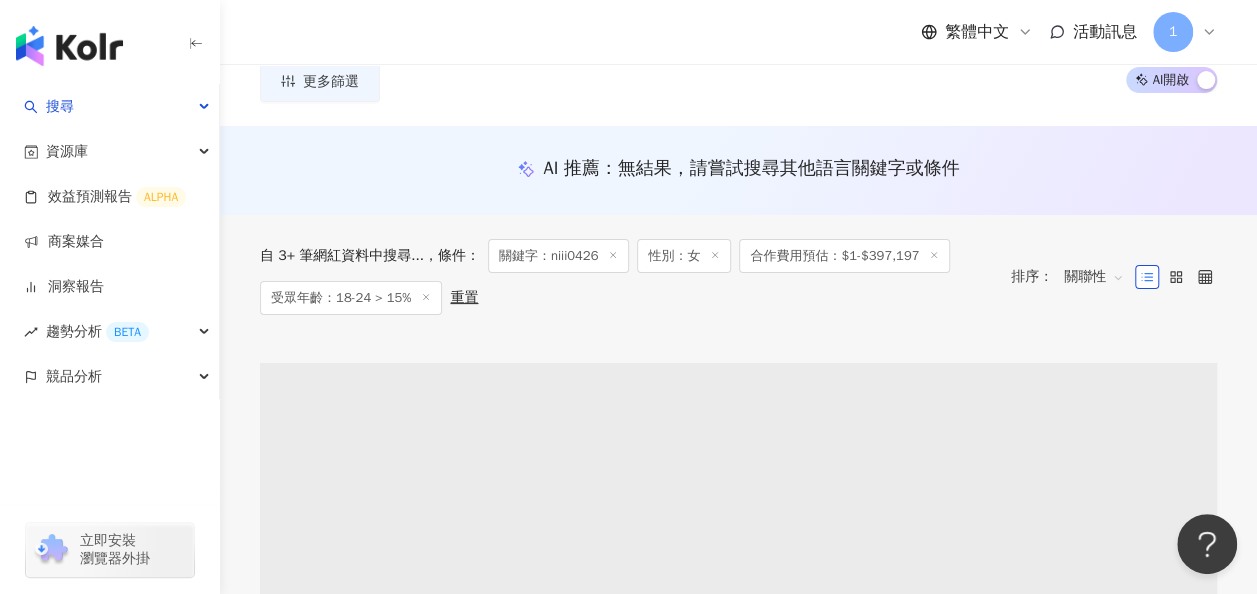 scroll, scrollTop: 300, scrollLeft: 0, axis: vertical 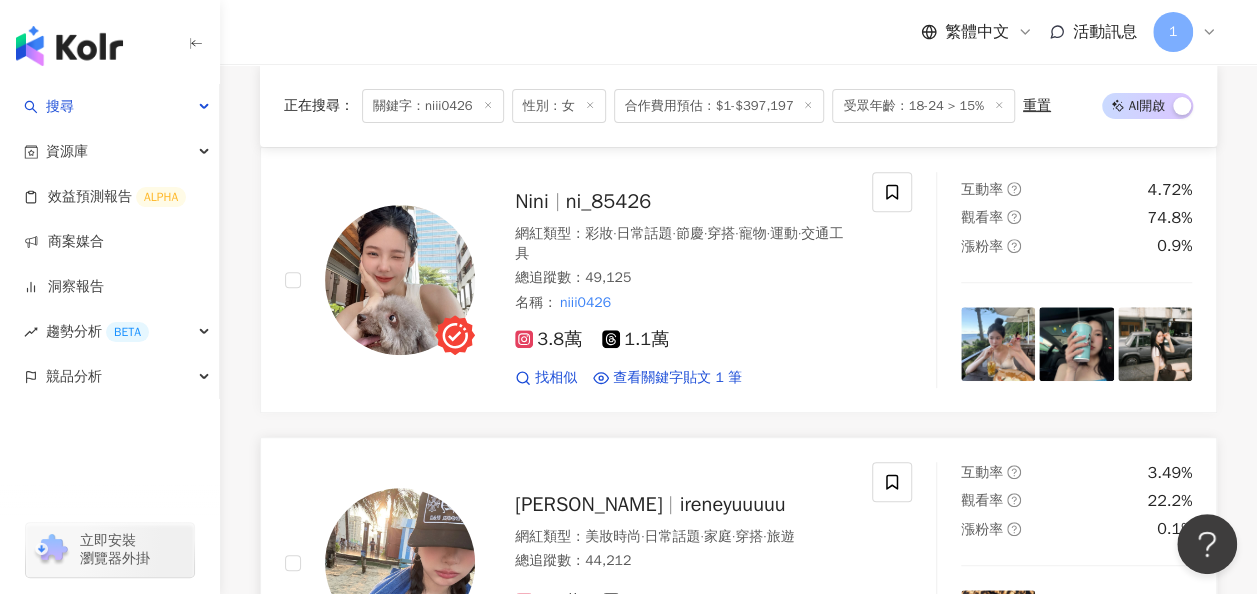 type on "********" 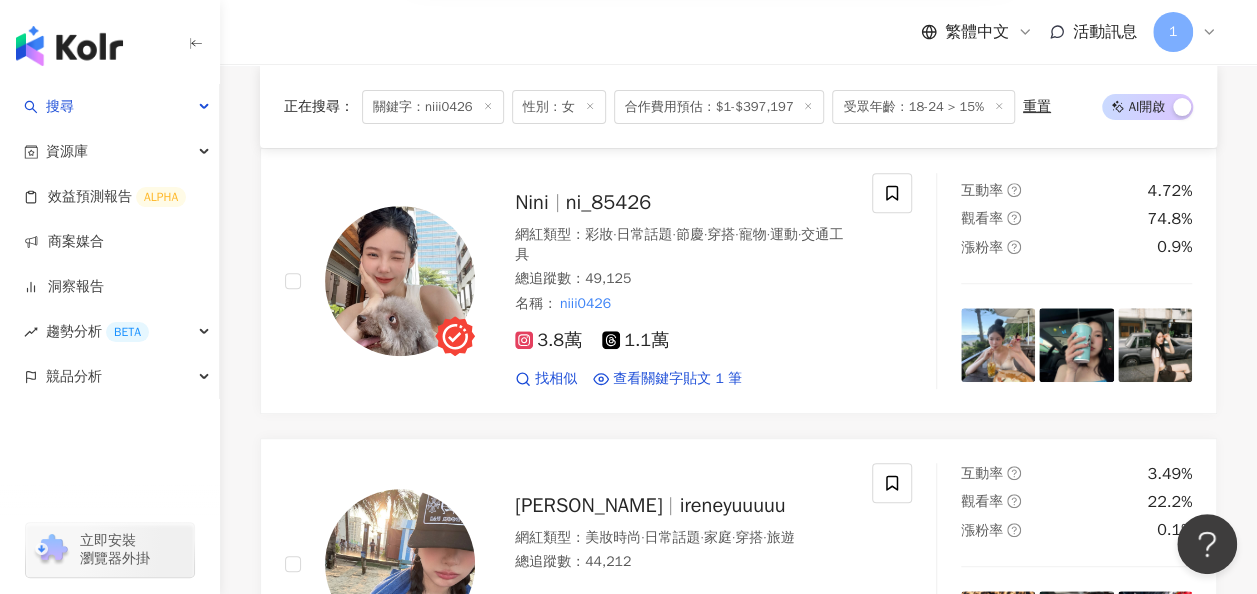 scroll, scrollTop: 500, scrollLeft: 0, axis: vertical 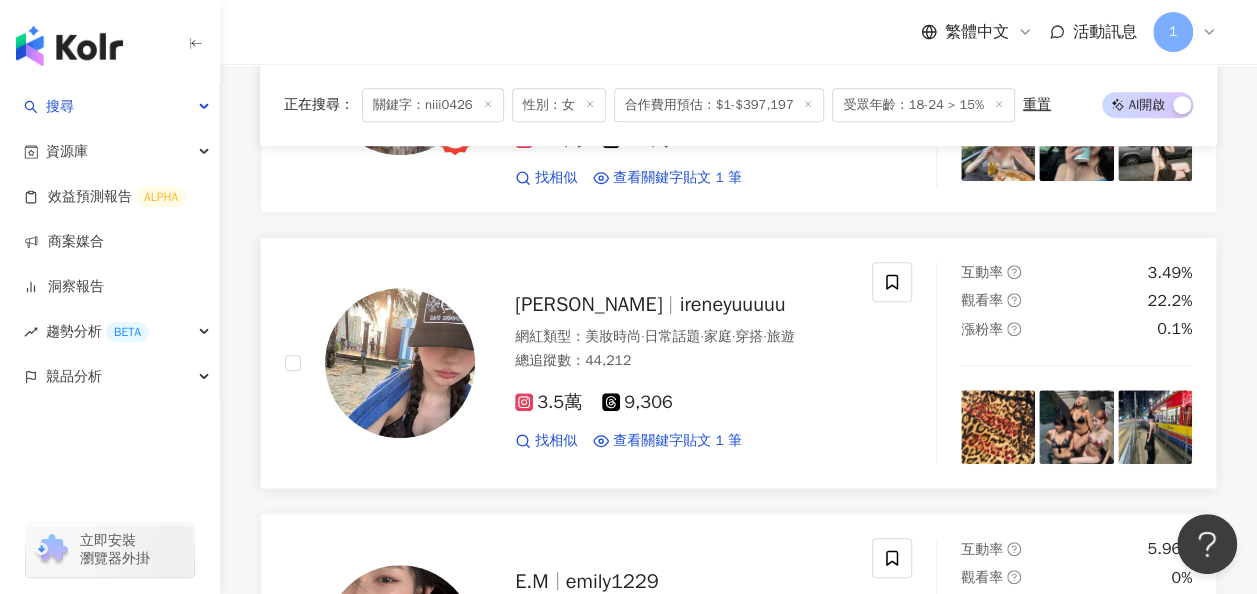 click on "Irene yuyu" at bounding box center (588, 304) 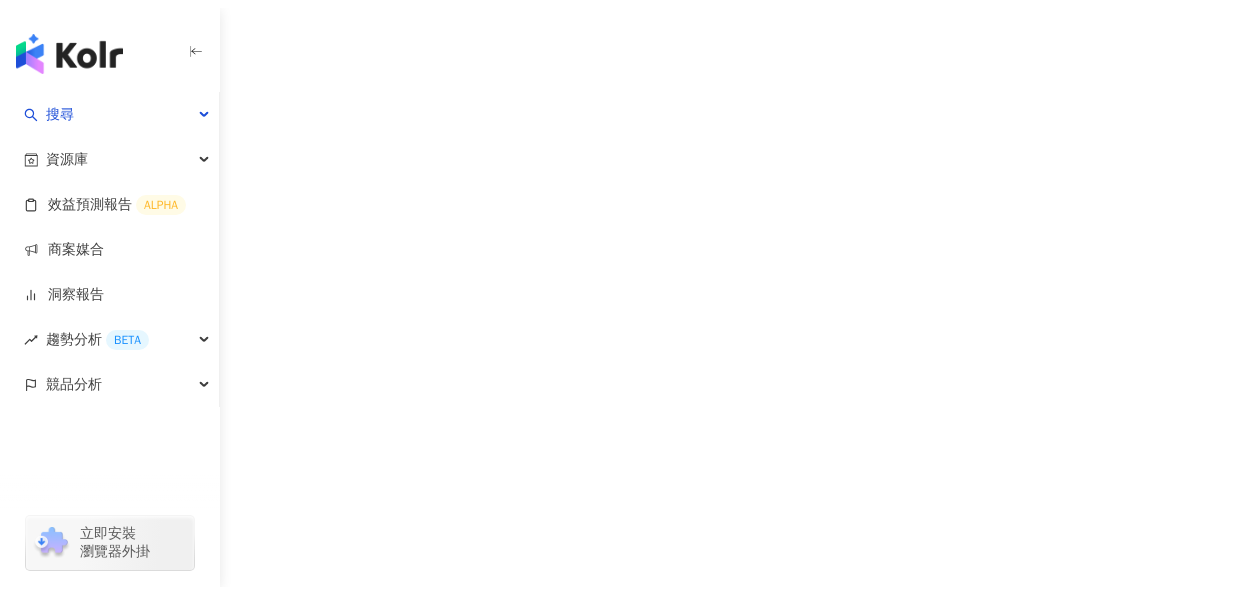 scroll, scrollTop: 0, scrollLeft: 0, axis: both 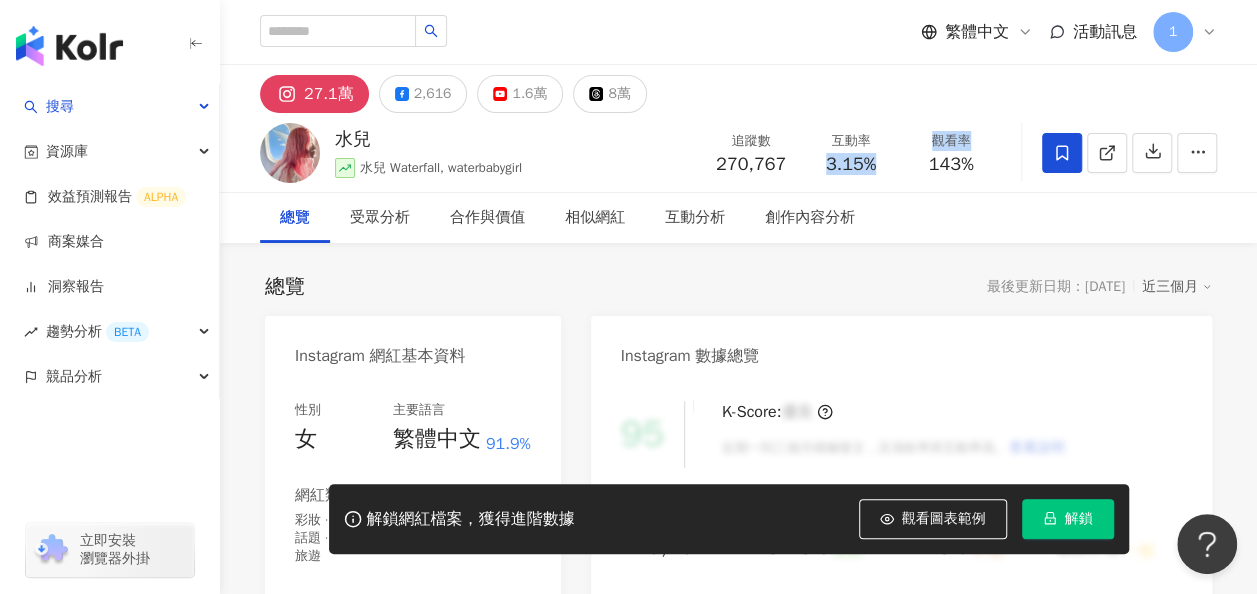 drag, startPoint x: 901, startPoint y: 172, endPoint x: 808, endPoint y: 173, distance: 93.00538 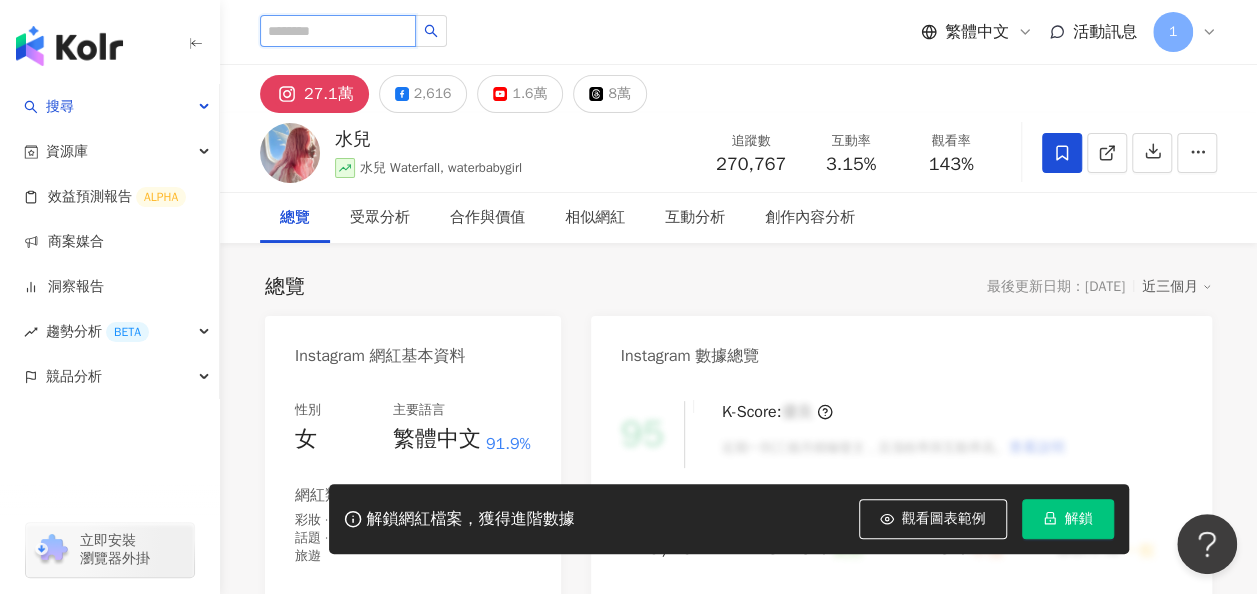click at bounding box center [338, 31] 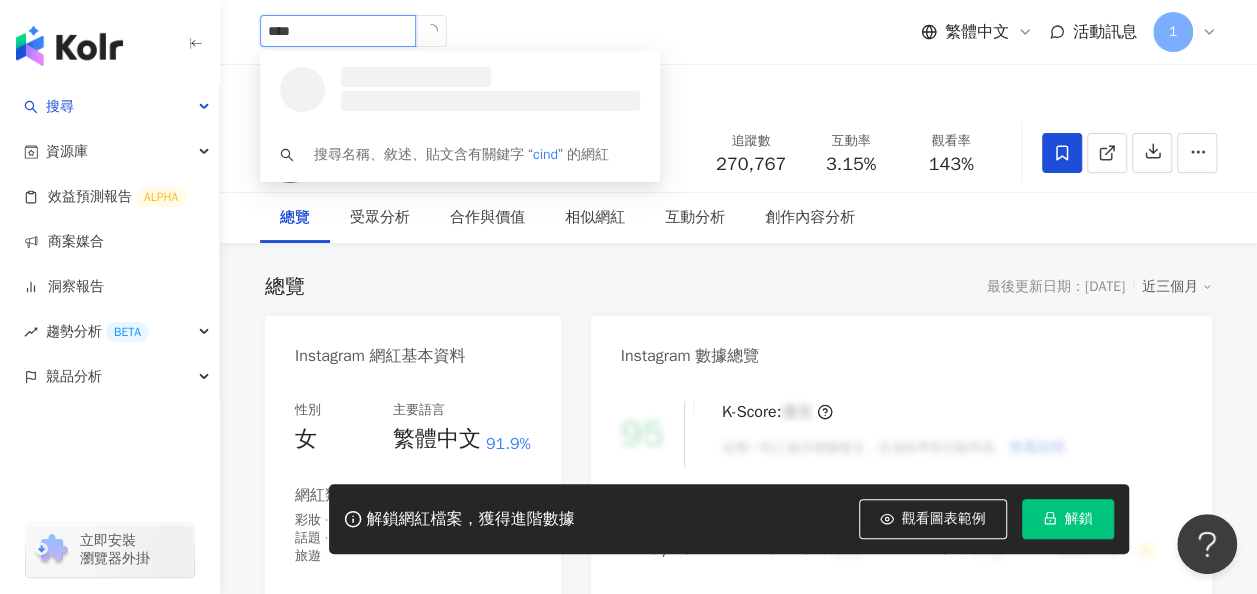 type on "*****" 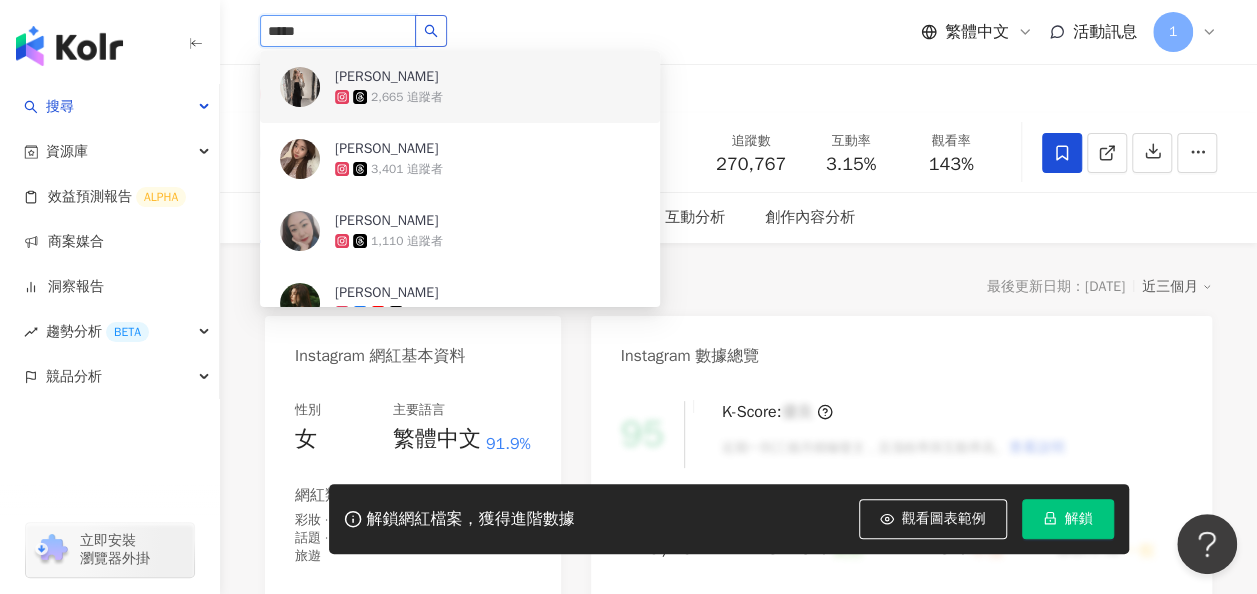 click at bounding box center [431, 31] 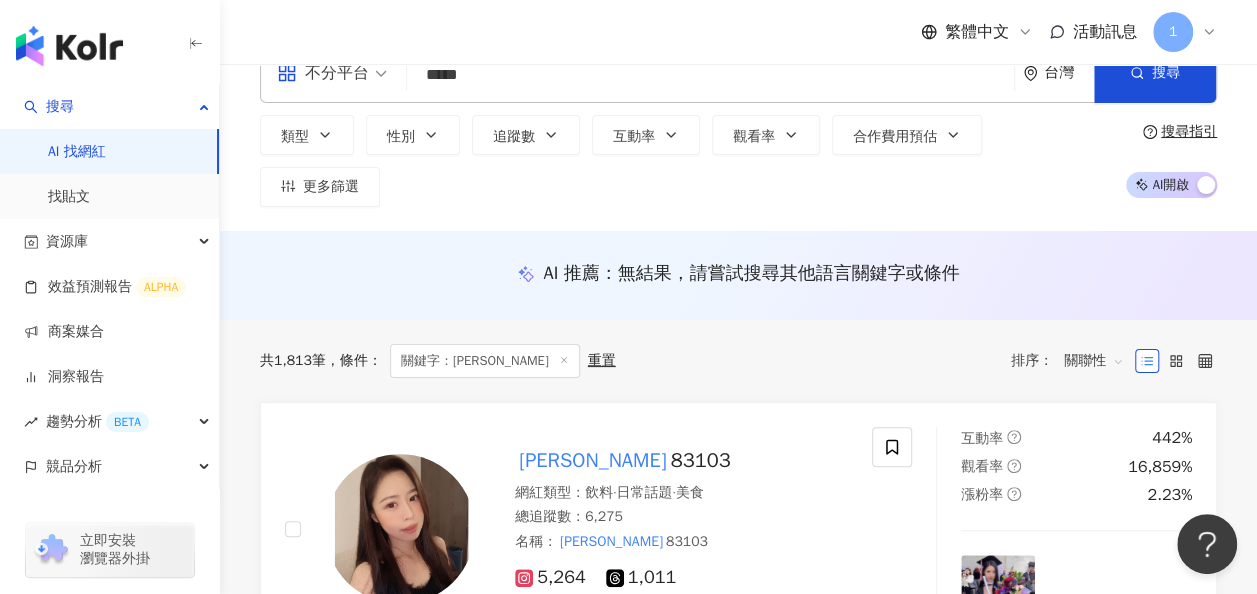 scroll, scrollTop: 0, scrollLeft: 0, axis: both 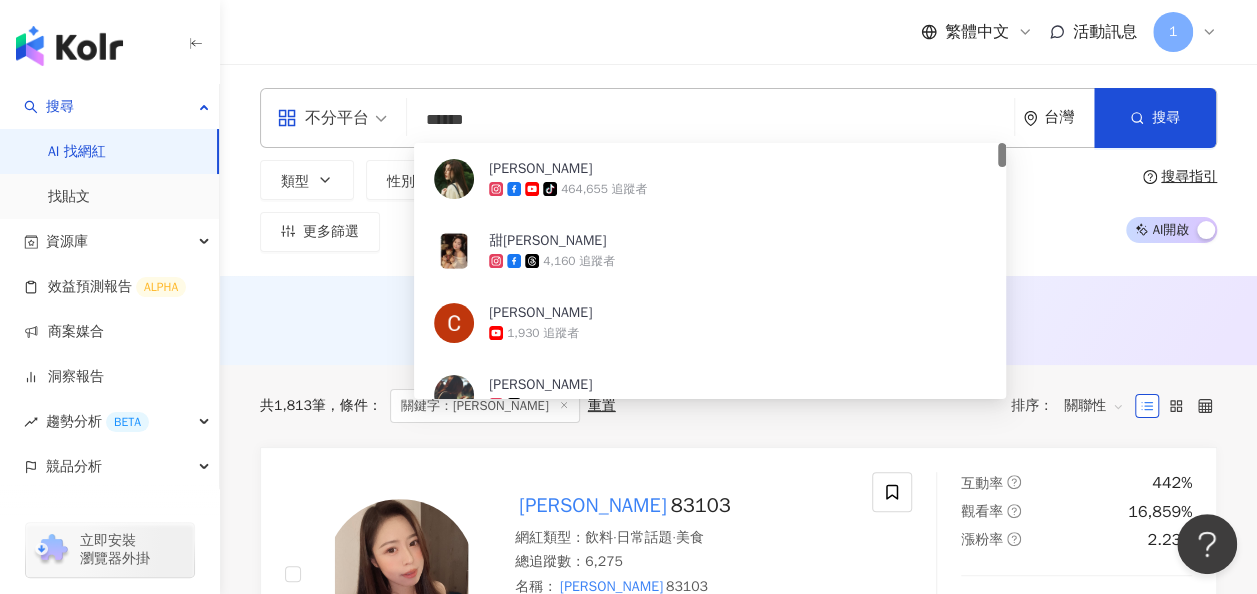 type on "*******" 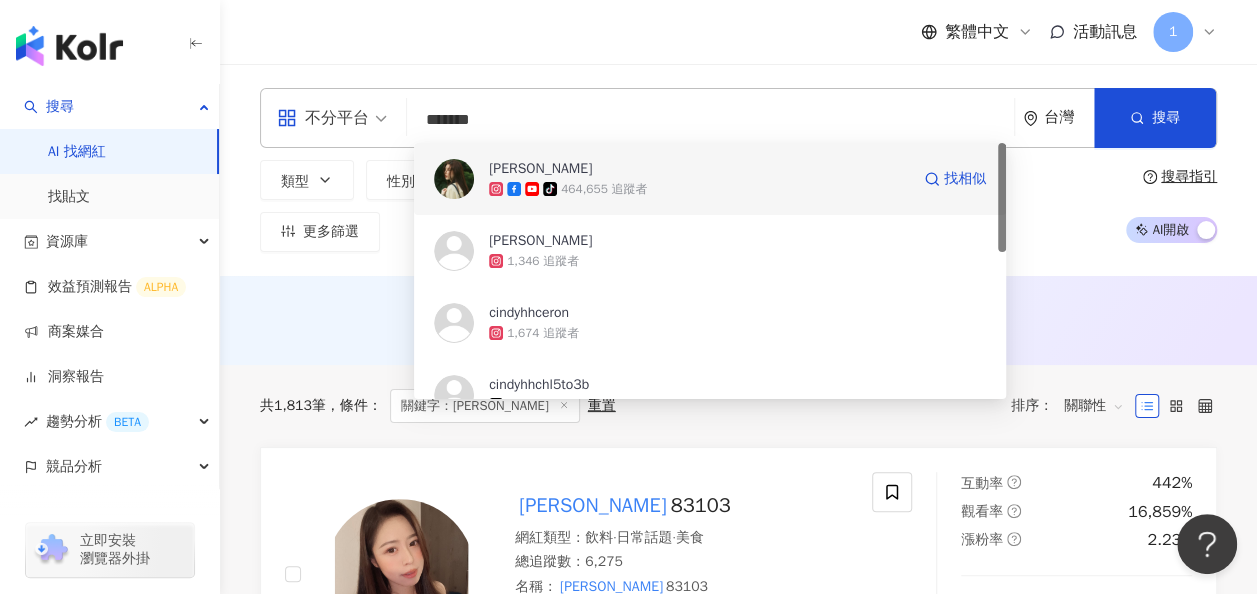 click on "[PERSON_NAME]" at bounding box center [540, 169] 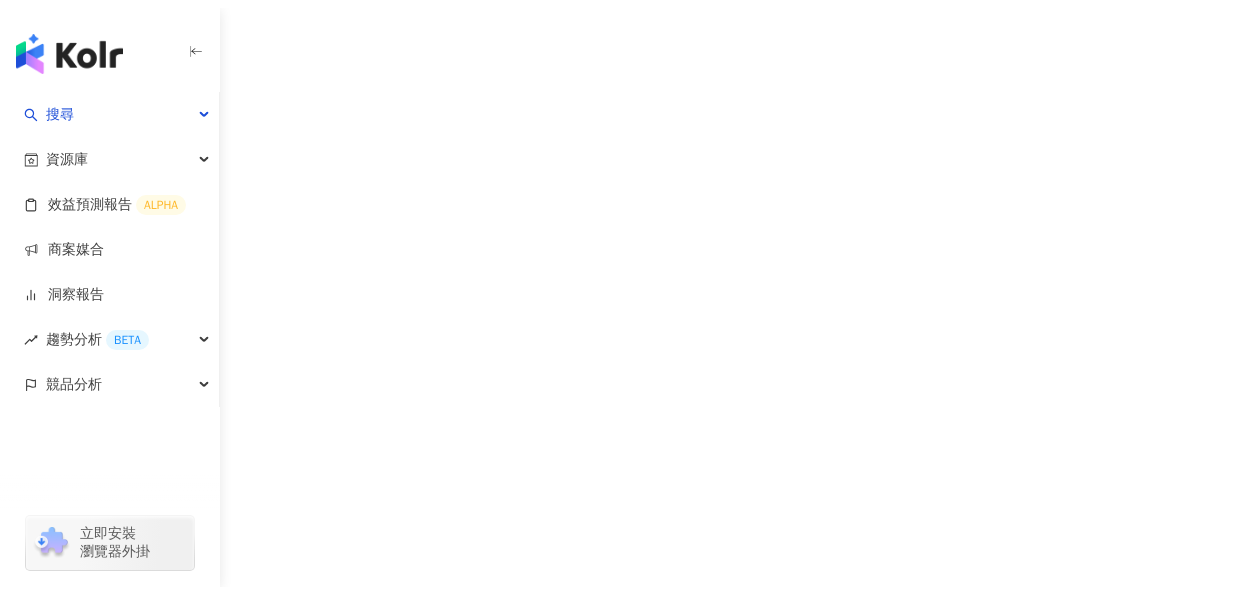 scroll, scrollTop: 0, scrollLeft: 0, axis: both 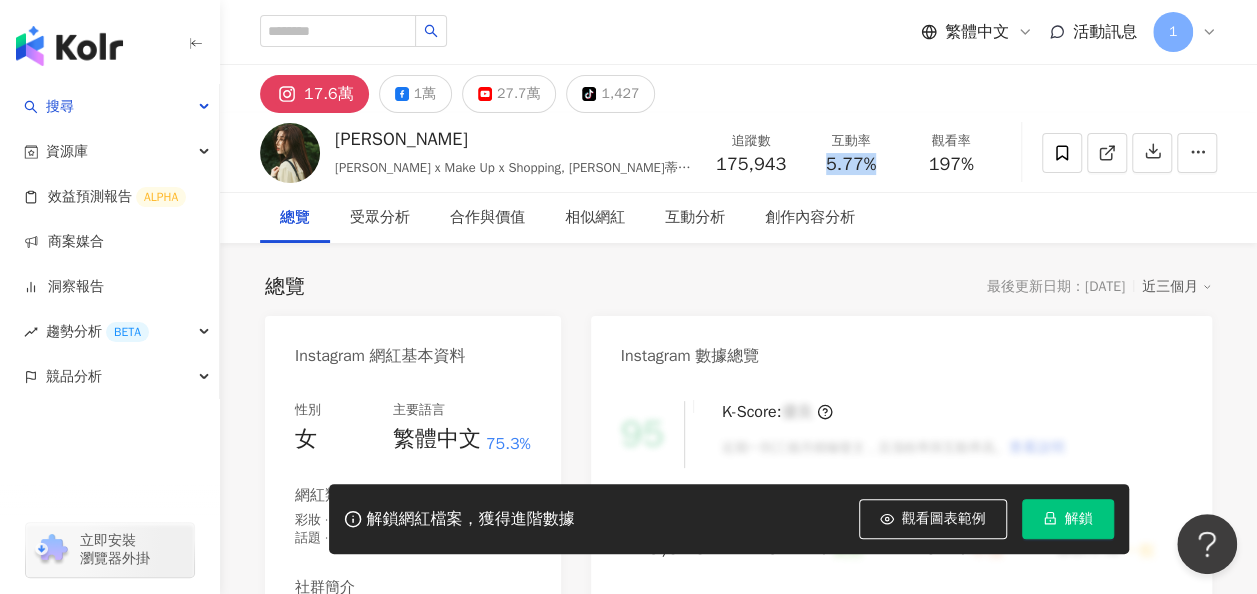 drag, startPoint x: 882, startPoint y: 171, endPoint x: 810, endPoint y: 170, distance: 72.00694 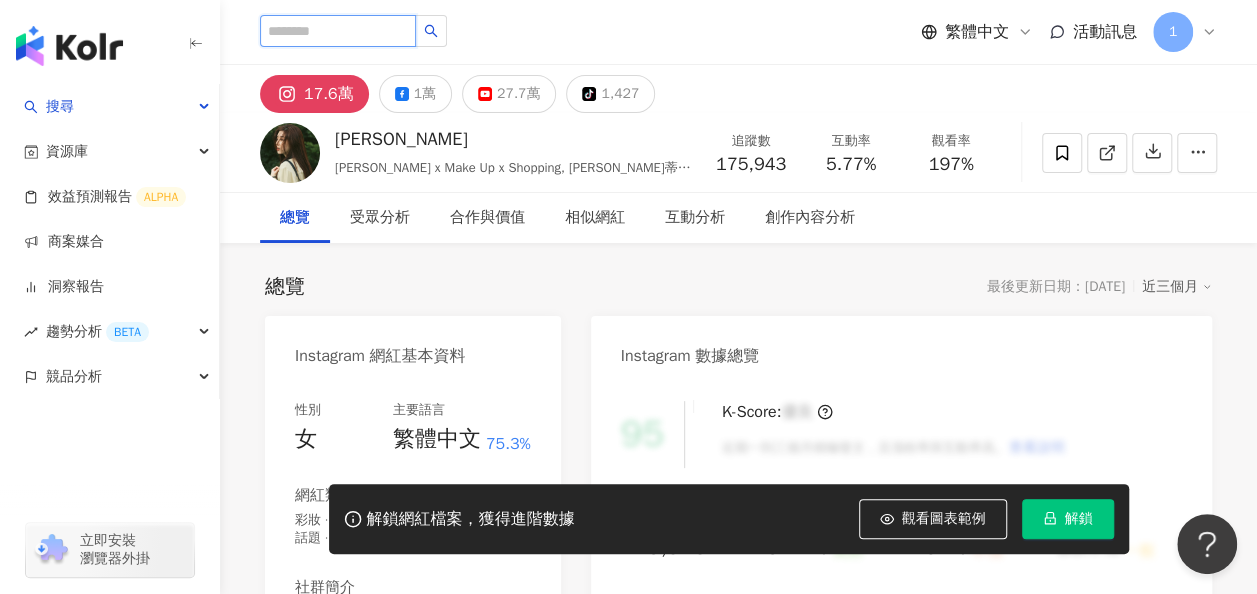 click at bounding box center [338, 31] 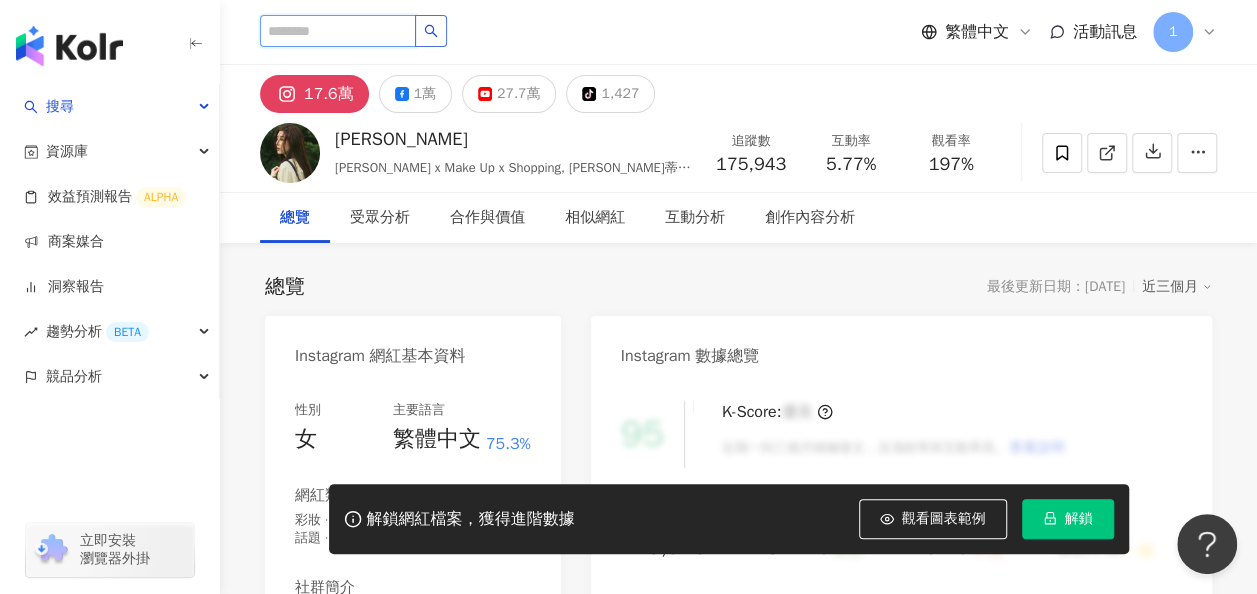 paste on "**********" 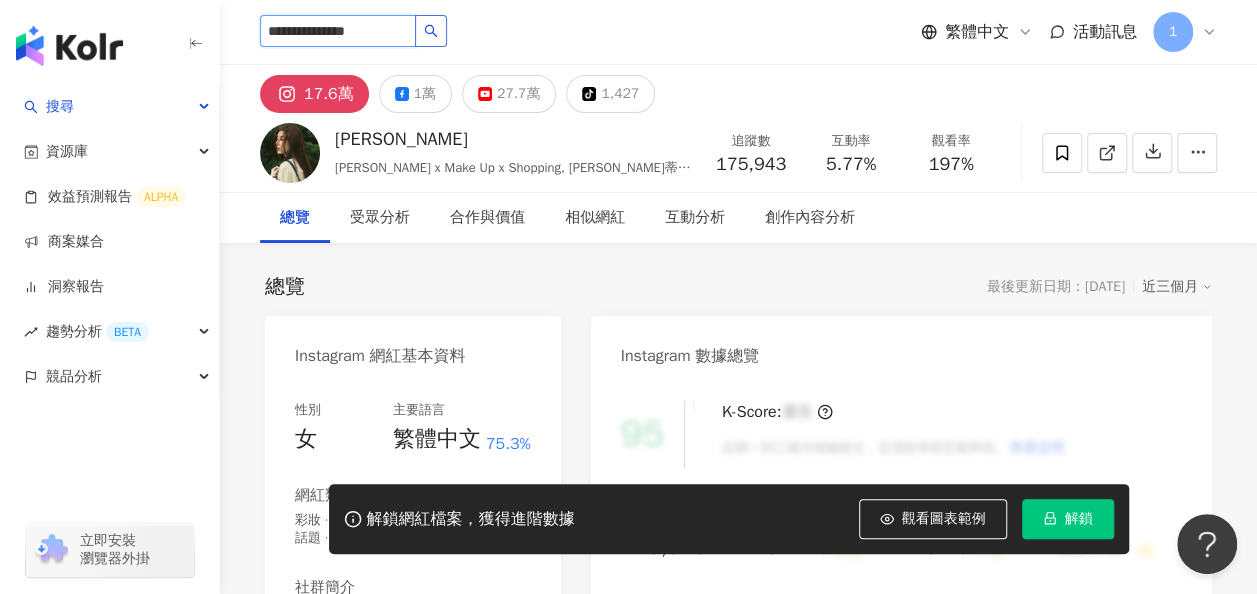 click 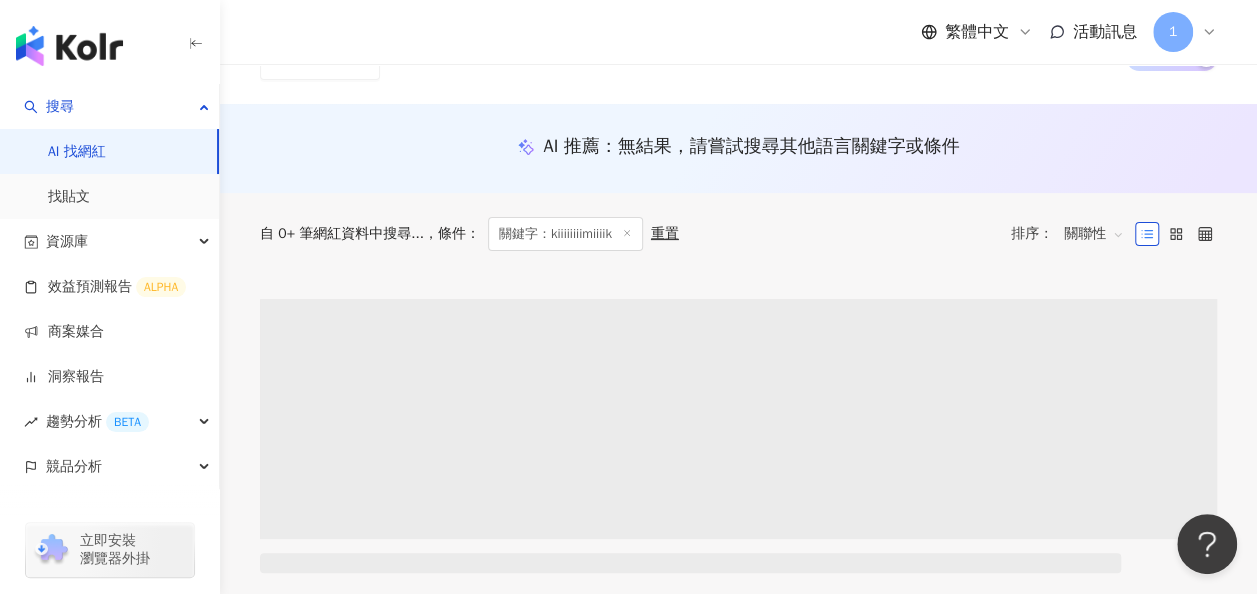 scroll, scrollTop: 200, scrollLeft: 0, axis: vertical 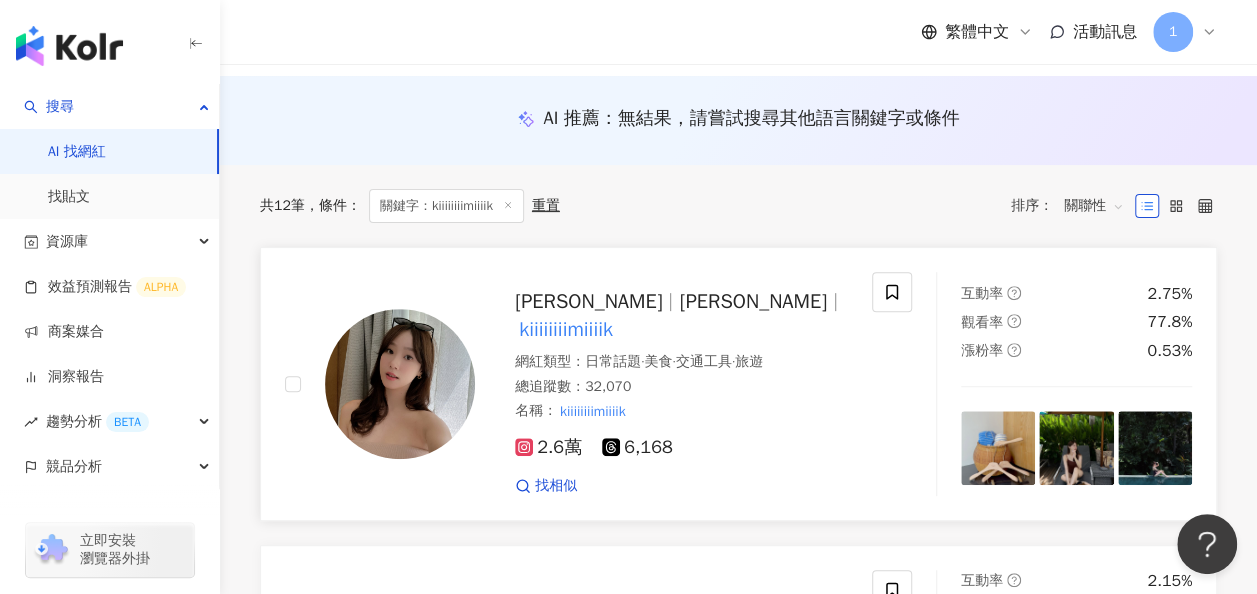 click on "2.6萬 6,168 找相似" at bounding box center (681, 458) 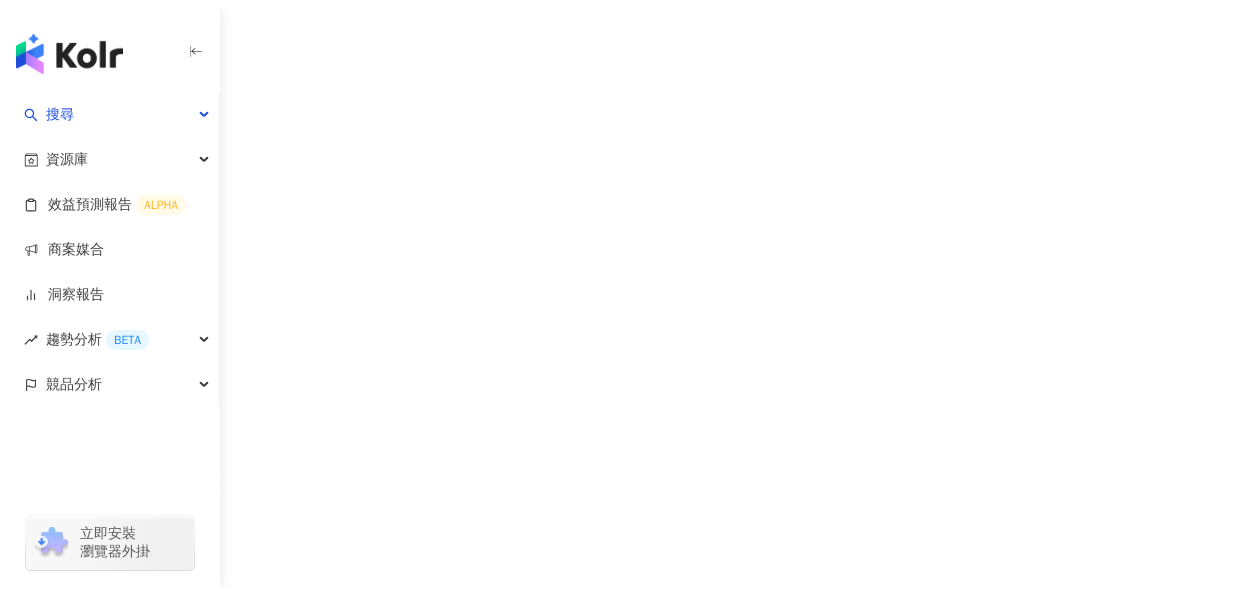 scroll, scrollTop: 0, scrollLeft: 0, axis: both 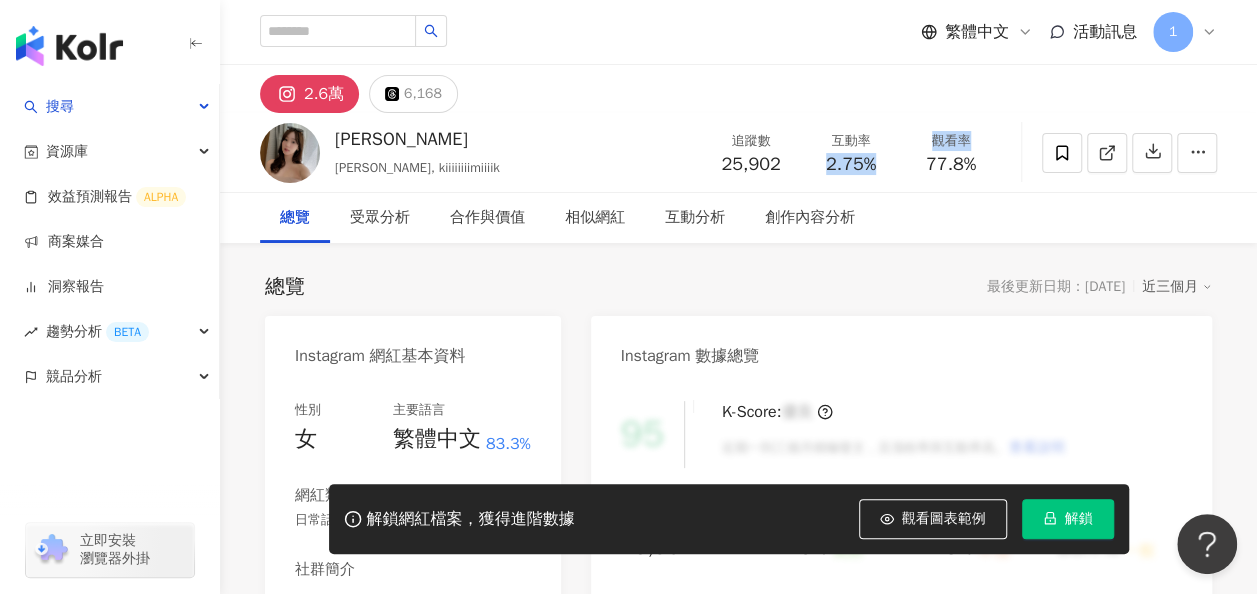 drag, startPoint x: 817, startPoint y: 176, endPoint x: 906, endPoint y: 184, distance: 89.358826 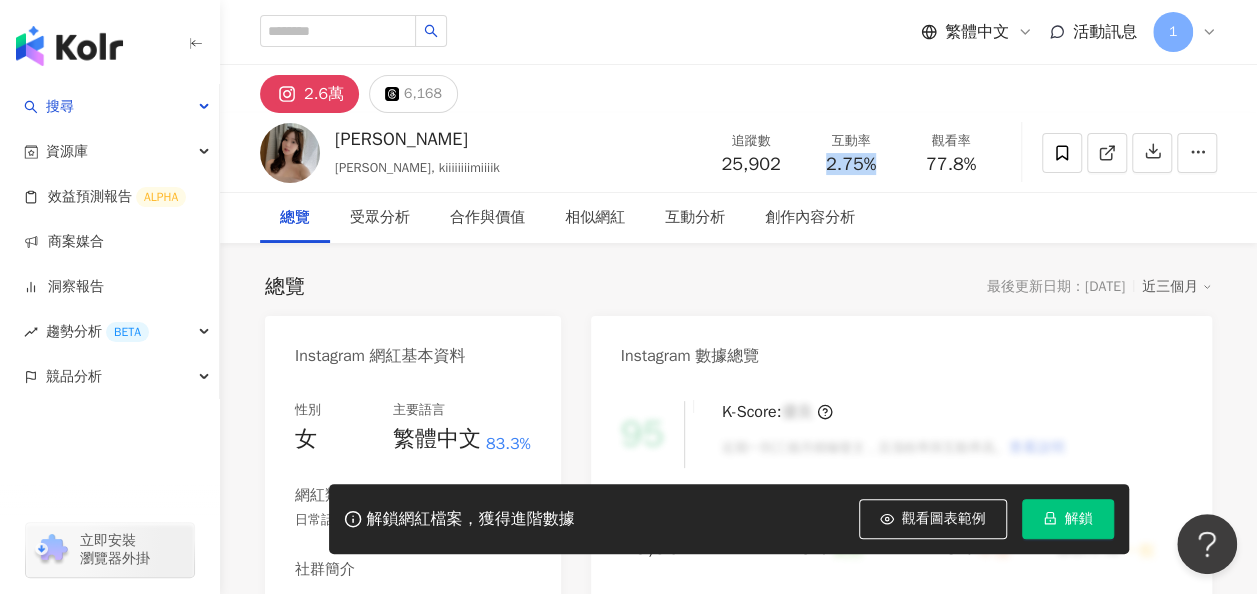 drag, startPoint x: 884, startPoint y: 164, endPoint x: 812, endPoint y: 150, distance: 73.34848 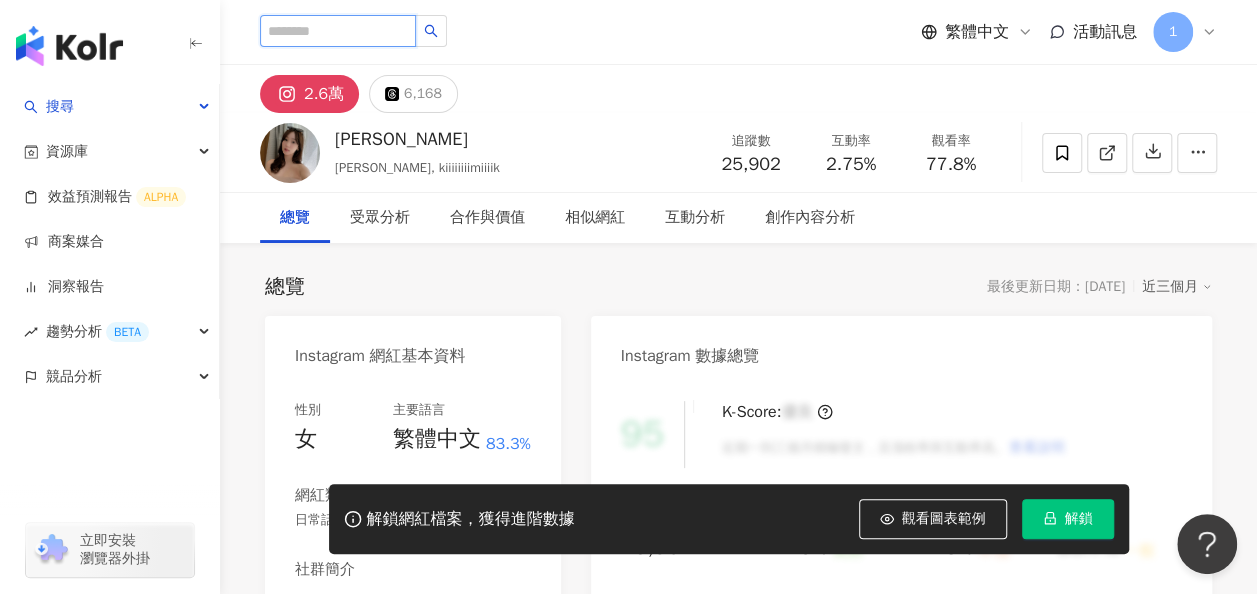 click at bounding box center (338, 31) 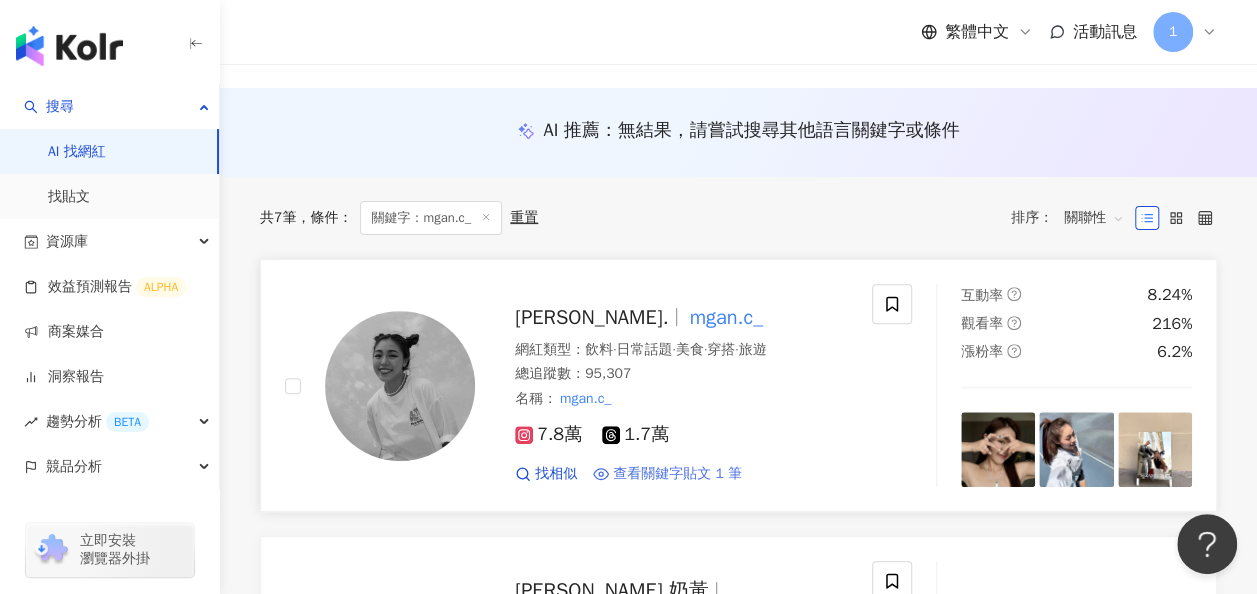 scroll, scrollTop: 200, scrollLeft: 0, axis: vertical 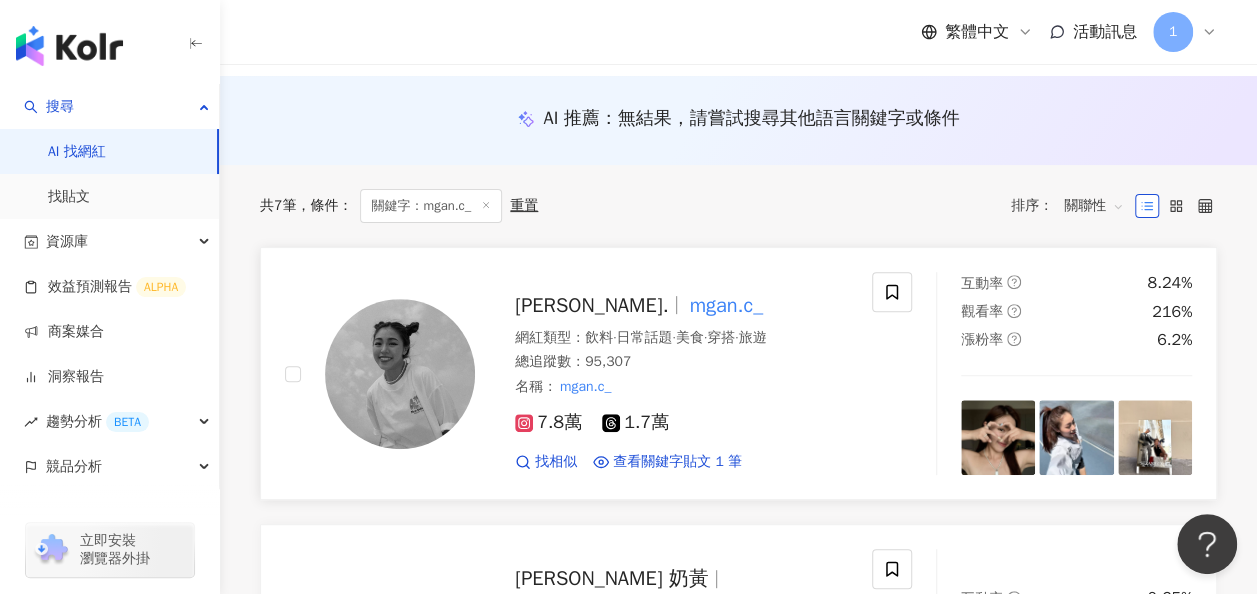 click on "互動率 8.24% 觀看率 216% 漲粉率 6.2%" at bounding box center (1076, 311) 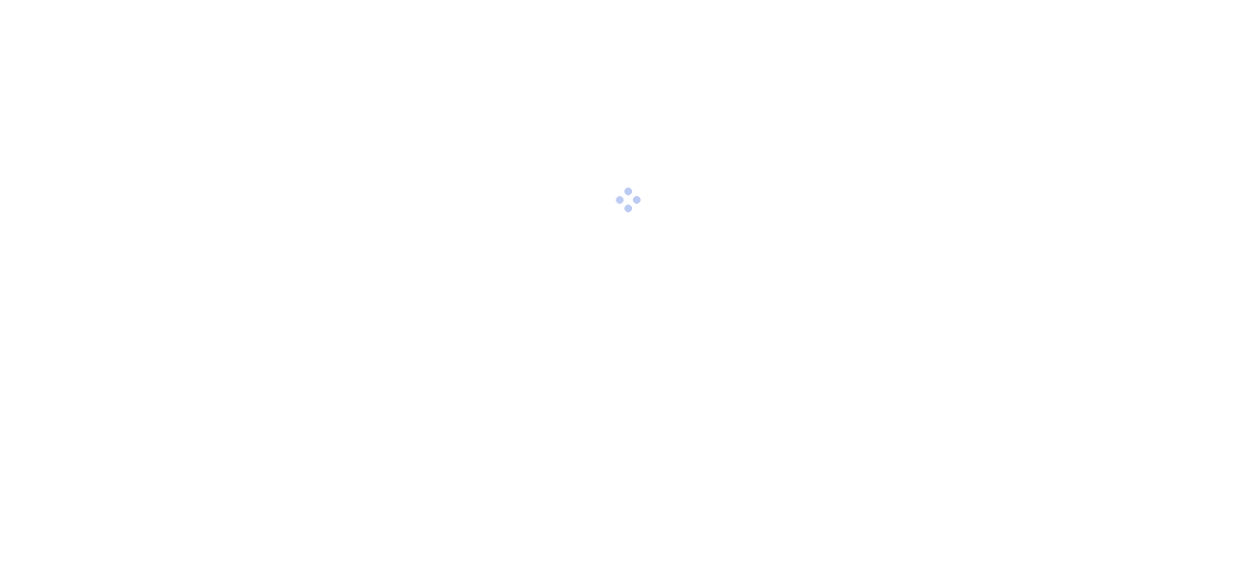 scroll, scrollTop: 0, scrollLeft: 0, axis: both 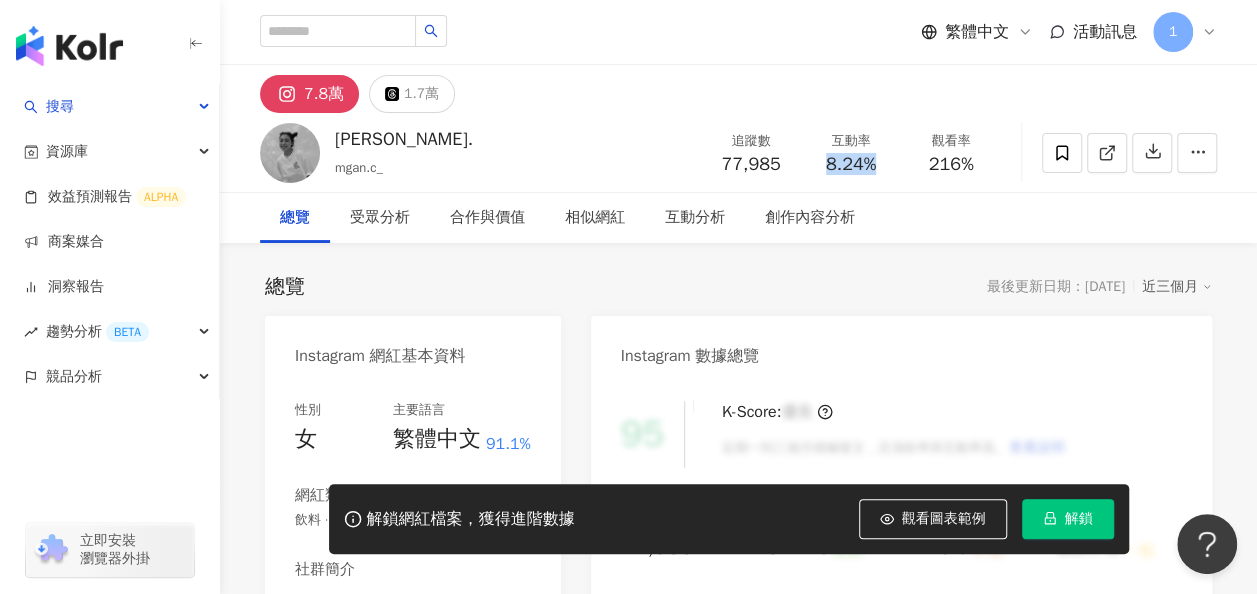drag, startPoint x: 818, startPoint y: 166, endPoint x: 796, endPoint y: 166, distance: 22 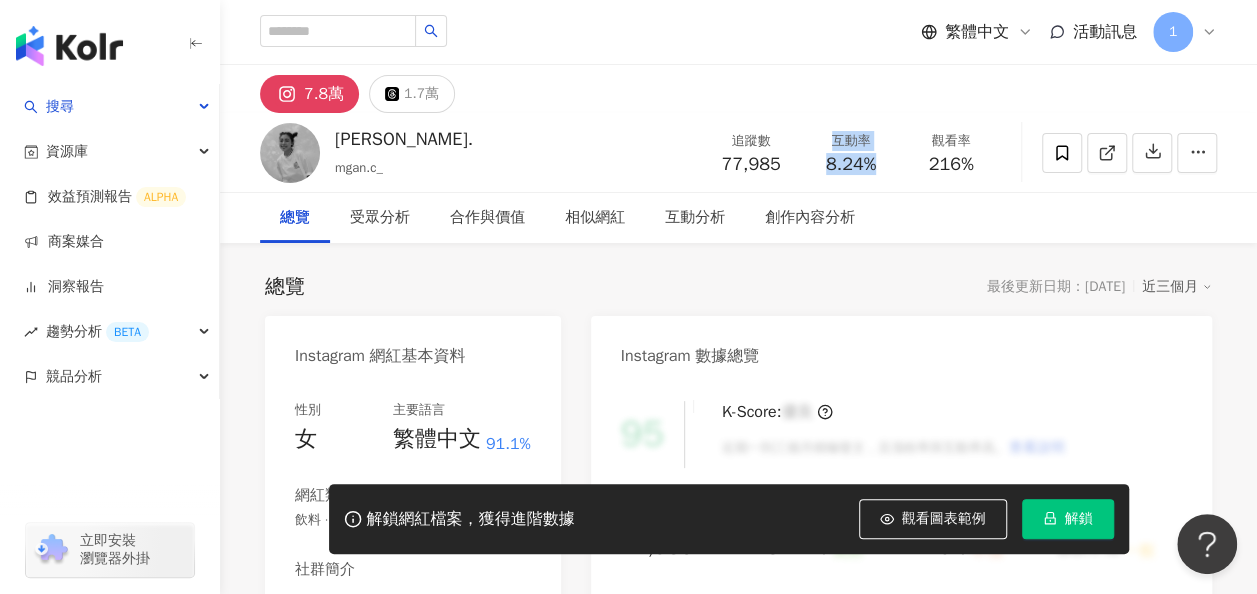 drag, startPoint x: 796, startPoint y: 166, endPoint x: 888, endPoint y: 166, distance: 92 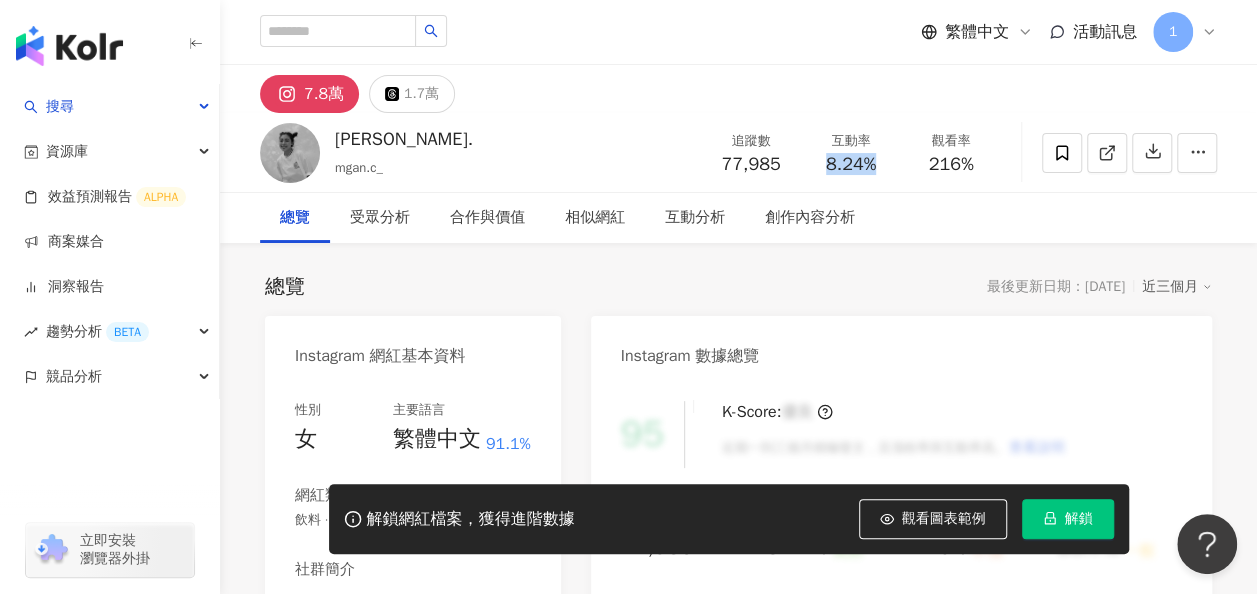 drag, startPoint x: 888, startPoint y: 166, endPoint x: 828, endPoint y: 165, distance: 60.00833 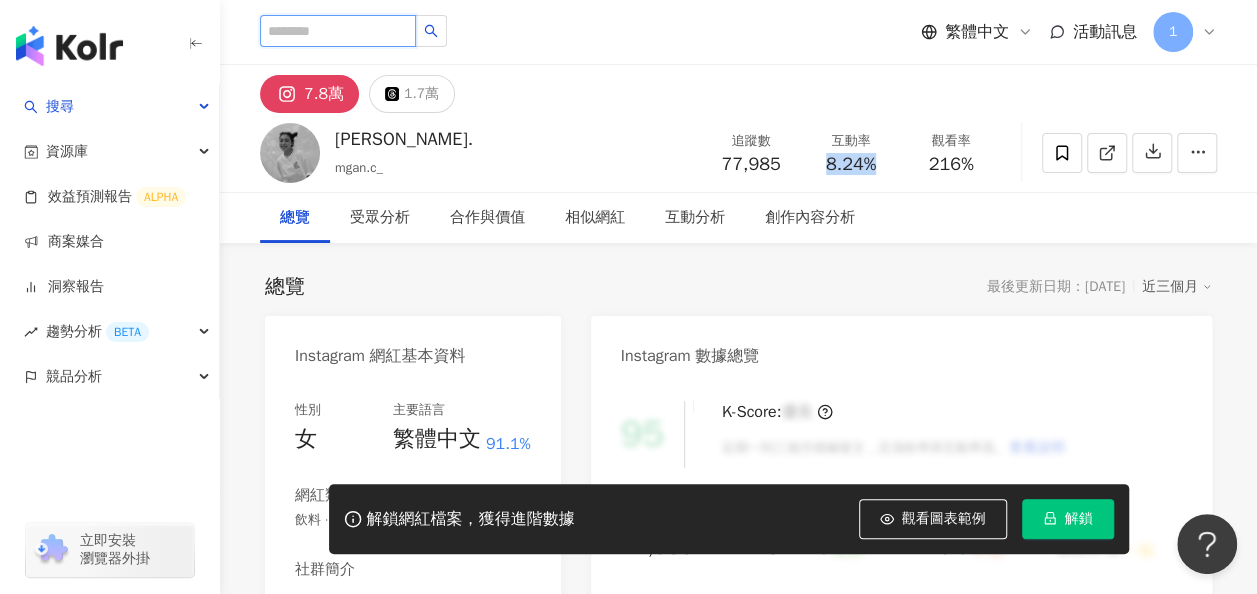 click at bounding box center (338, 31) 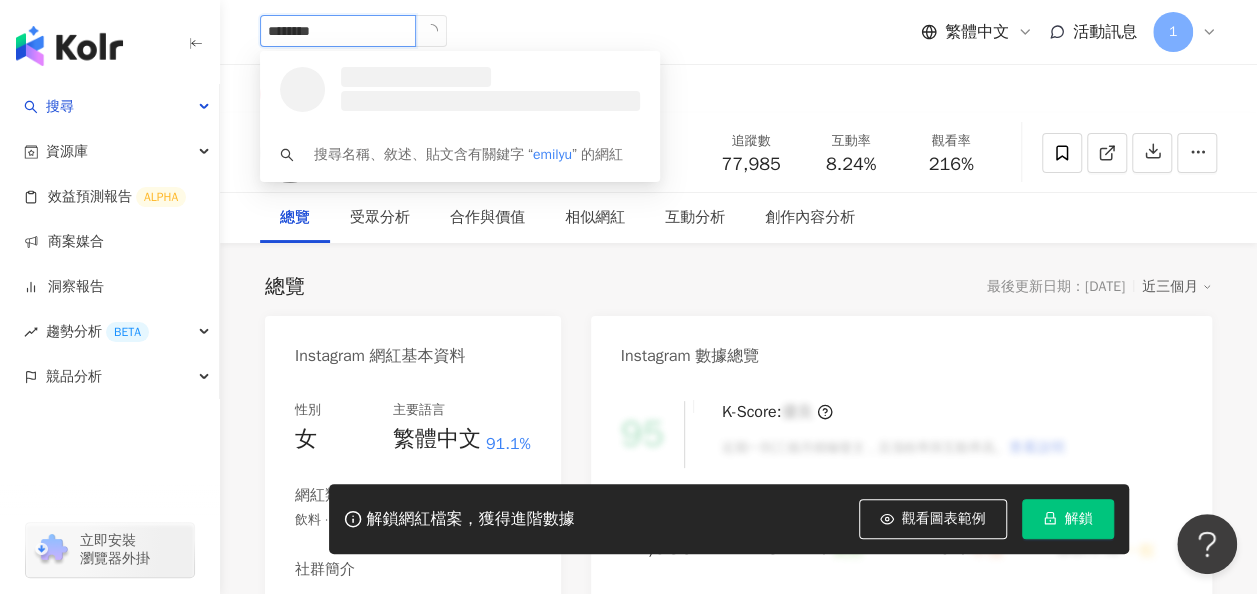 type on "*********" 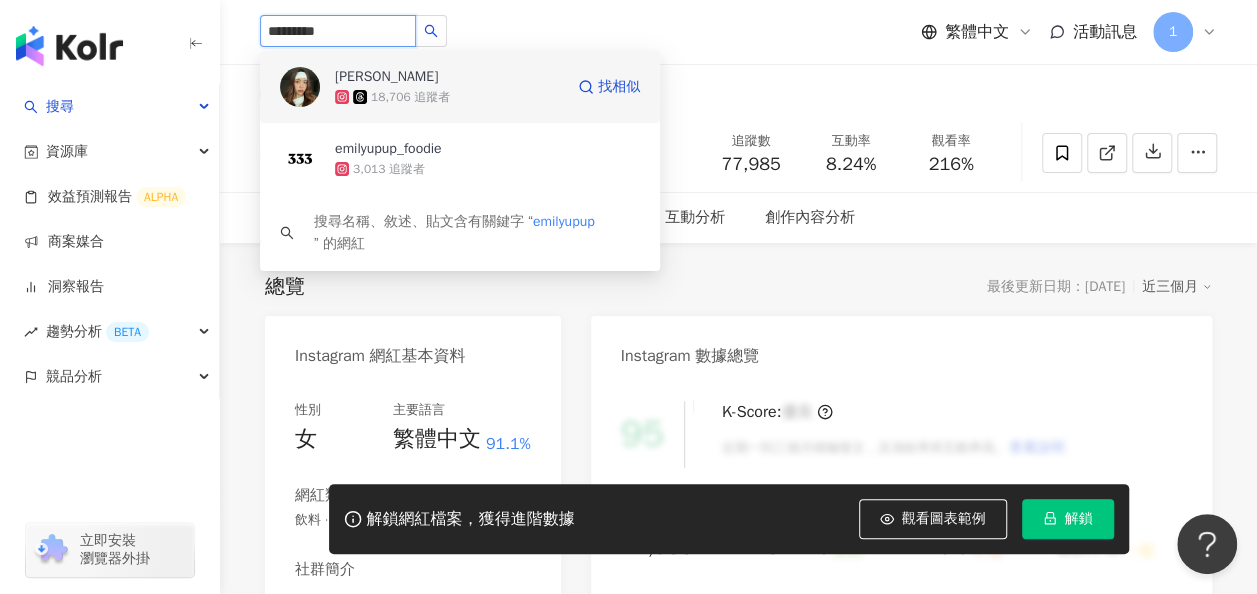 click on "18,706   追蹤者" at bounding box center (449, 97) 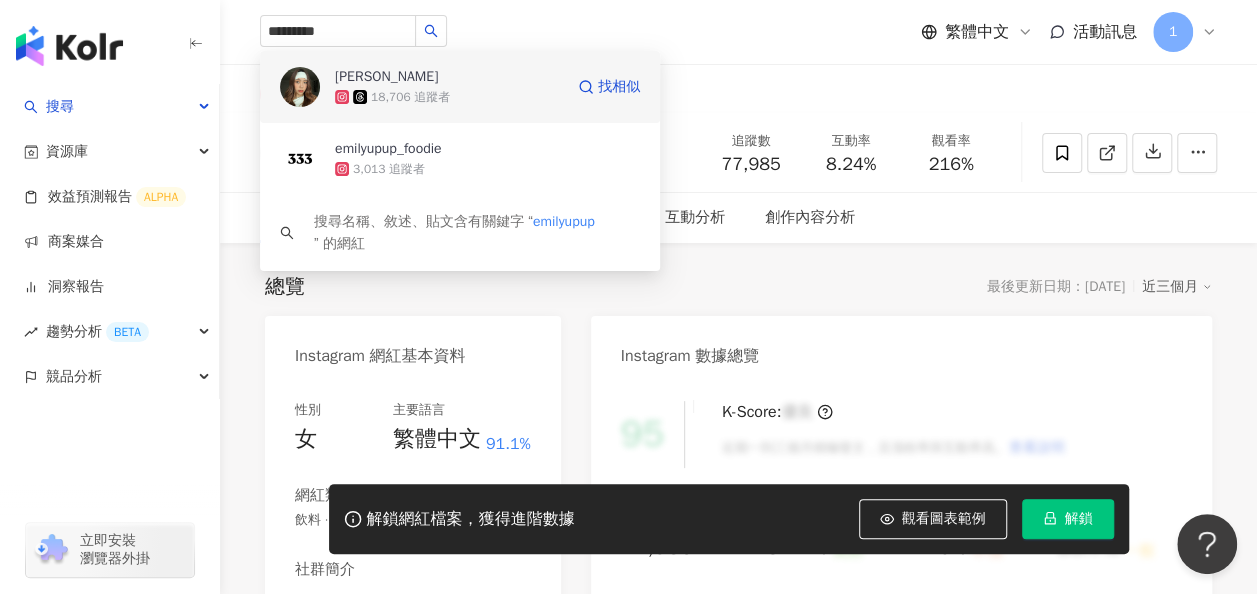 type 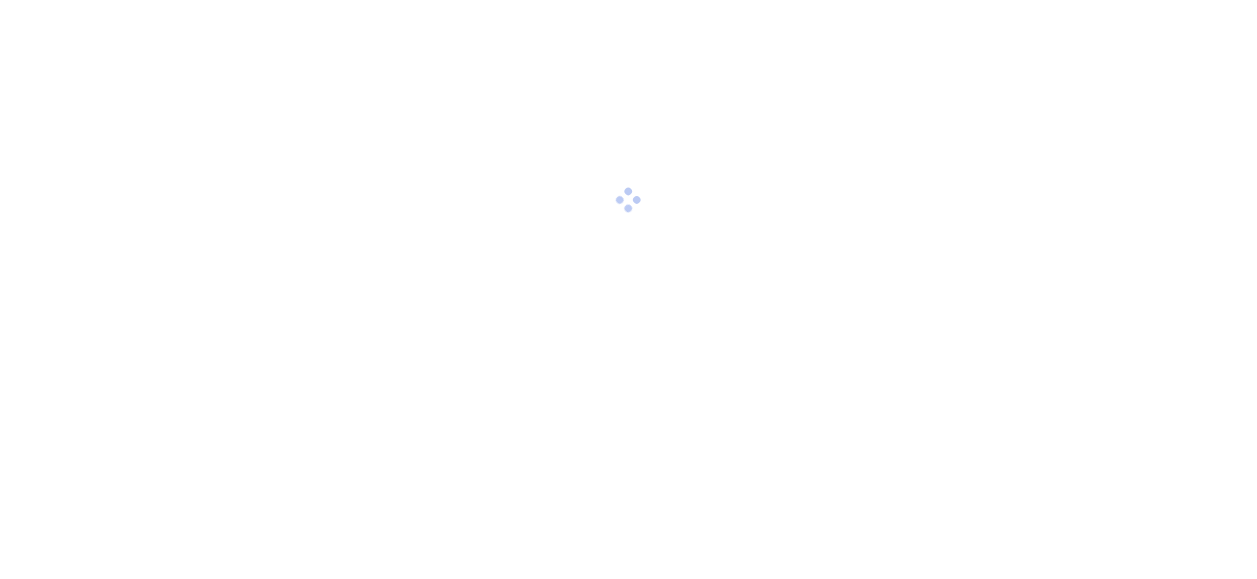scroll, scrollTop: 0, scrollLeft: 0, axis: both 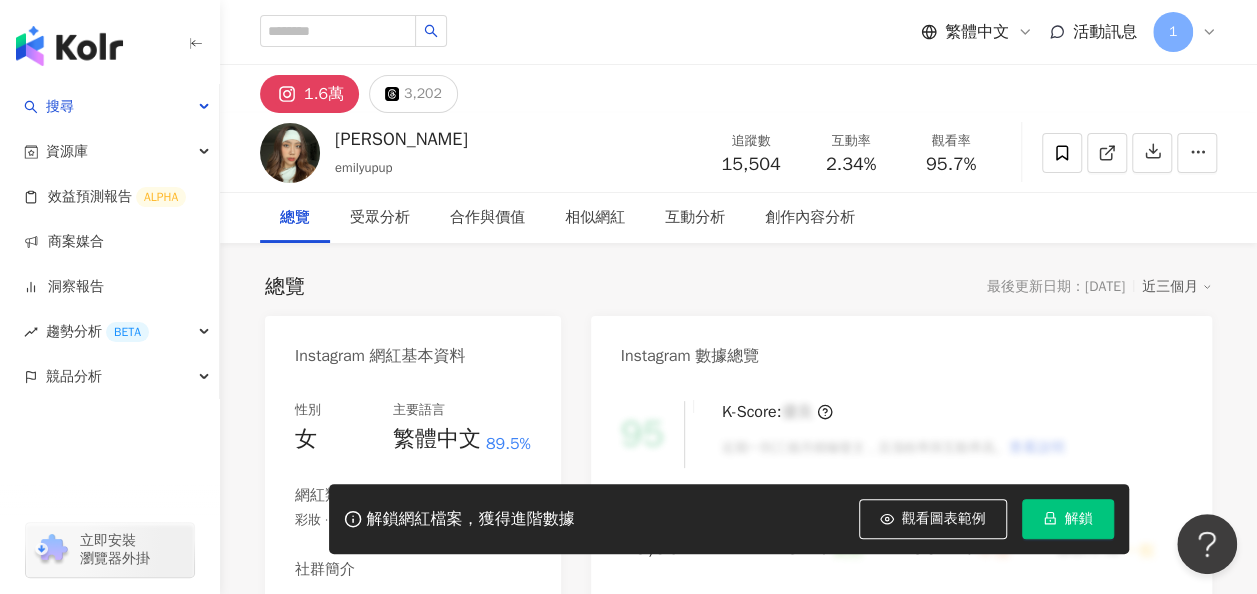 drag, startPoint x: 886, startPoint y: 164, endPoint x: 804, endPoint y: 164, distance: 82 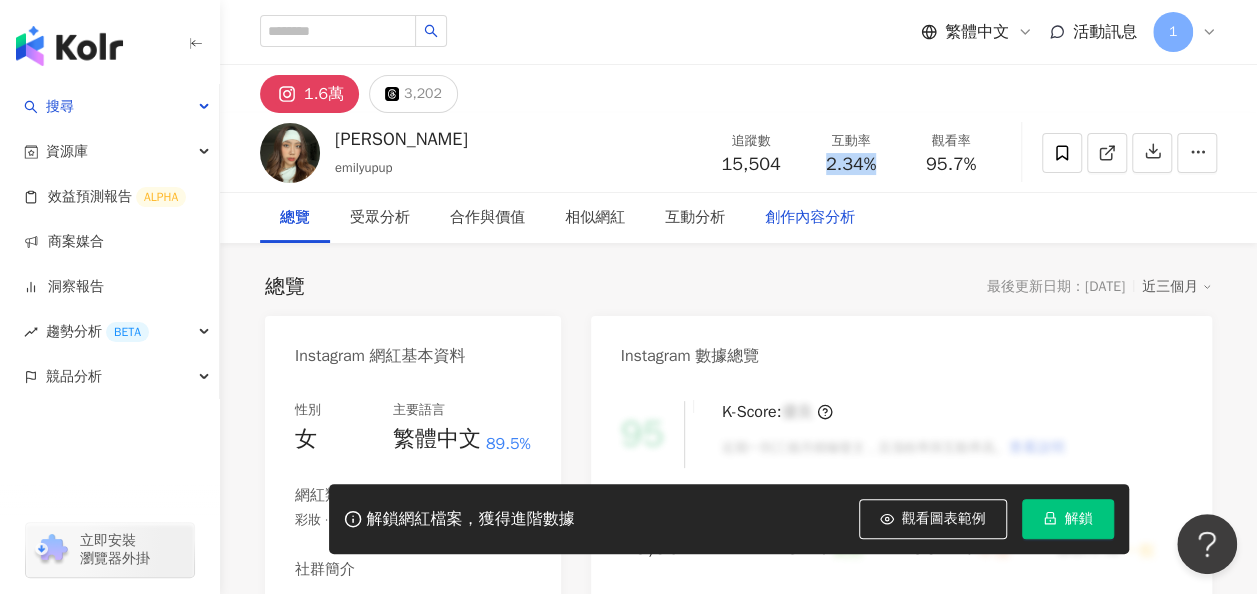 copy on "2.34%" 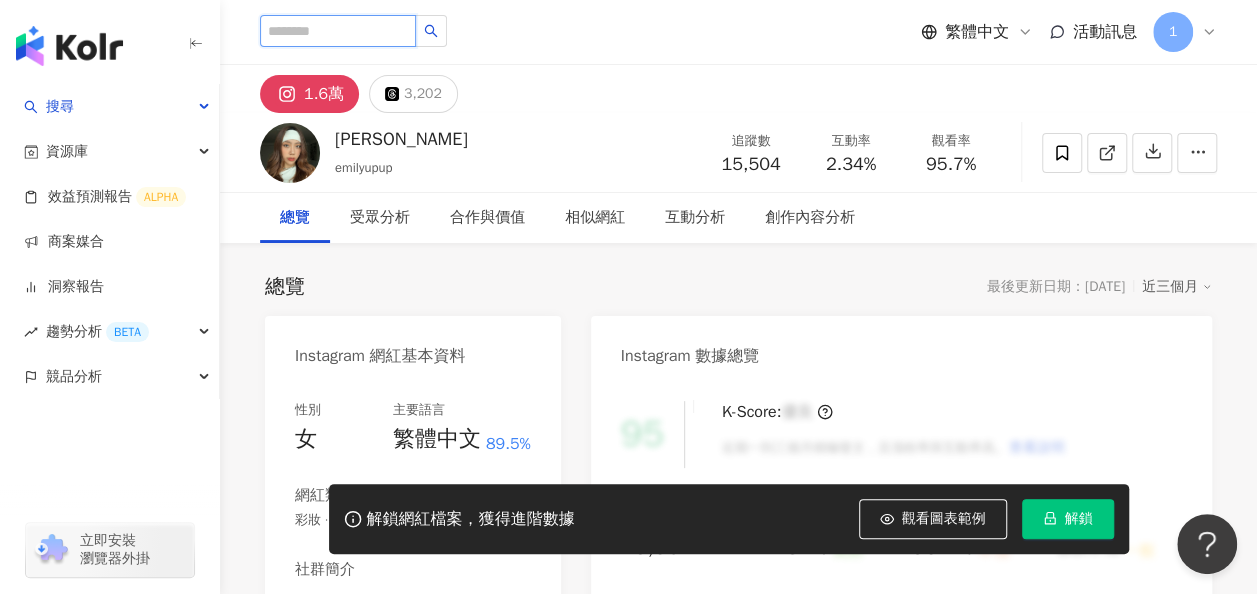 click at bounding box center (338, 31) 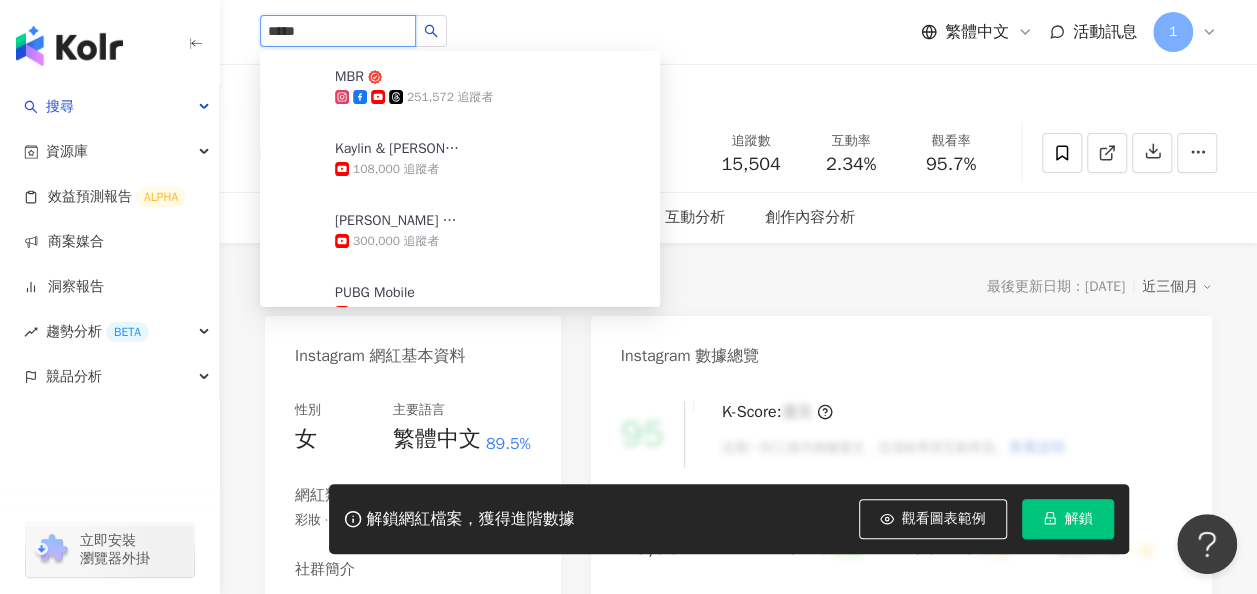 type on "******" 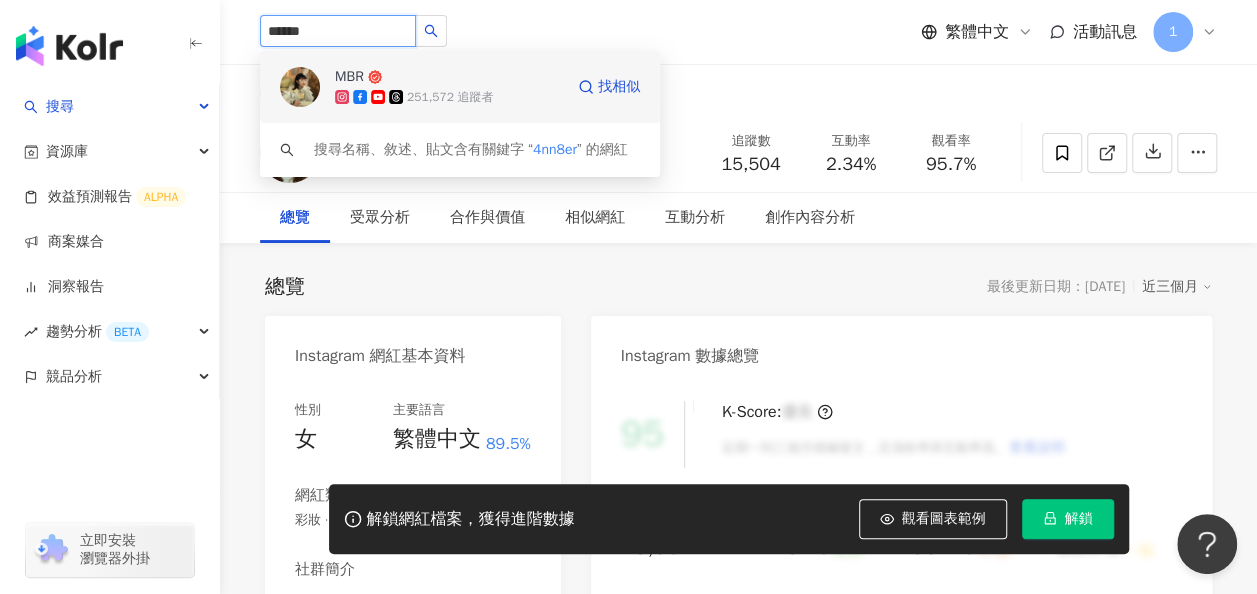 click on "251,572   追蹤者" at bounding box center (450, 97) 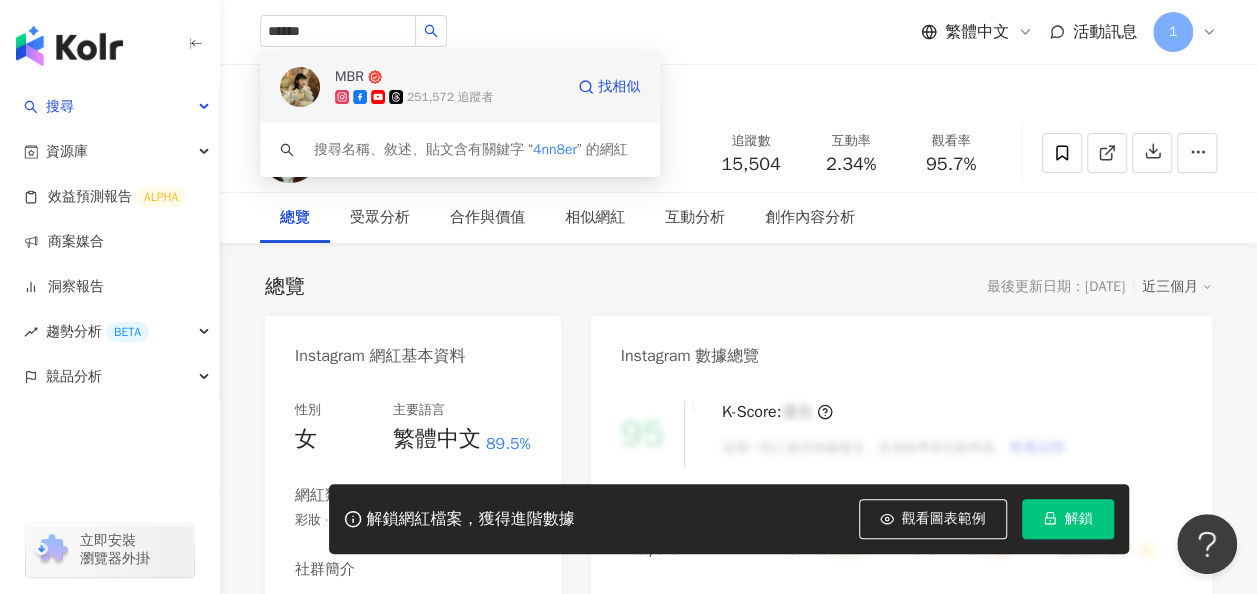 type 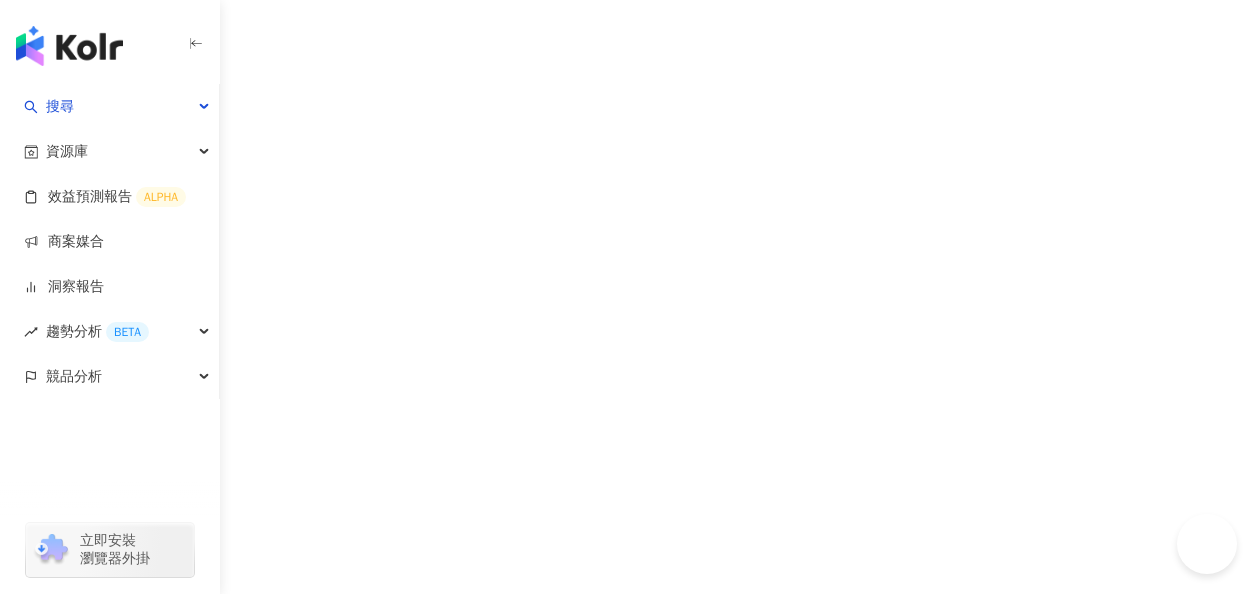 scroll, scrollTop: 0, scrollLeft: 0, axis: both 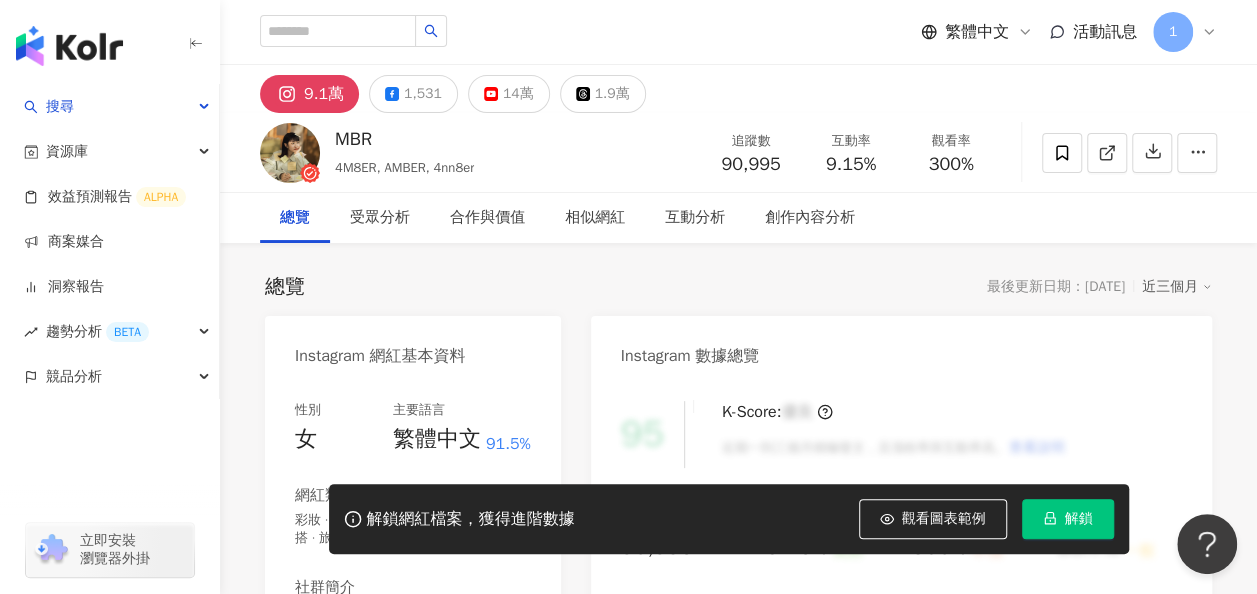 drag, startPoint x: 838, startPoint y: 164, endPoint x: 820, endPoint y: 164, distance: 18 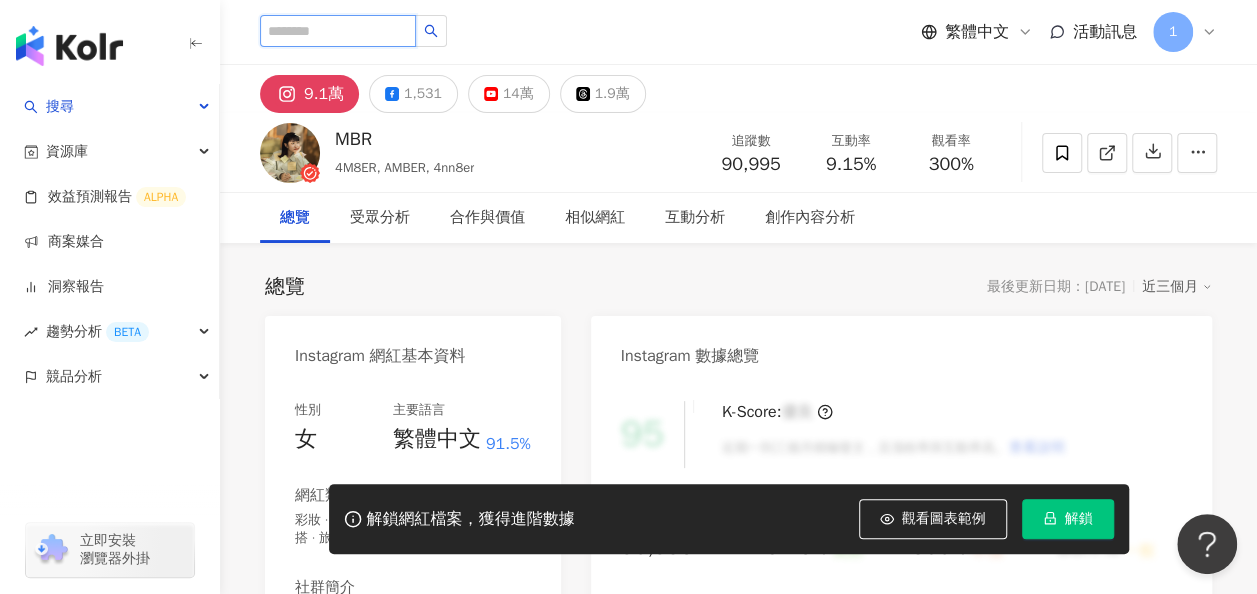 click at bounding box center [338, 31] 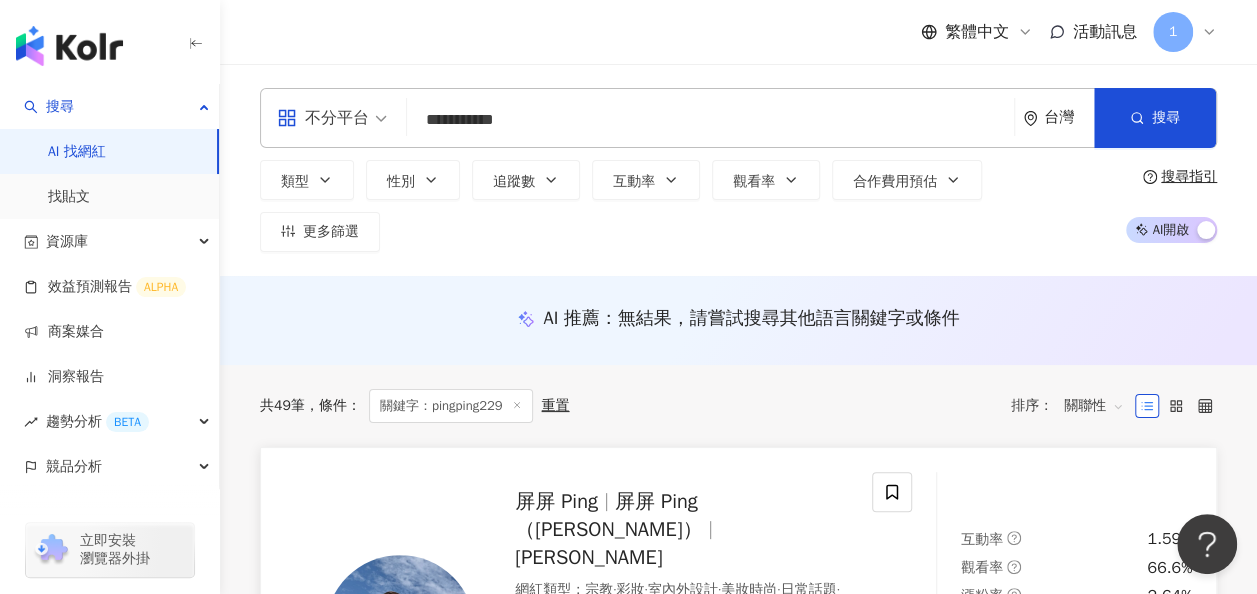 scroll, scrollTop: 200, scrollLeft: 0, axis: vertical 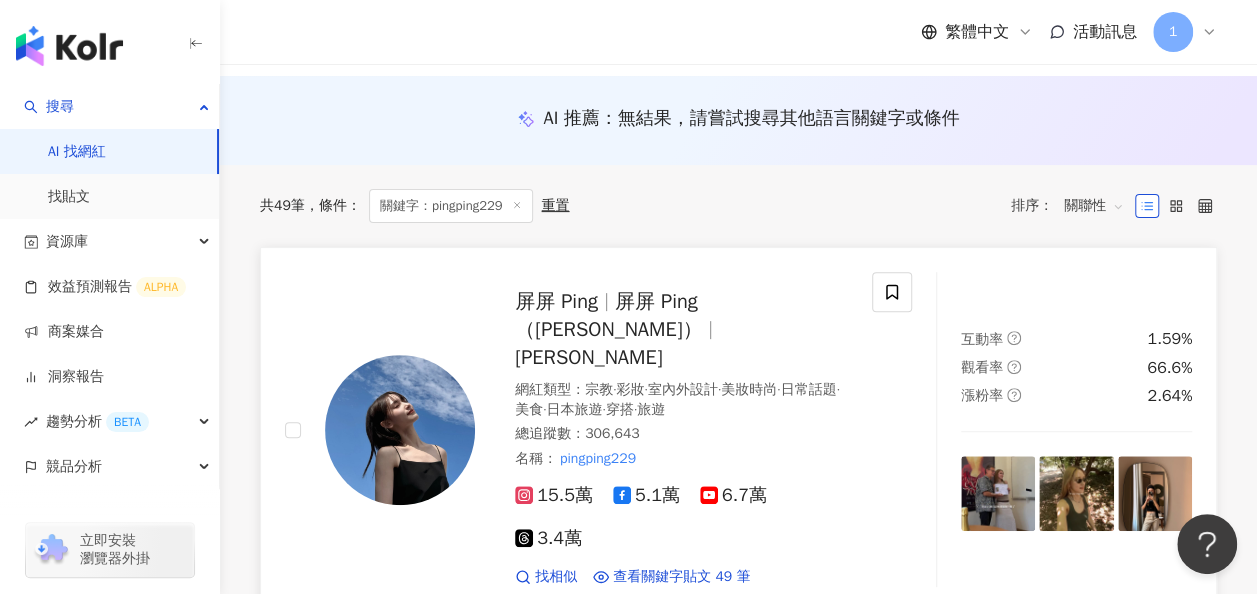 click on "屏屏 Ping" at bounding box center (556, 301) 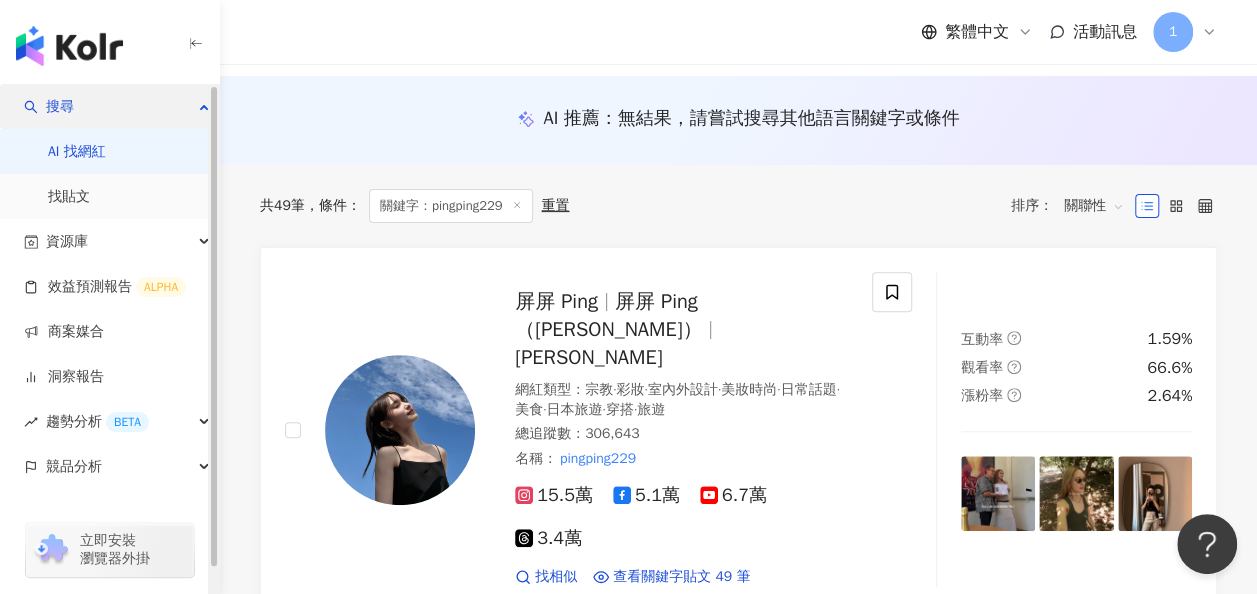 click on "搜尋" at bounding box center (109, 106) 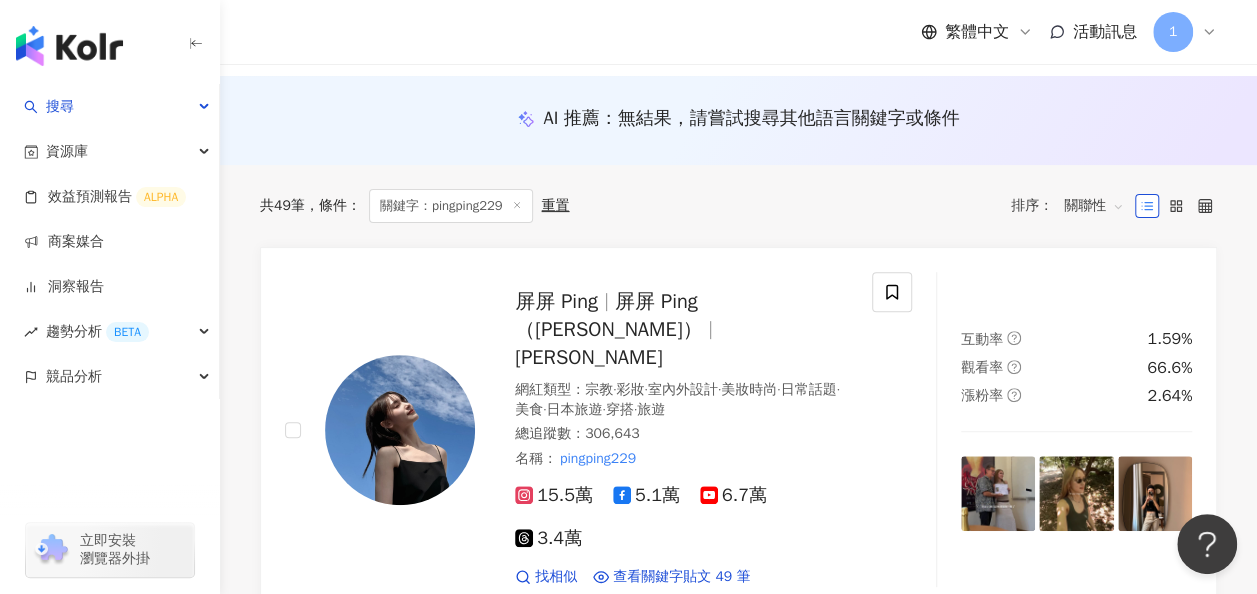 click on "共  49  筆 條件 ： 關鍵字：pingping229 重置 排序： 關聯性" at bounding box center (738, 206) 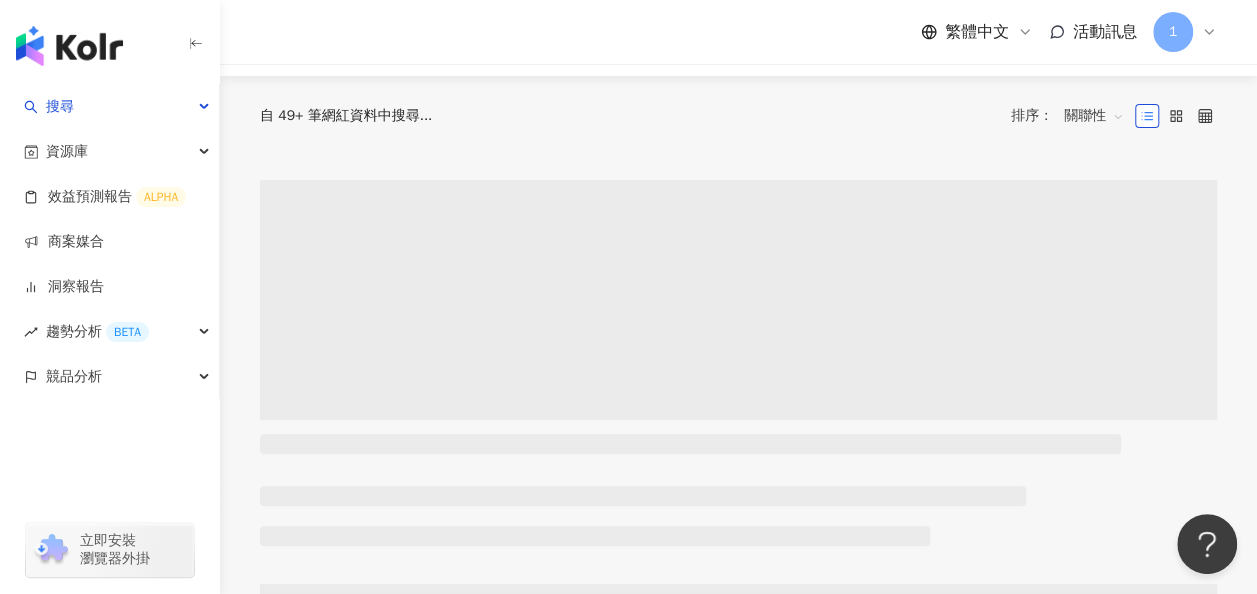 scroll, scrollTop: 0, scrollLeft: 0, axis: both 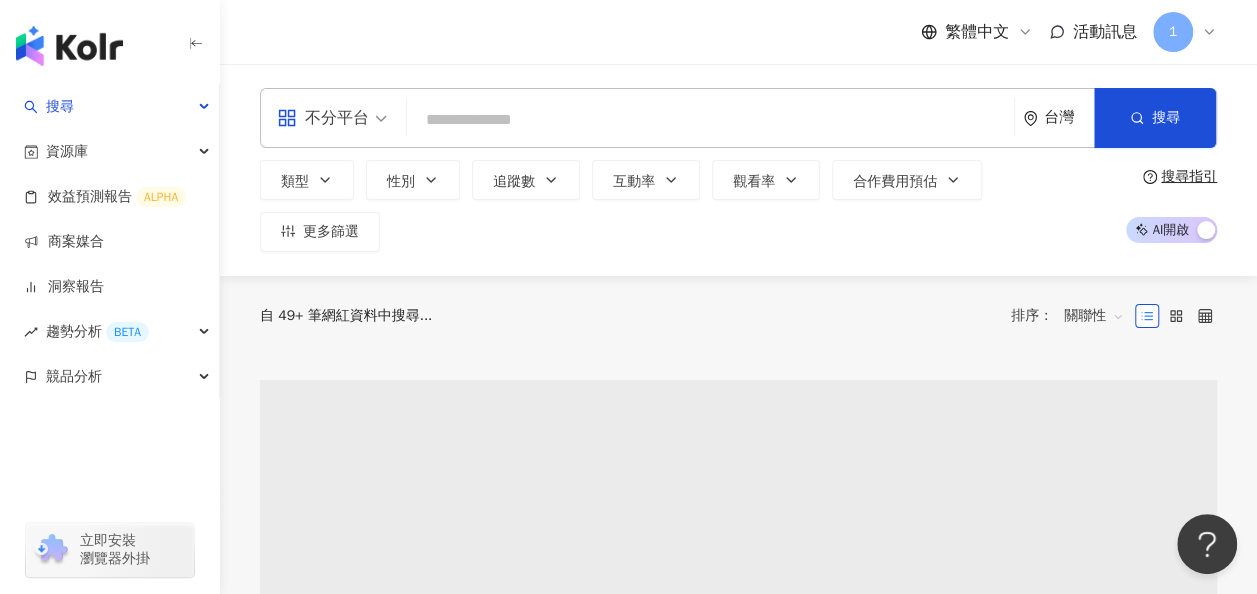 click at bounding box center [710, 120] 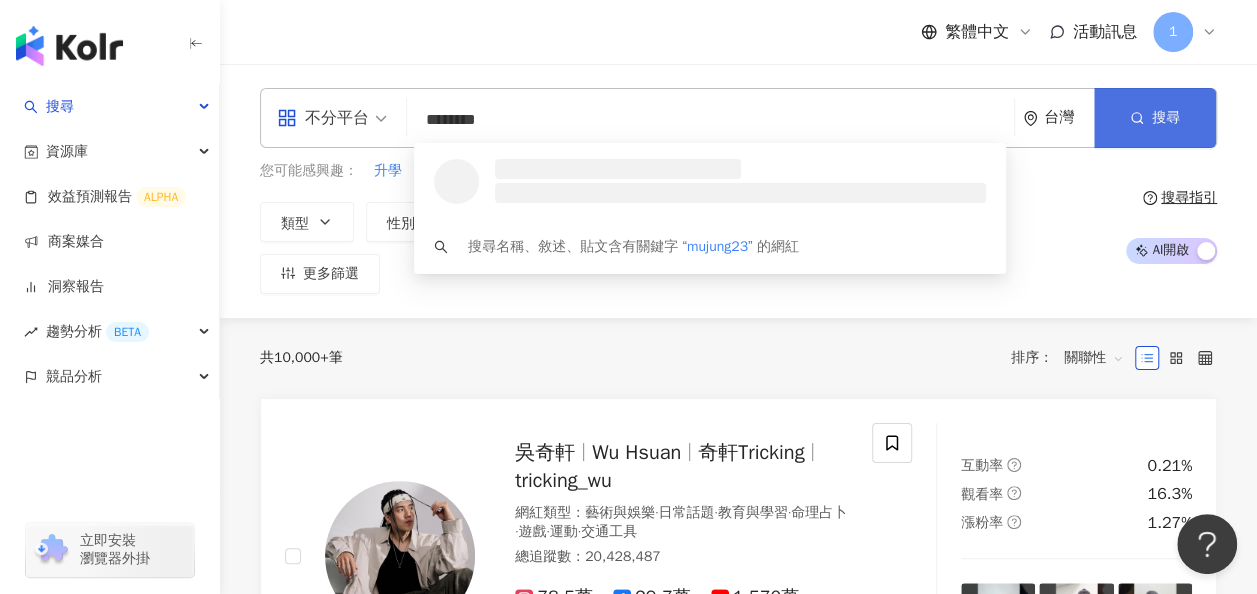 type on "********" 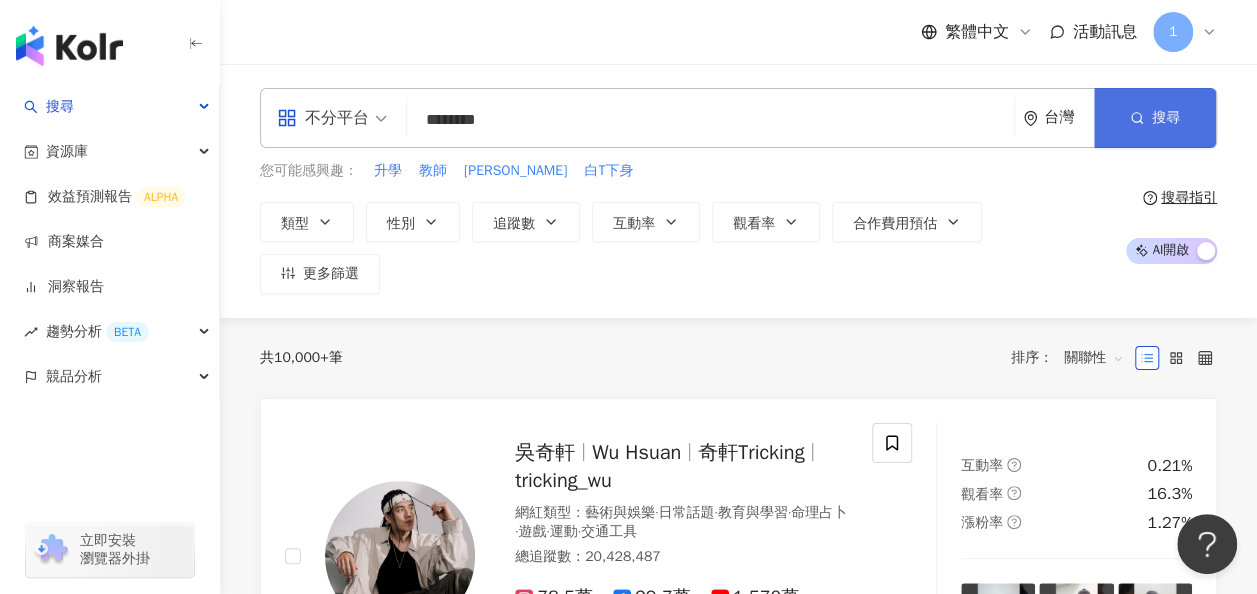 click on "搜尋" at bounding box center (1155, 118) 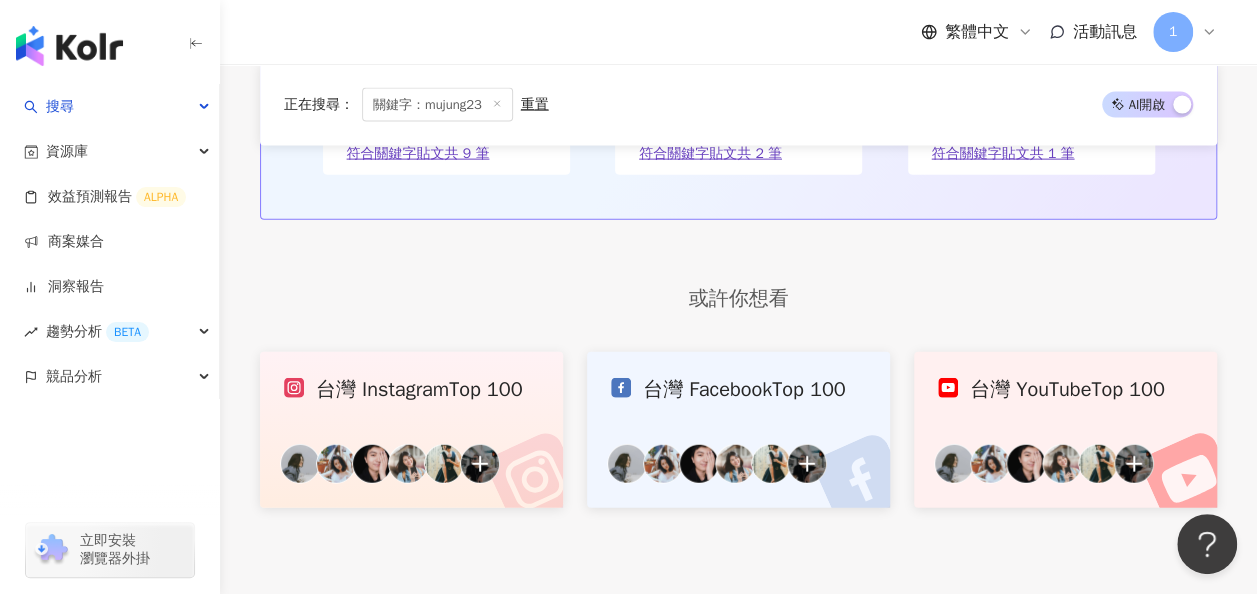 scroll, scrollTop: 2300, scrollLeft: 0, axis: vertical 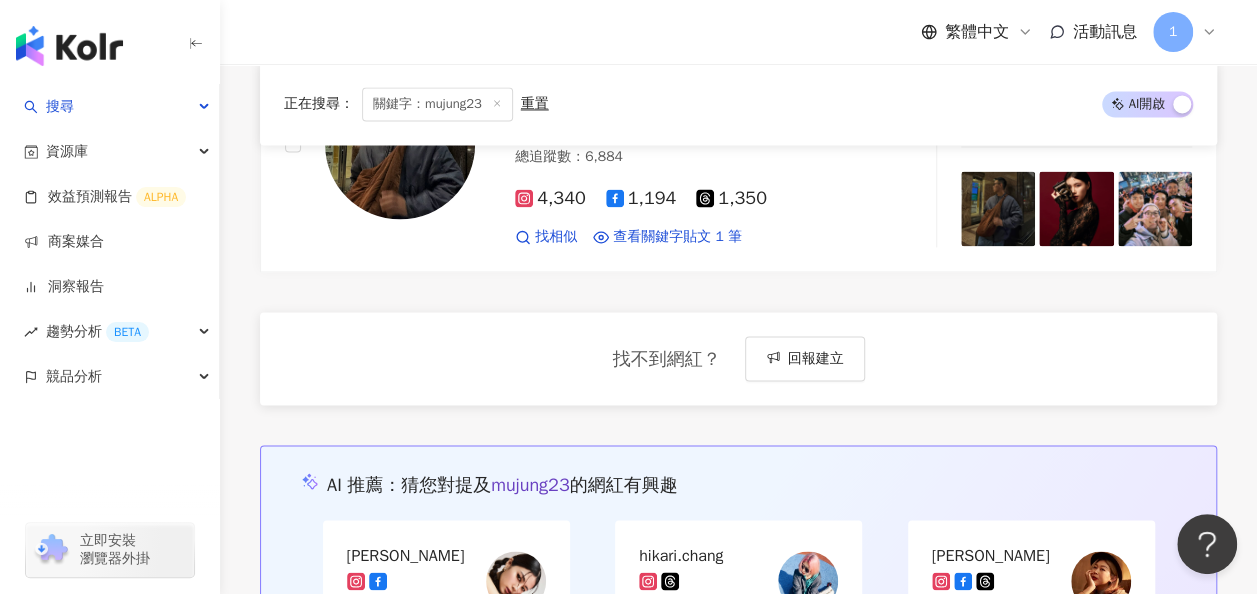 click 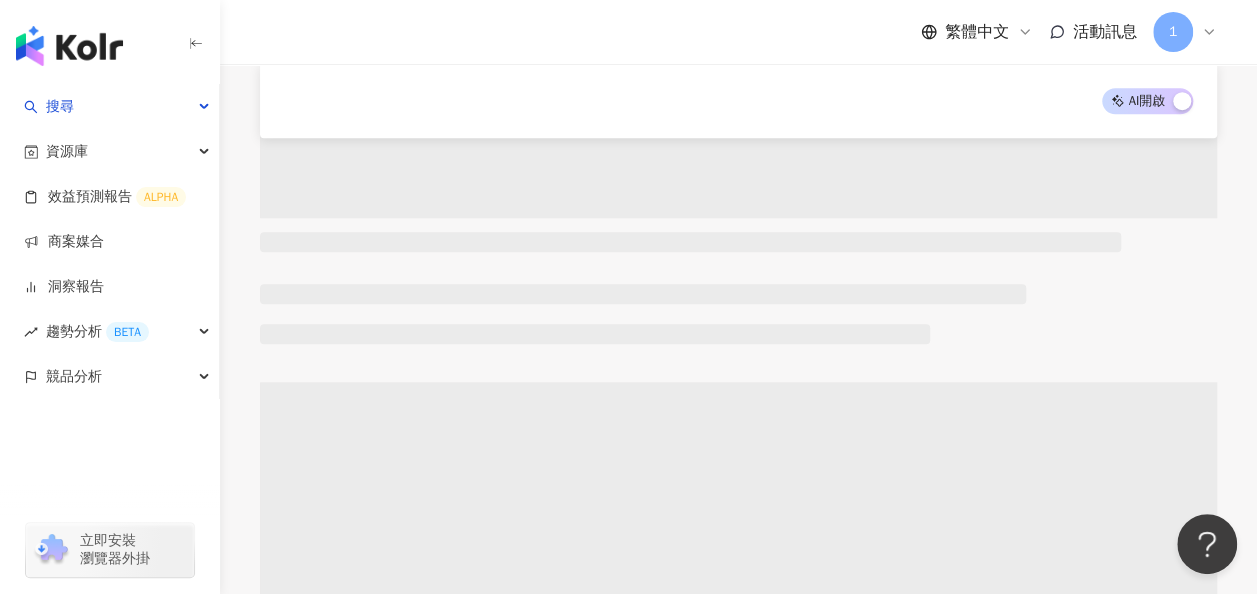 scroll, scrollTop: 0, scrollLeft: 0, axis: both 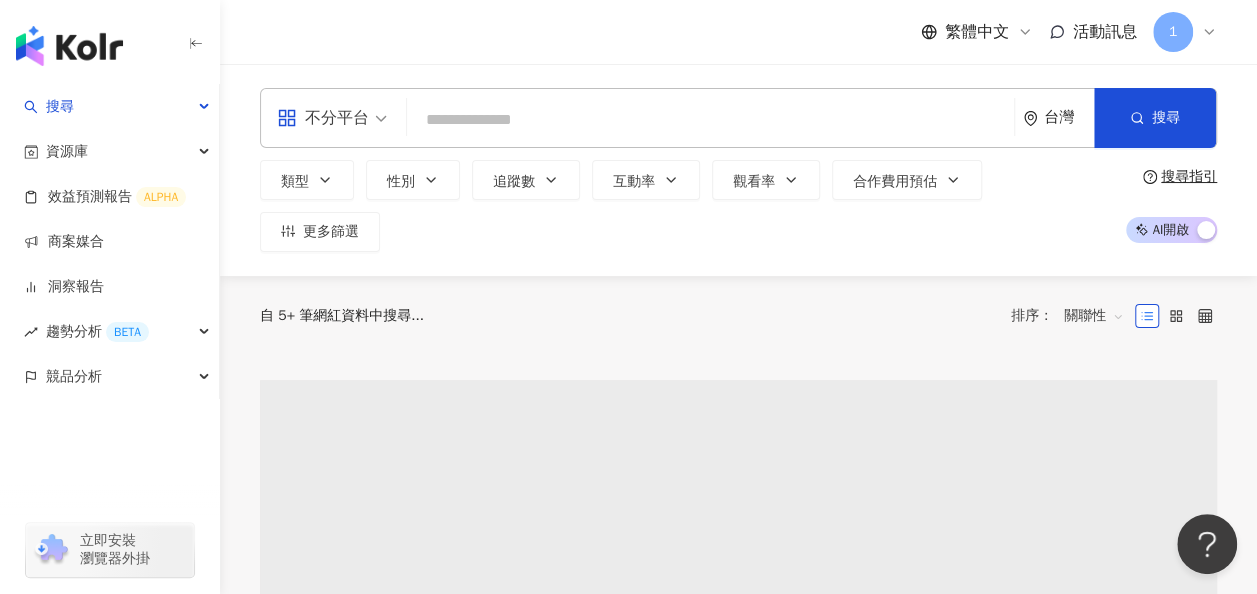 click at bounding box center [710, 120] 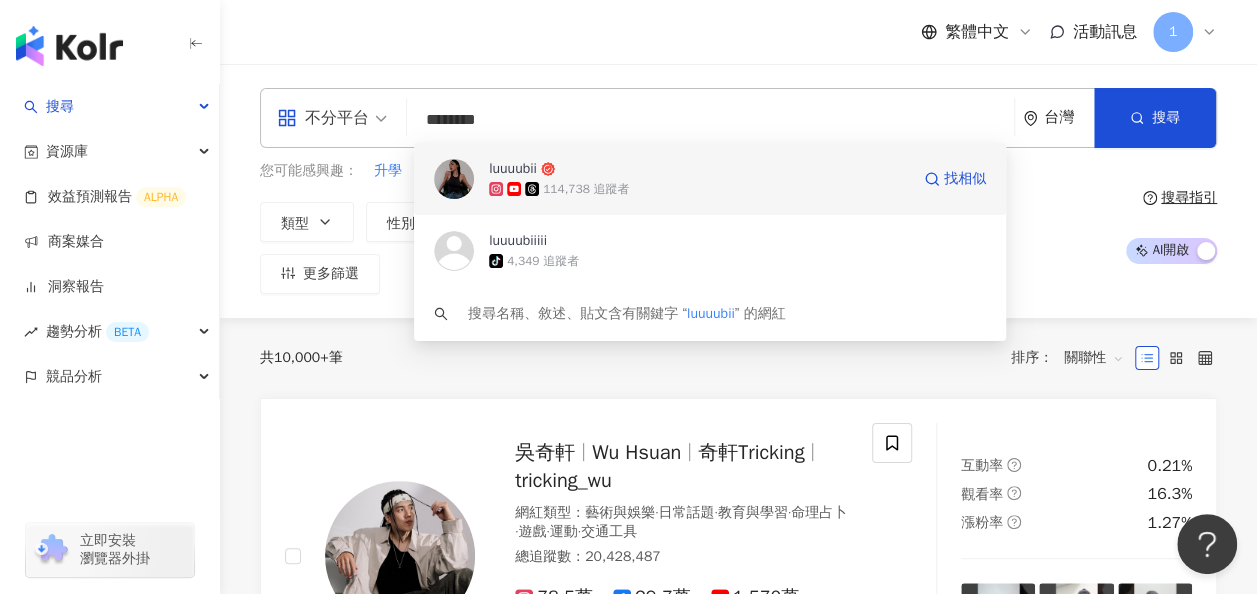click on "luuuubii 114,738   追蹤者 找相似" at bounding box center [710, 179] 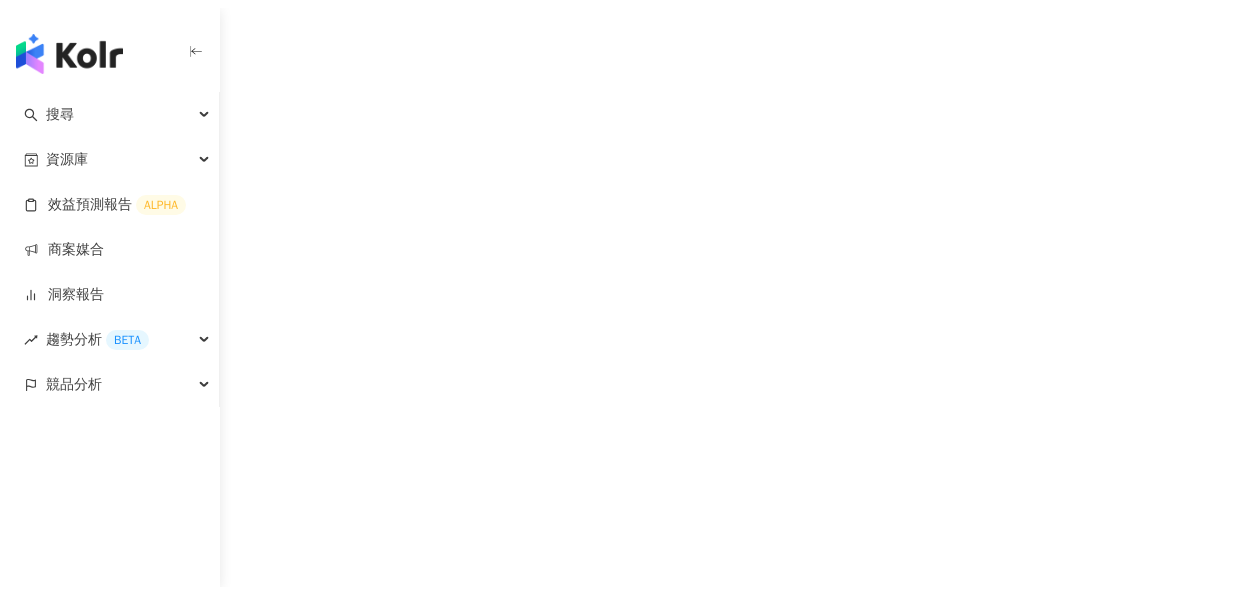 scroll, scrollTop: 0, scrollLeft: 0, axis: both 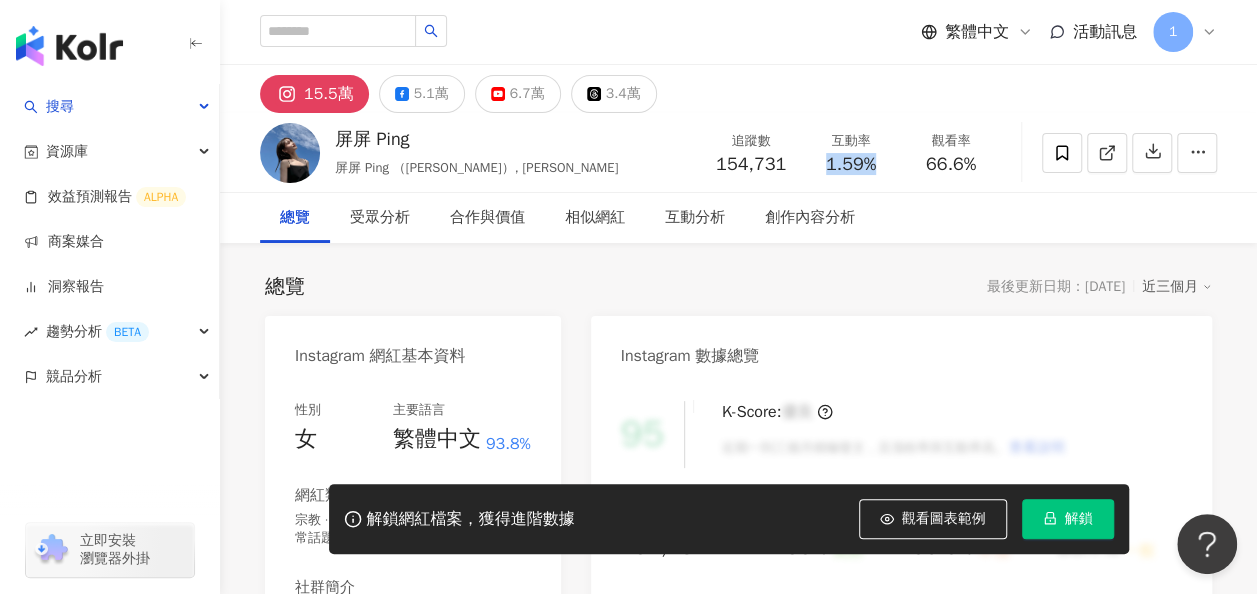 drag, startPoint x: 882, startPoint y: 166, endPoint x: 809, endPoint y: 160, distance: 73.24616 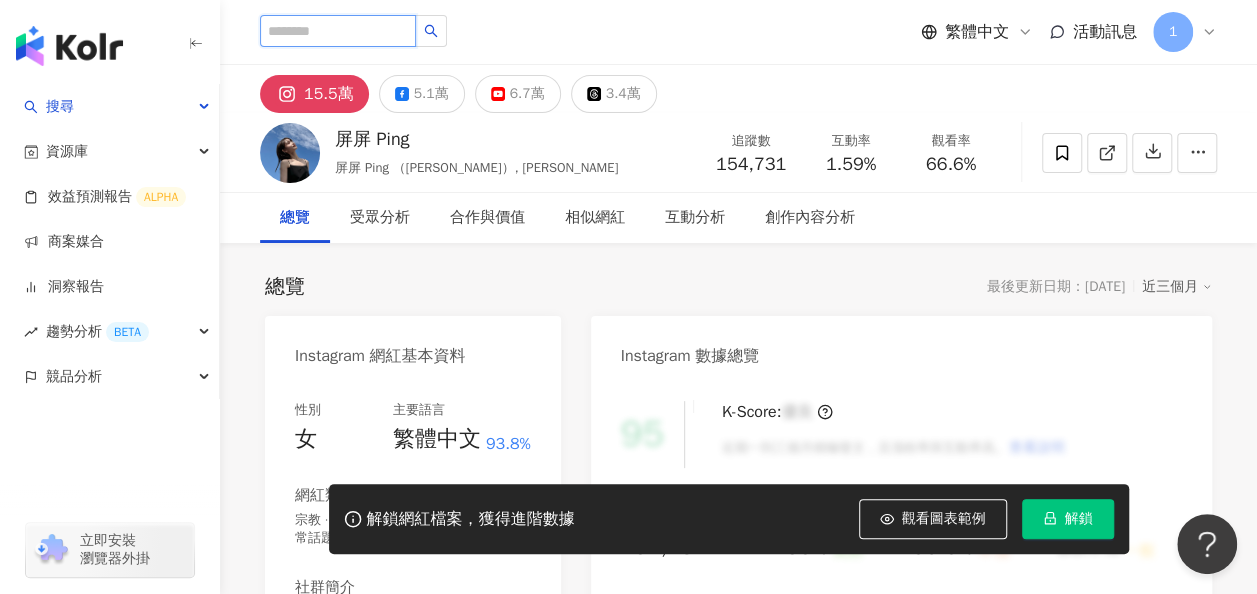 click at bounding box center [338, 31] 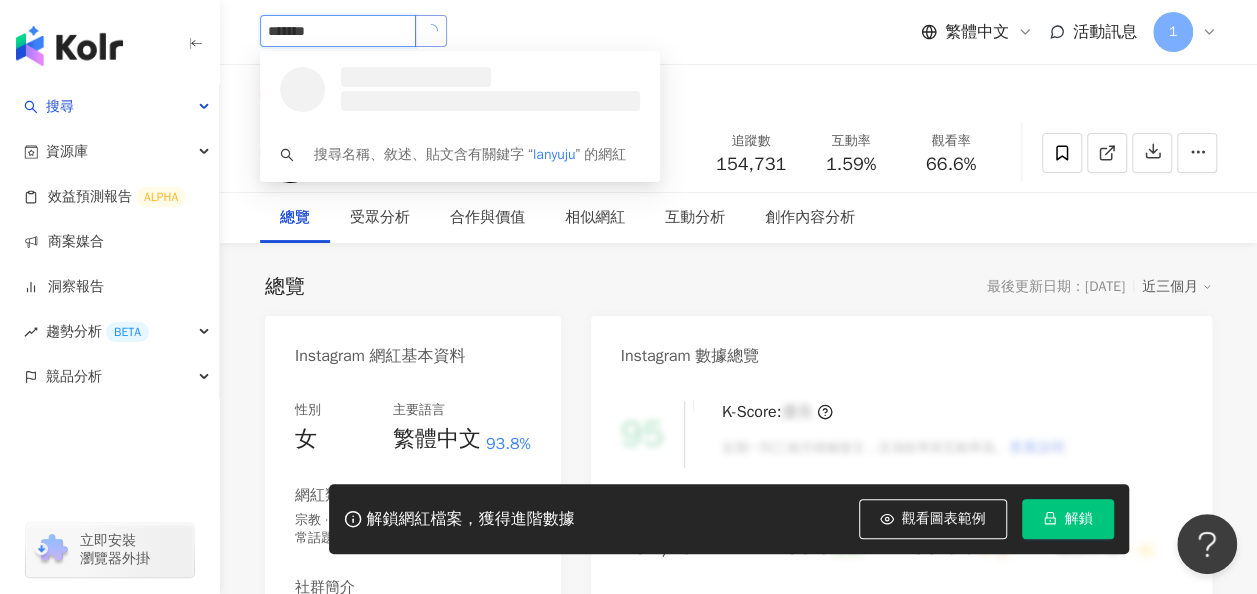 click 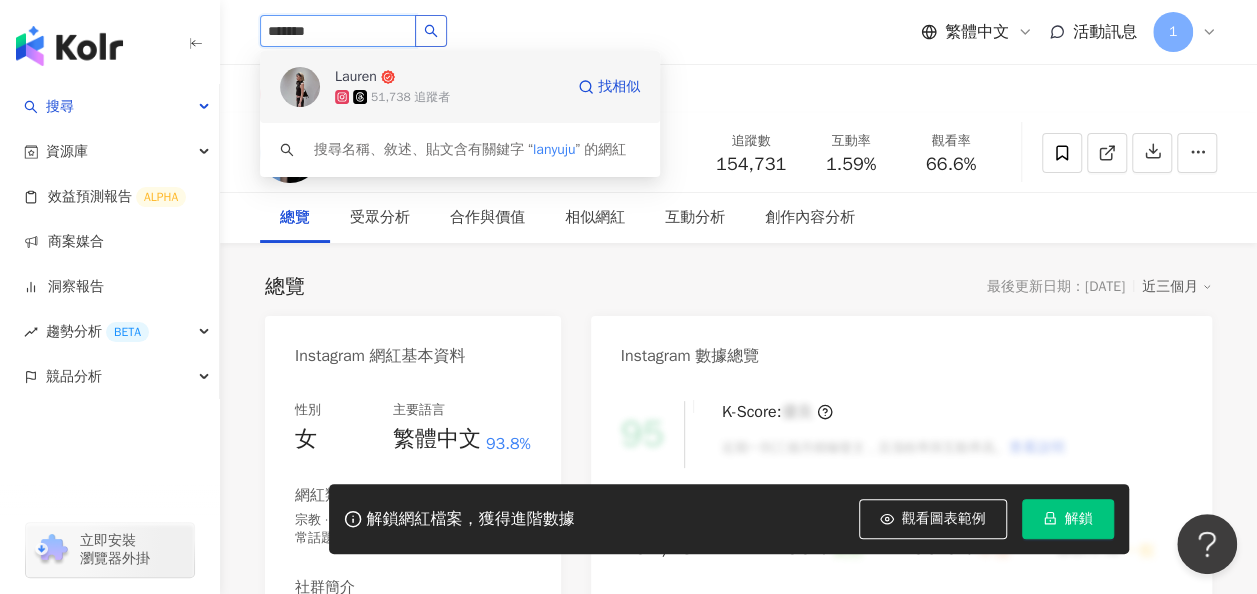 click on "Lauren 51,738   追蹤者 找相似" at bounding box center (460, 87) 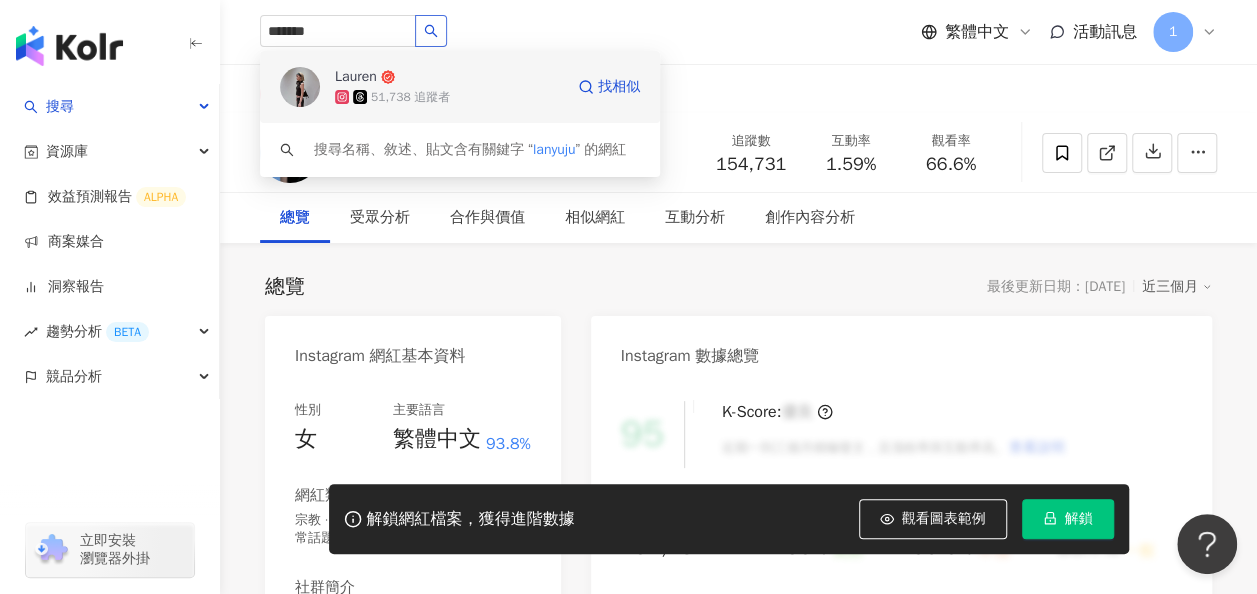 type 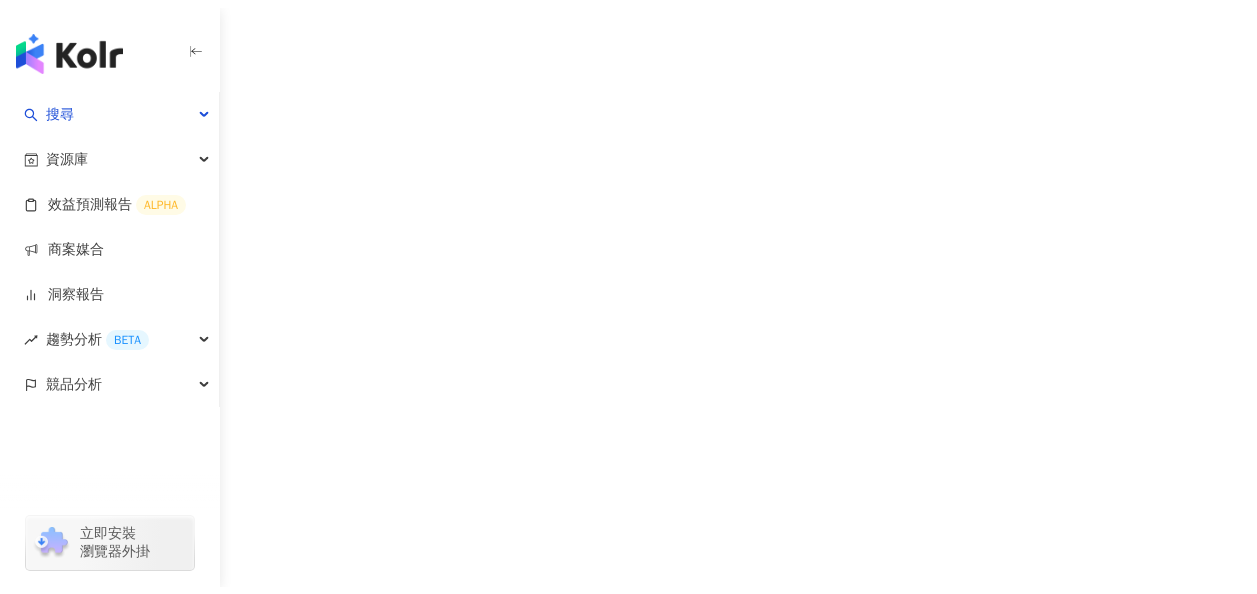 scroll, scrollTop: 0, scrollLeft: 0, axis: both 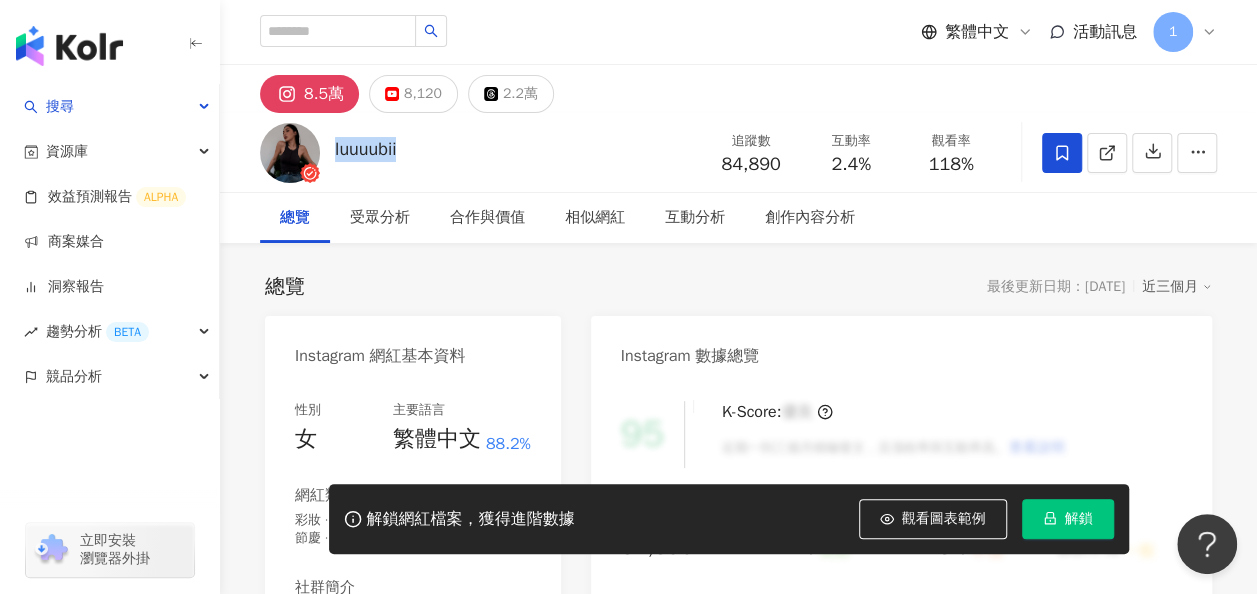 drag, startPoint x: 328, startPoint y: 166, endPoint x: 414, endPoint y: 163, distance: 86.05231 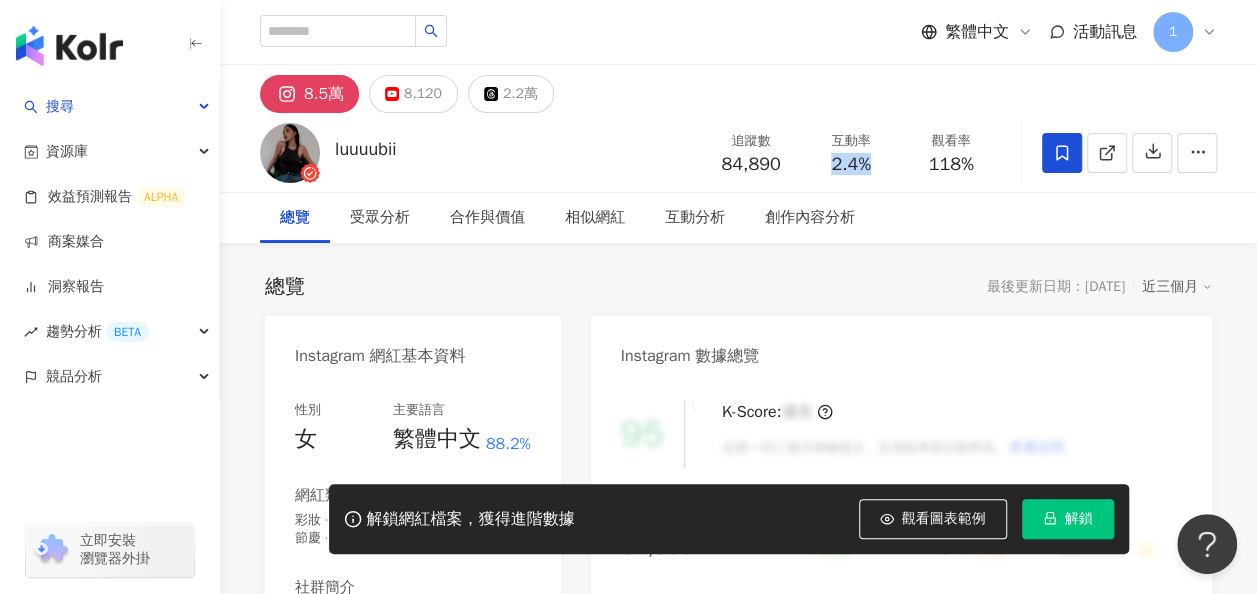 drag, startPoint x: 884, startPoint y: 165, endPoint x: 832, endPoint y: 161, distance: 52.153618 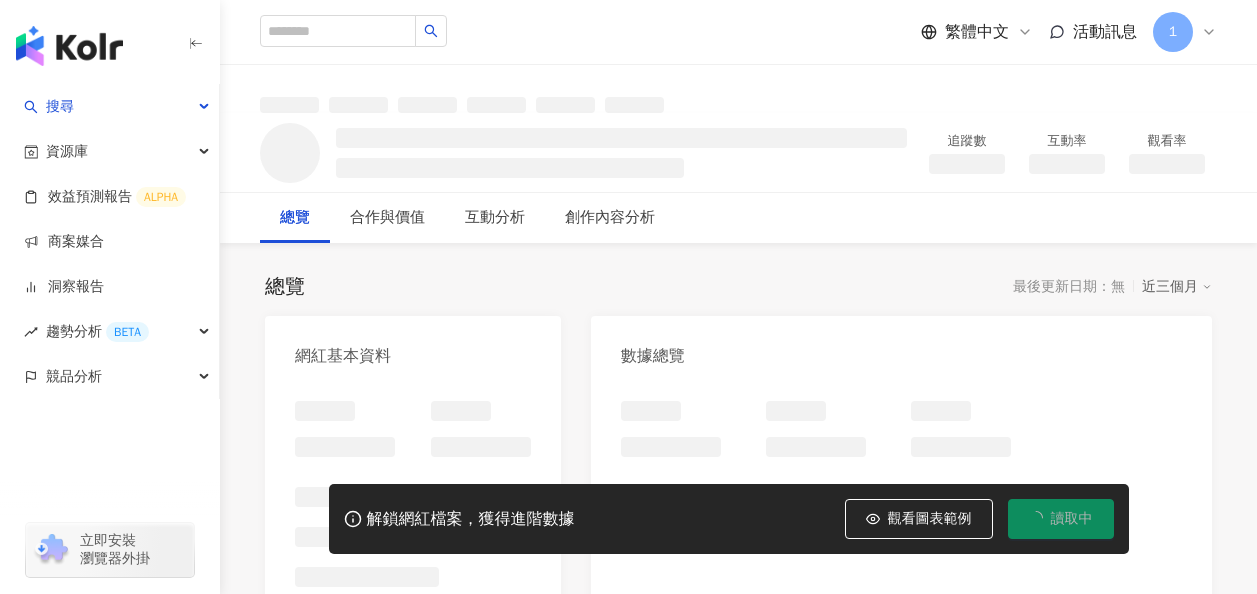 scroll, scrollTop: 0, scrollLeft: 0, axis: both 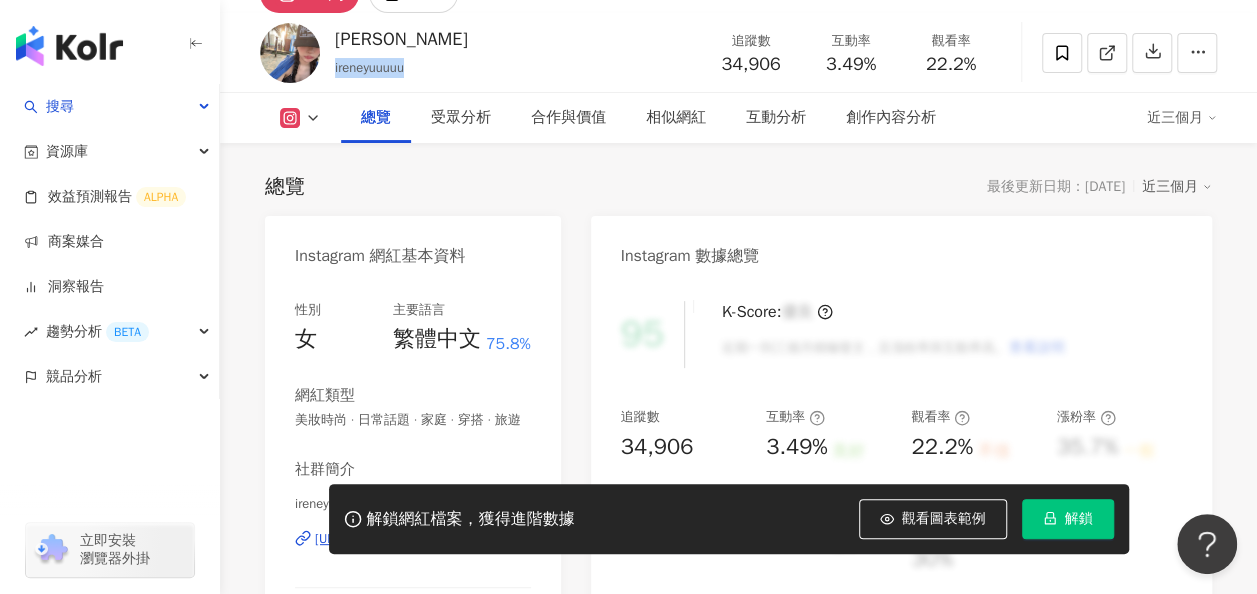 drag, startPoint x: 439, startPoint y: 65, endPoint x: 330, endPoint y: 60, distance: 109.11462 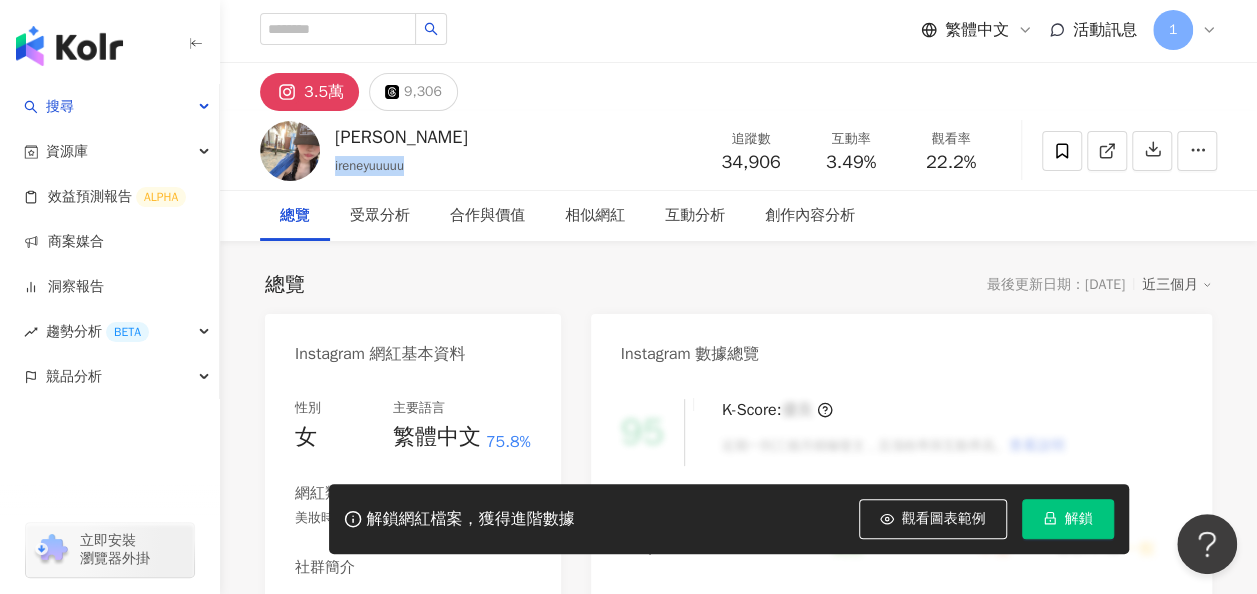 scroll, scrollTop: 0, scrollLeft: 0, axis: both 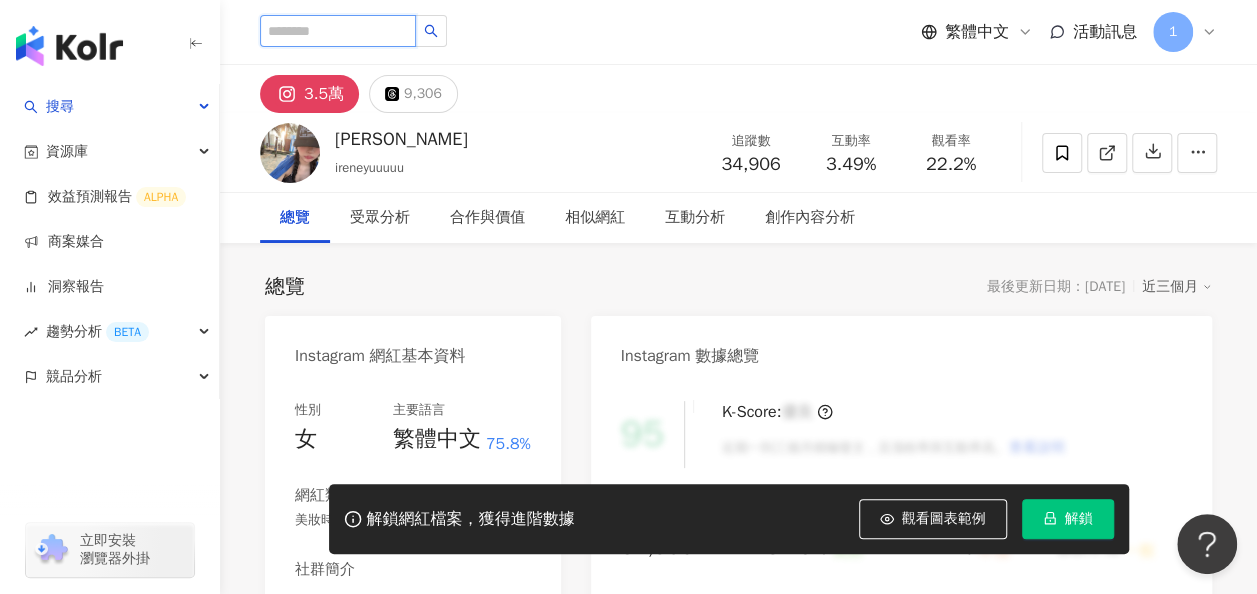 click at bounding box center [338, 31] 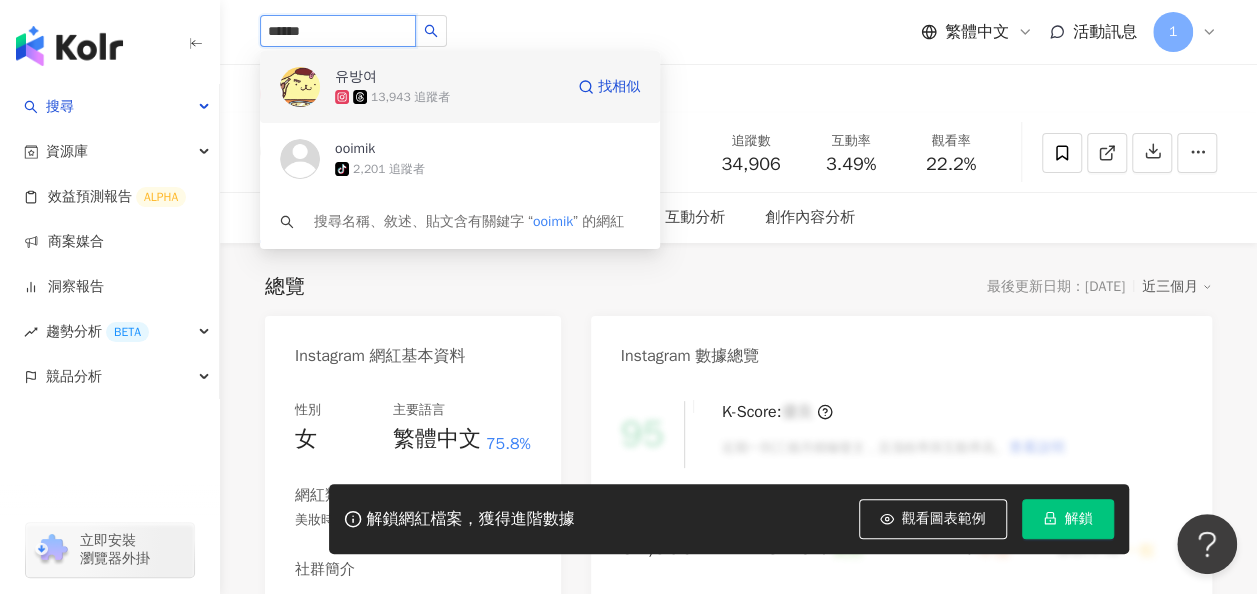 click on "유방여 13,943   追蹤者" at bounding box center (449, 87) 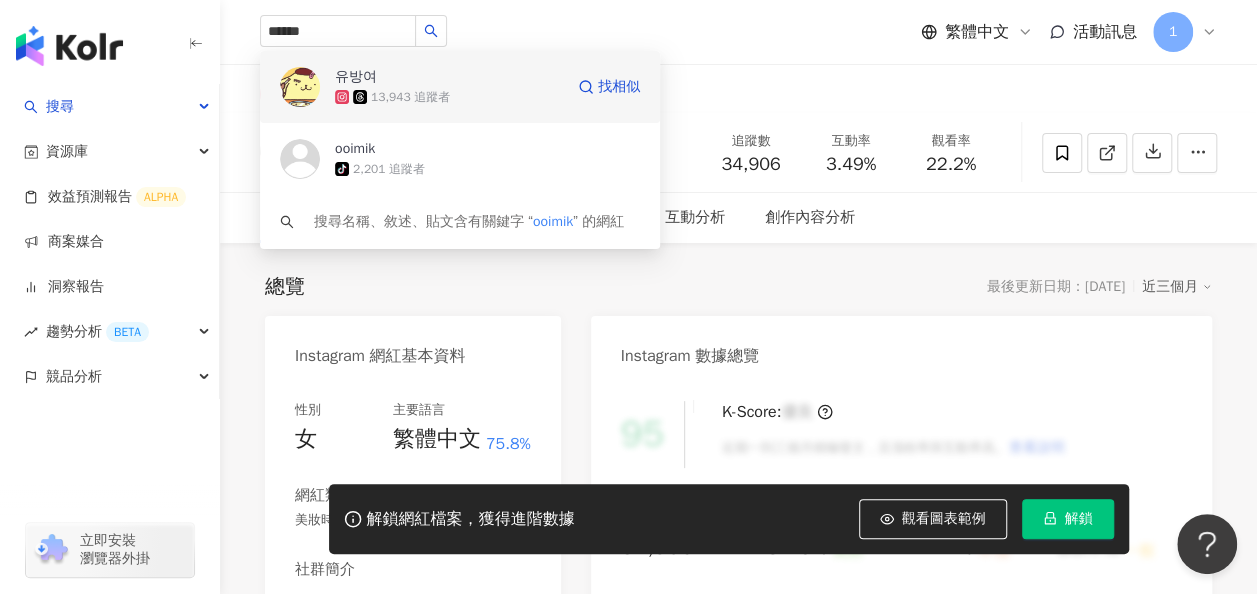 type 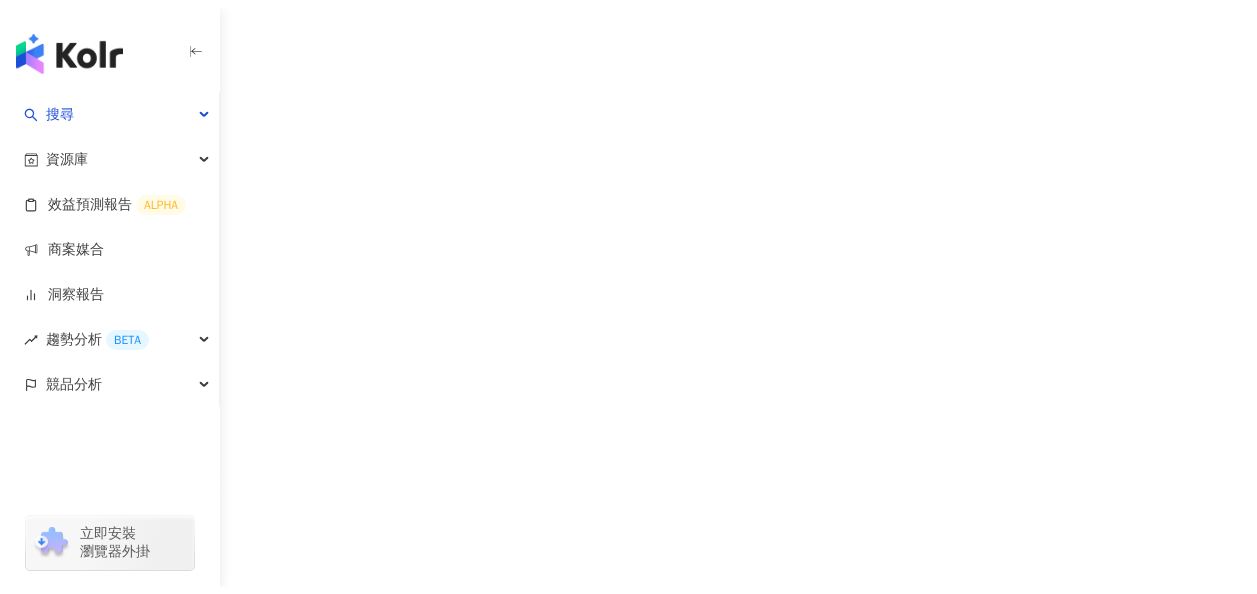scroll, scrollTop: 0, scrollLeft: 0, axis: both 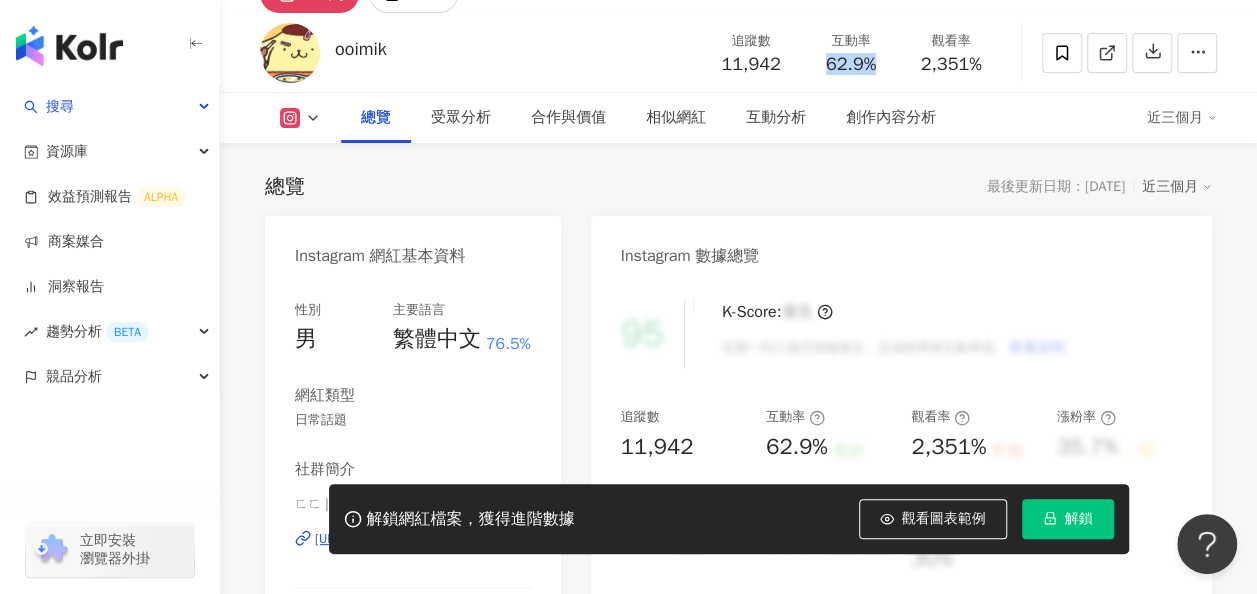drag, startPoint x: 885, startPoint y: 71, endPoint x: 825, endPoint y: 60, distance: 61 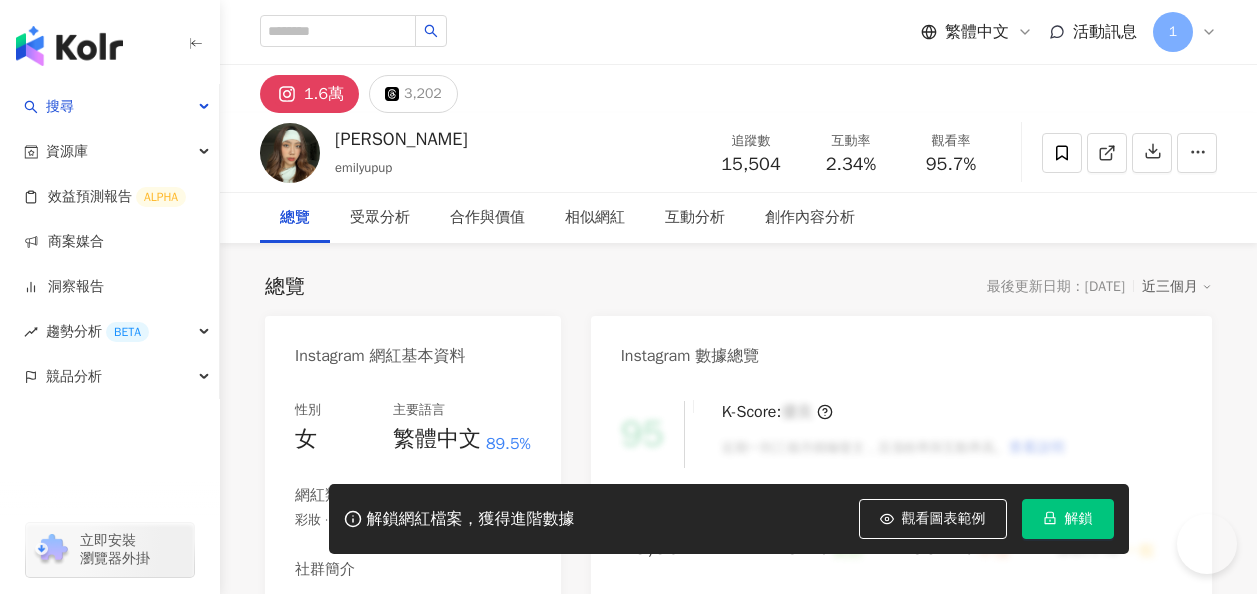 scroll, scrollTop: 0, scrollLeft: 0, axis: both 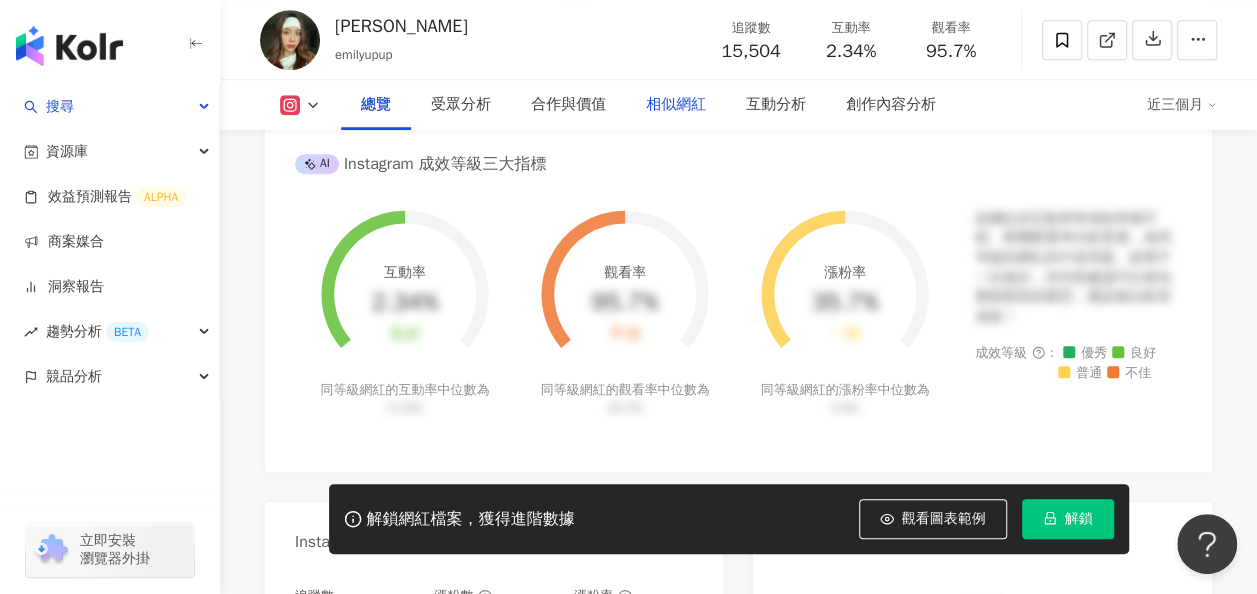 click on "相似網紅" at bounding box center (676, 105) 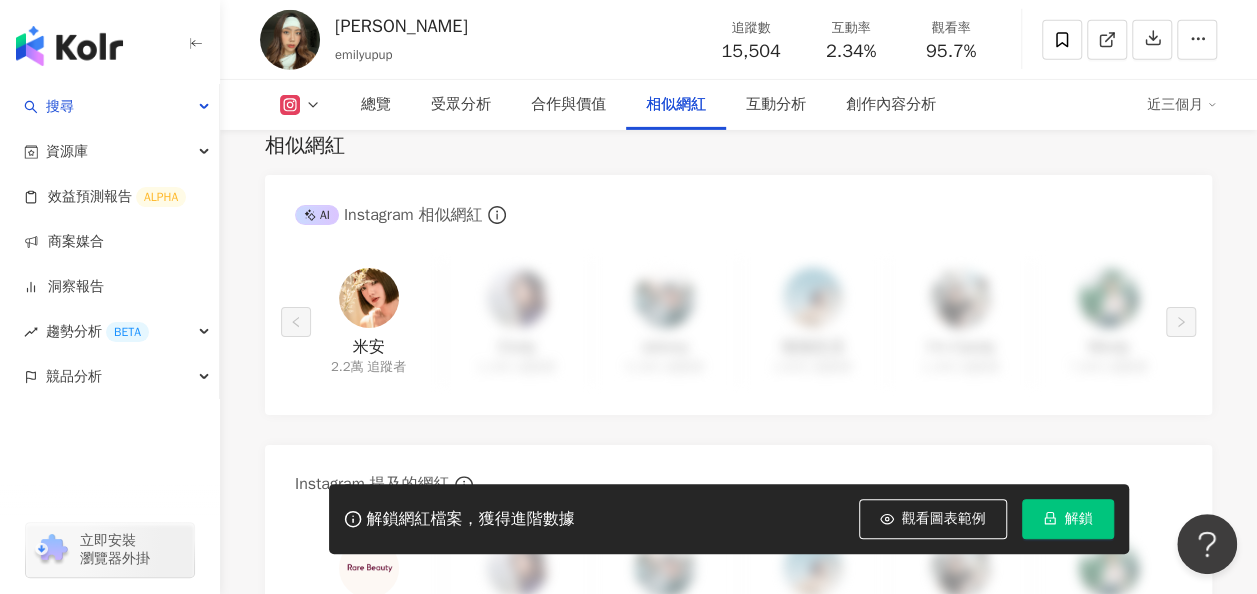 click at bounding box center (369, 298) 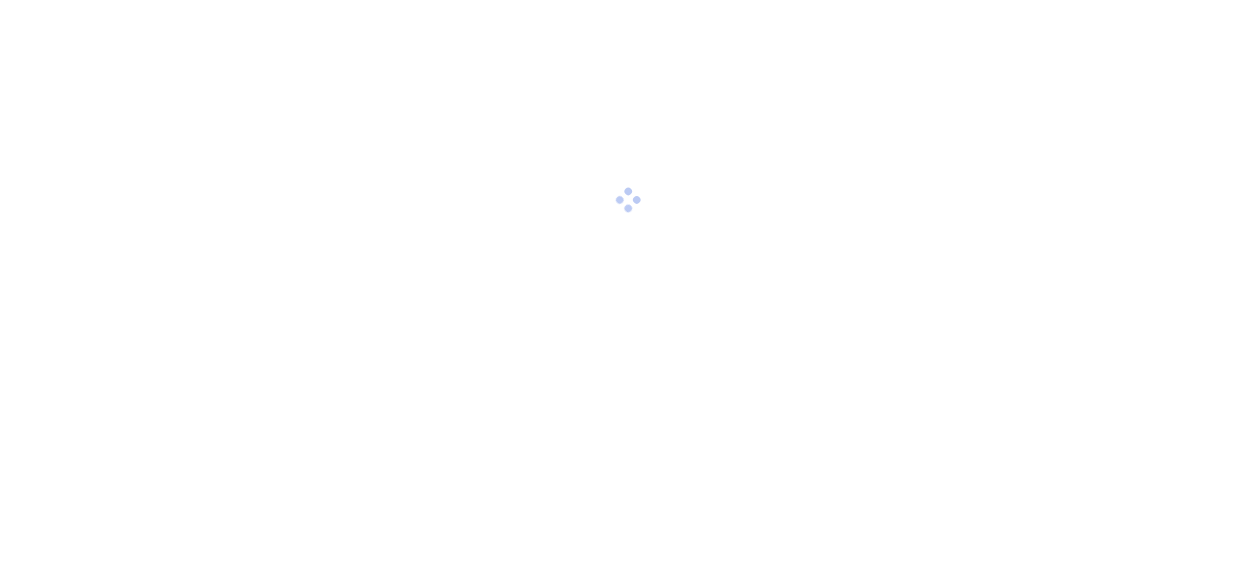 scroll, scrollTop: 0, scrollLeft: 0, axis: both 